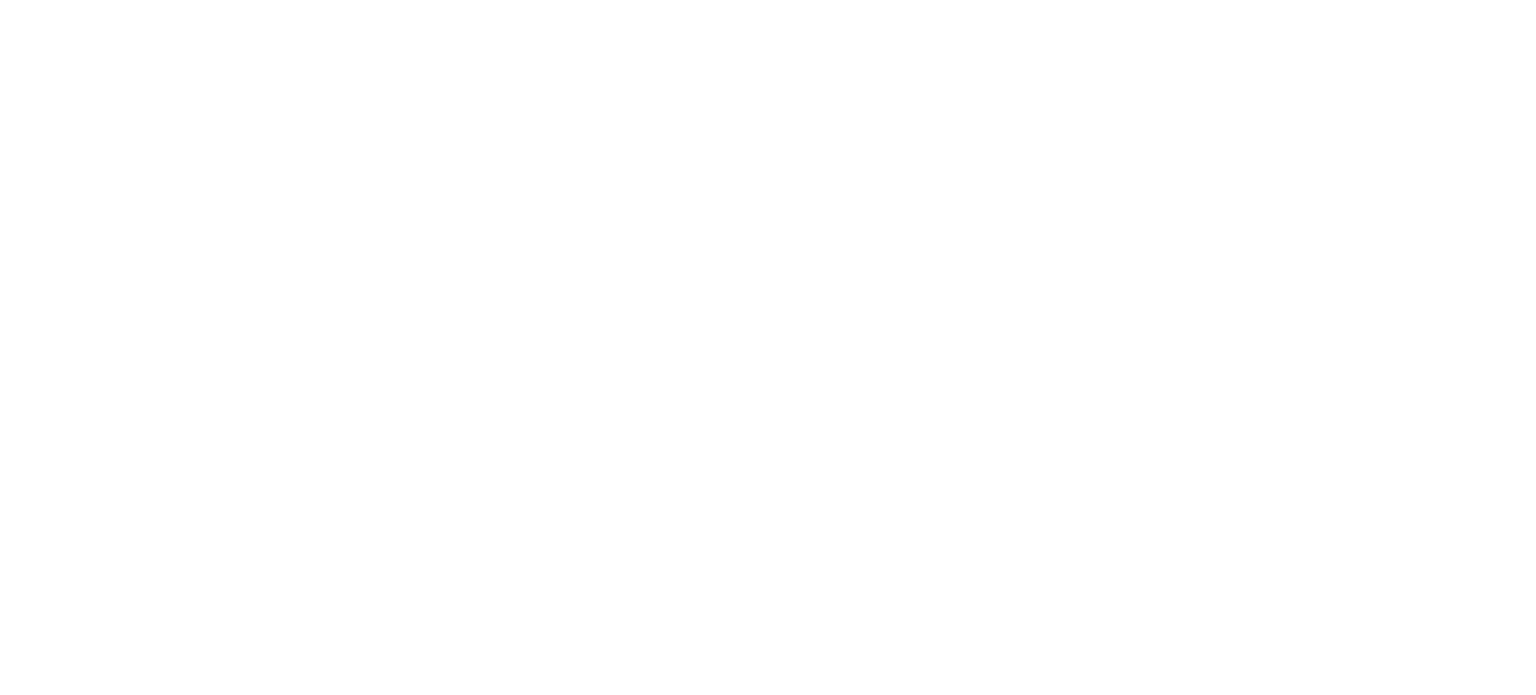 scroll, scrollTop: 0, scrollLeft: 0, axis: both 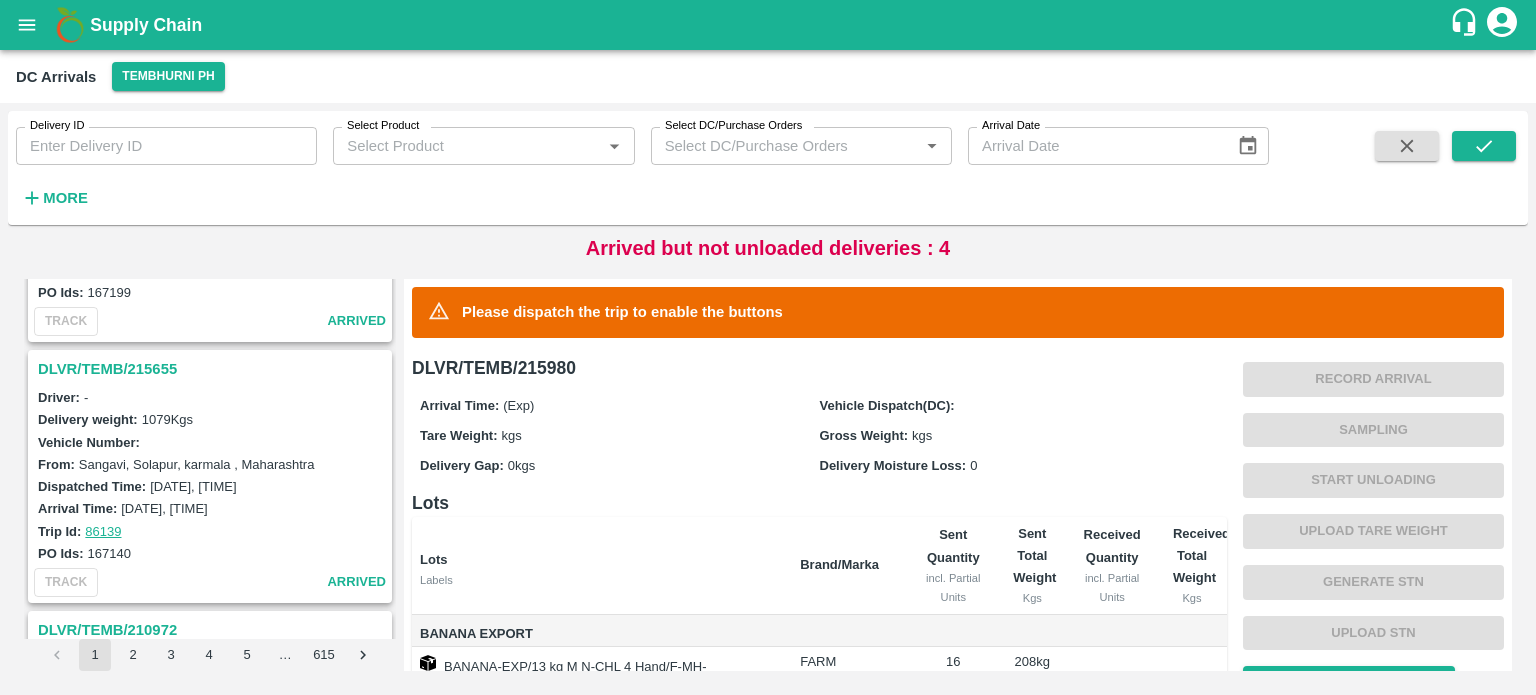 click on "DLVR/TEMB/215655" at bounding box center (213, 369) 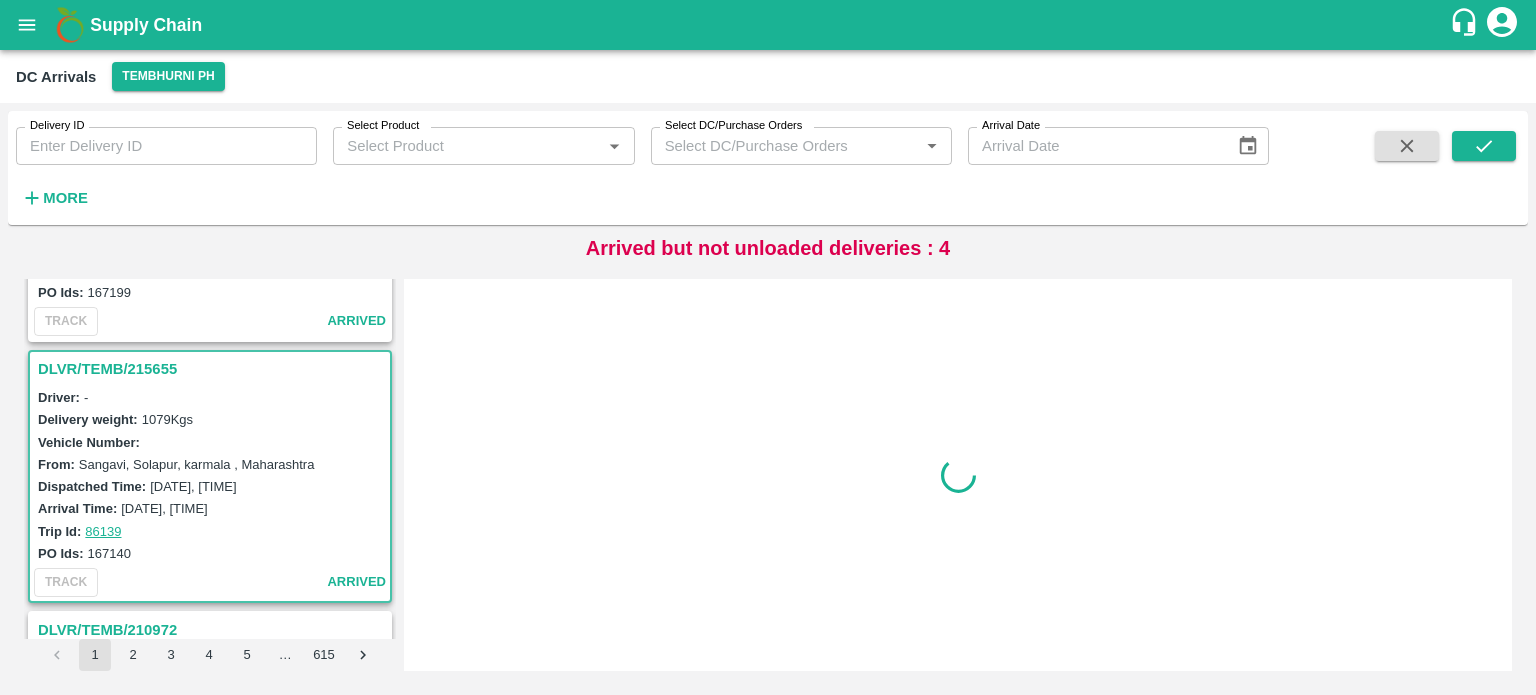 scroll, scrollTop: 1048, scrollLeft: 0, axis: vertical 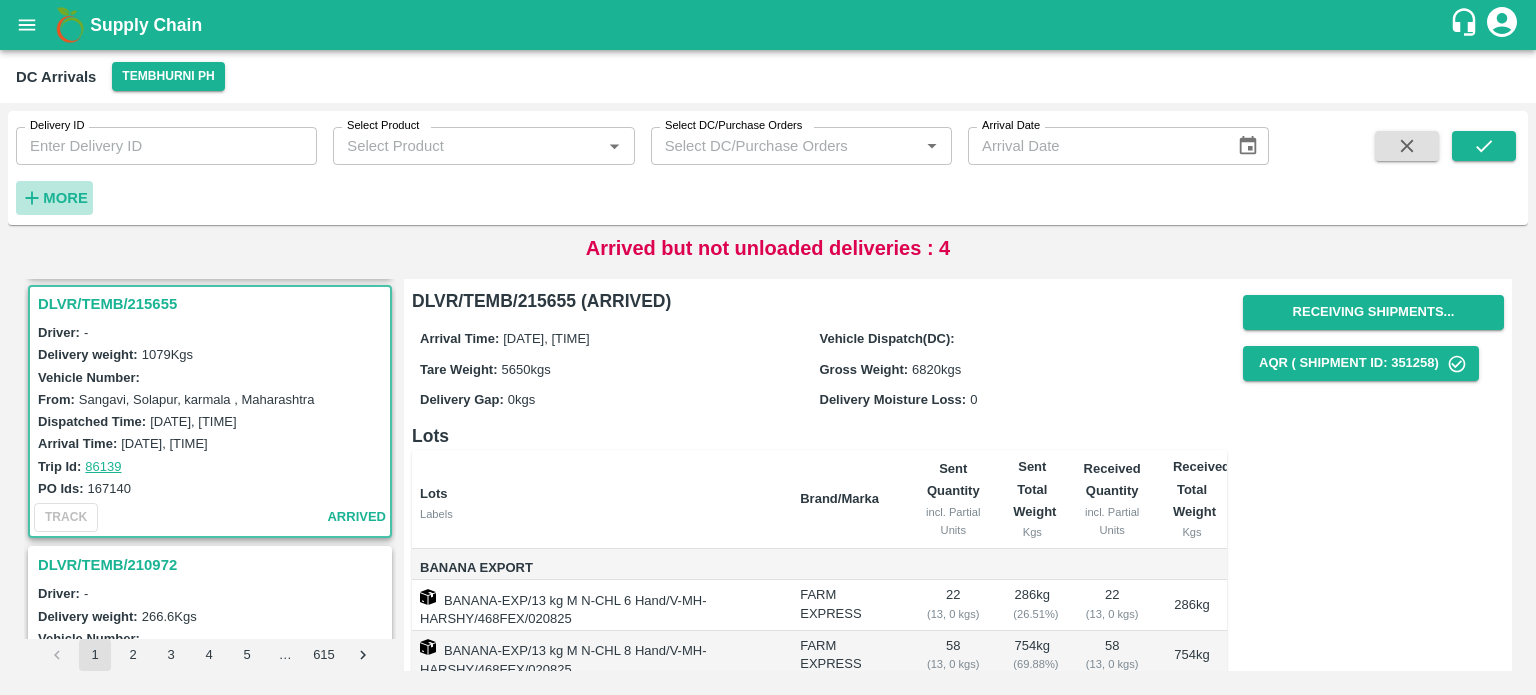 click on "More" at bounding box center [65, 198] 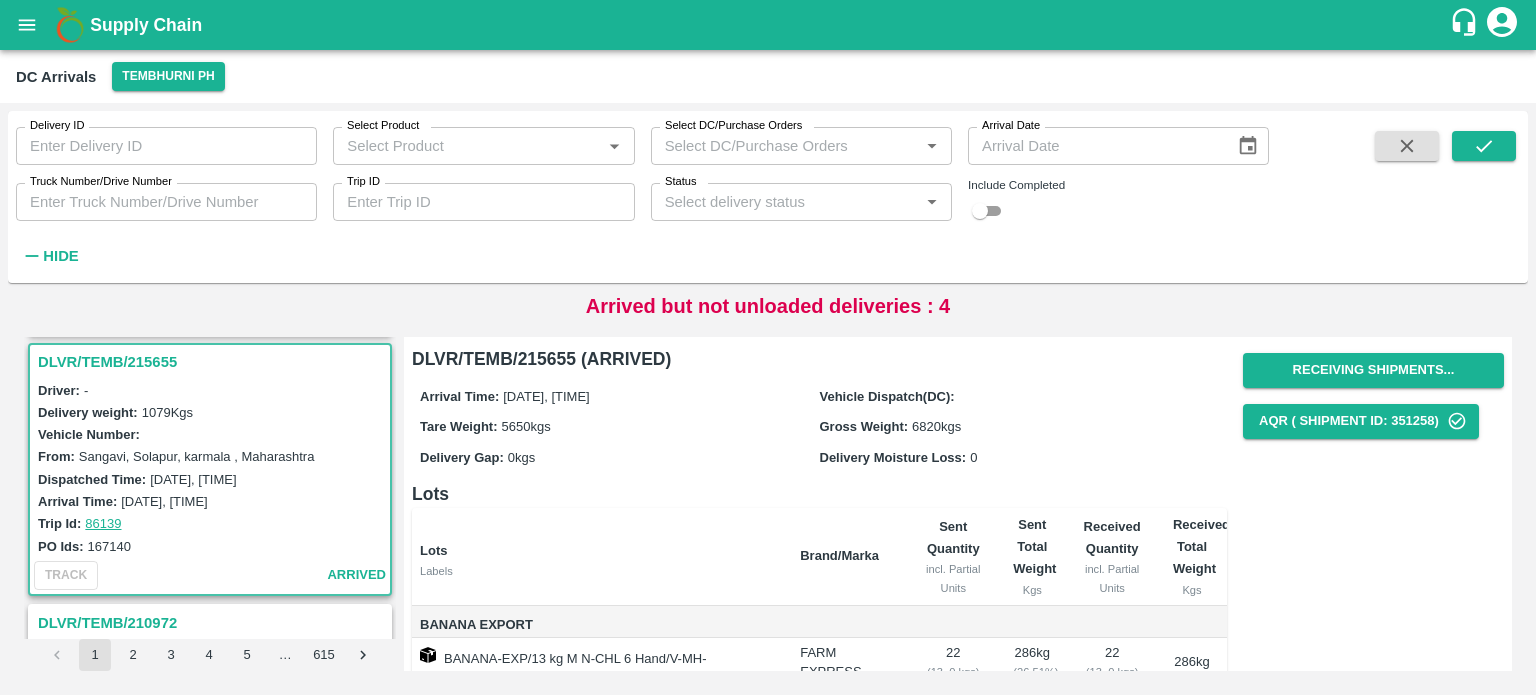 click on "Truck Number/Drive Number" at bounding box center [166, 202] 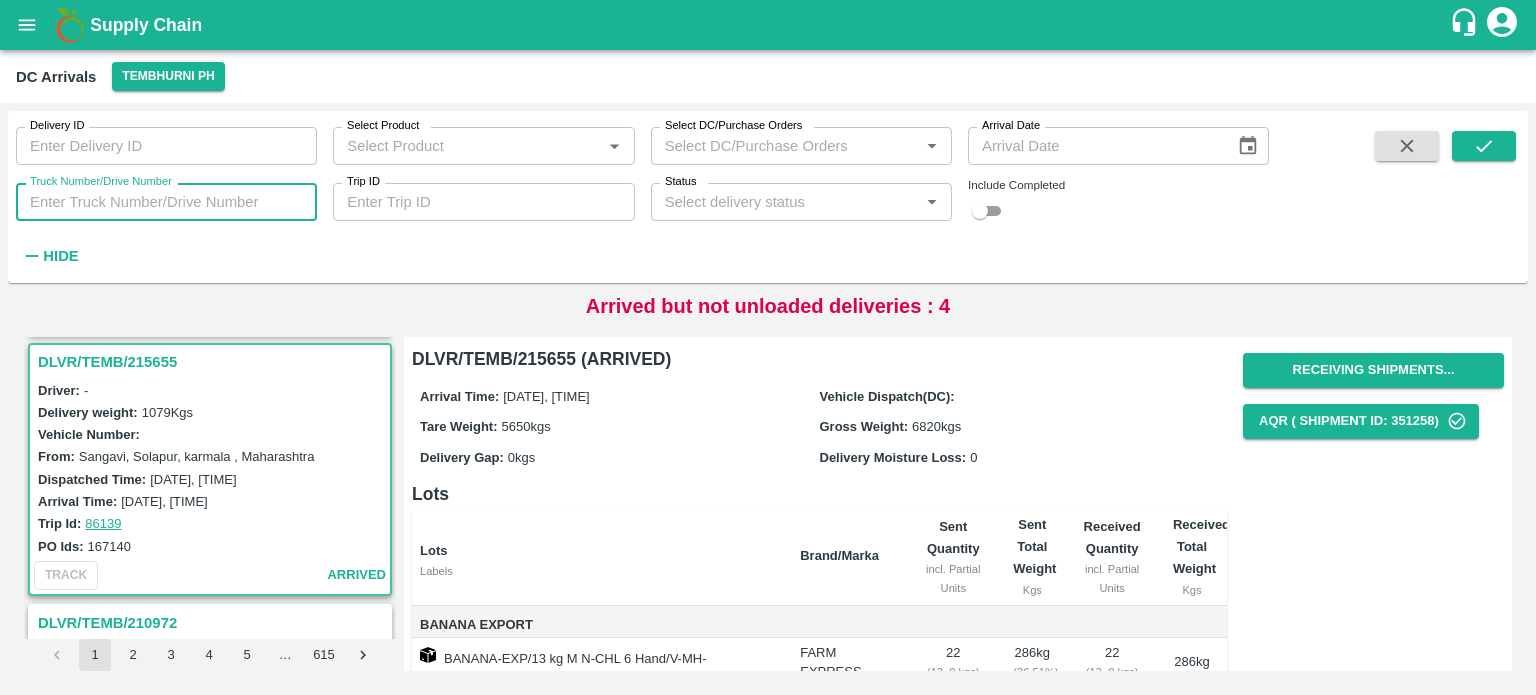 paste on "MH42AQ8699" 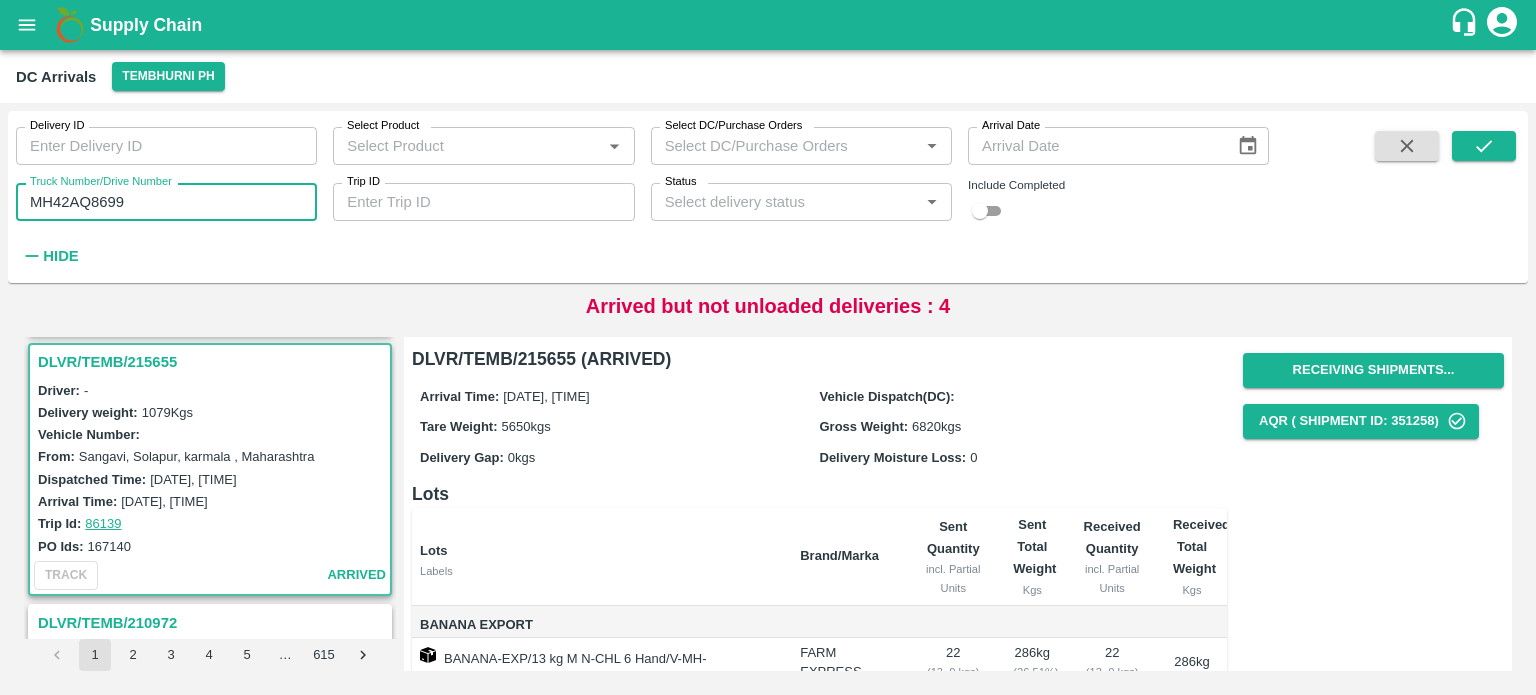 type on "MH42AQ8699" 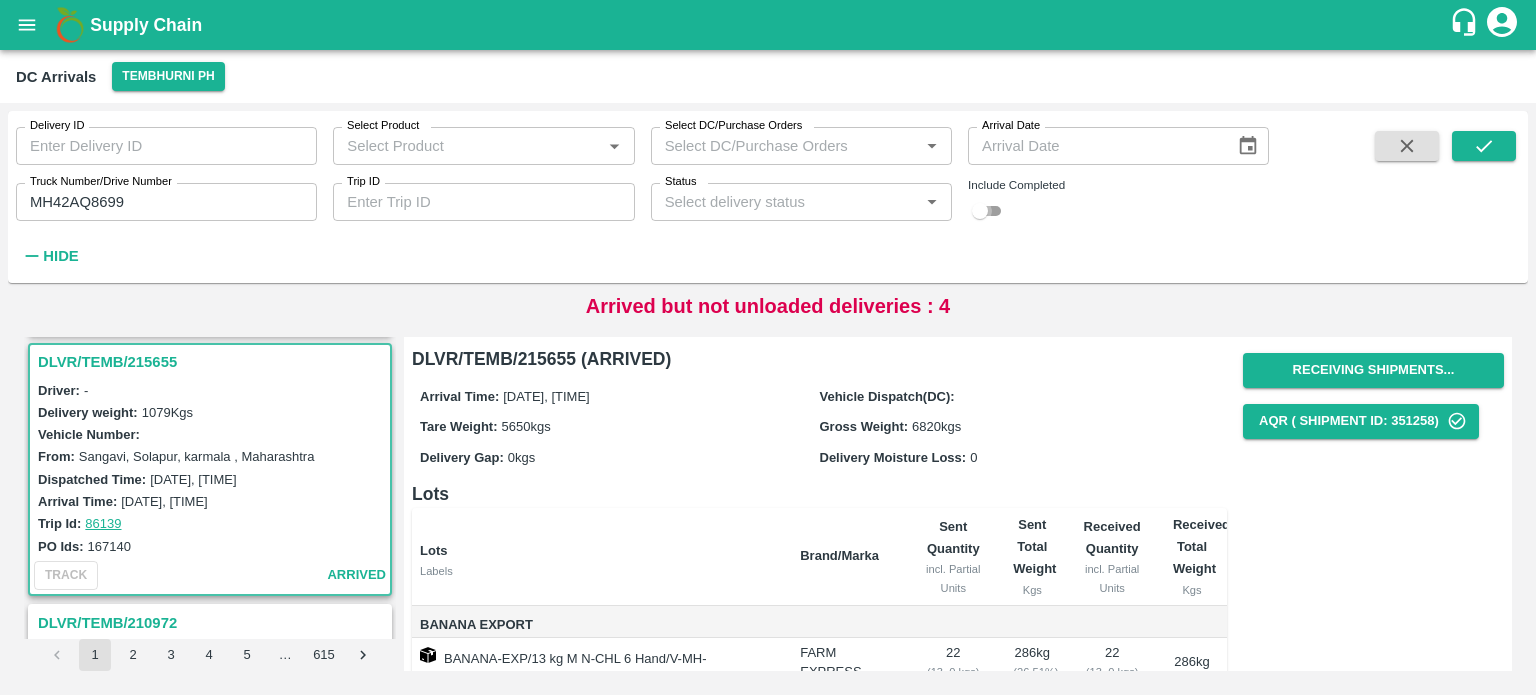 click at bounding box center [980, 211] 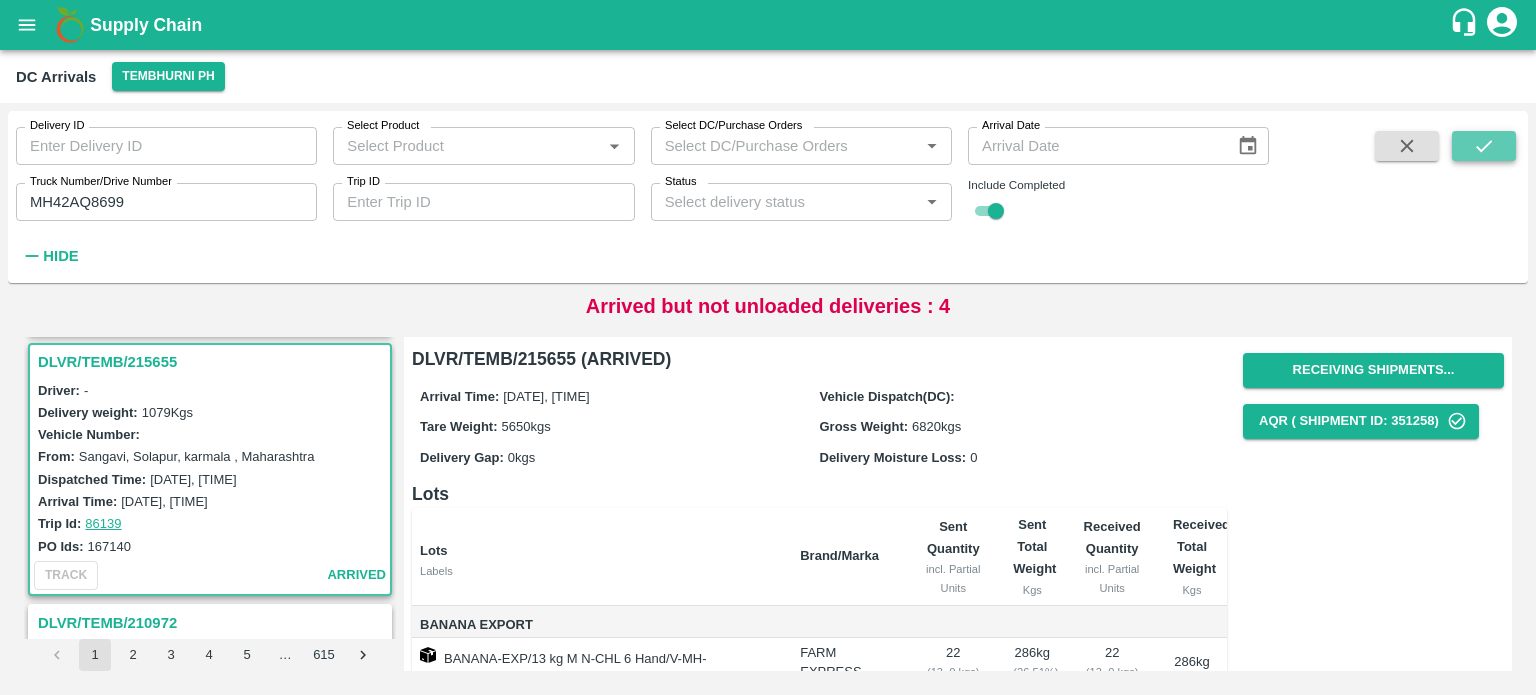 click 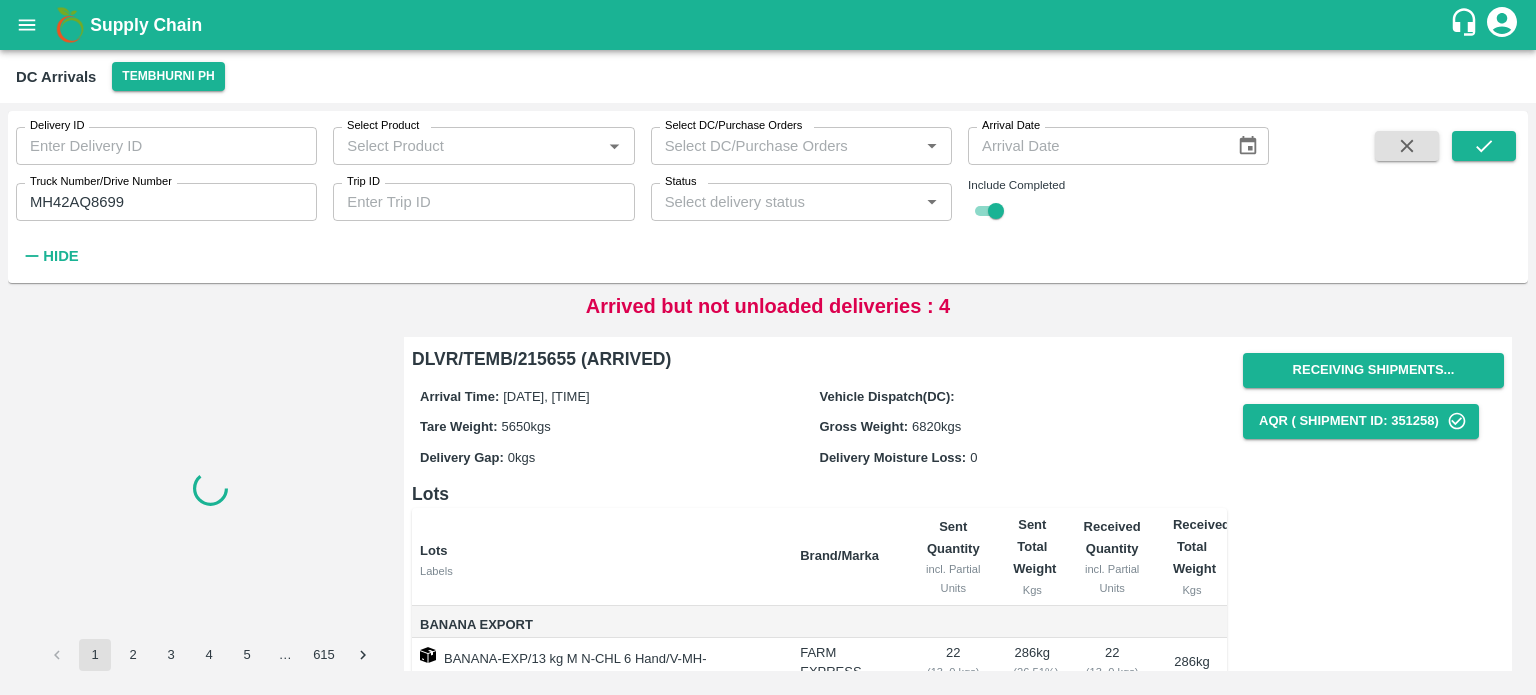 scroll, scrollTop: 0, scrollLeft: 0, axis: both 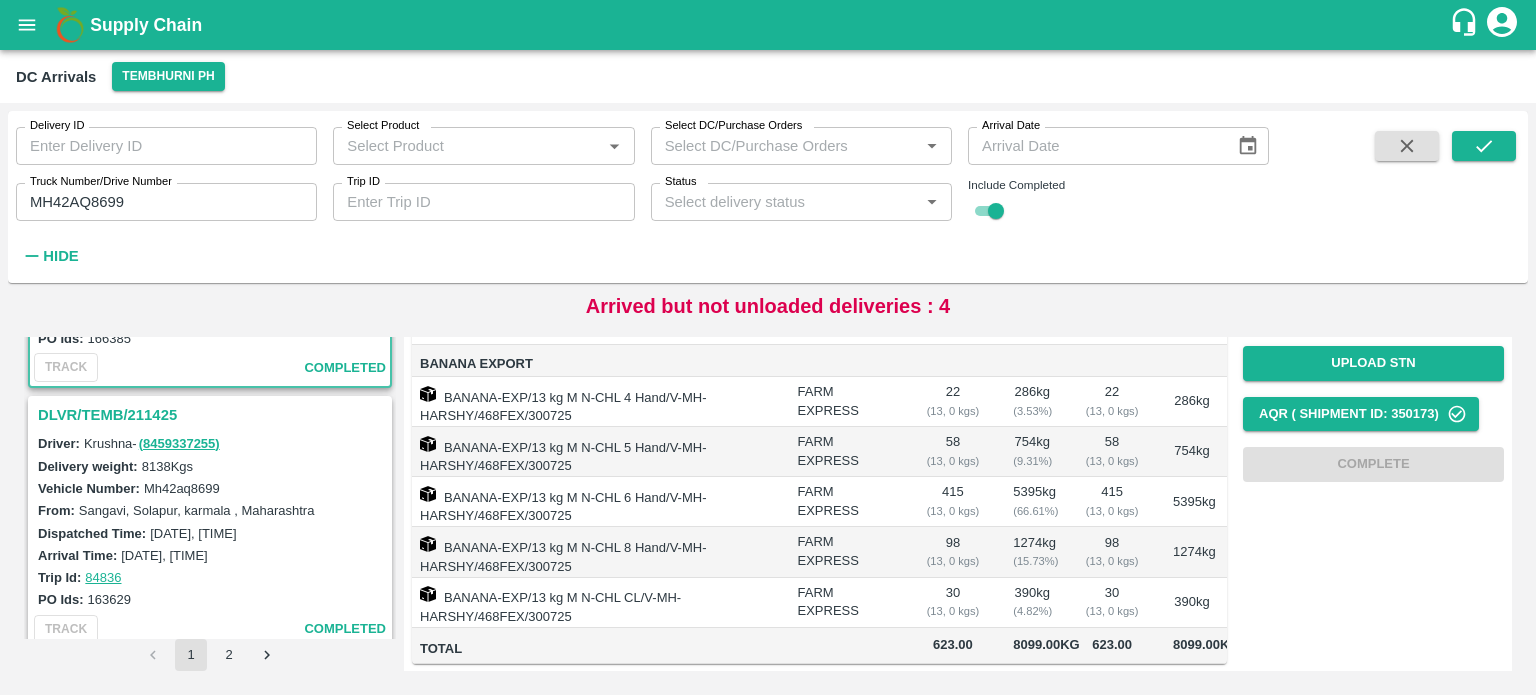 click on "DLVR/TEMB/211425" at bounding box center (213, 415) 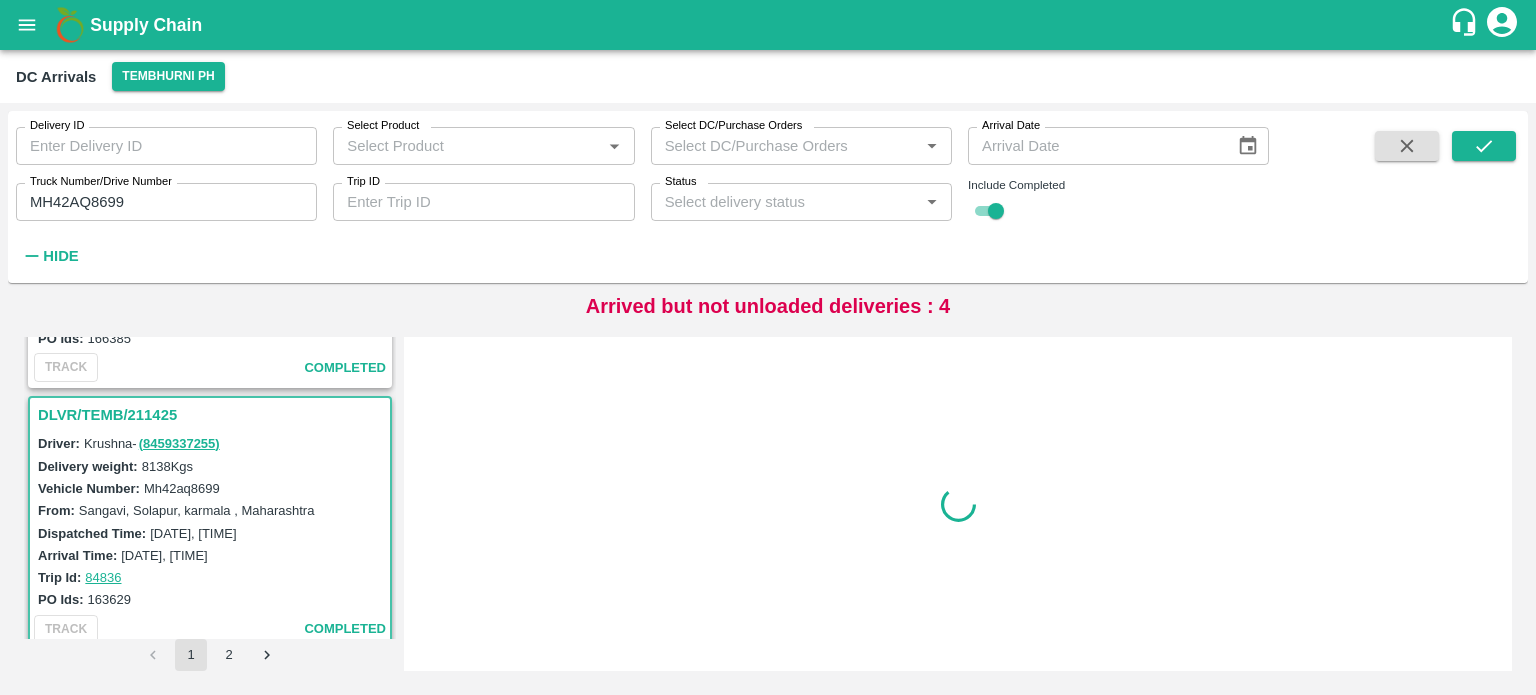 scroll, scrollTop: 0, scrollLeft: 0, axis: both 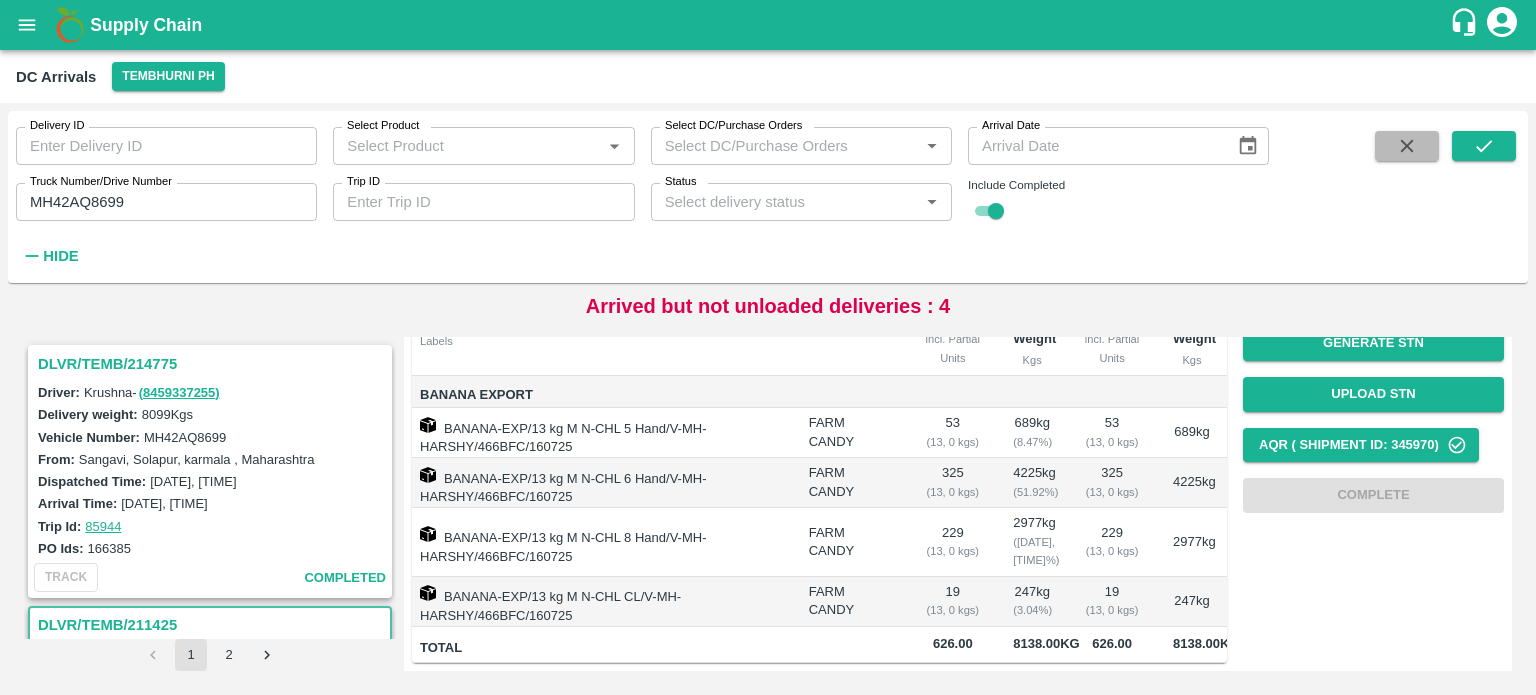 click 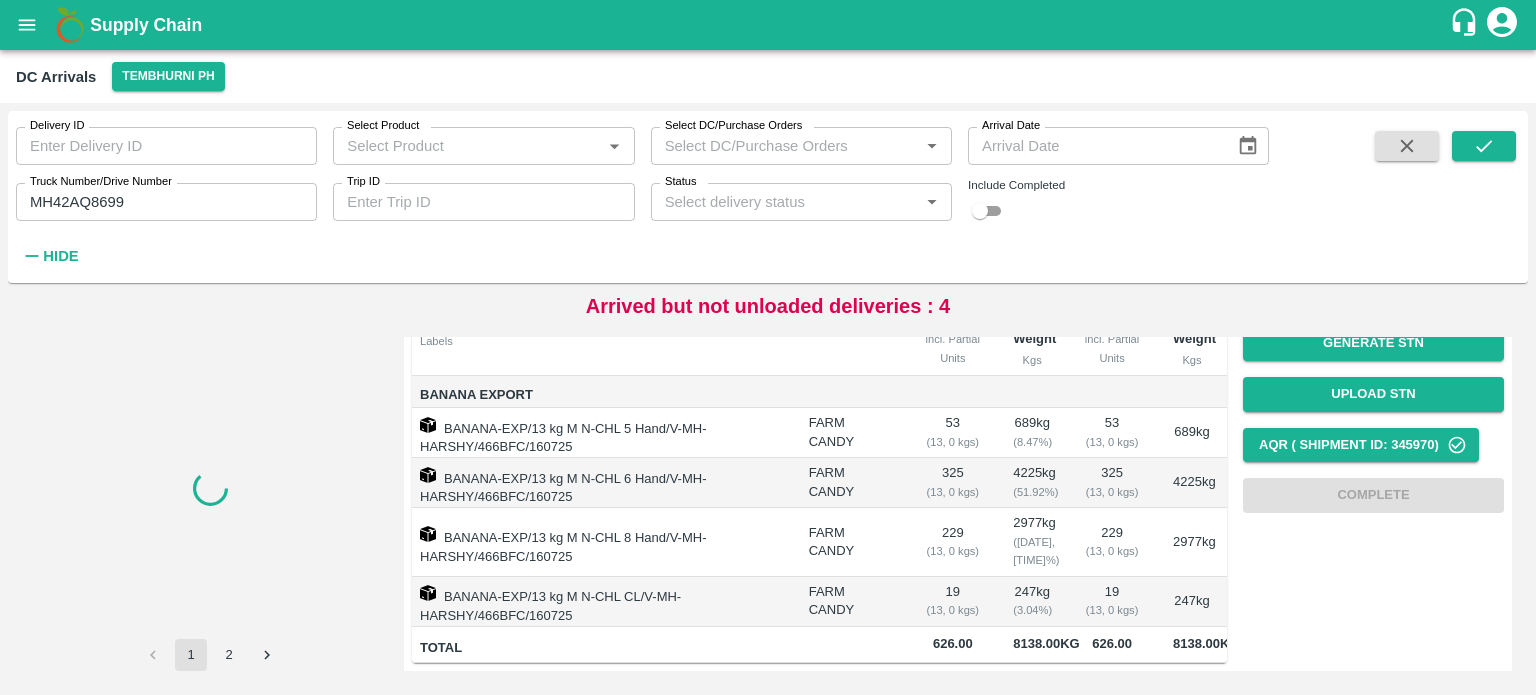type 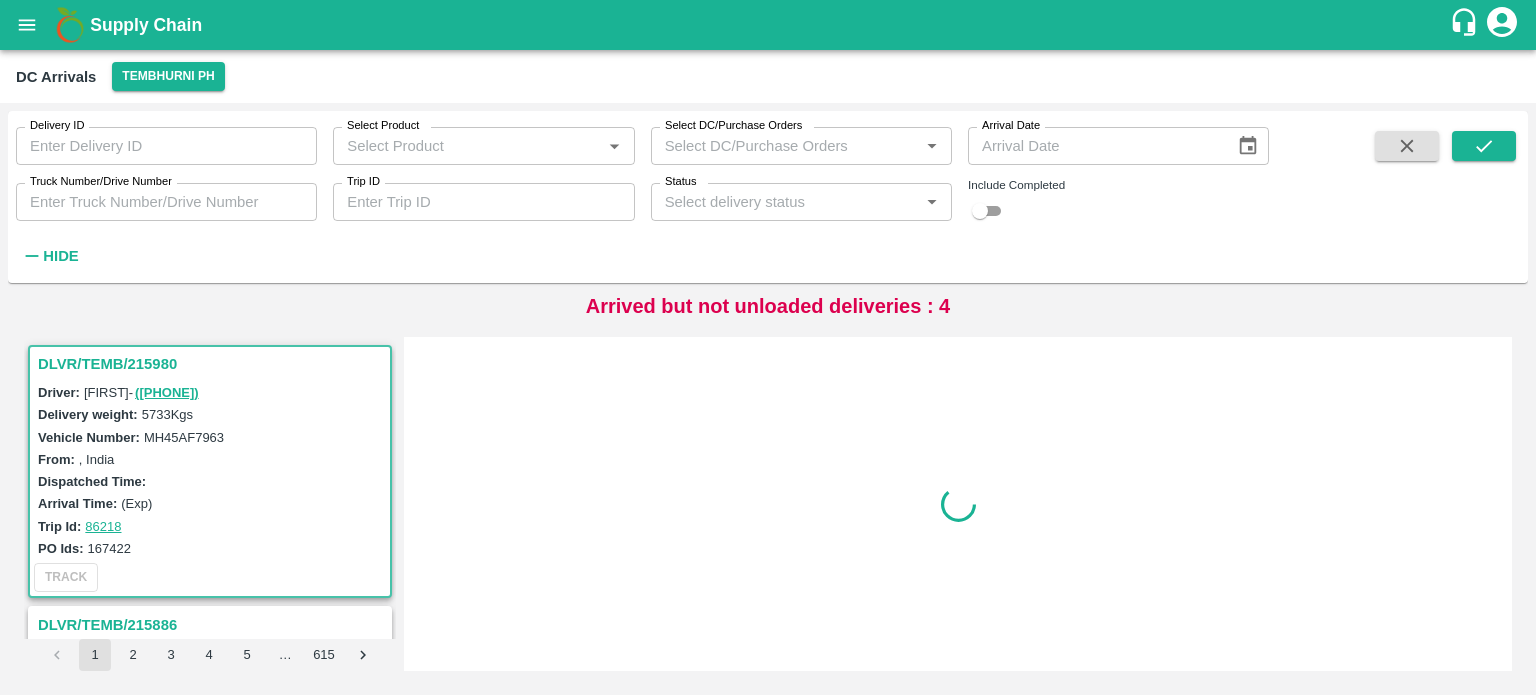 scroll, scrollTop: 0, scrollLeft: 0, axis: both 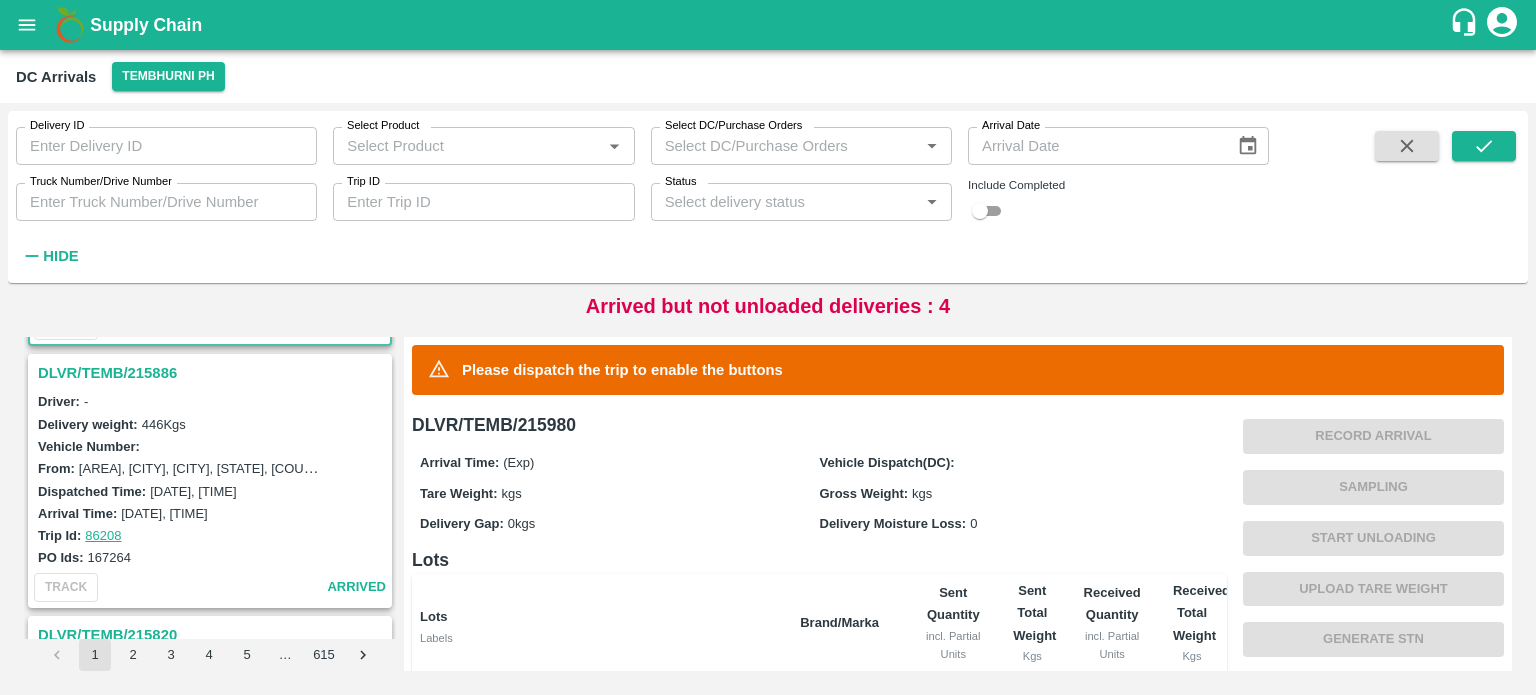 click on "DLVR/TEMB/215886" at bounding box center (213, 373) 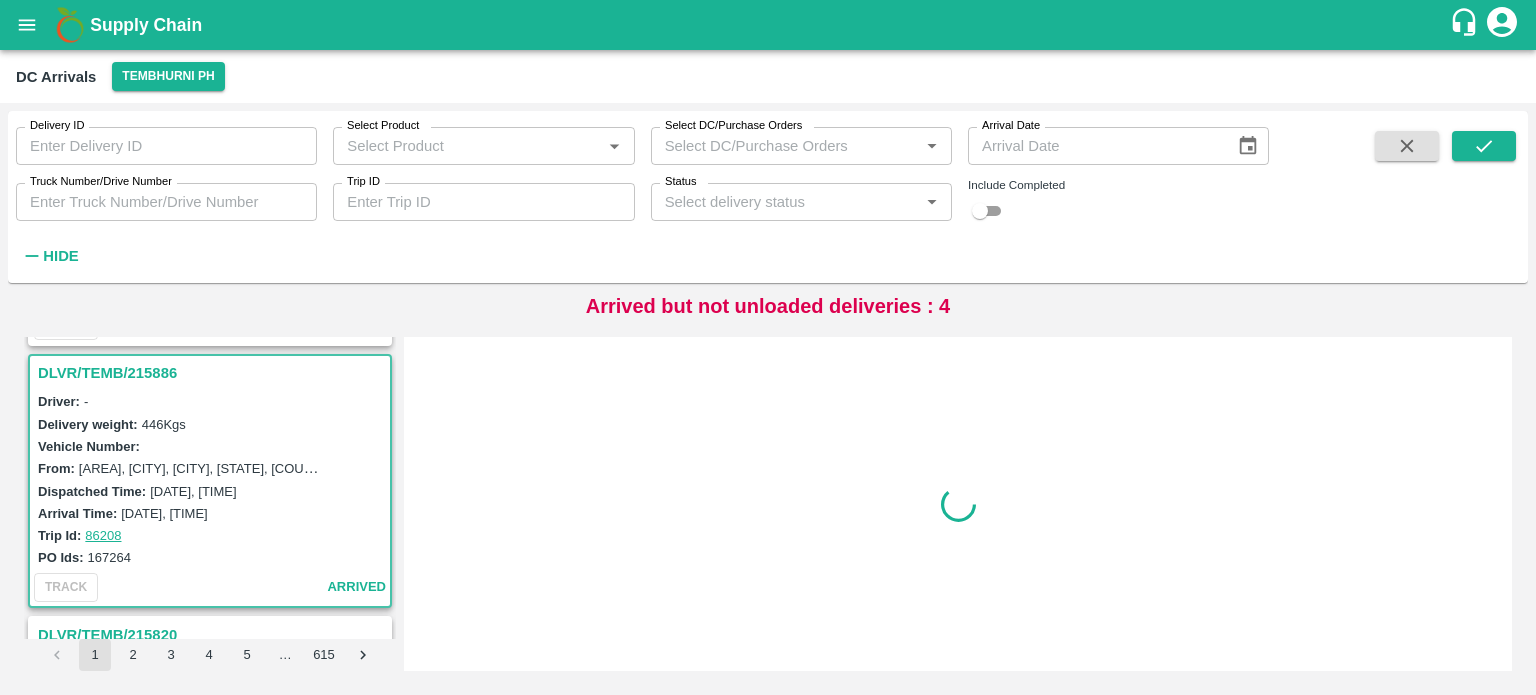 scroll, scrollTop: 268, scrollLeft: 0, axis: vertical 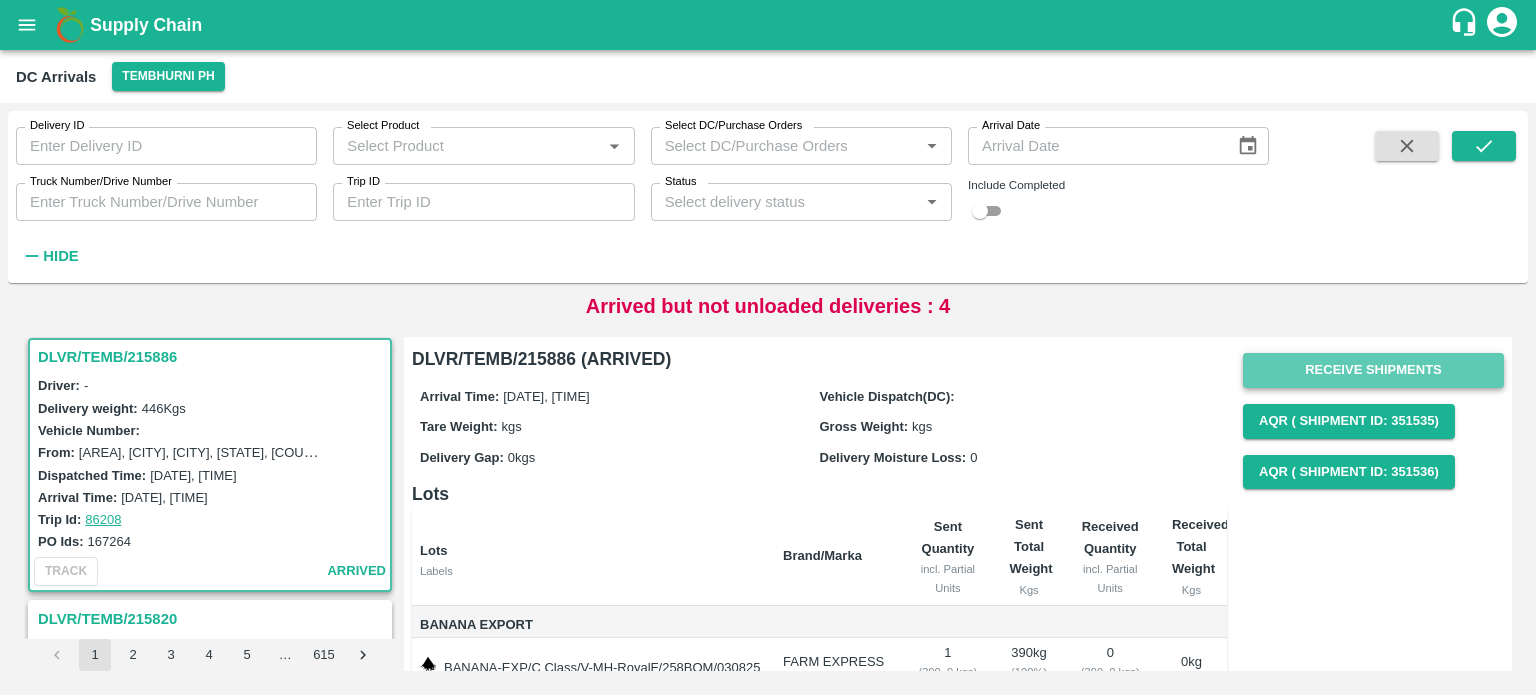 click on "Receive Shipments" at bounding box center (1373, 370) 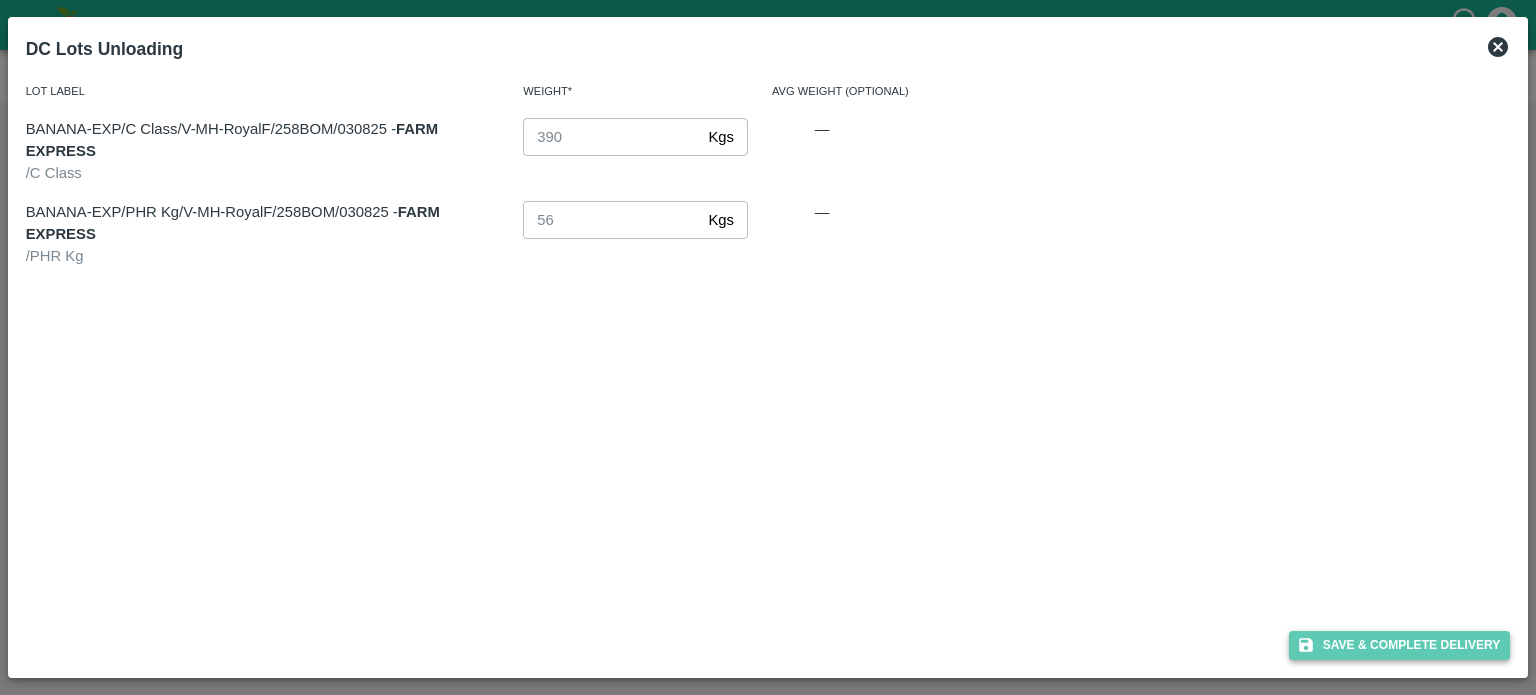 click on "Save & Complete Delivery" at bounding box center (1400, 645) 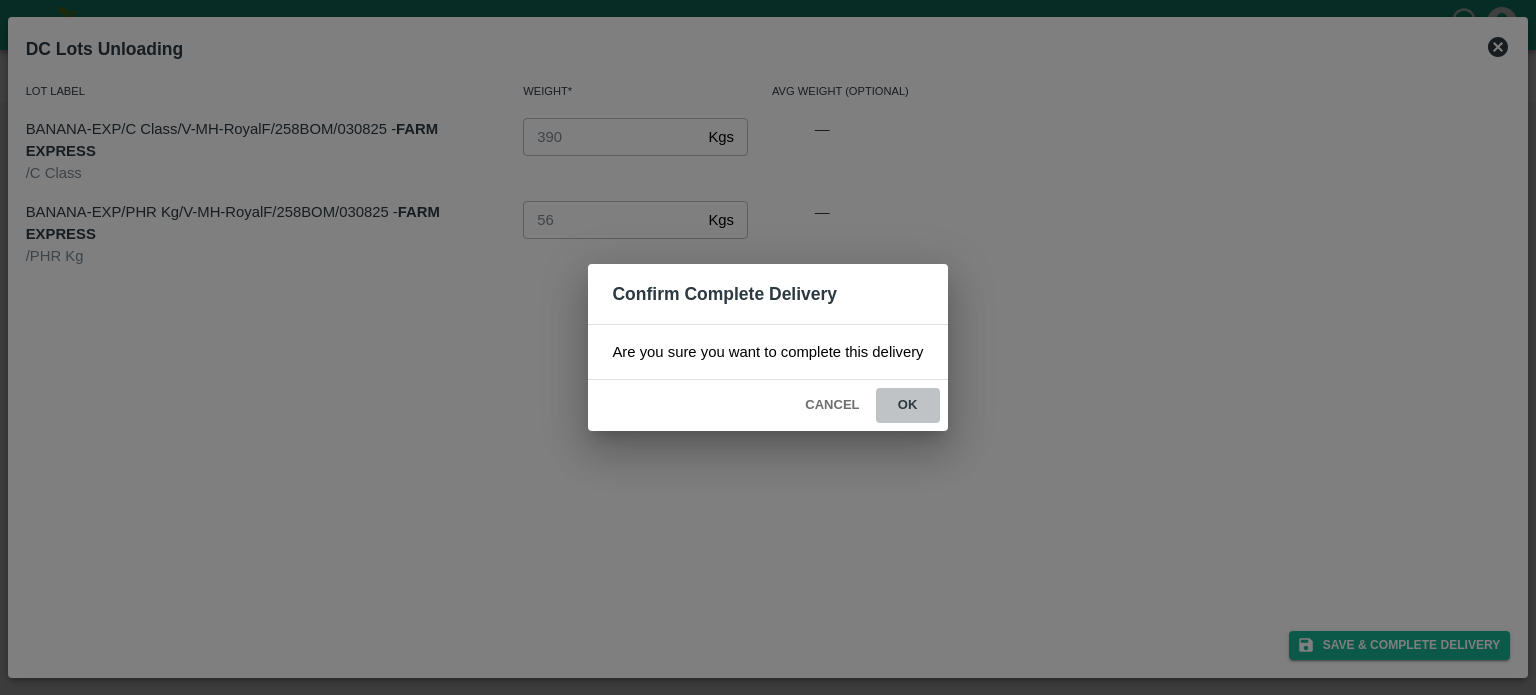 click on "ok" at bounding box center (908, 405) 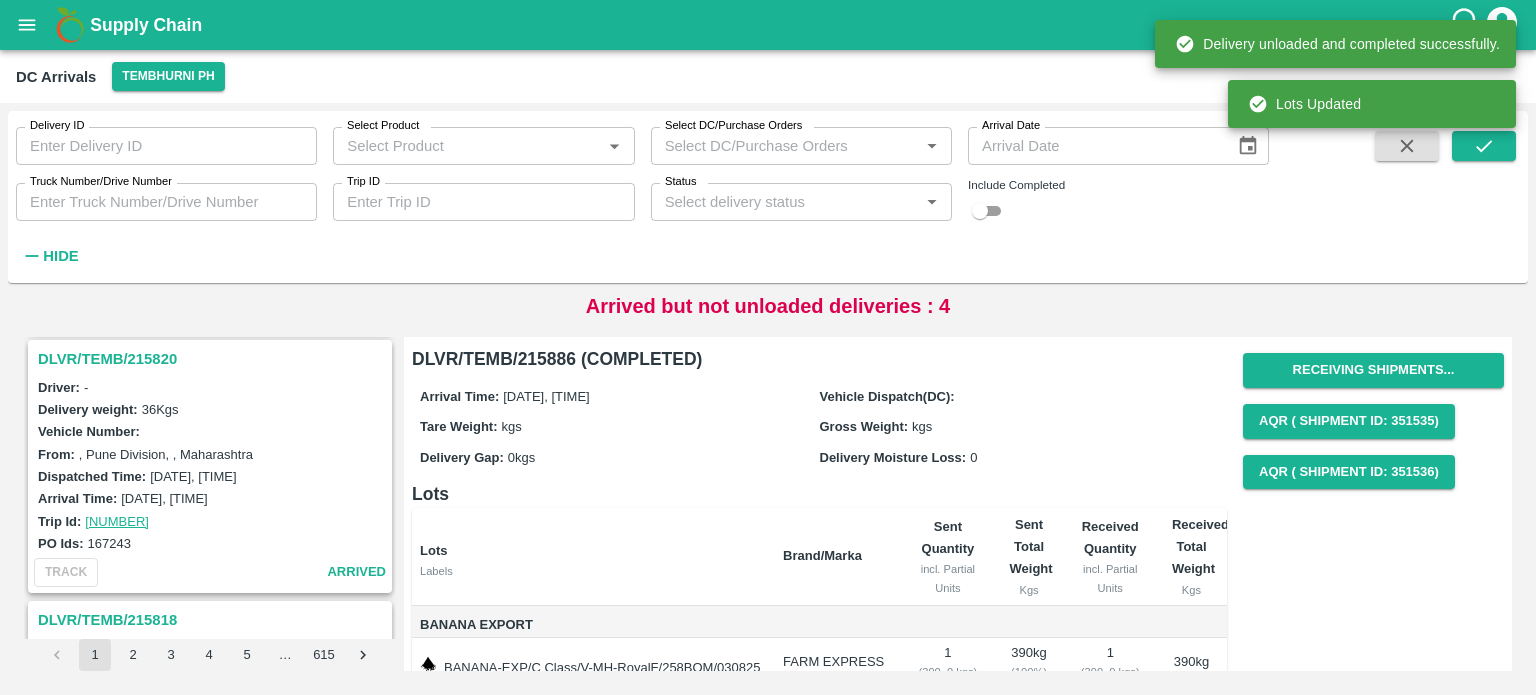 scroll, scrollTop: 528, scrollLeft: 0, axis: vertical 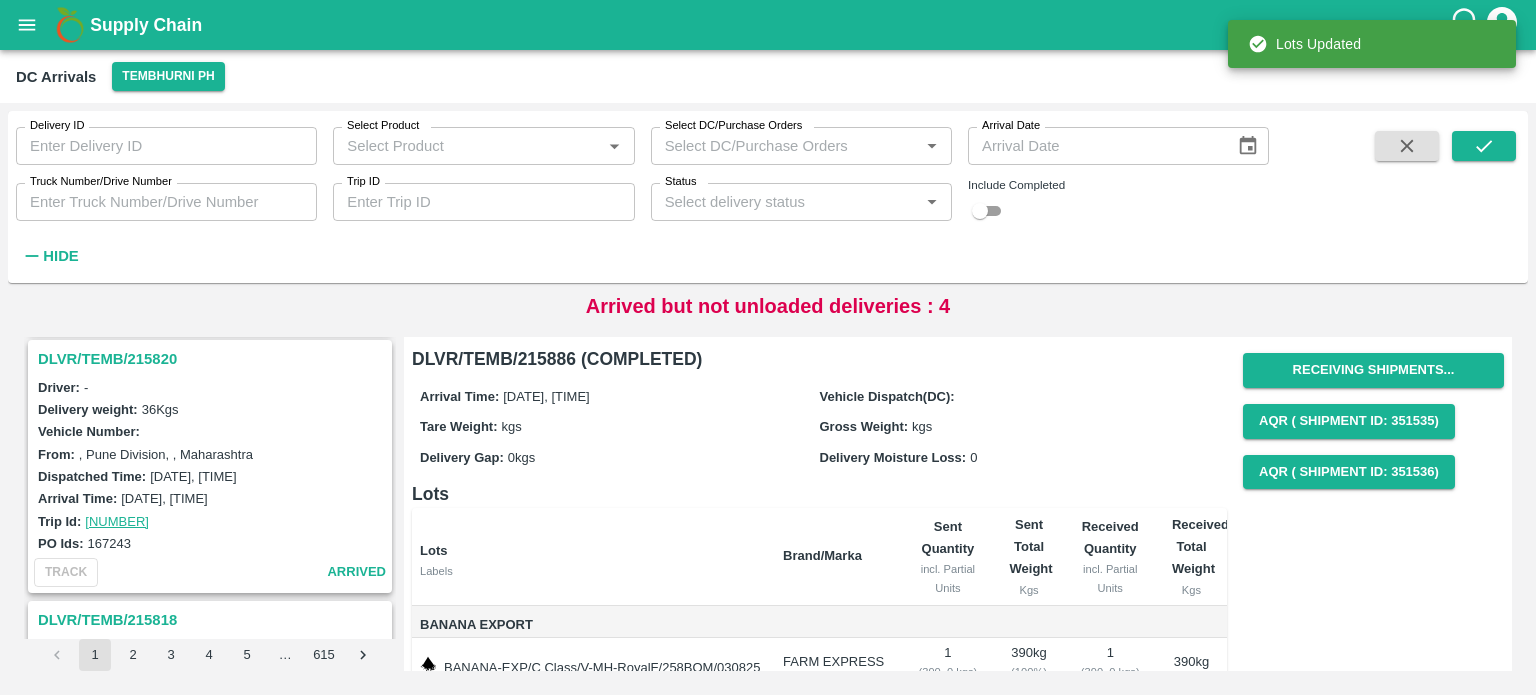 click on "DLVR/TEMB/215820" at bounding box center (213, 359) 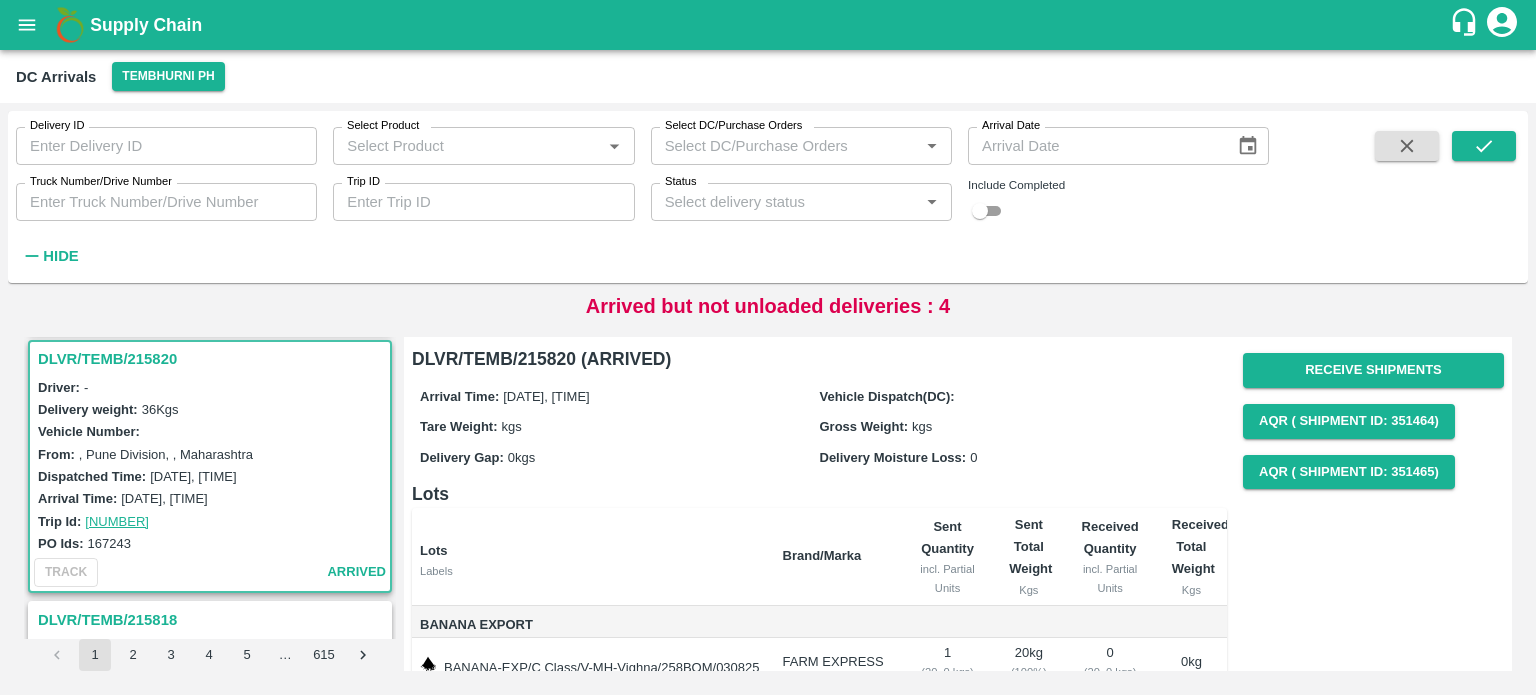 scroll, scrollTop: 140, scrollLeft: 0, axis: vertical 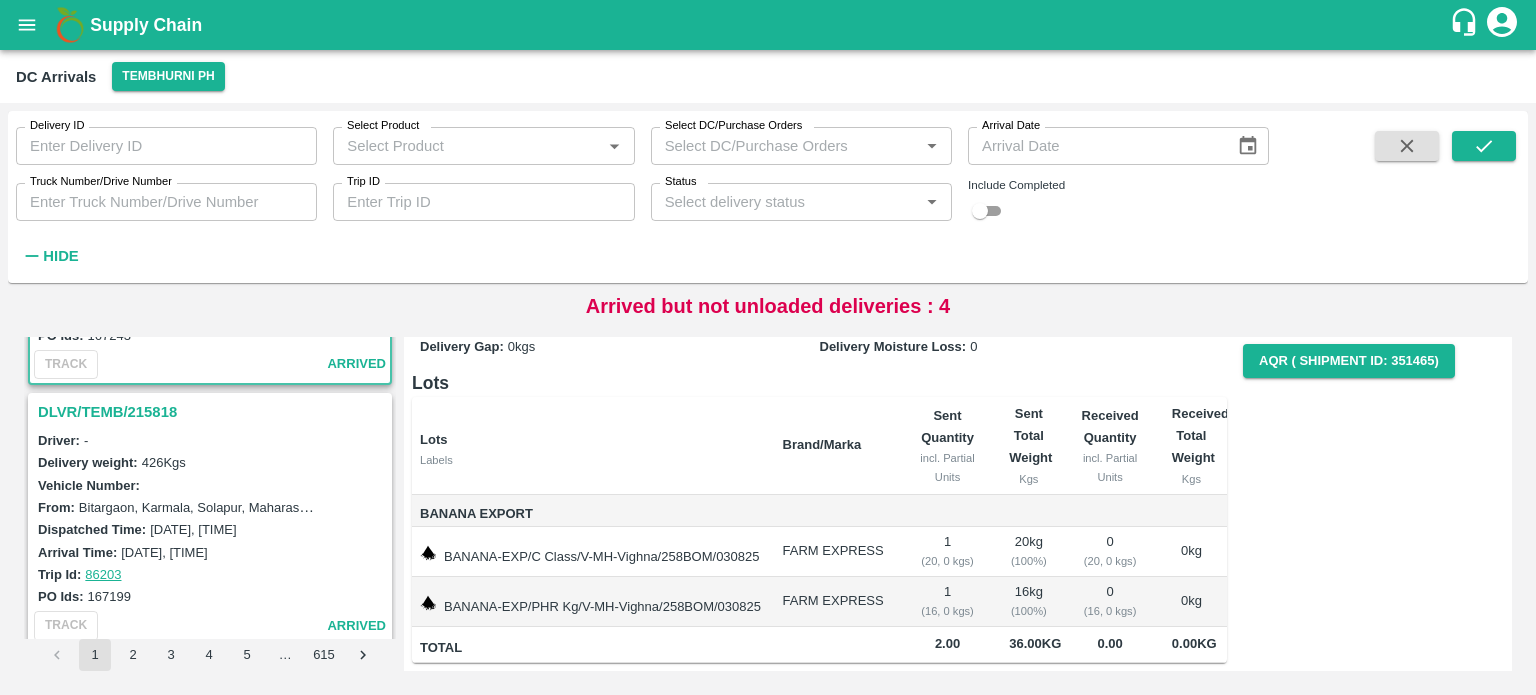 click on "DLVR/TEMB/215818" at bounding box center (213, 412) 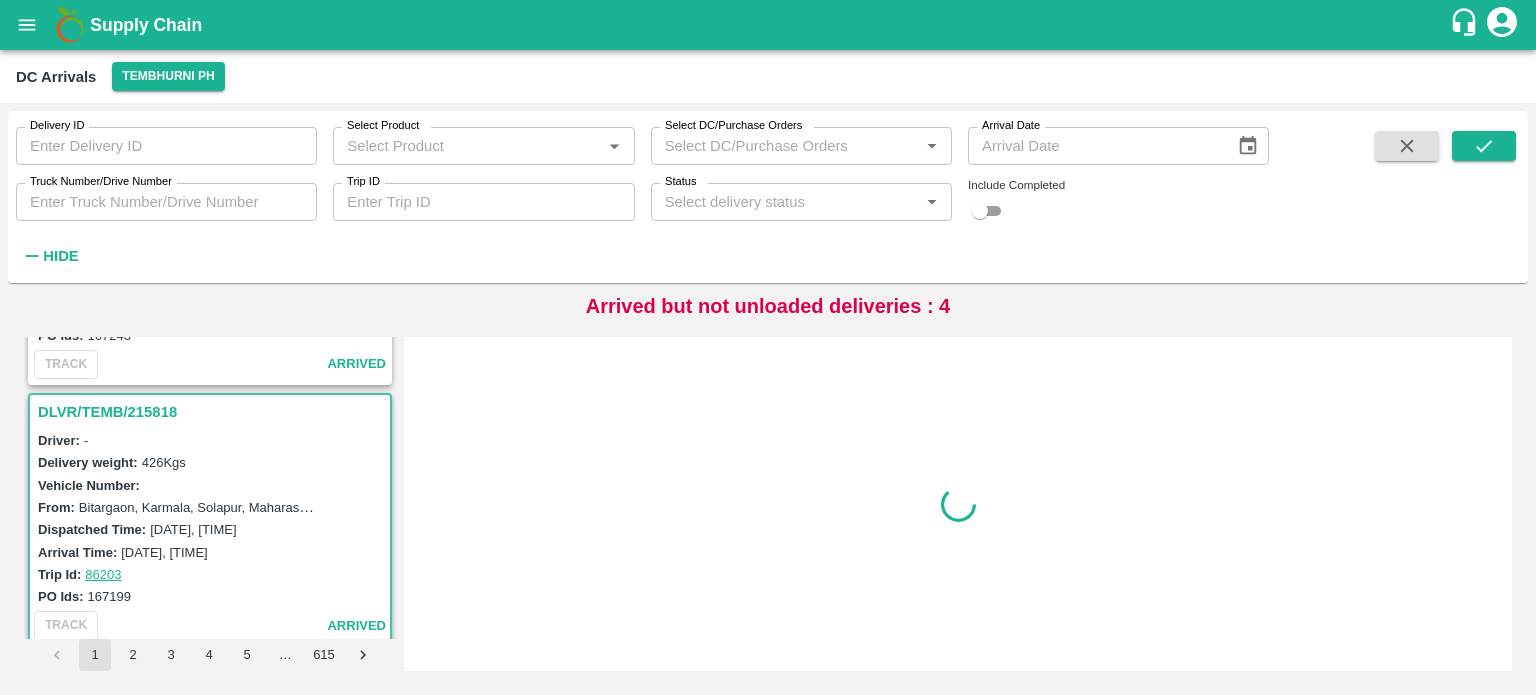 scroll, scrollTop: 0, scrollLeft: 0, axis: both 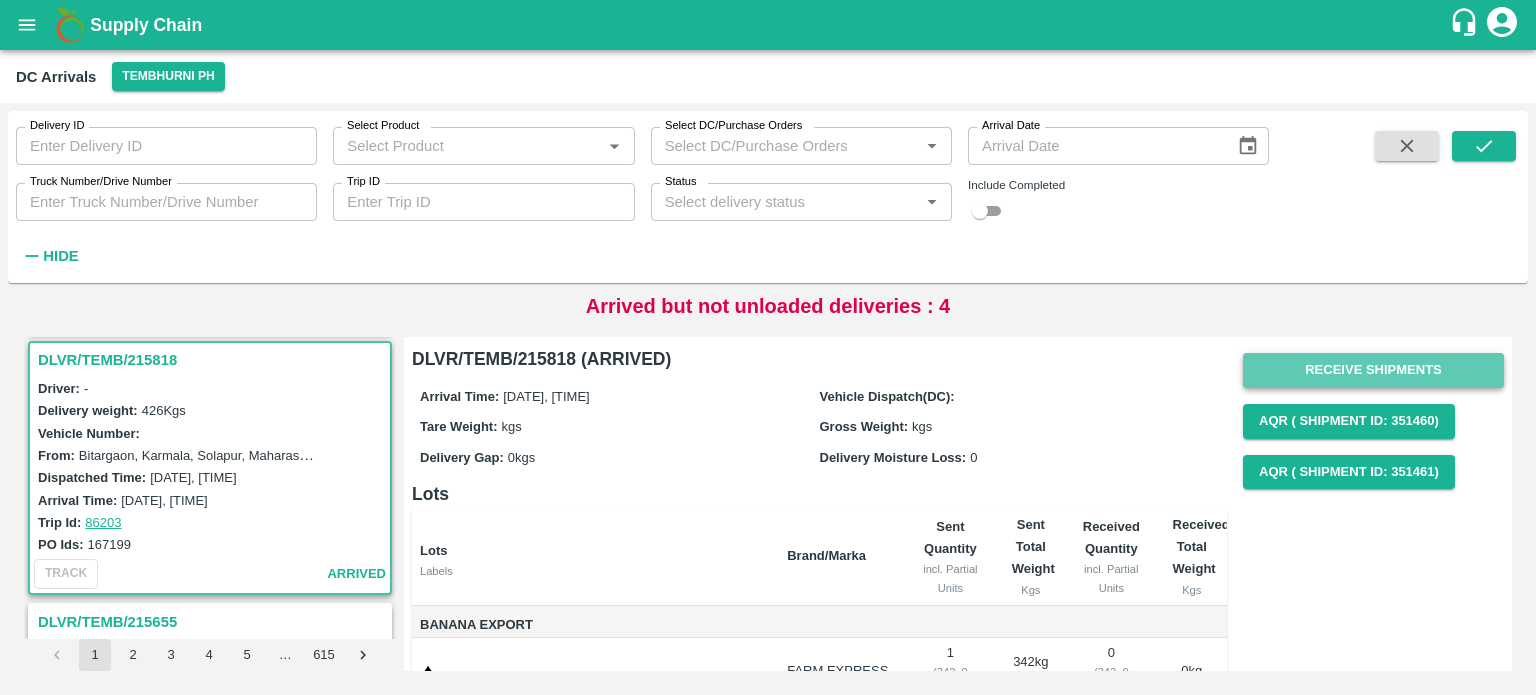 click on "Receive Shipments" at bounding box center [1373, 370] 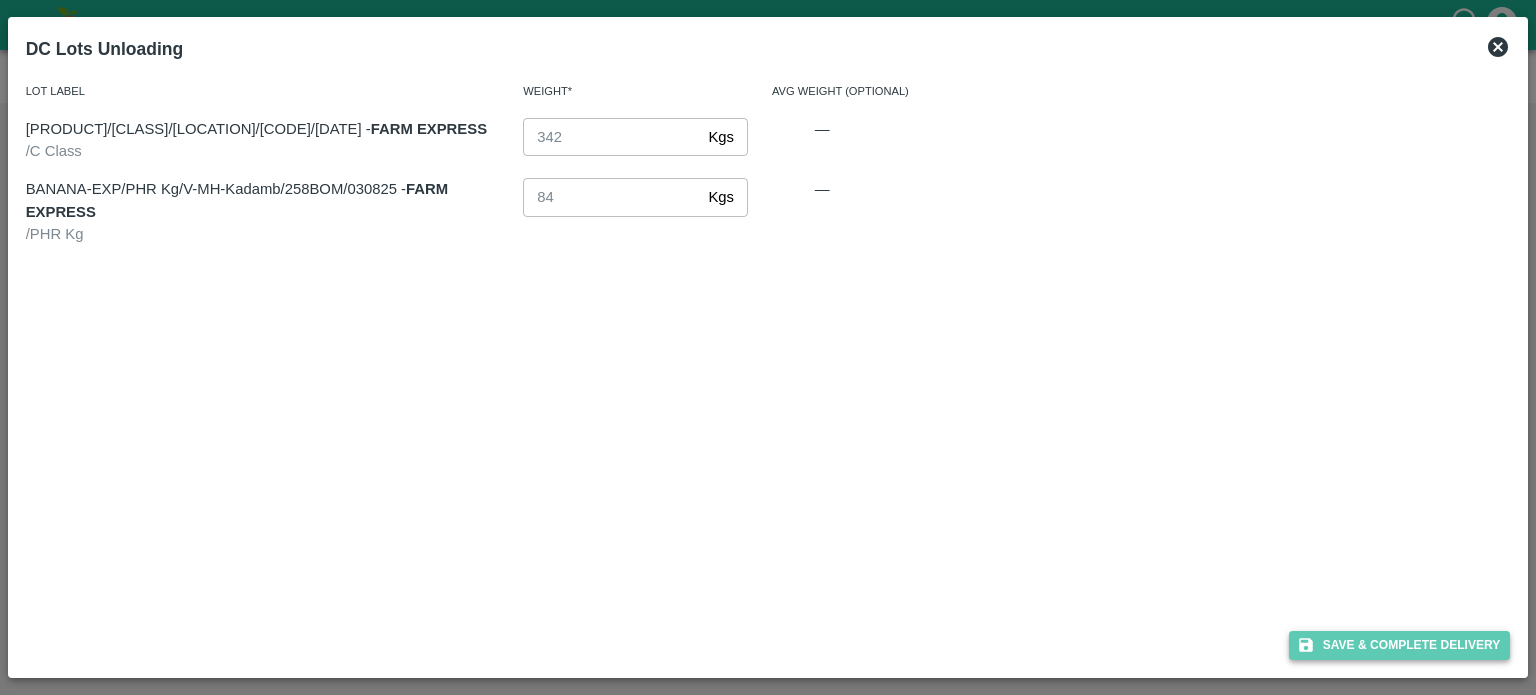 click on "Save & Complete Delivery" at bounding box center [1400, 645] 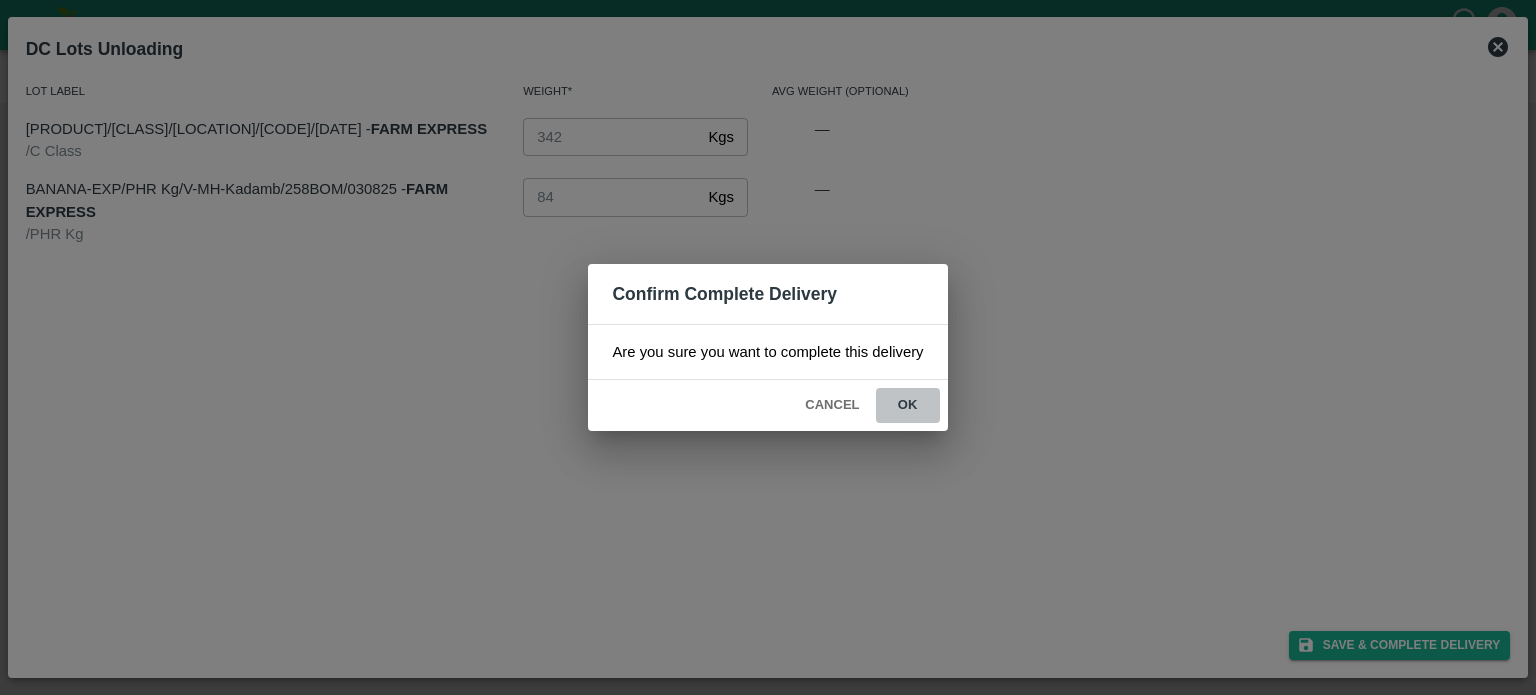 click on "ok" at bounding box center [908, 405] 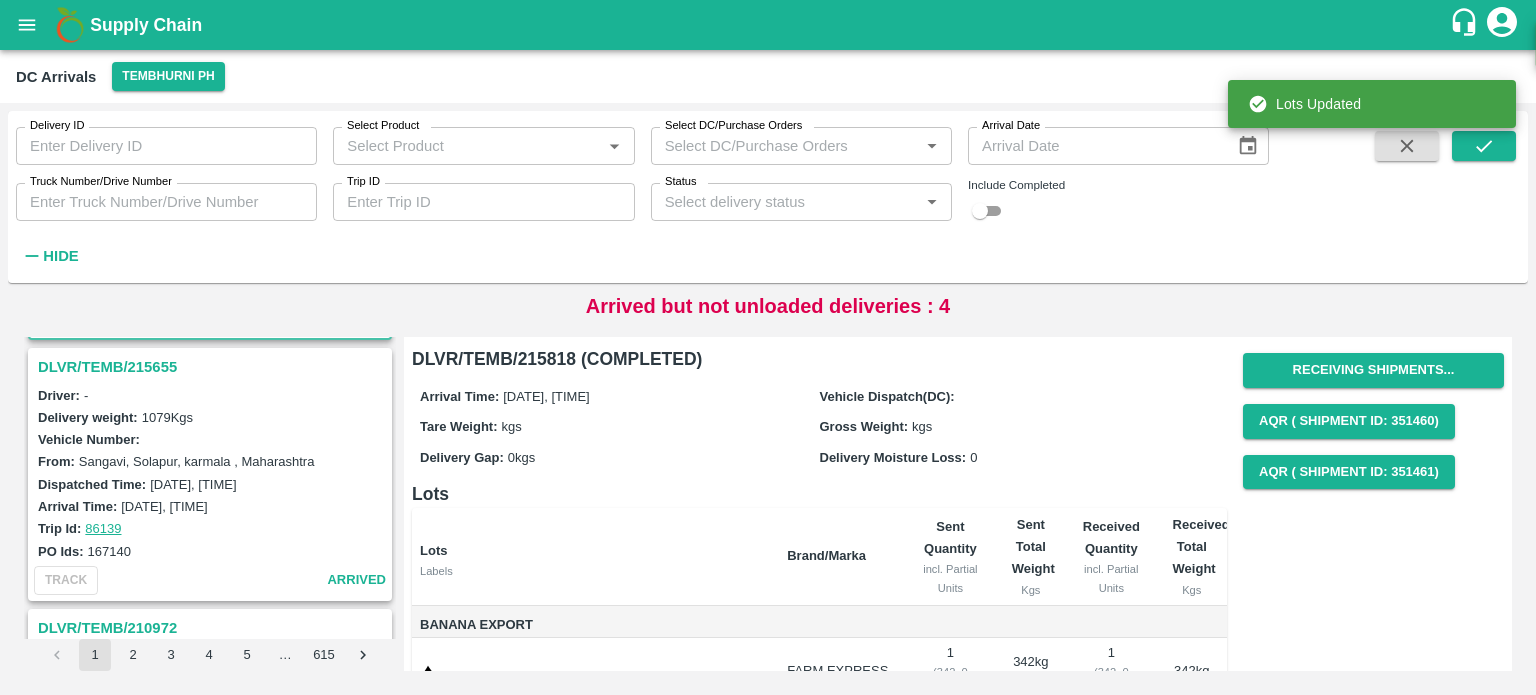 scroll, scrollTop: 1036, scrollLeft: 0, axis: vertical 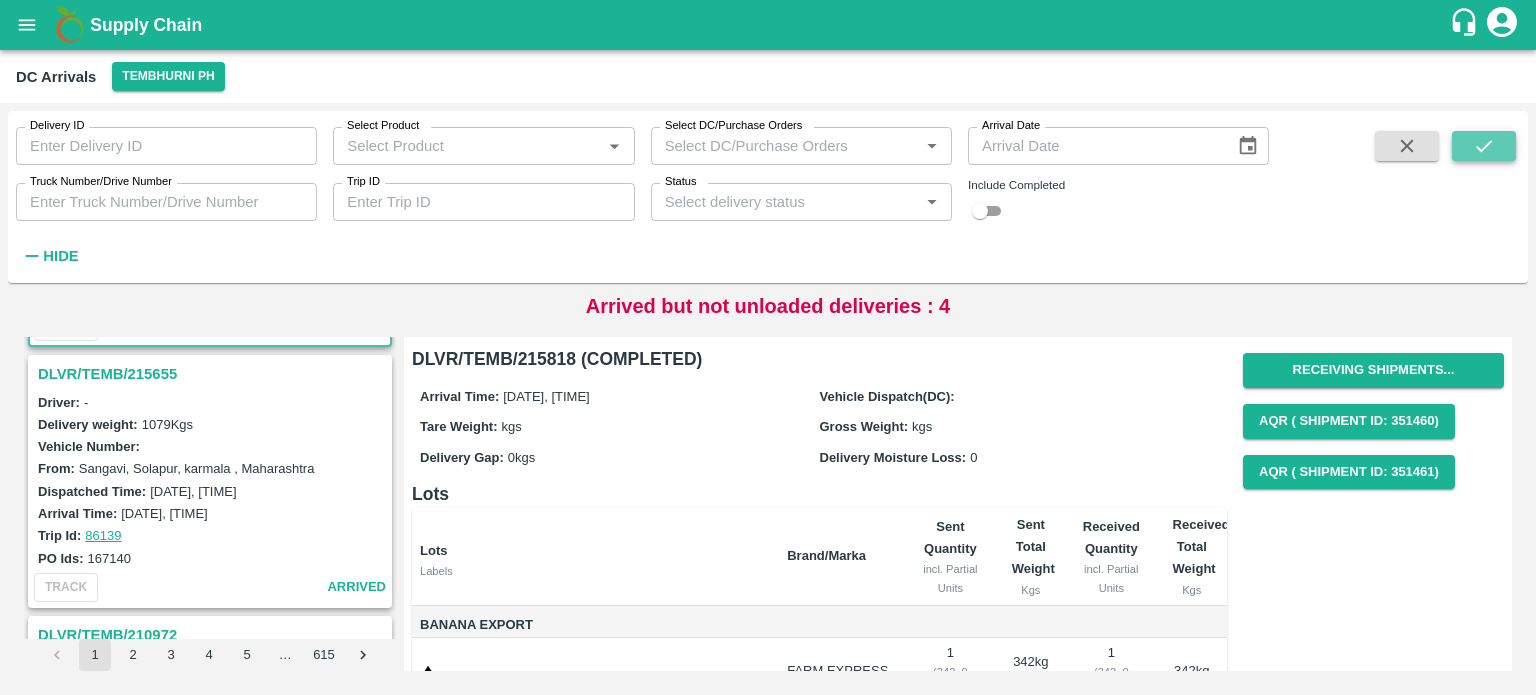 click 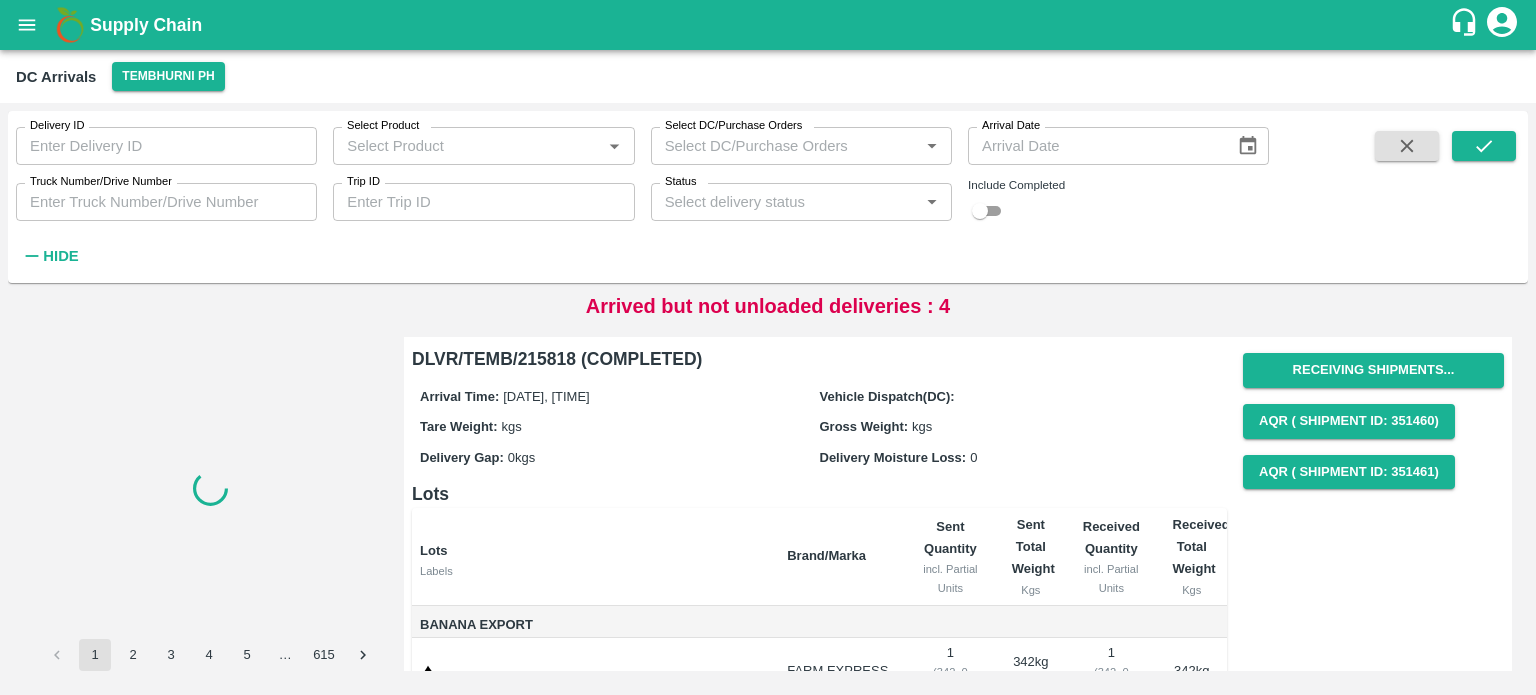 scroll, scrollTop: 0, scrollLeft: 0, axis: both 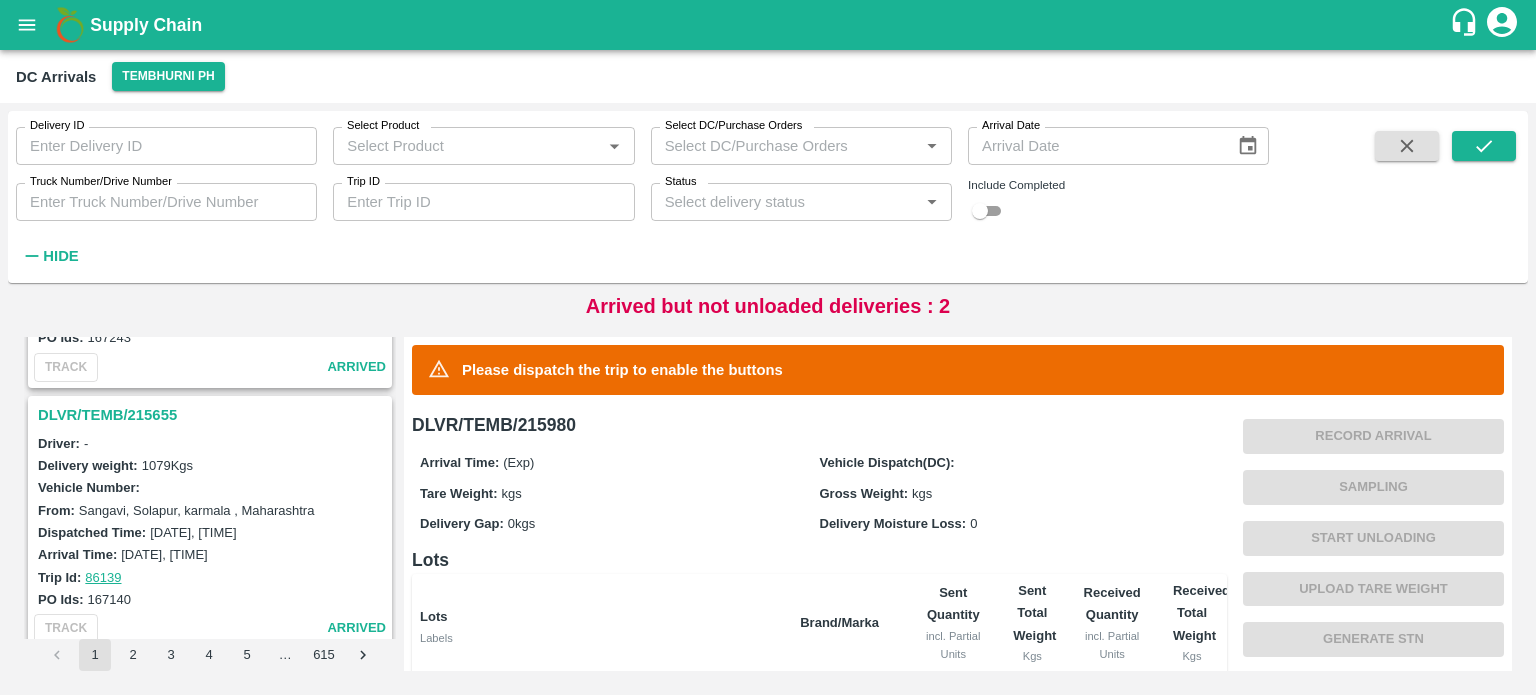 click on "DLVR/TEMB/215655" at bounding box center [213, 415] 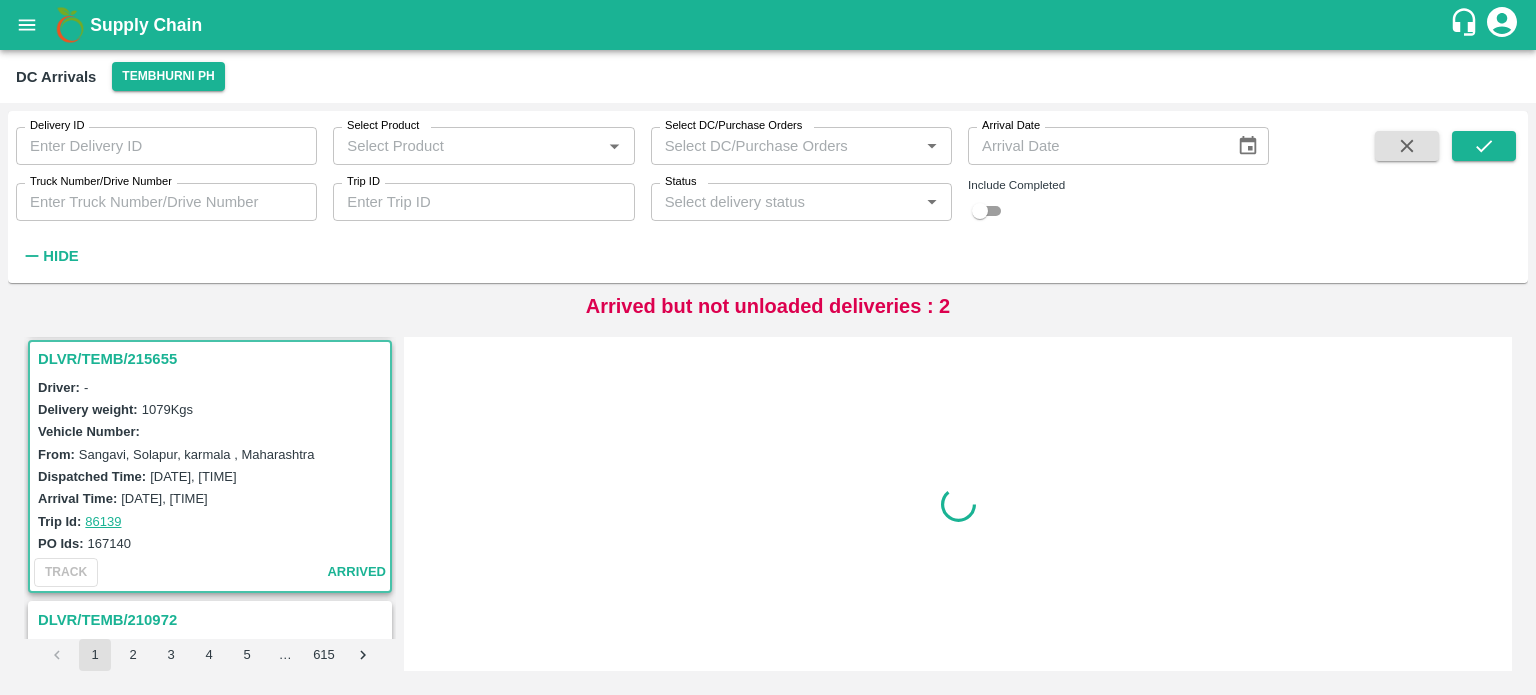 scroll, scrollTop: 528, scrollLeft: 0, axis: vertical 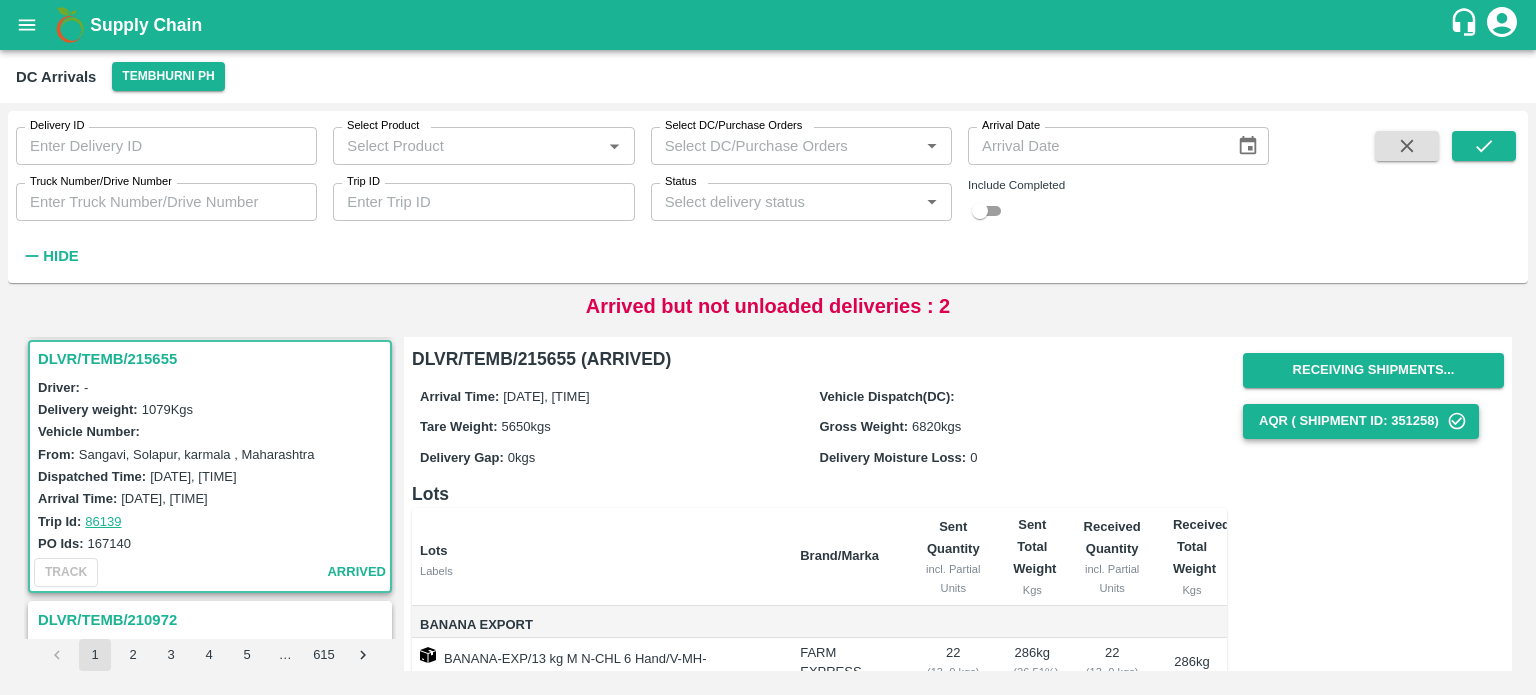 click on "AQR ( Shipment Id: 351258)" at bounding box center (1361, 421) 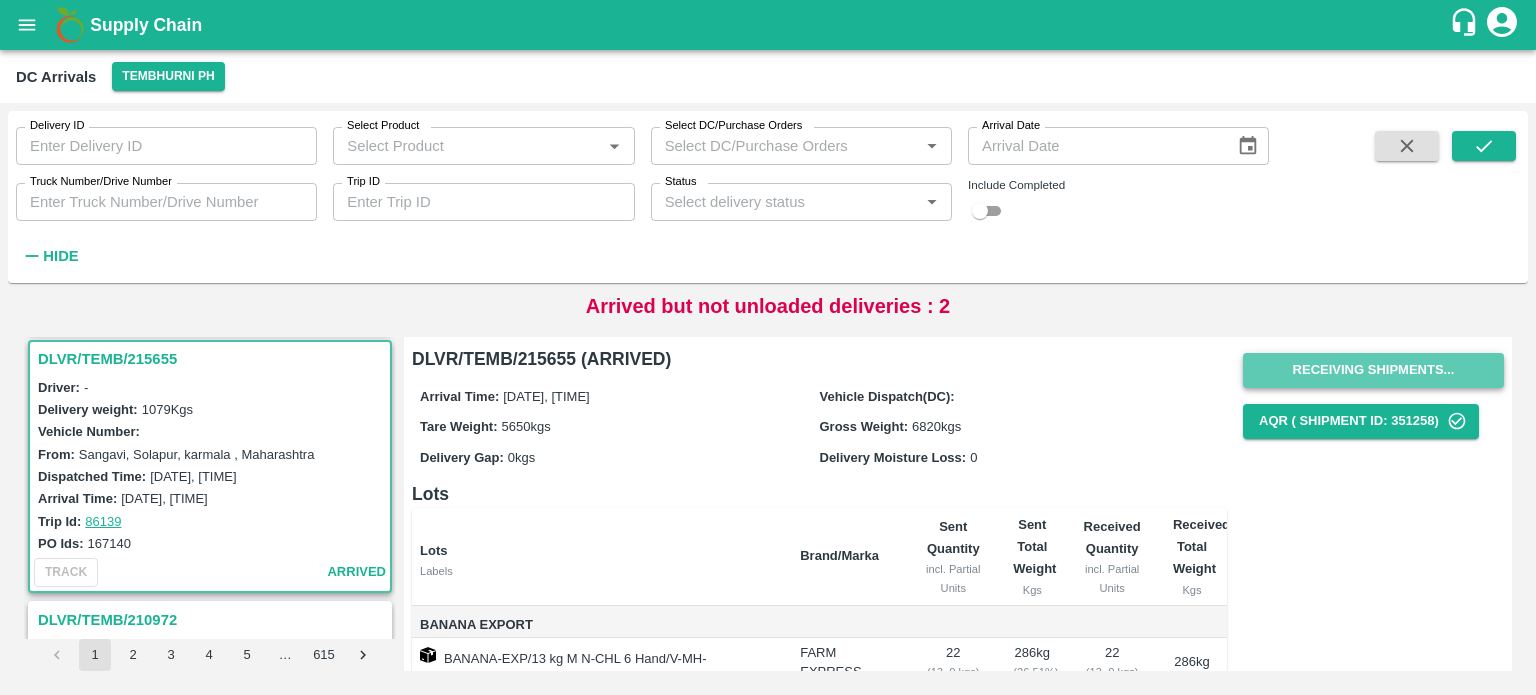 click on "Receiving Shipments..." at bounding box center (1373, 370) 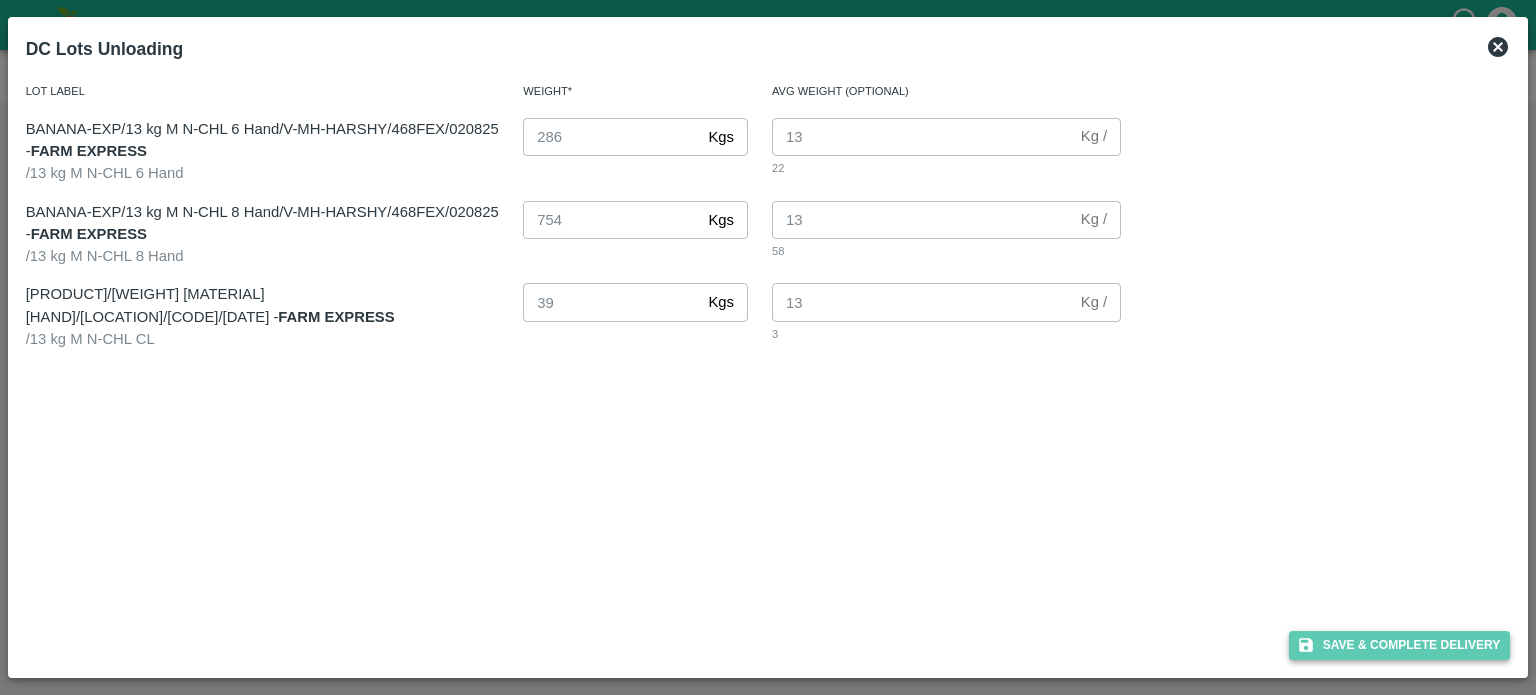 click on "Save & Complete Delivery" at bounding box center [1400, 645] 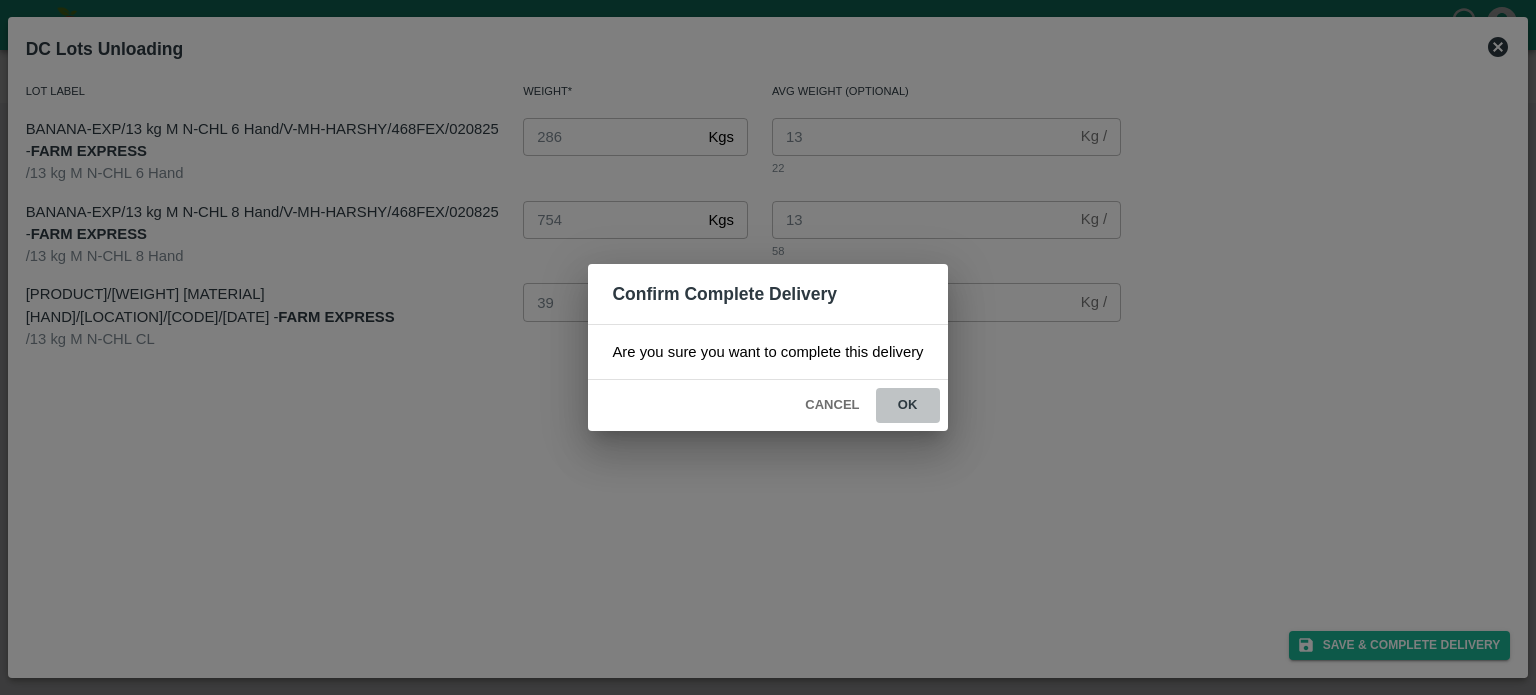click on "ok" at bounding box center [908, 405] 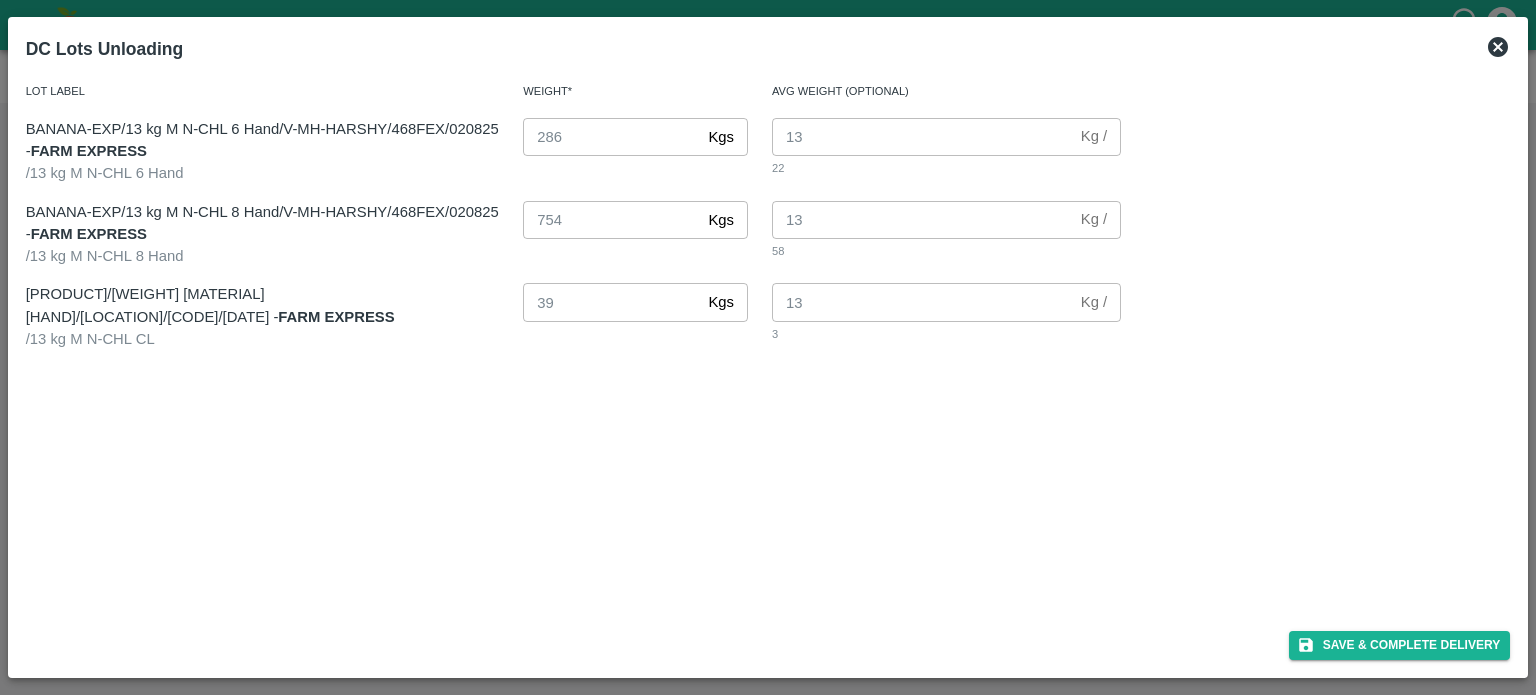 click 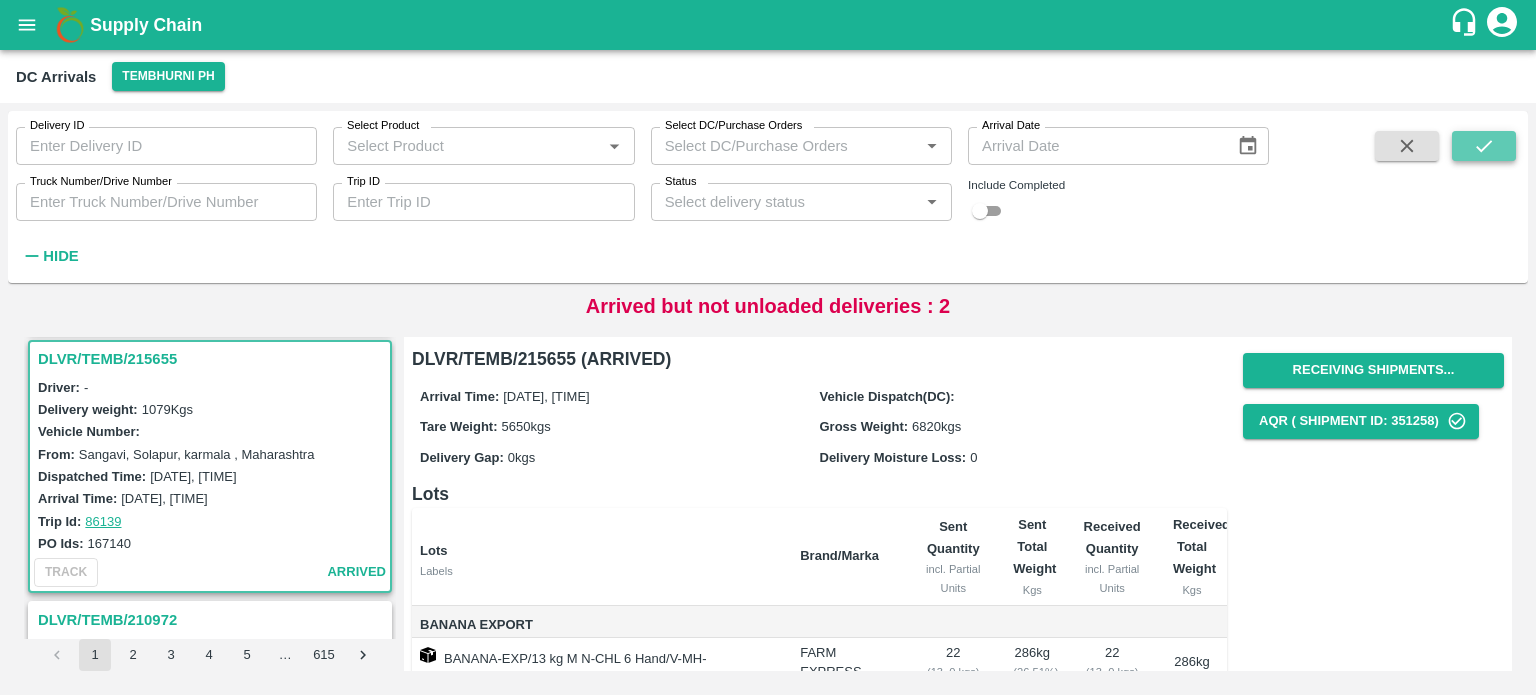 click 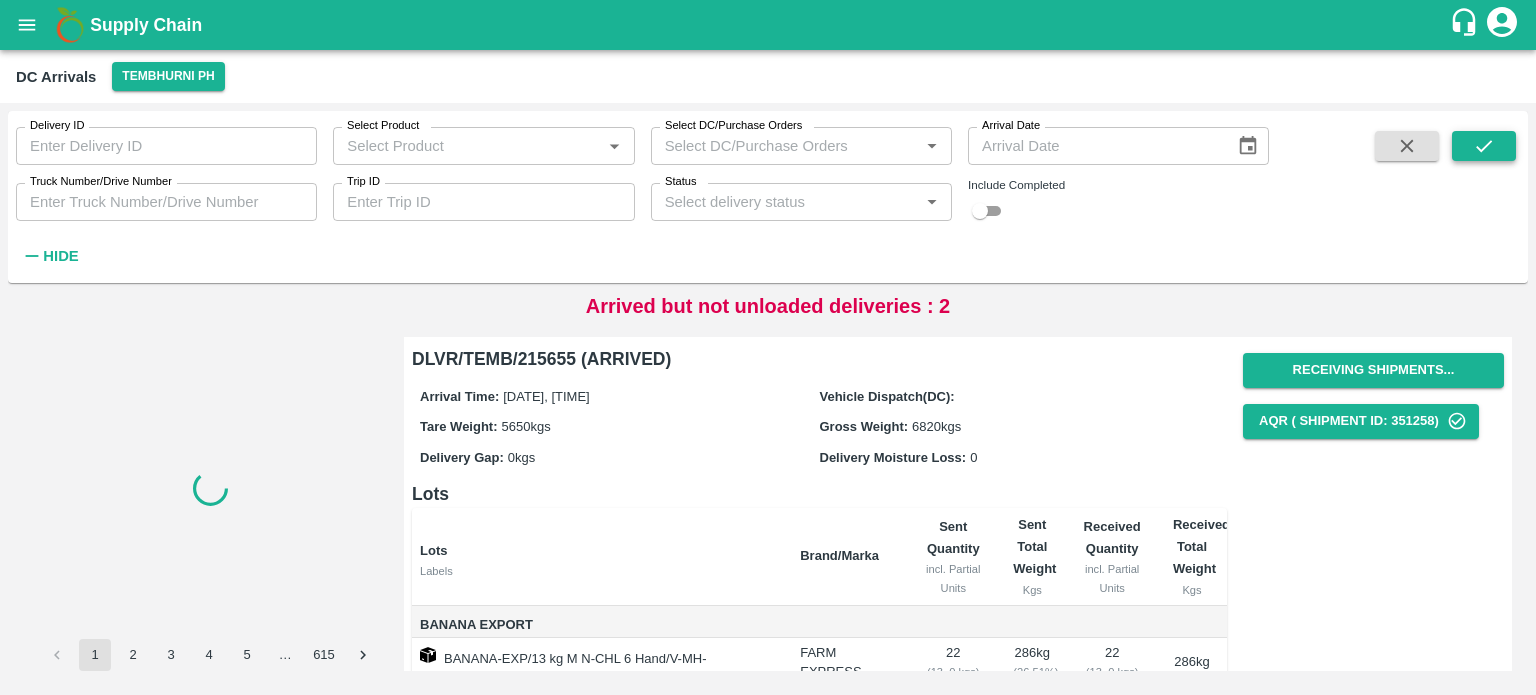 scroll, scrollTop: 0, scrollLeft: 0, axis: both 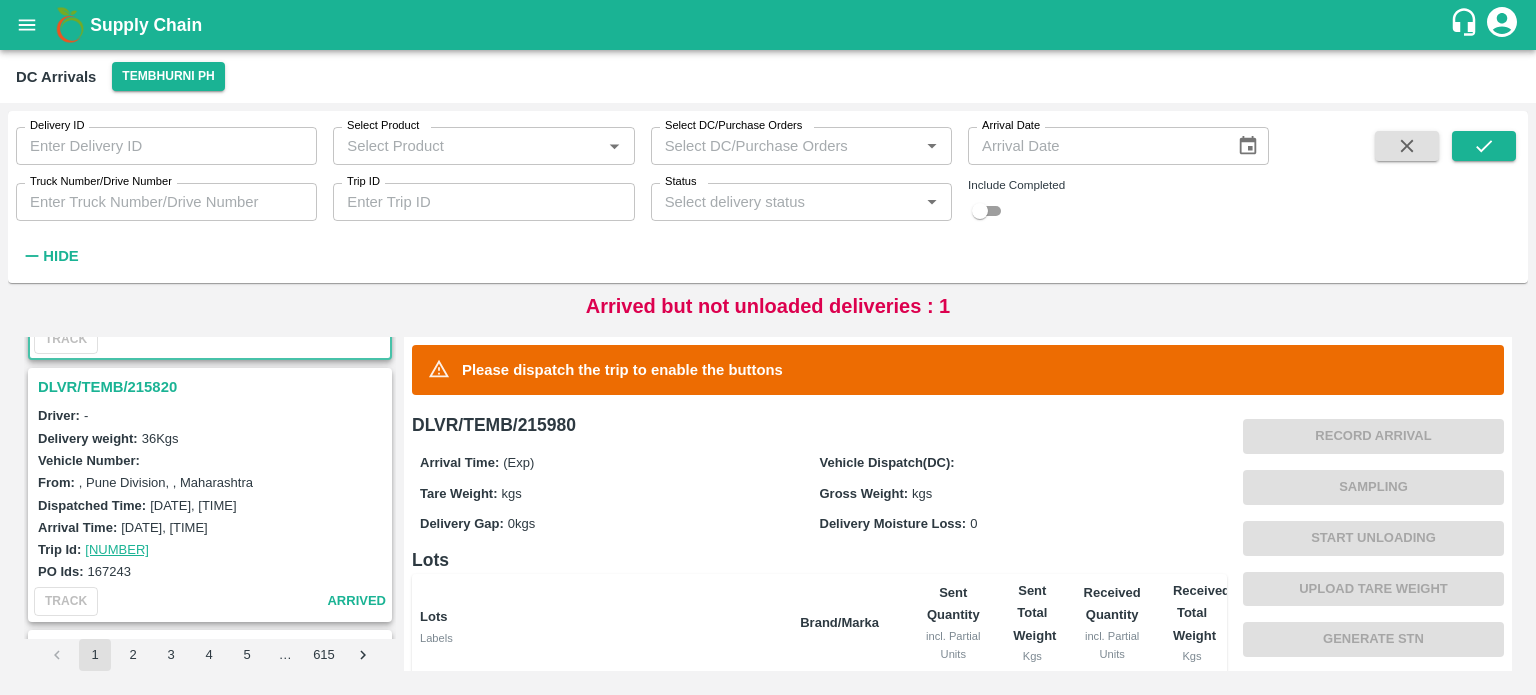 click on "DLVR/TEMB/215820" at bounding box center [213, 387] 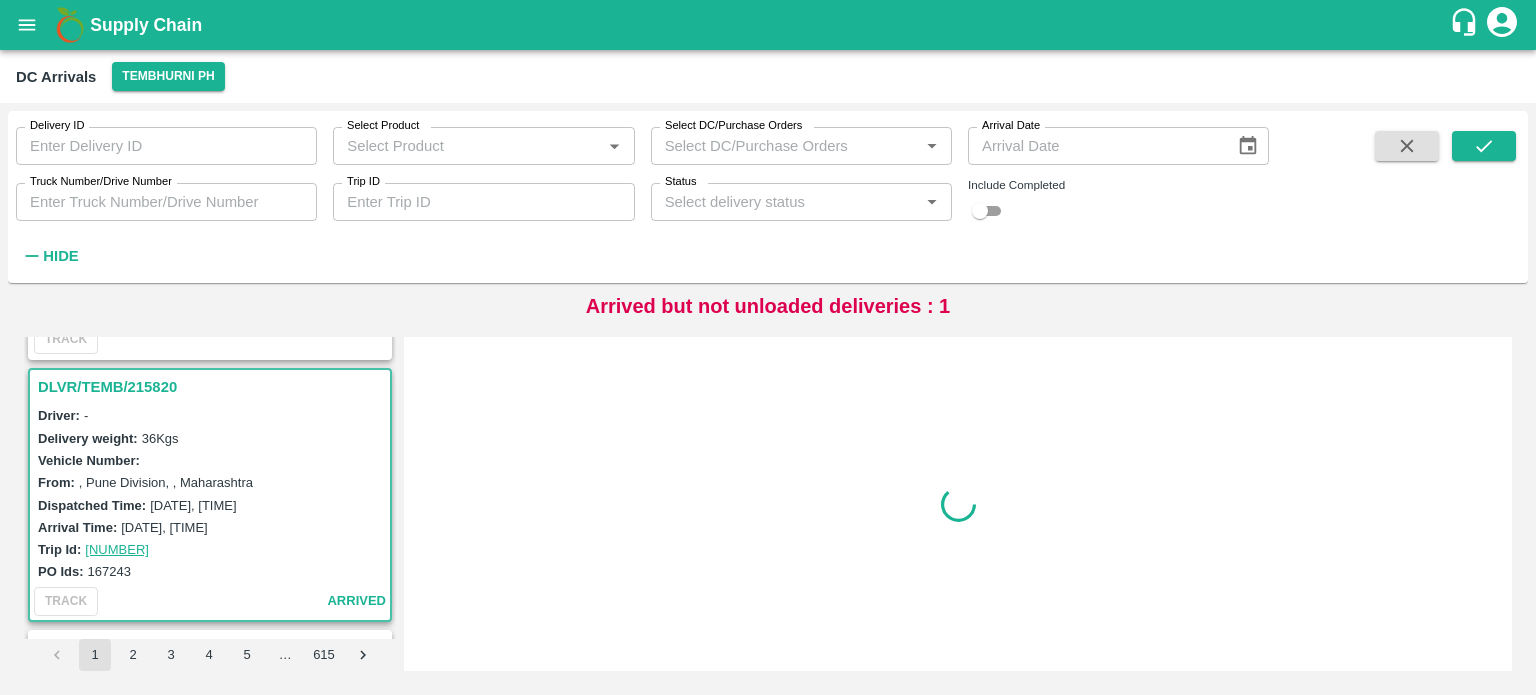 scroll, scrollTop: 268, scrollLeft: 0, axis: vertical 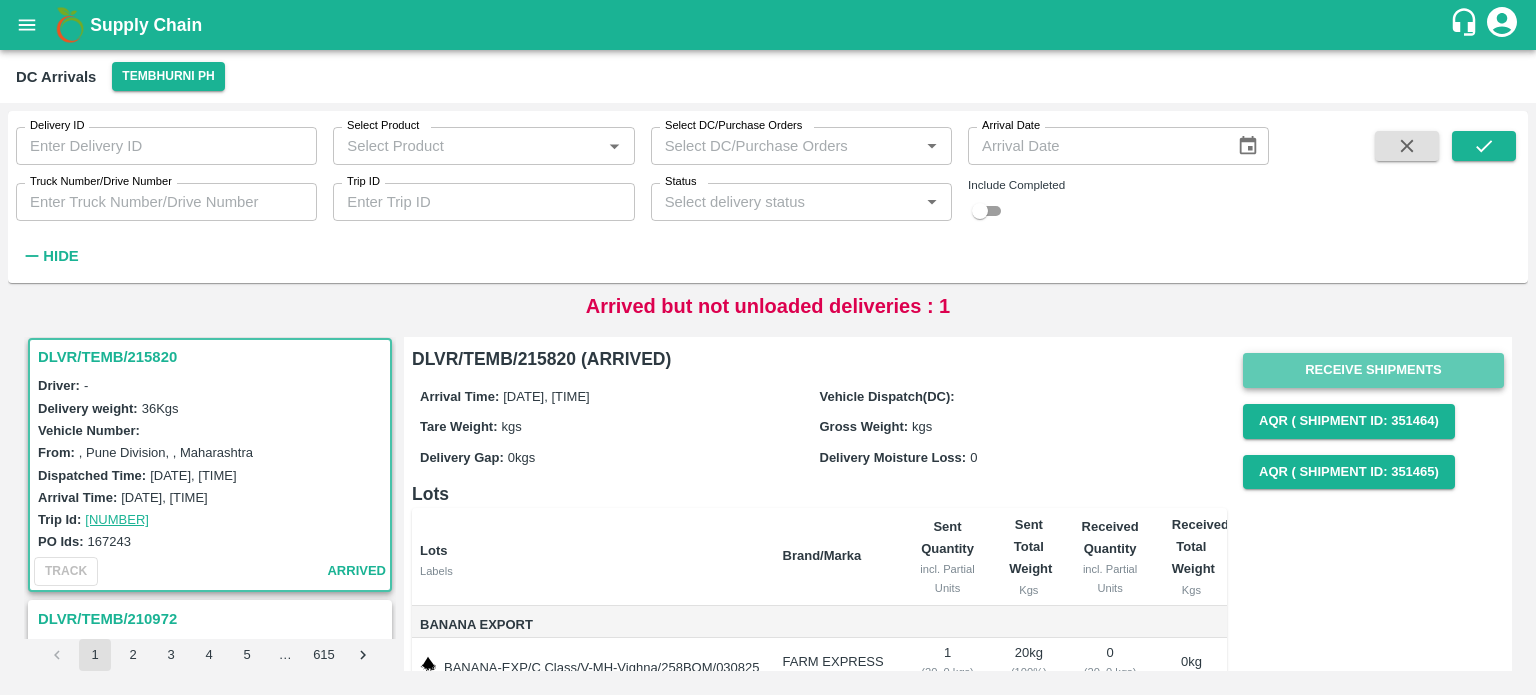 click on "Receive Shipments" at bounding box center [1373, 370] 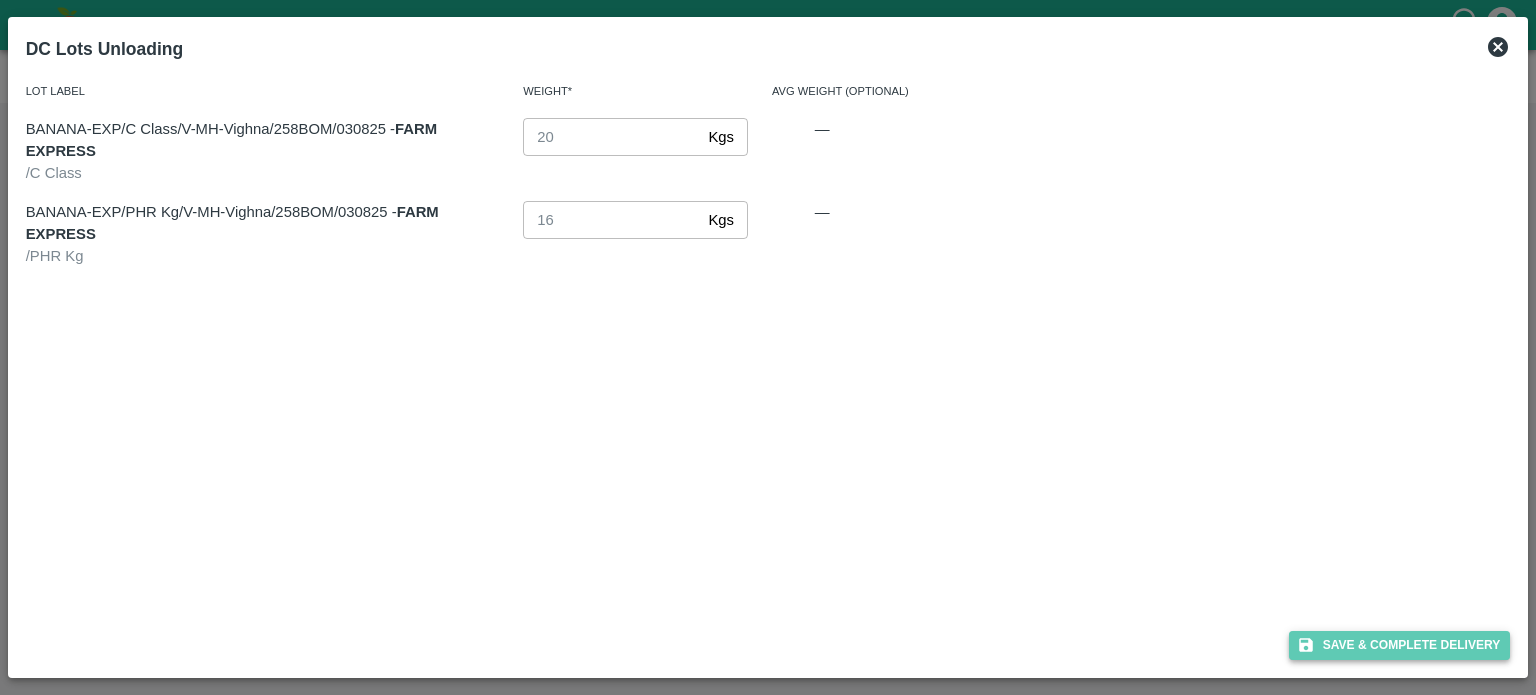 click on "Save & Complete Delivery" at bounding box center (1400, 645) 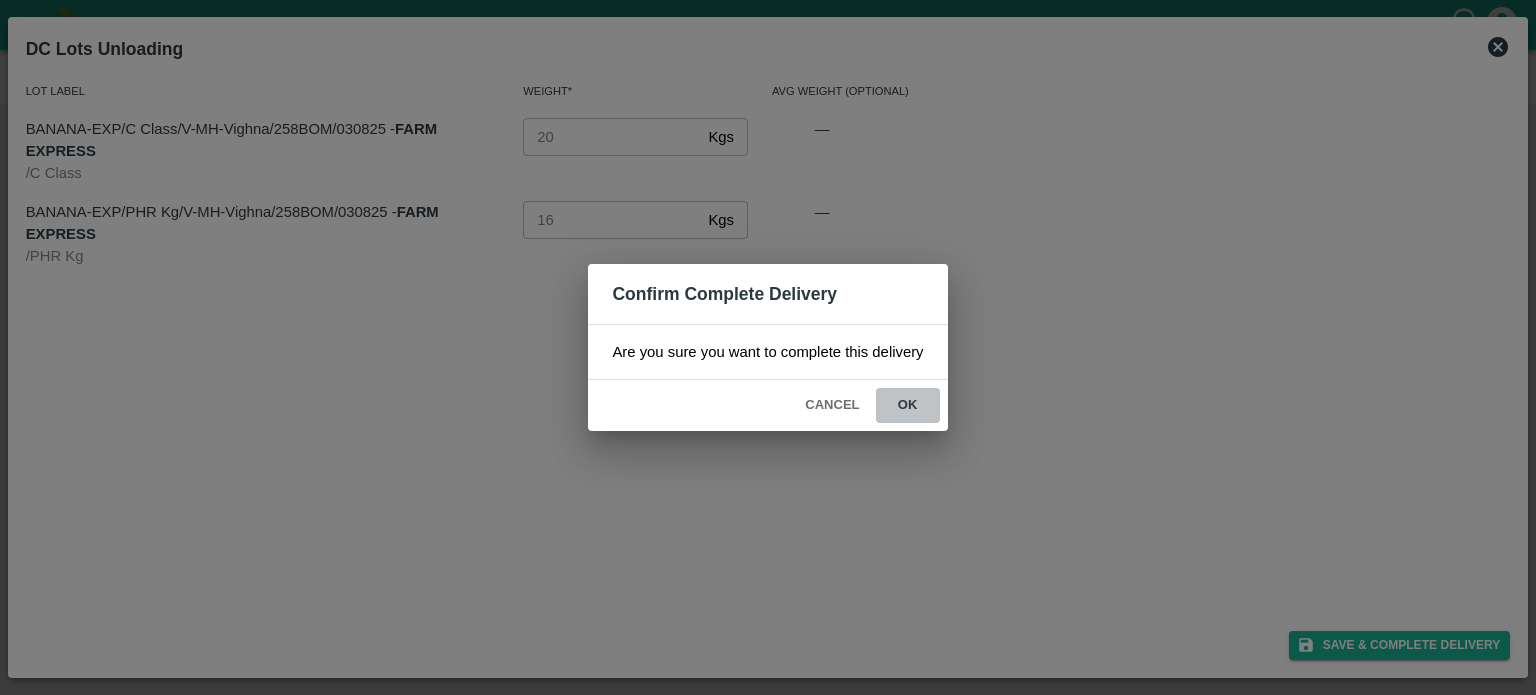 click on "ok" at bounding box center [908, 405] 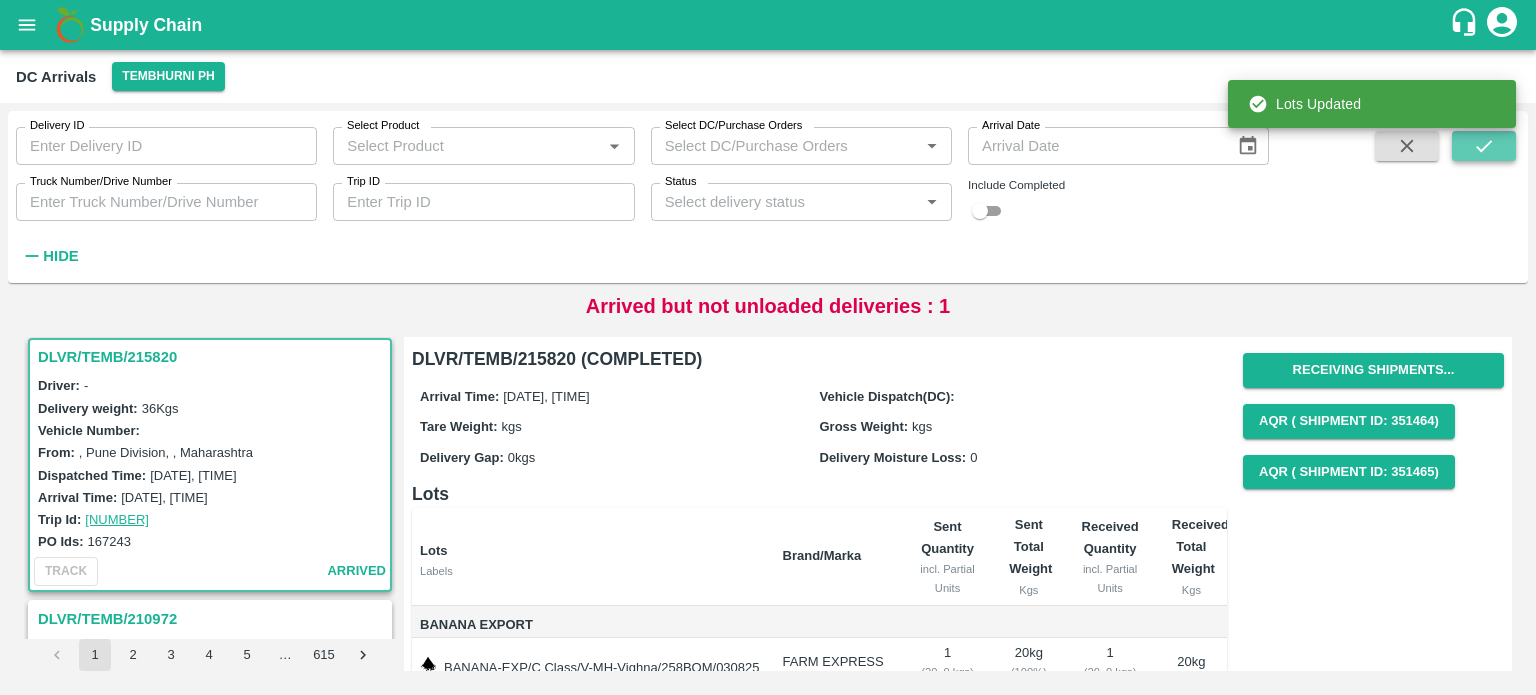 click 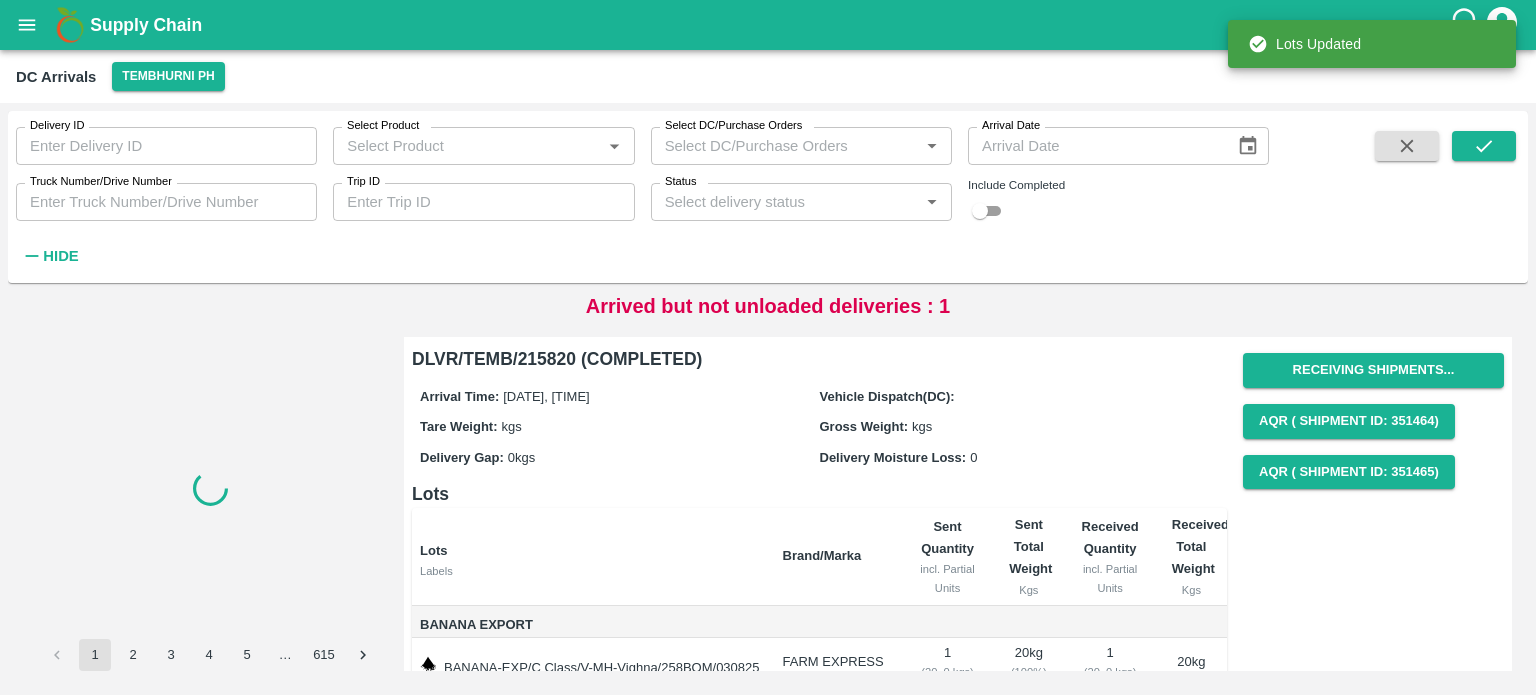 scroll, scrollTop: 0, scrollLeft: 0, axis: both 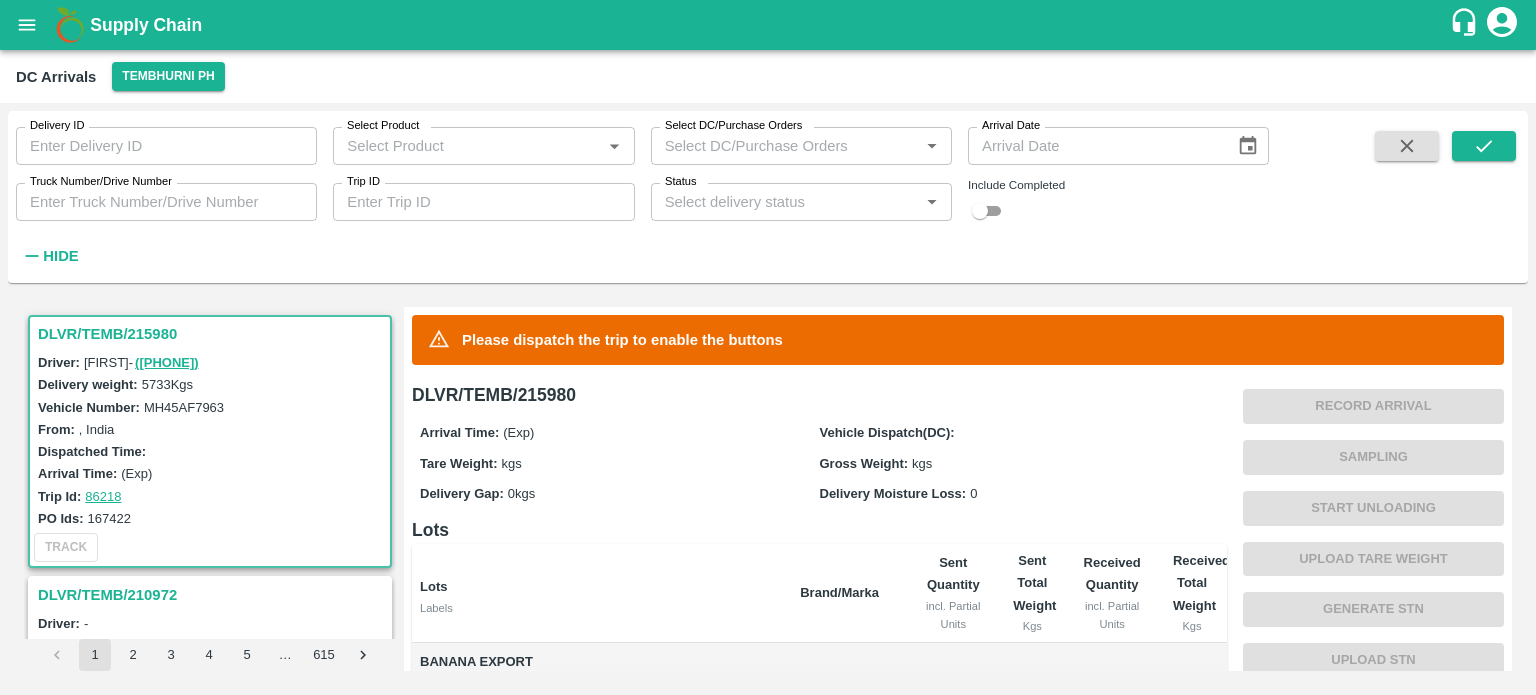 click on "DC Arrivals Tembhurni PH" at bounding box center (768, 76) 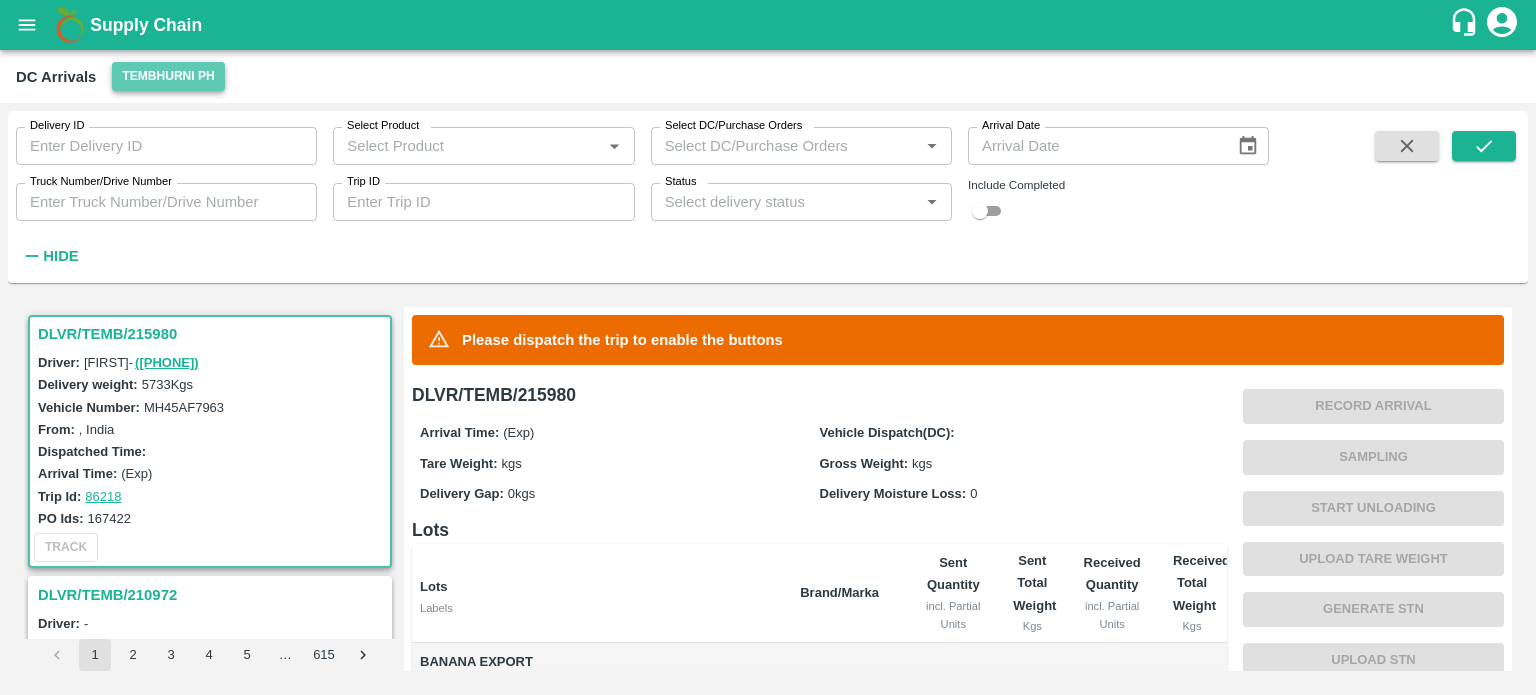 click on "Tembhurni PH" at bounding box center [168, 76] 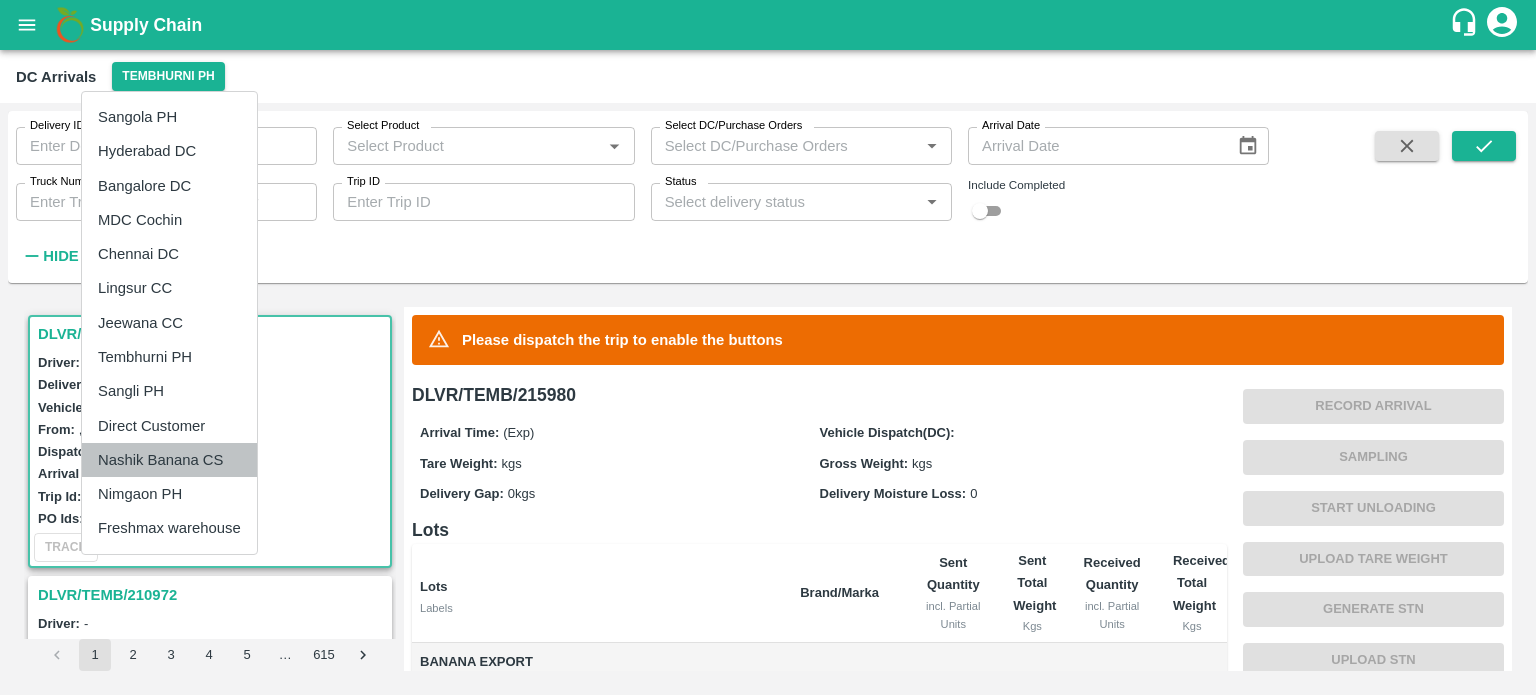 click on "Nashik Banana CS" at bounding box center [169, 460] 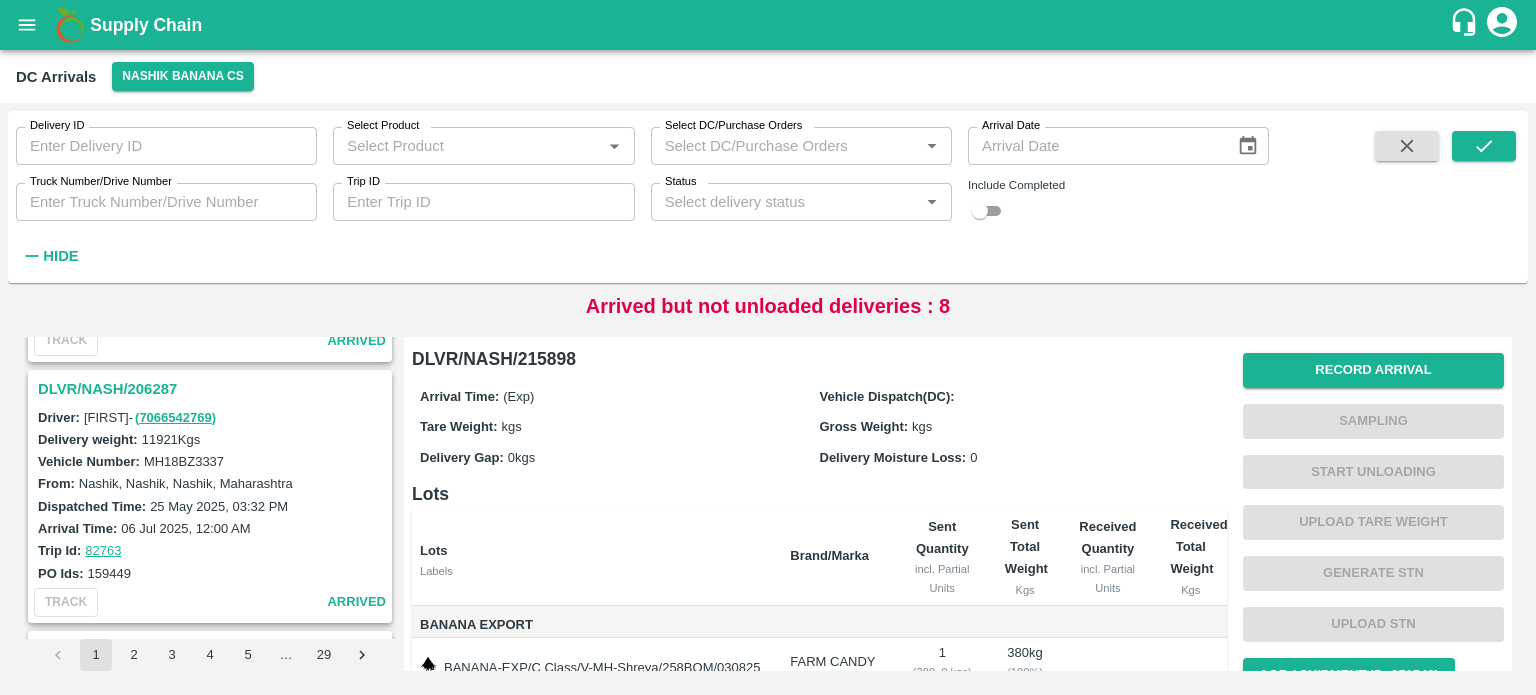 scroll, scrollTop: 5202, scrollLeft: 0, axis: vertical 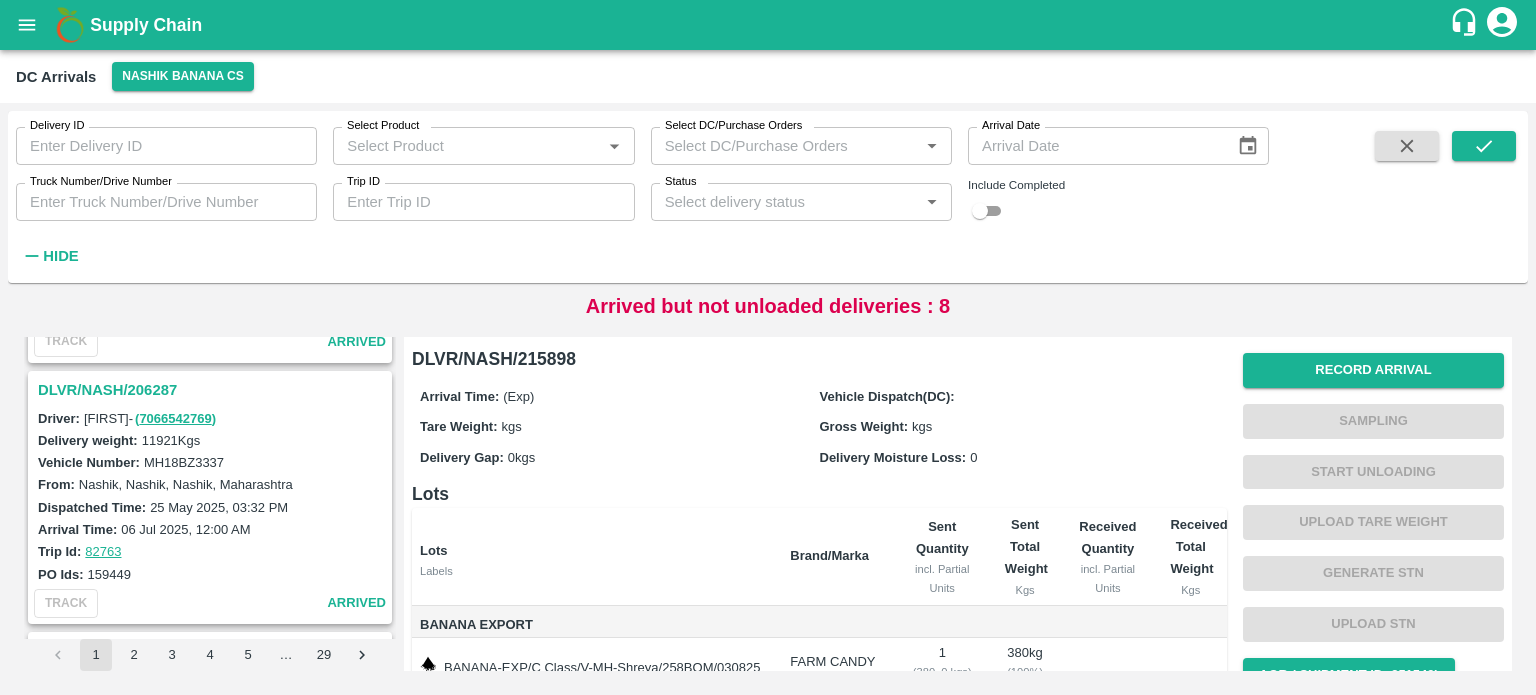 click on "DLVR/NASH/206287" at bounding box center [210, 390] 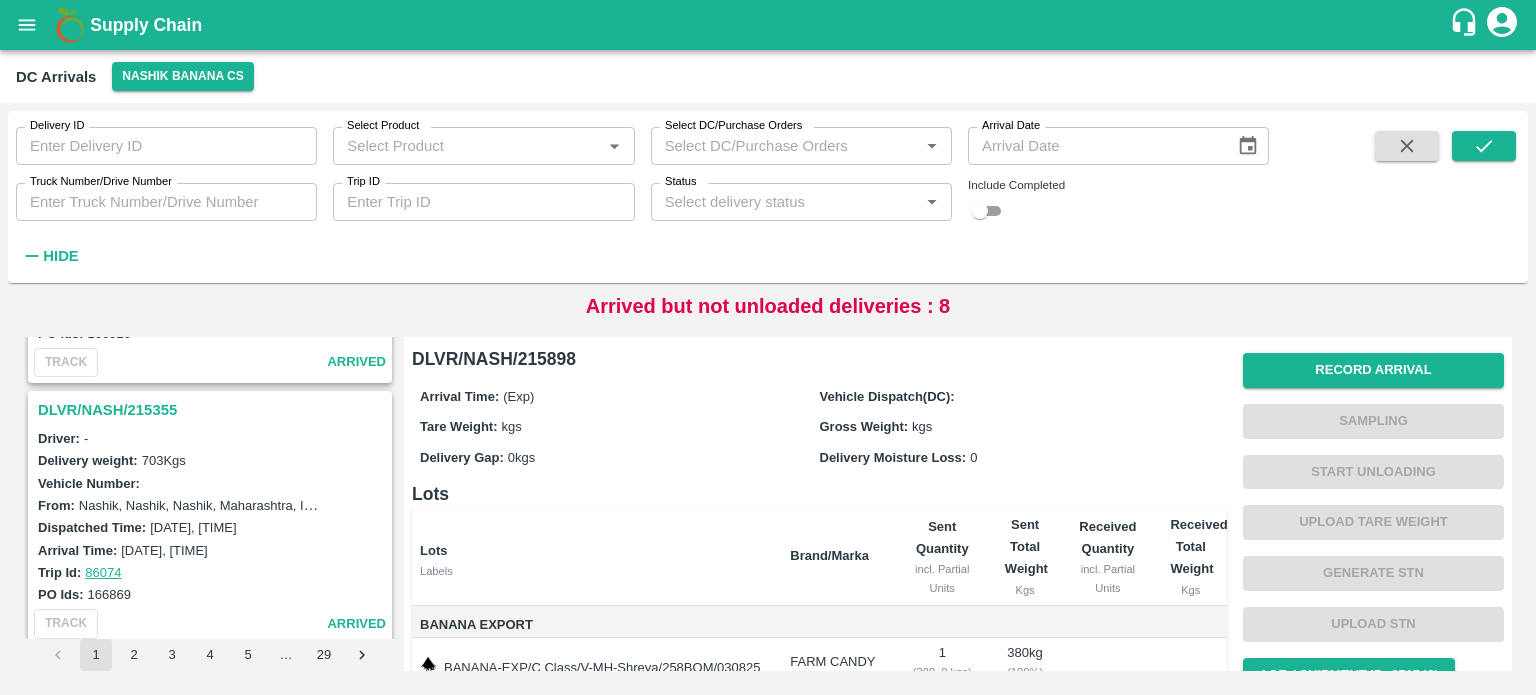 scroll, scrollTop: 4907, scrollLeft: 0, axis: vertical 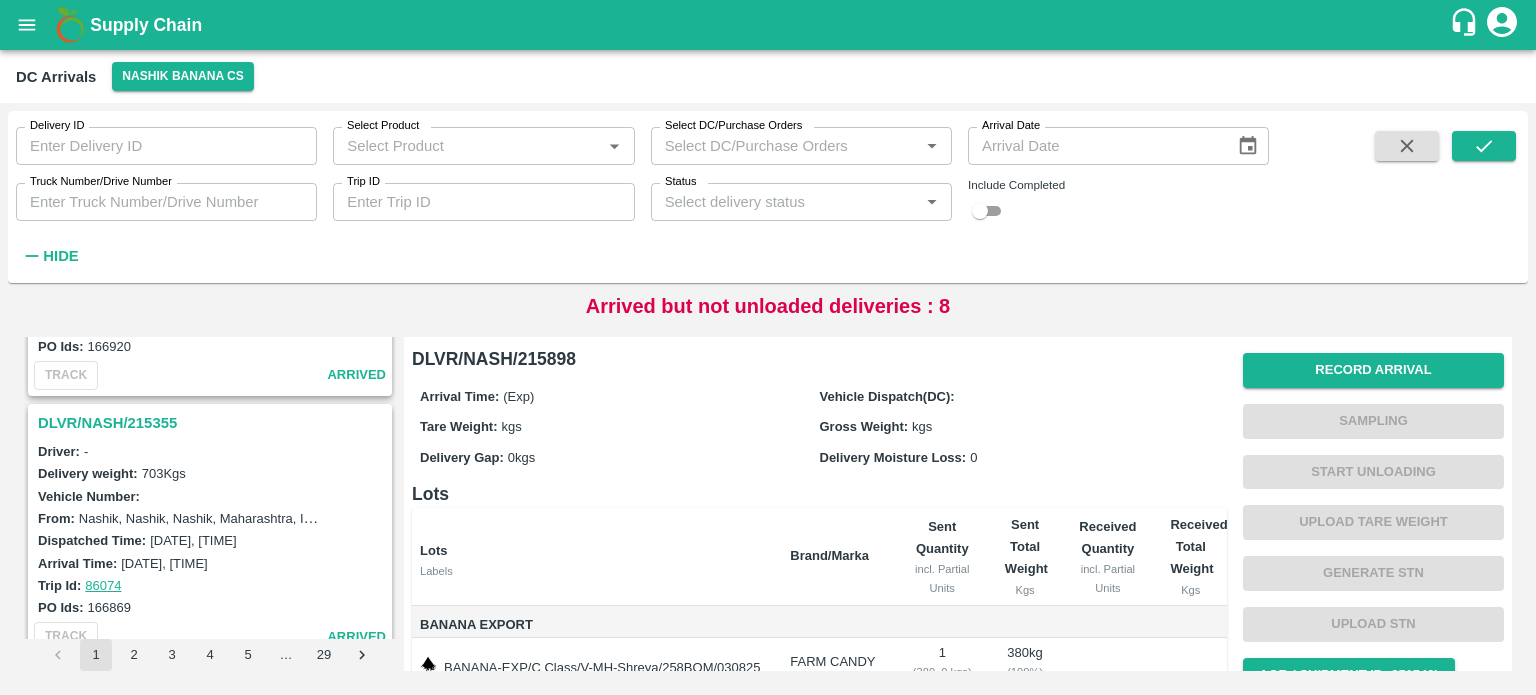 click on "DLVR/NASH/215355" at bounding box center (213, 423) 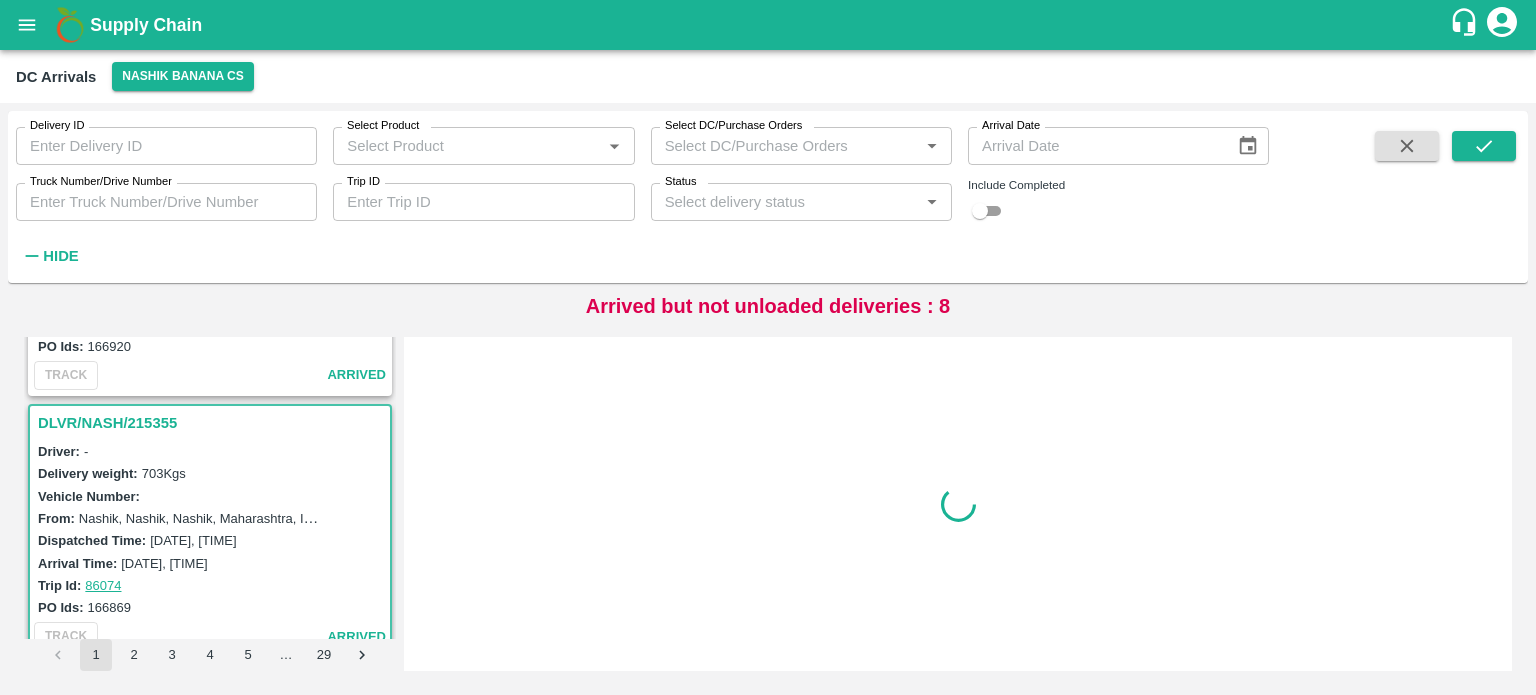 scroll, scrollTop: 4952, scrollLeft: 0, axis: vertical 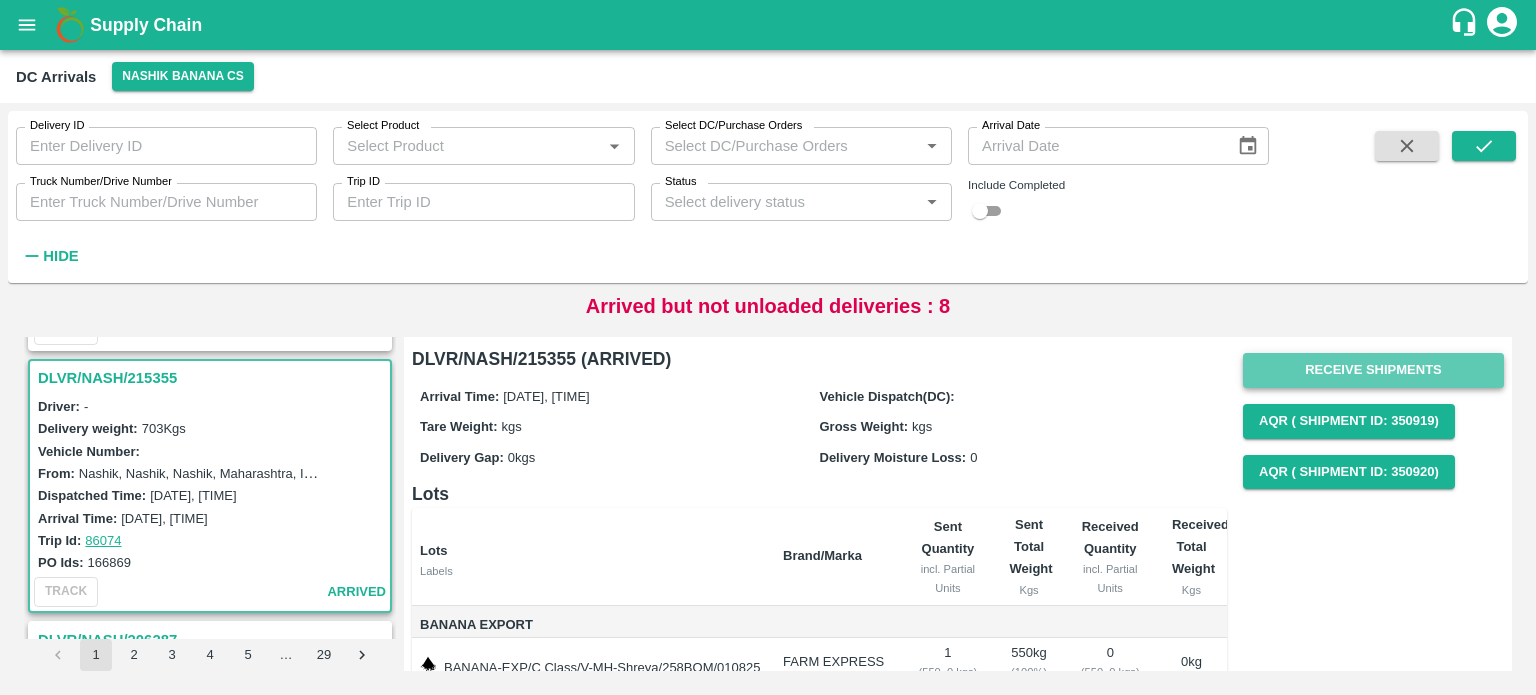 click on "Receive Shipments" at bounding box center (1373, 370) 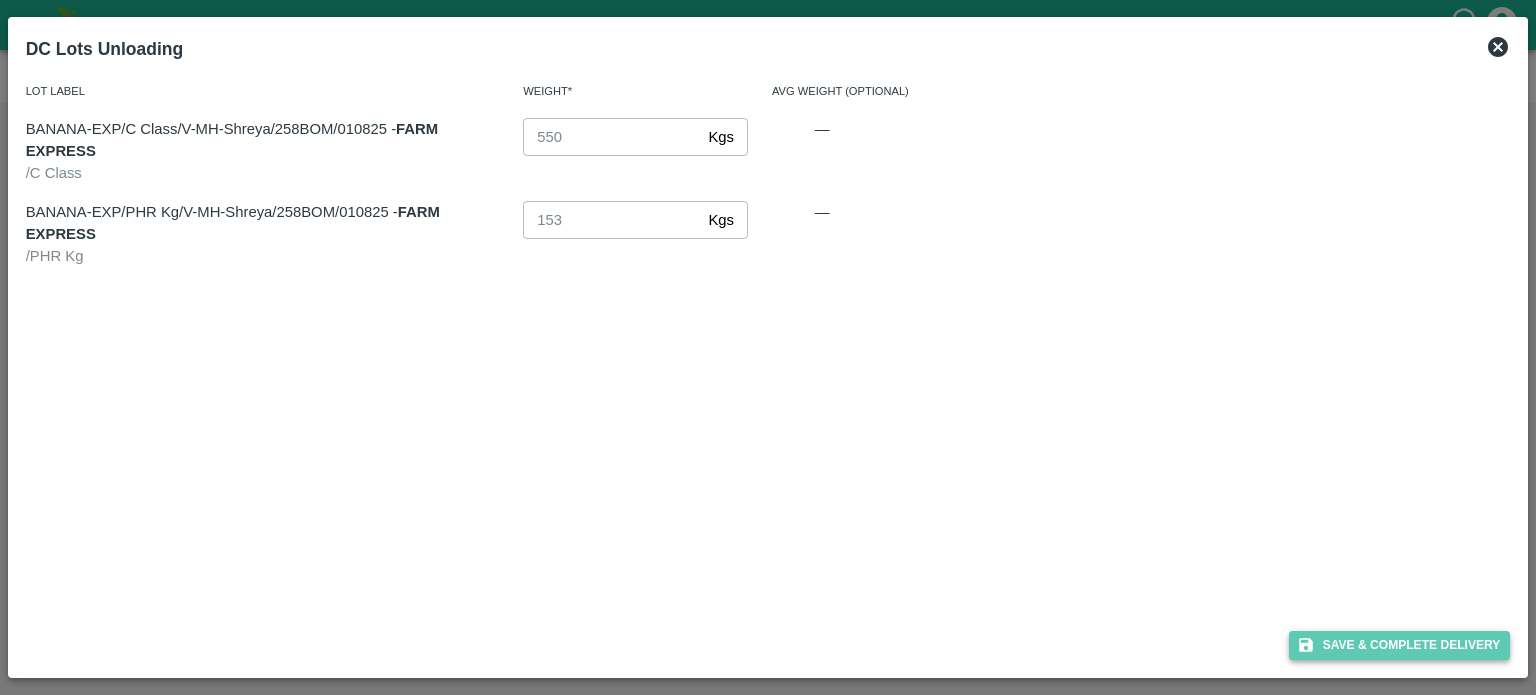 click on "Save & Complete Delivery" at bounding box center (1400, 645) 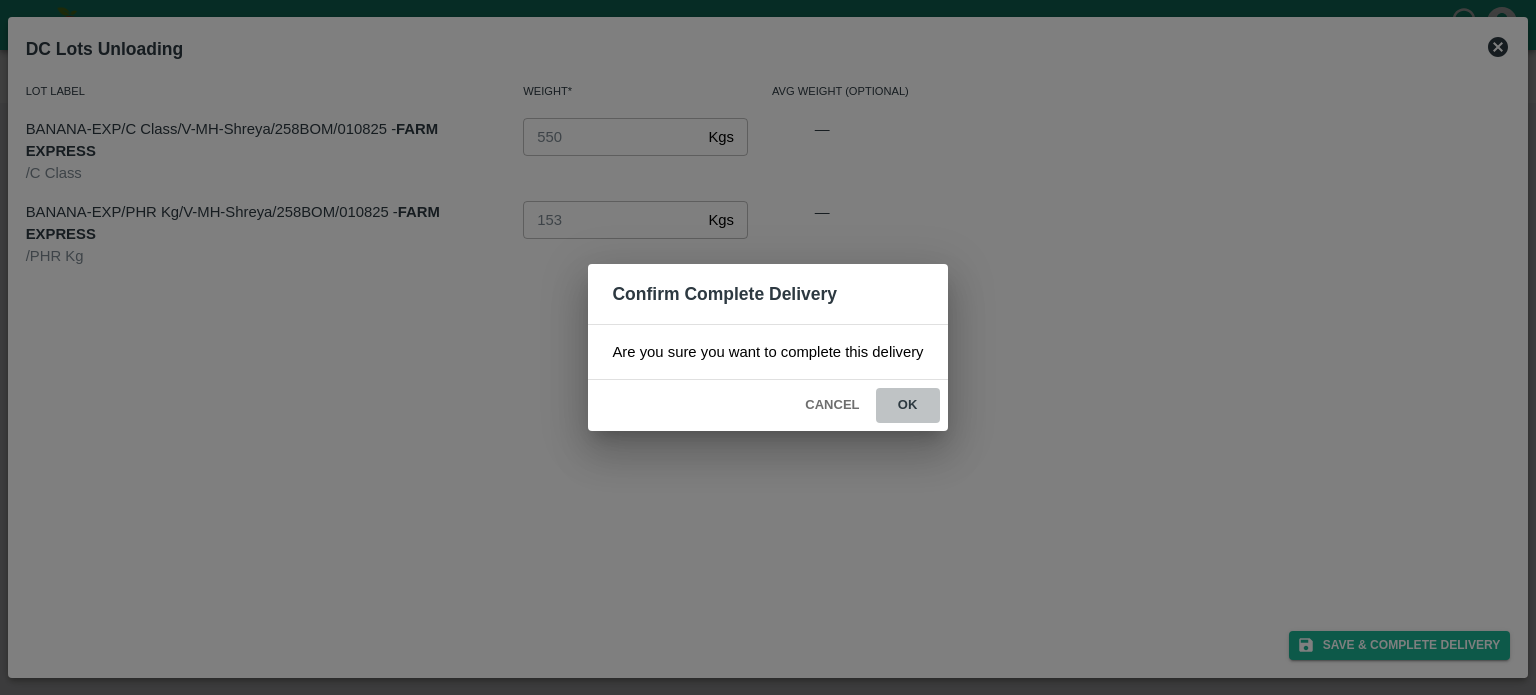click on "ok" at bounding box center [908, 405] 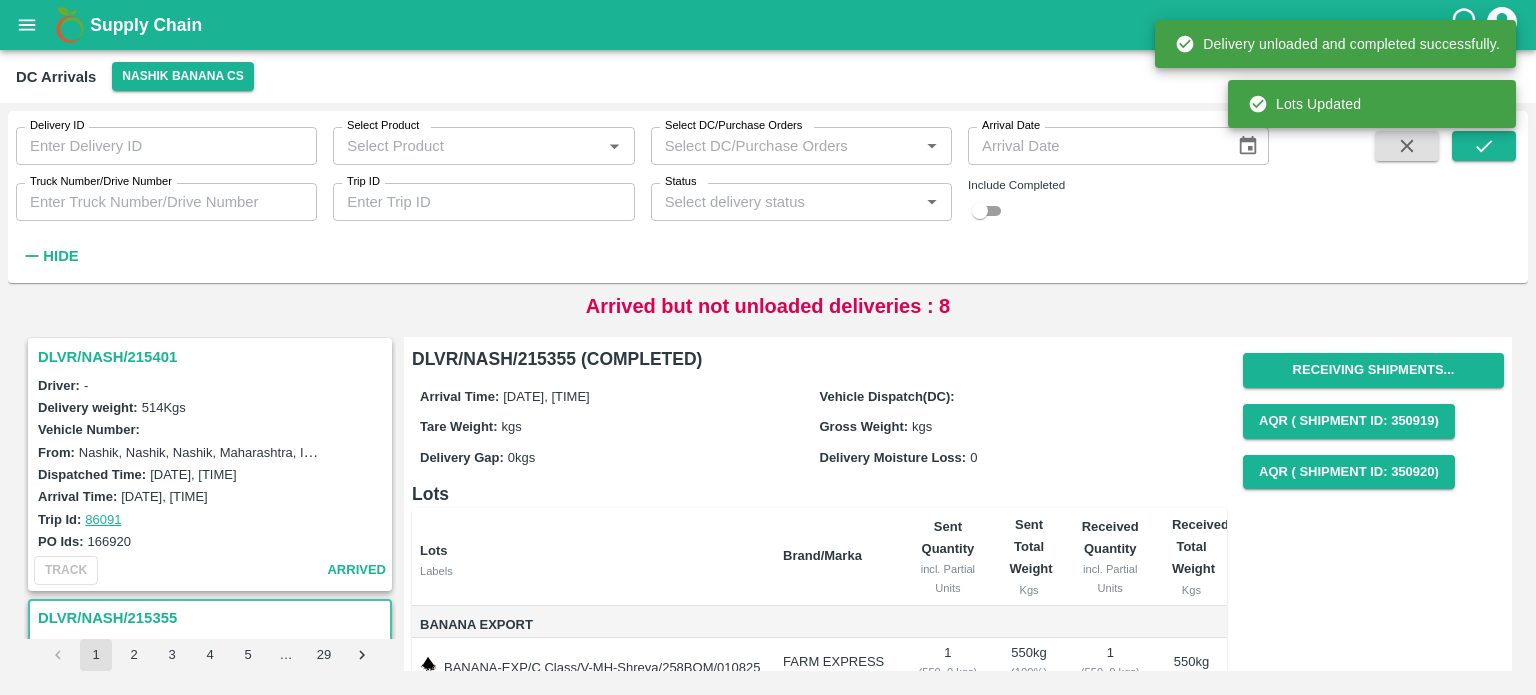 scroll, scrollTop: 4700, scrollLeft: 0, axis: vertical 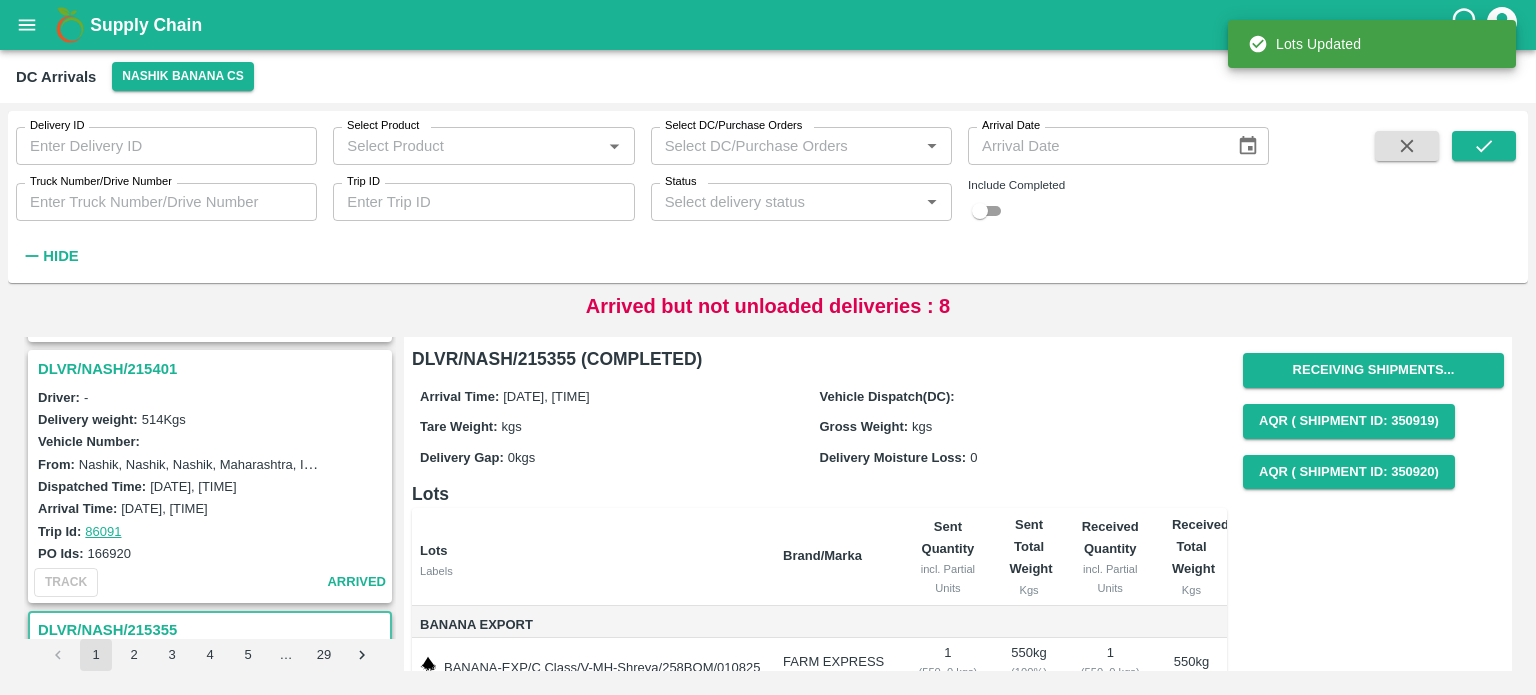 click on "DLVR/NASH/215401" at bounding box center [213, 369] 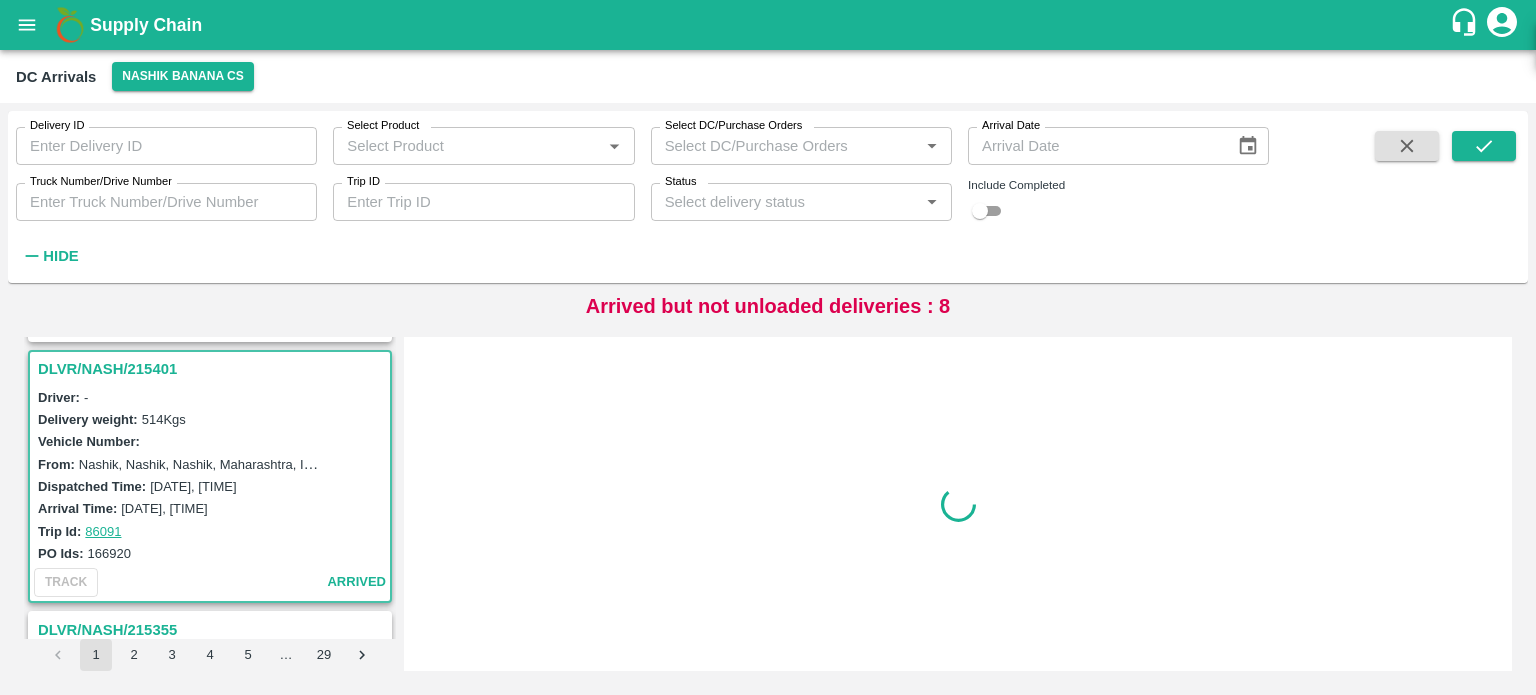 scroll, scrollTop: 4692, scrollLeft: 0, axis: vertical 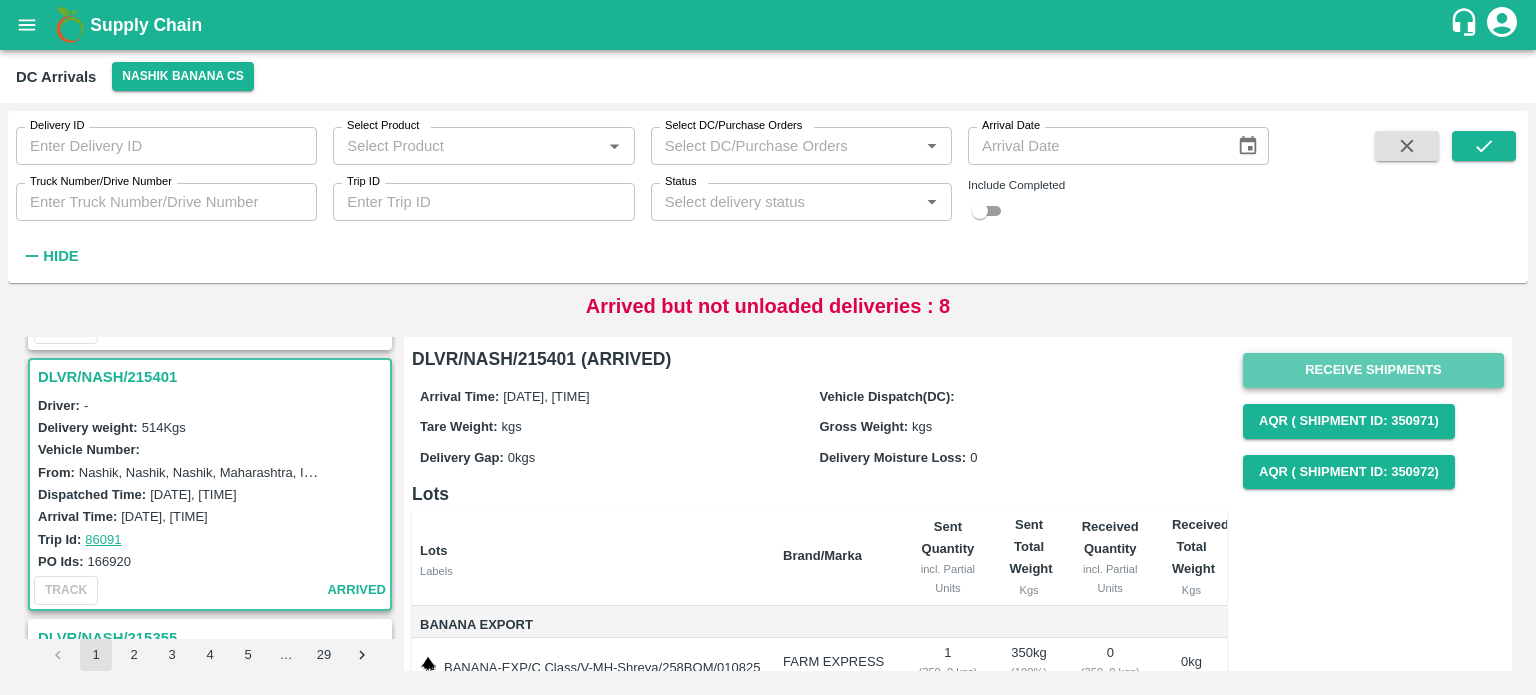 click on "Receive Shipments" at bounding box center [1373, 370] 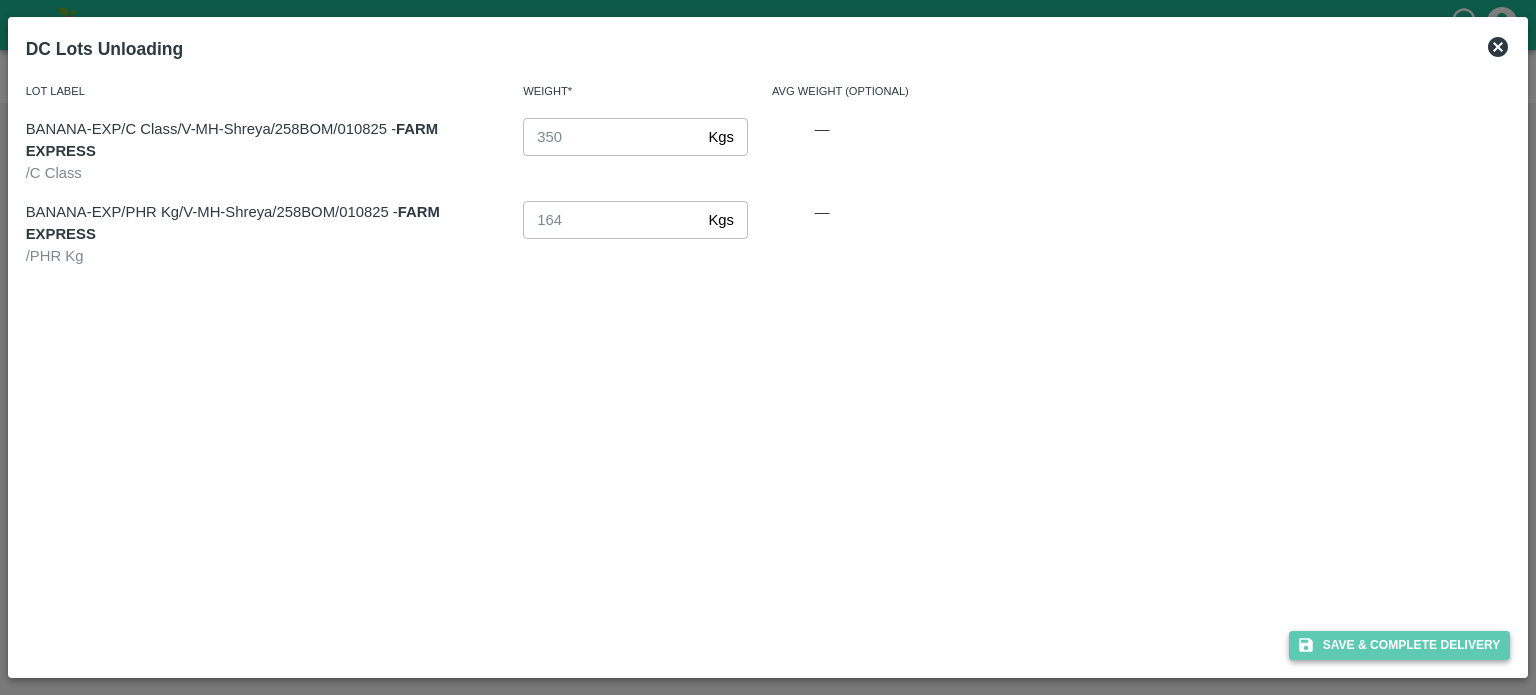 click on "Save & Complete Delivery" at bounding box center (1400, 645) 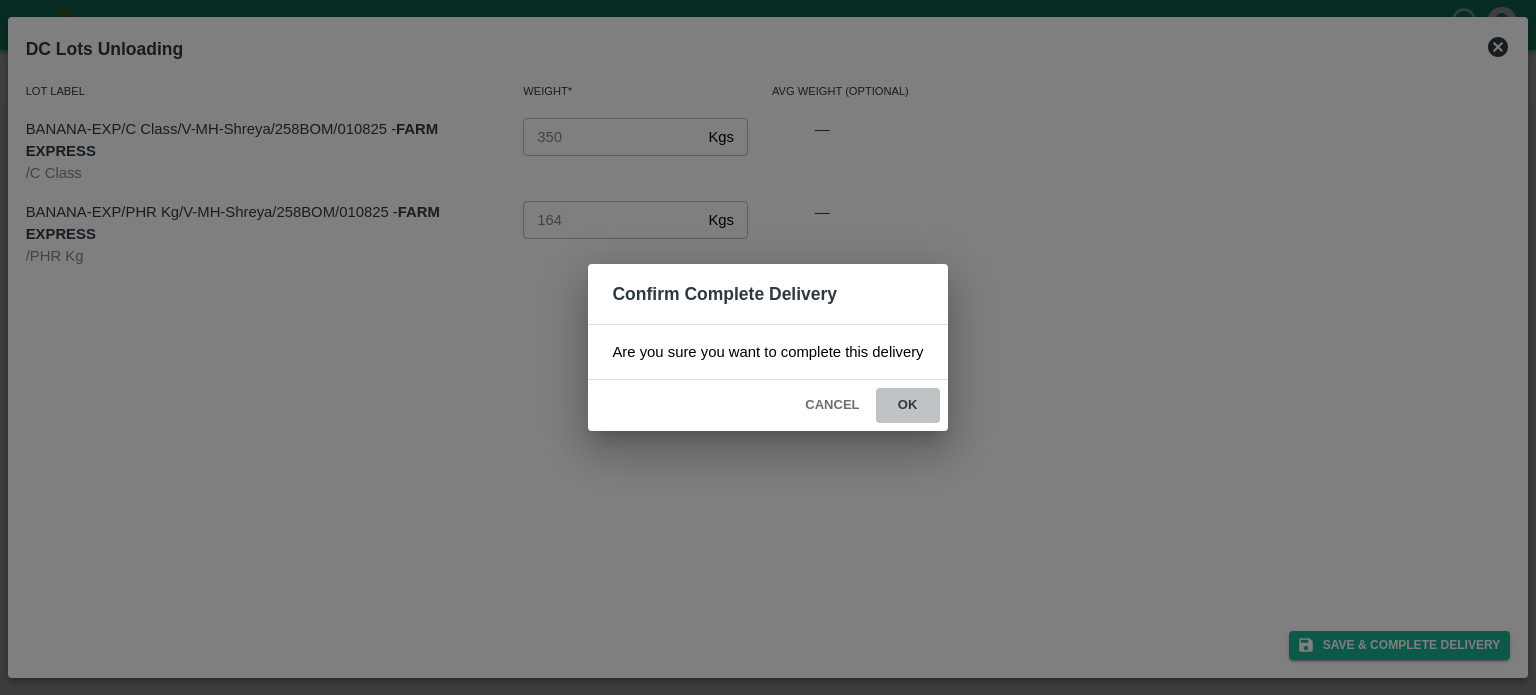 click on "ok" at bounding box center (908, 405) 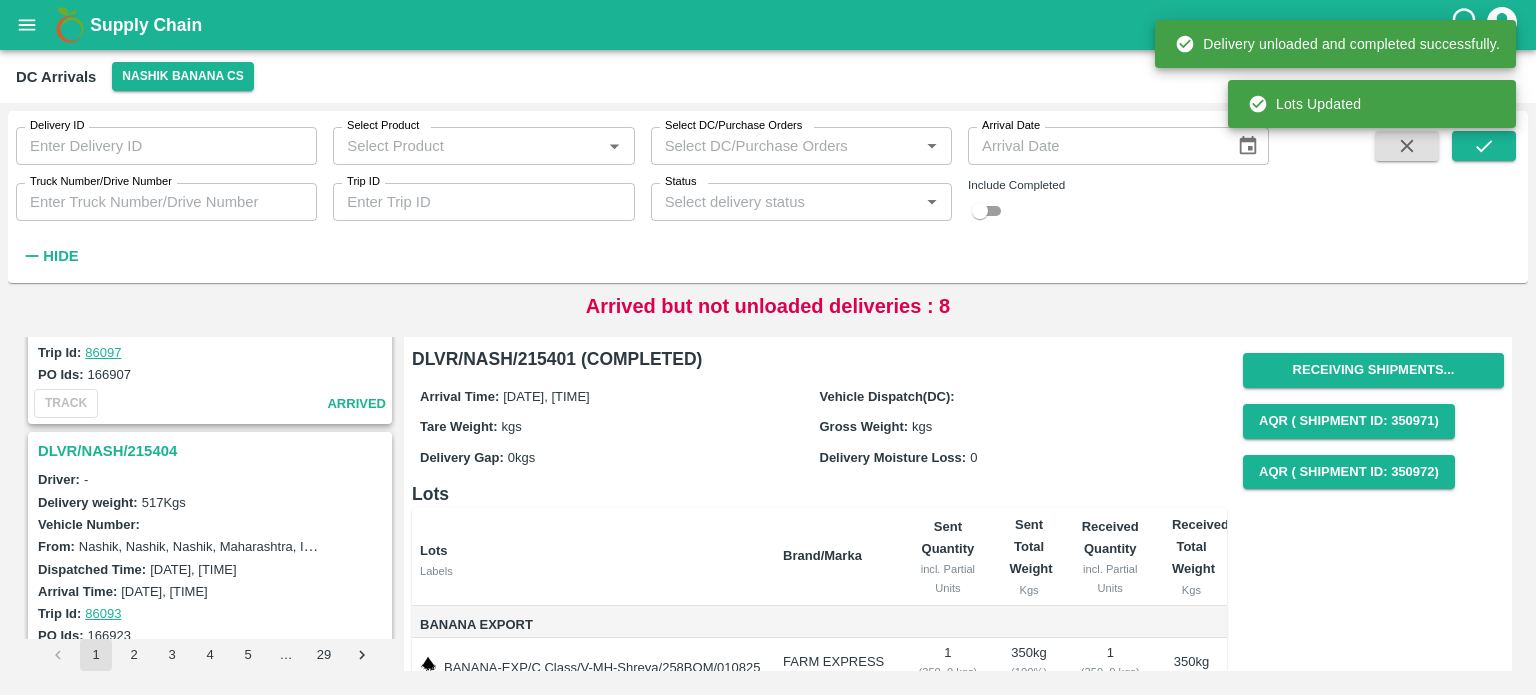 scroll, scrollTop: 4356, scrollLeft: 0, axis: vertical 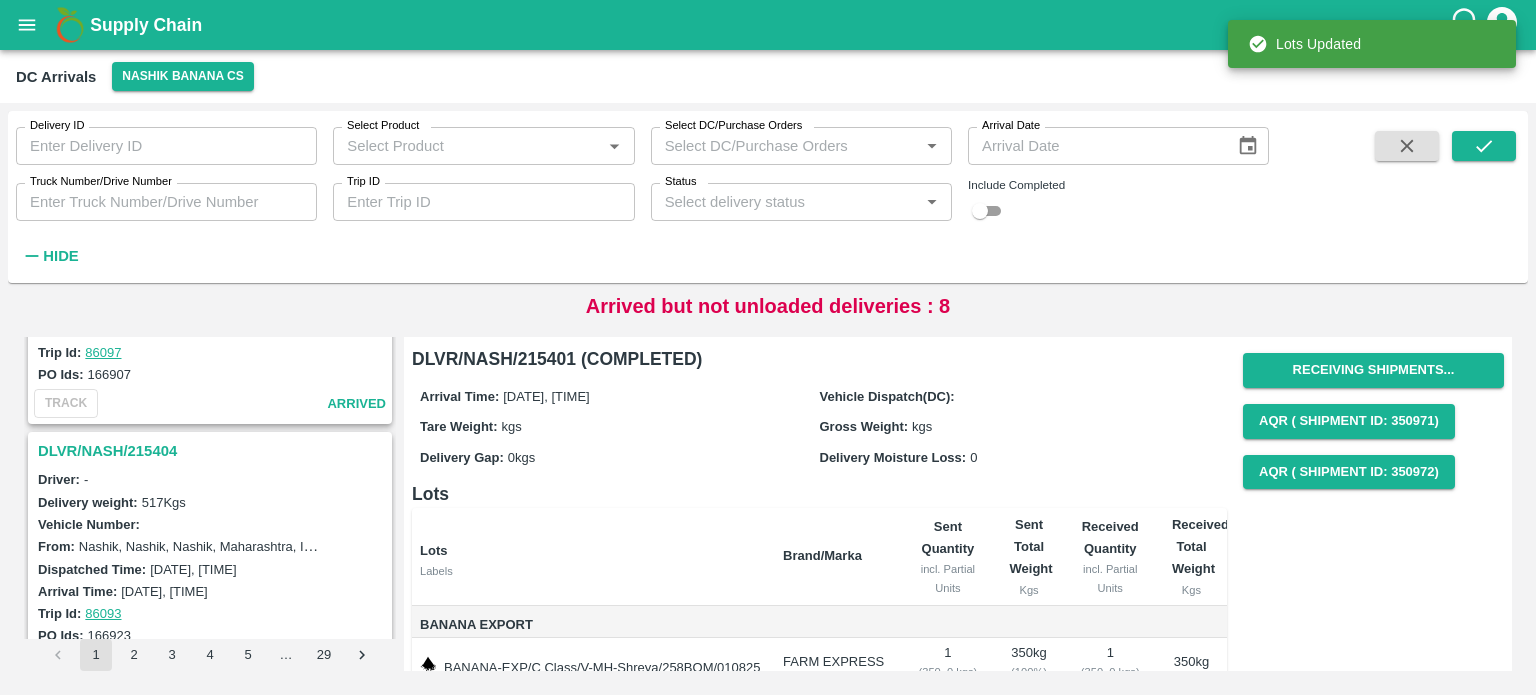 click on "DLVR/NASH/215404" at bounding box center [213, 451] 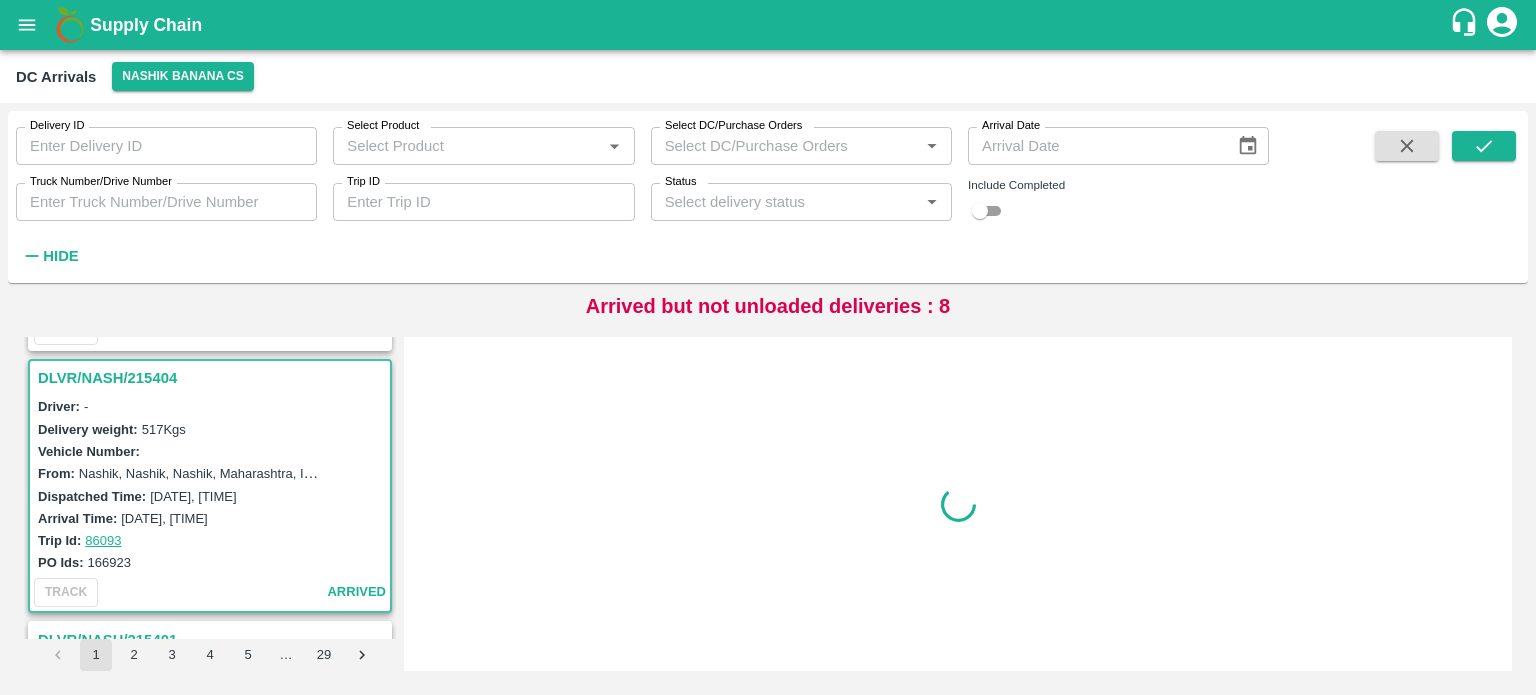 scroll, scrollTop: 4432, scrollLeft: 0, axis: vertical 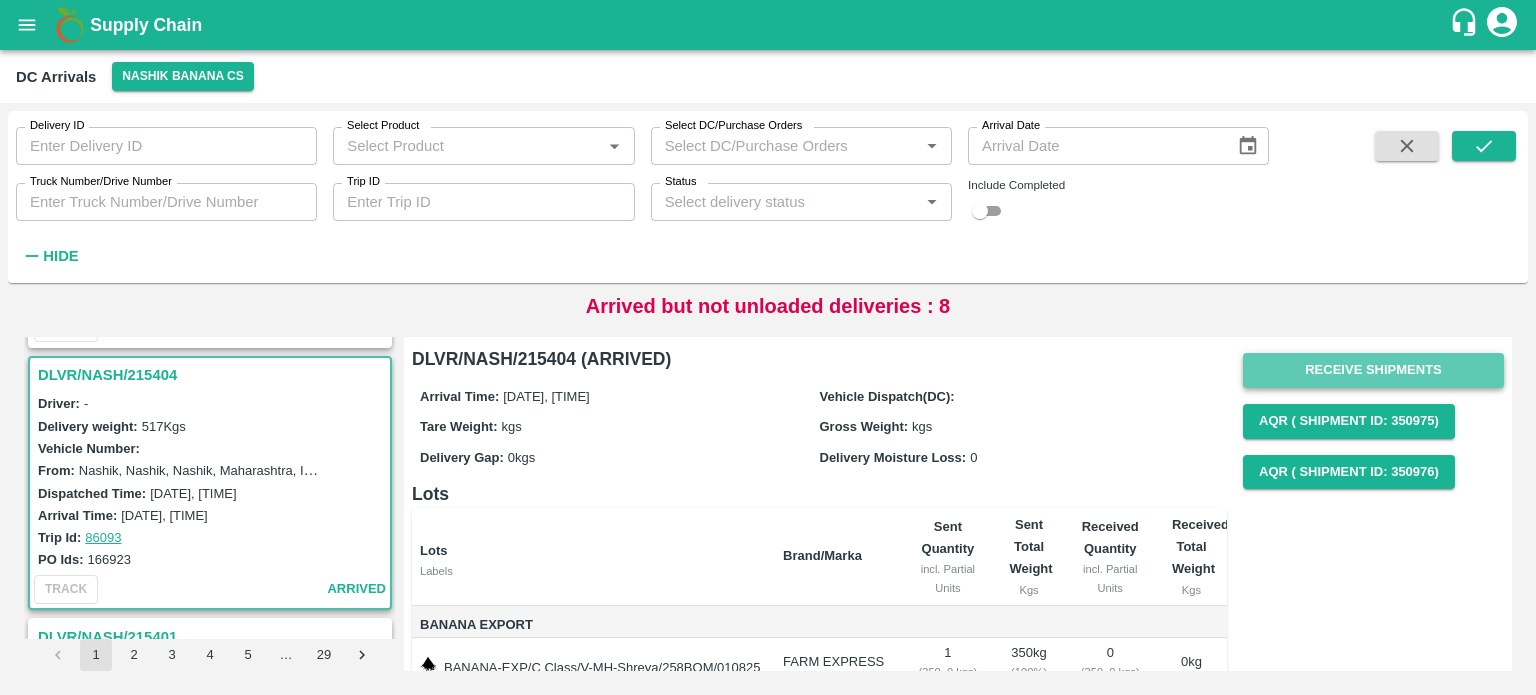click on "Receive Shipments" at bounding box center (1373, 370) 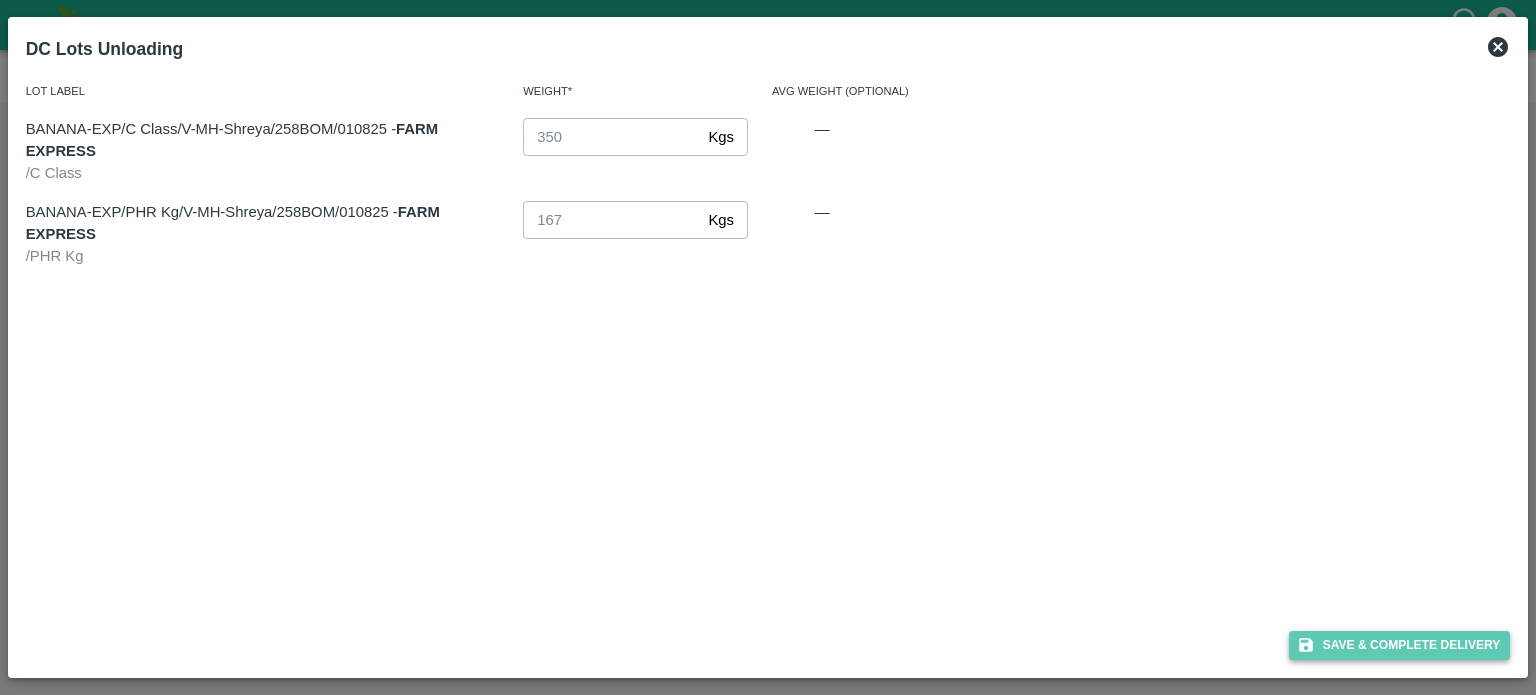 click on "Save & Complete Delivery" at bounding box center [1400, 645] 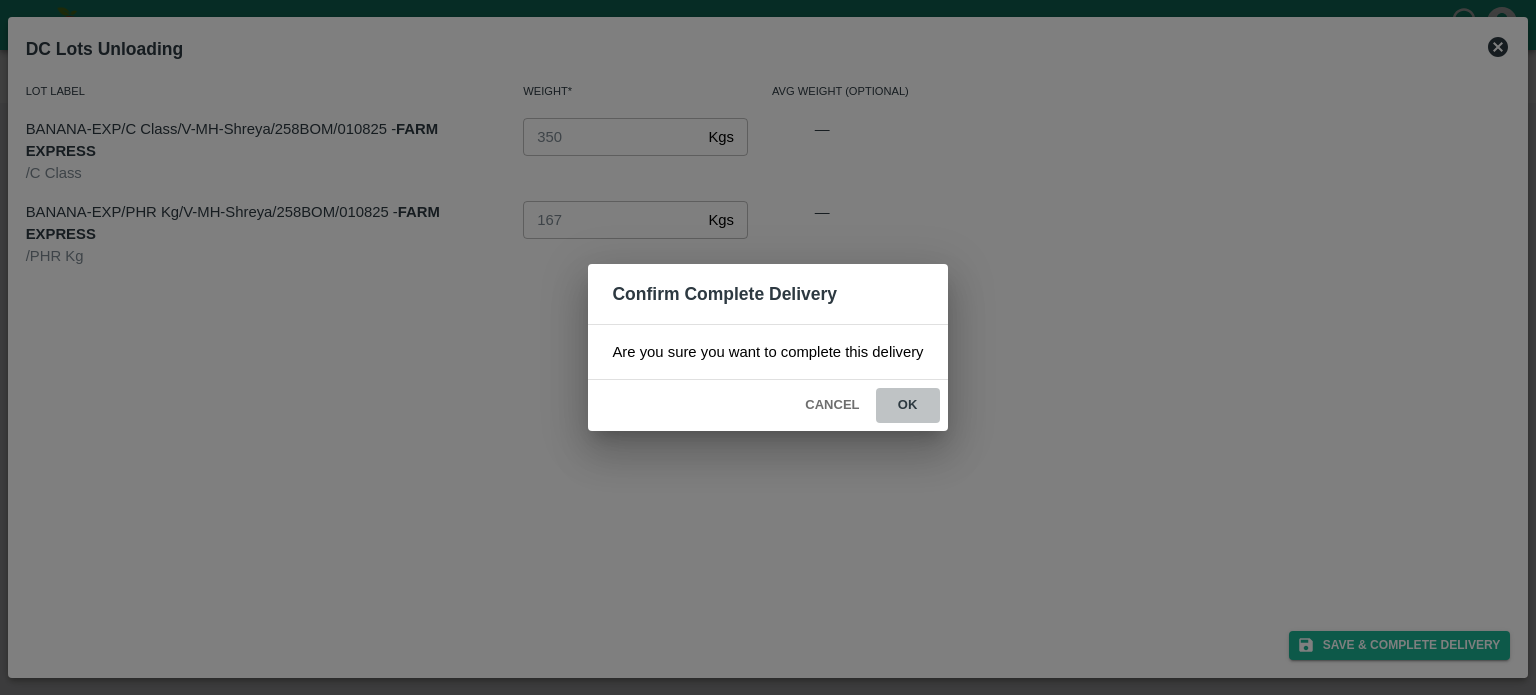 click on "ok" at bounding box center (908, 405) 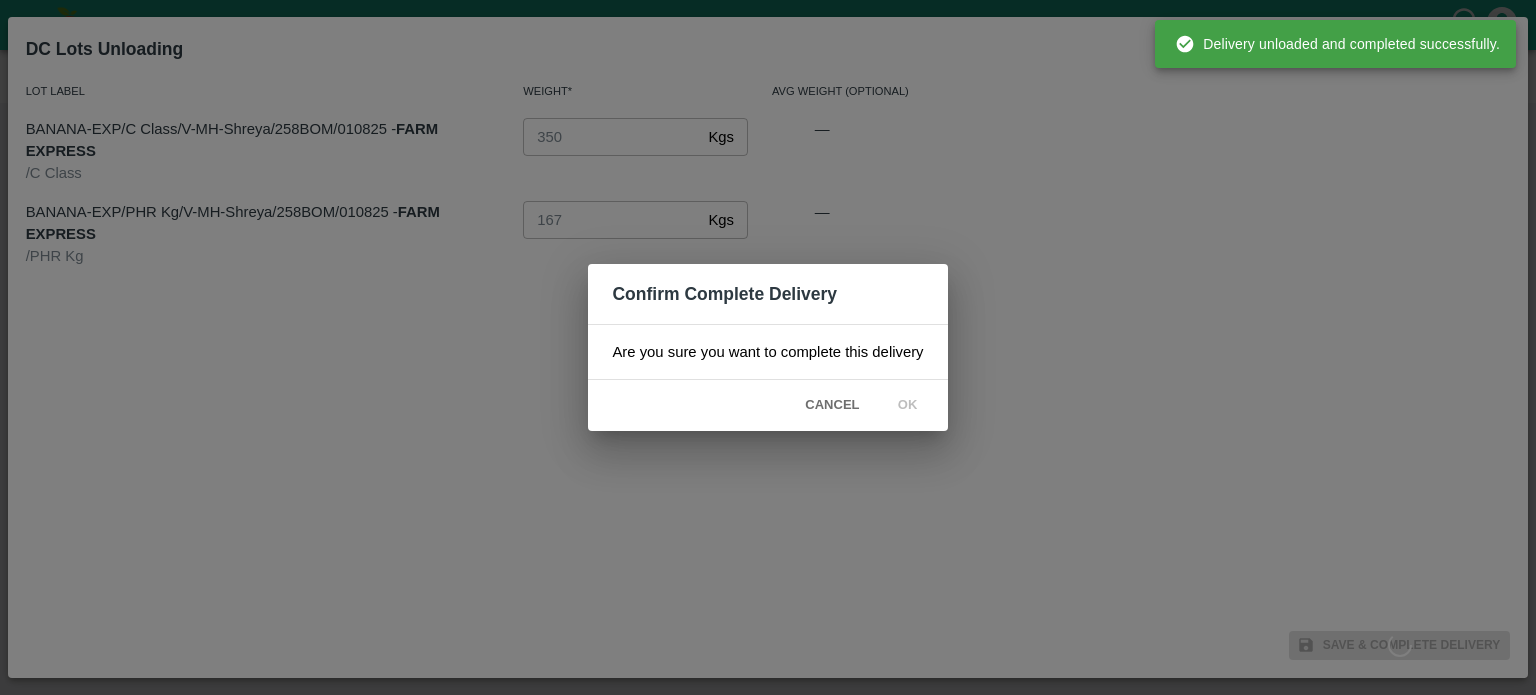 scroll, scrollTop: 0, scrollLeft: 0, axis: both 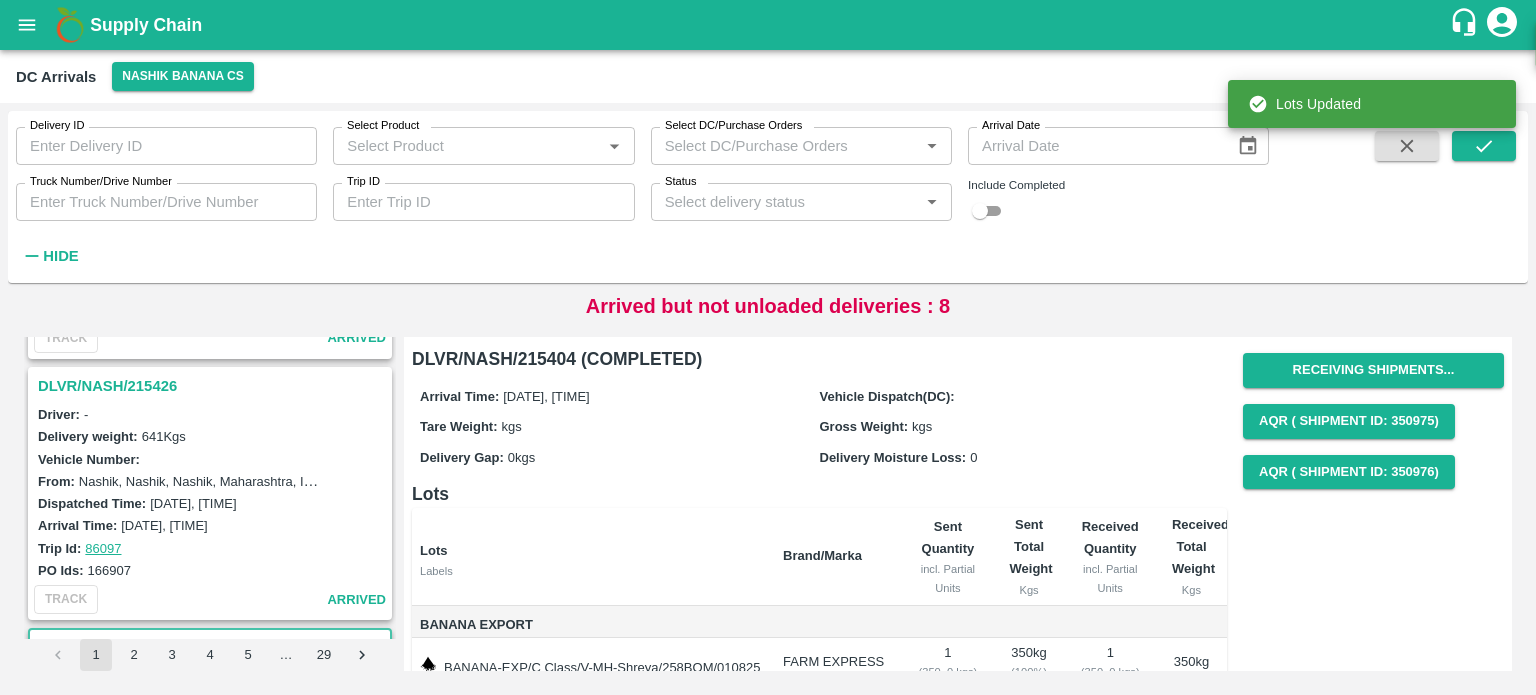 click on "DLVR/NASH/215426" at bounding box center (213, 386) 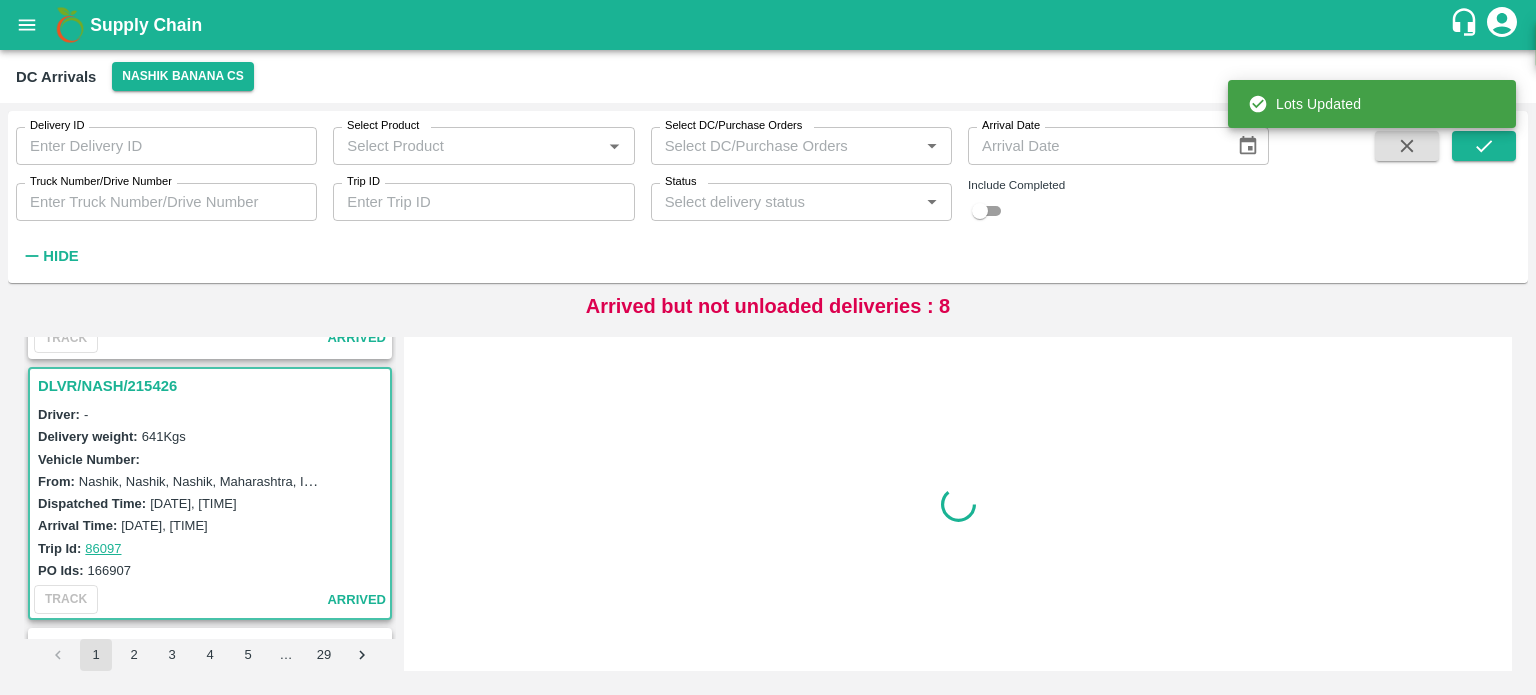 scroll, scrollTop: 4172, scrollLeft: 0, axis: vertical 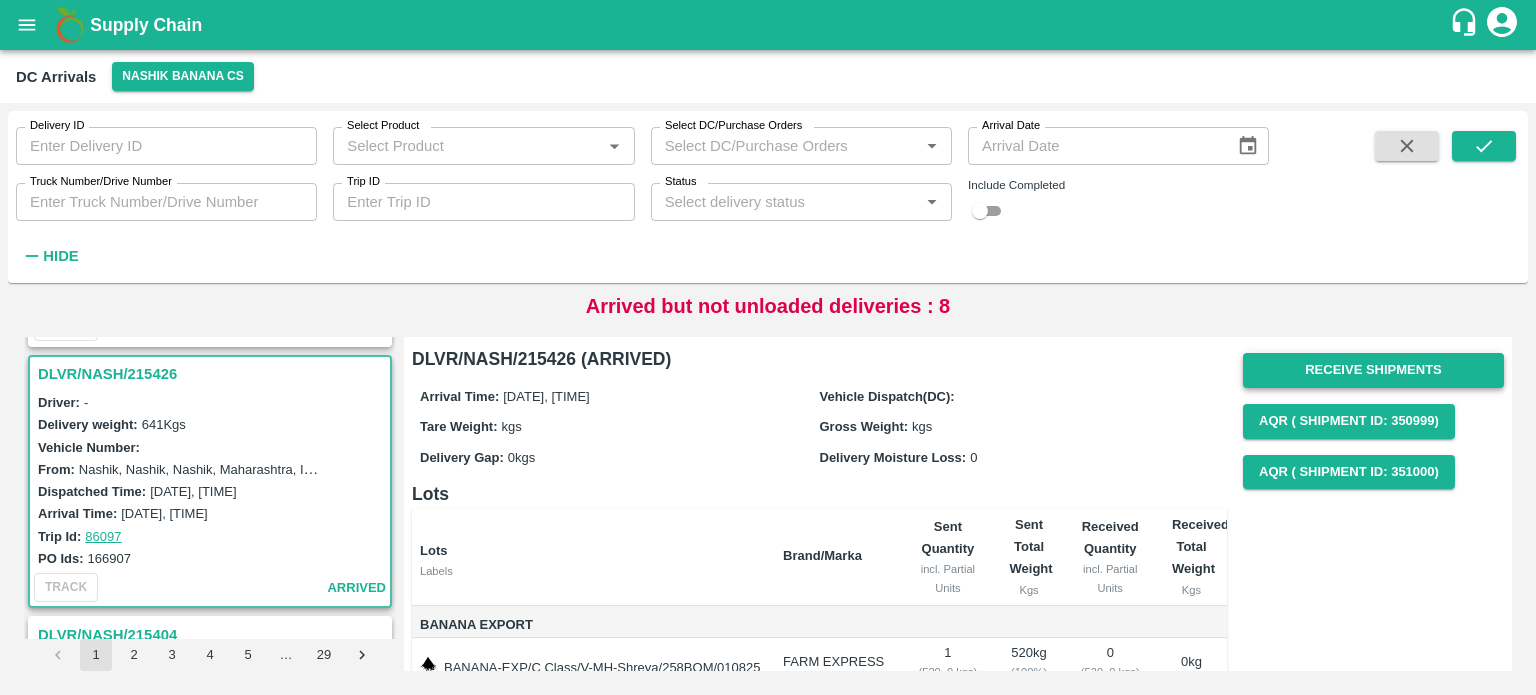 click on "Receive Shipments" at bounding box center (1373, 370) 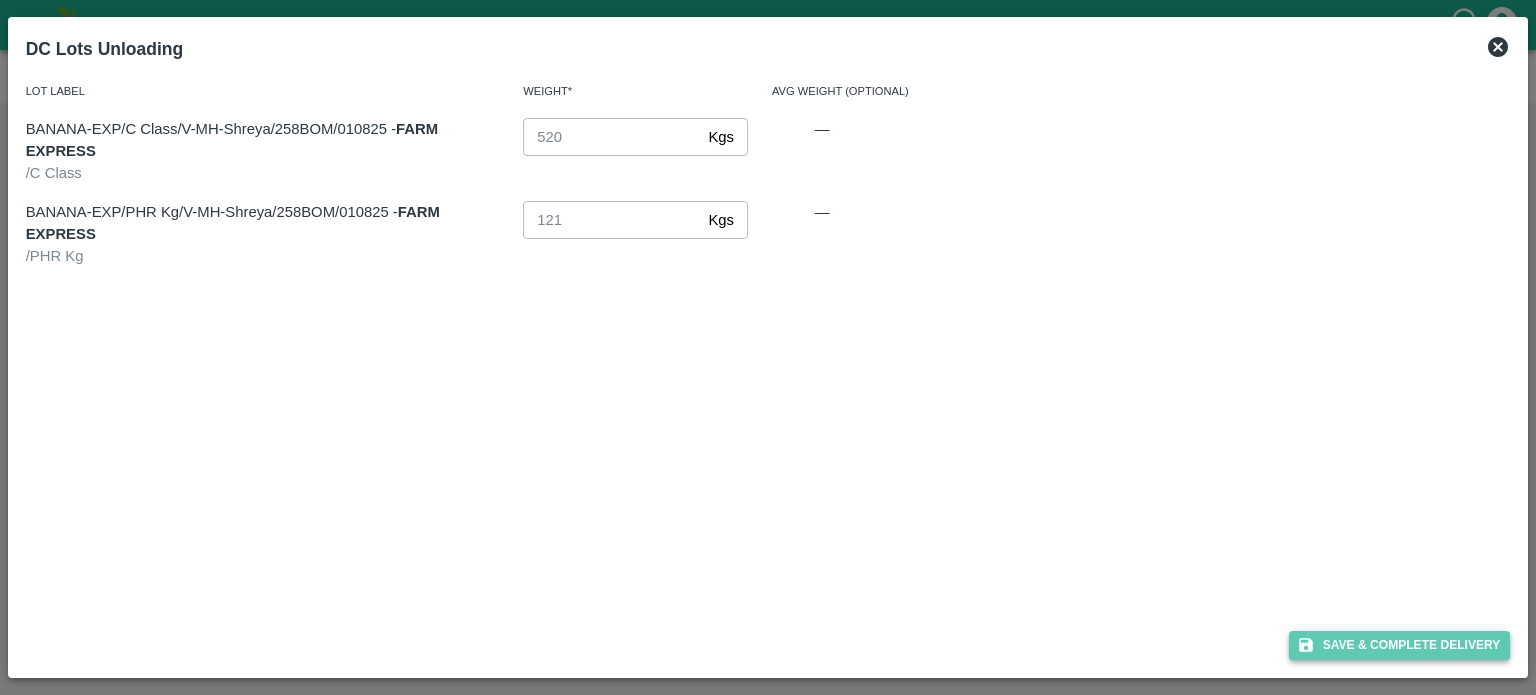click on "Save & Complete Delivery" at bounding box center (1400, 645) 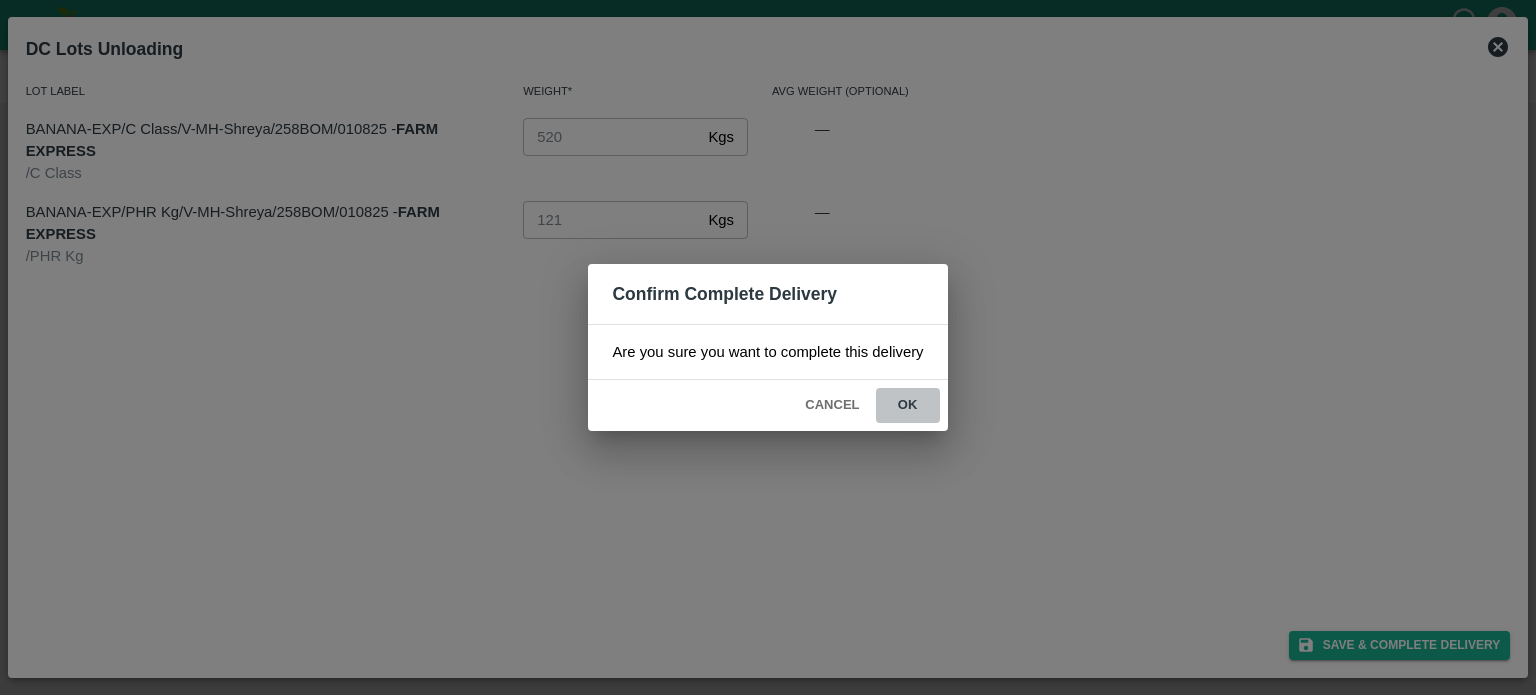 click on "ok" at bounding box center [908, 405] 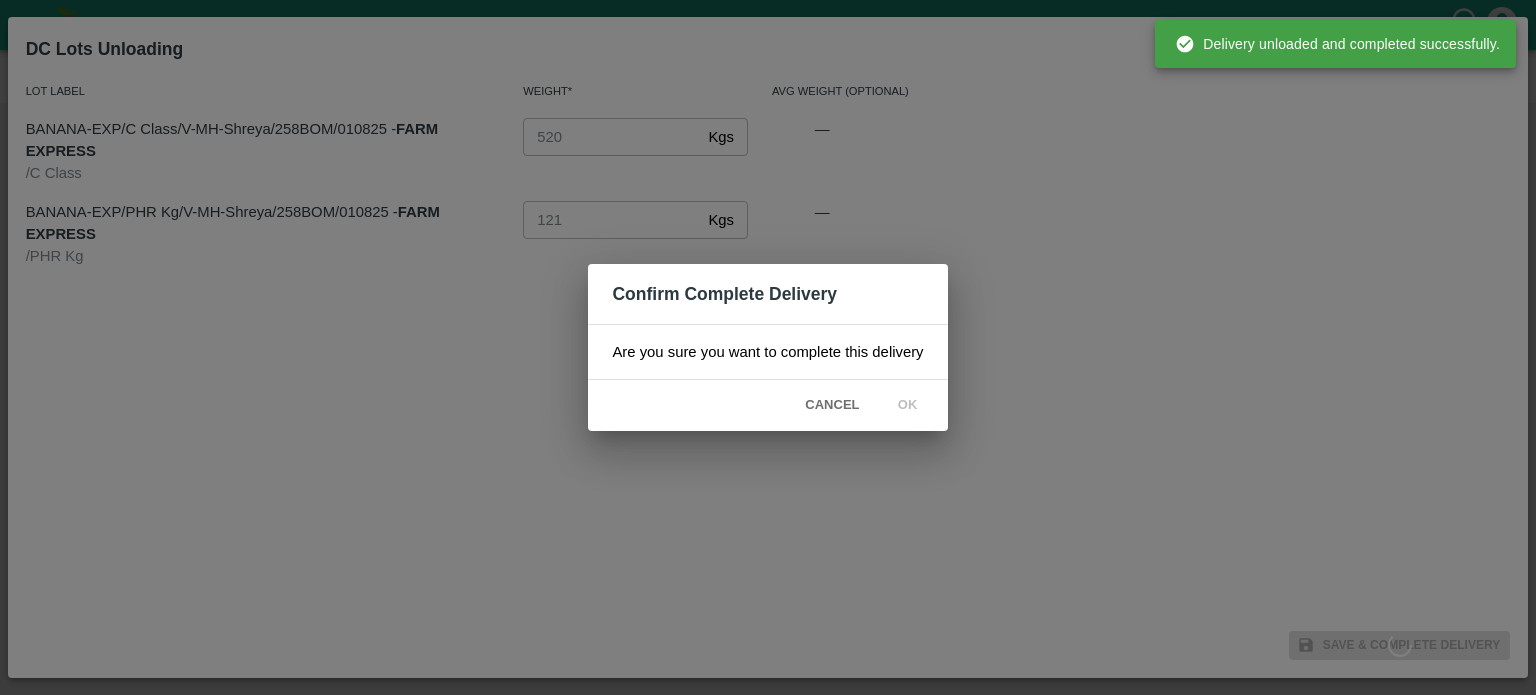 scroll, scrollTop: 0, scrollLeft: 0, axis: both 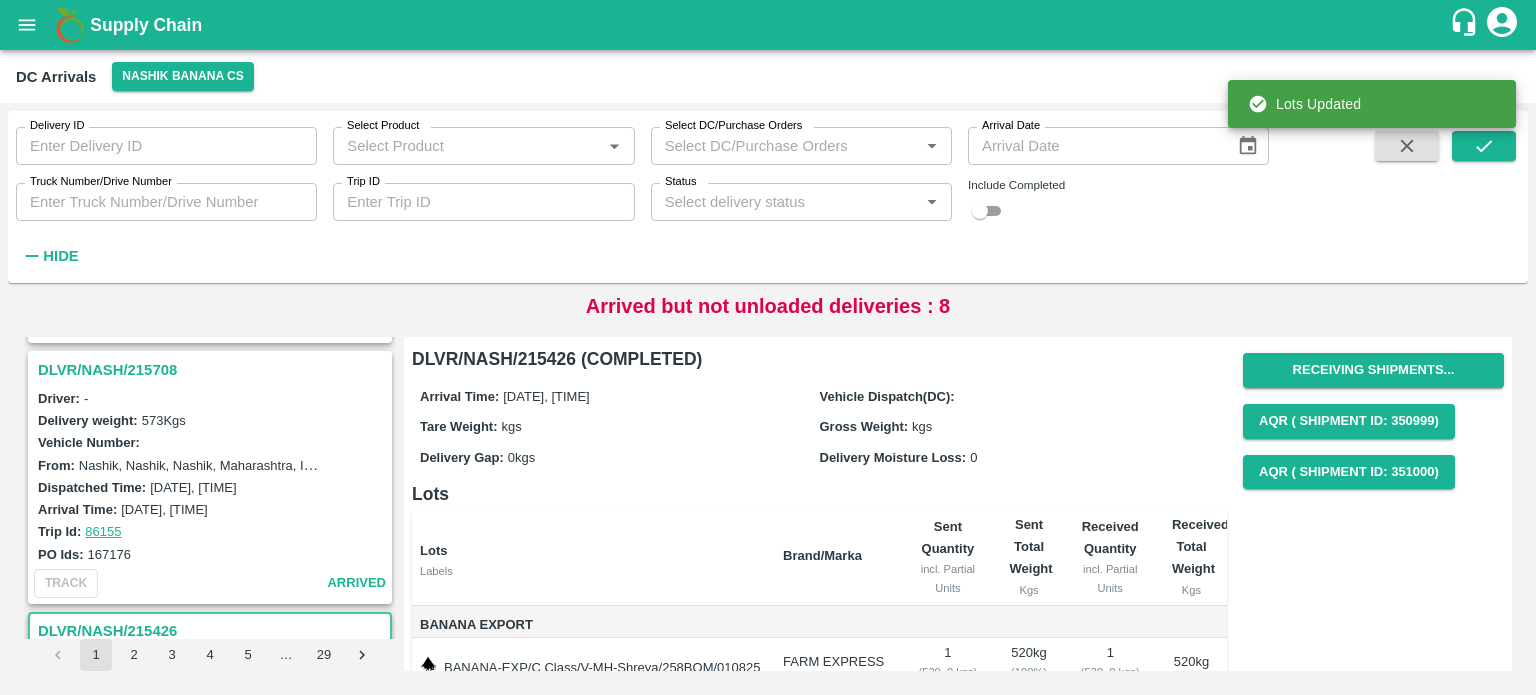 click on "DLVR/NASH/215708" at bounding box center [213, 370] 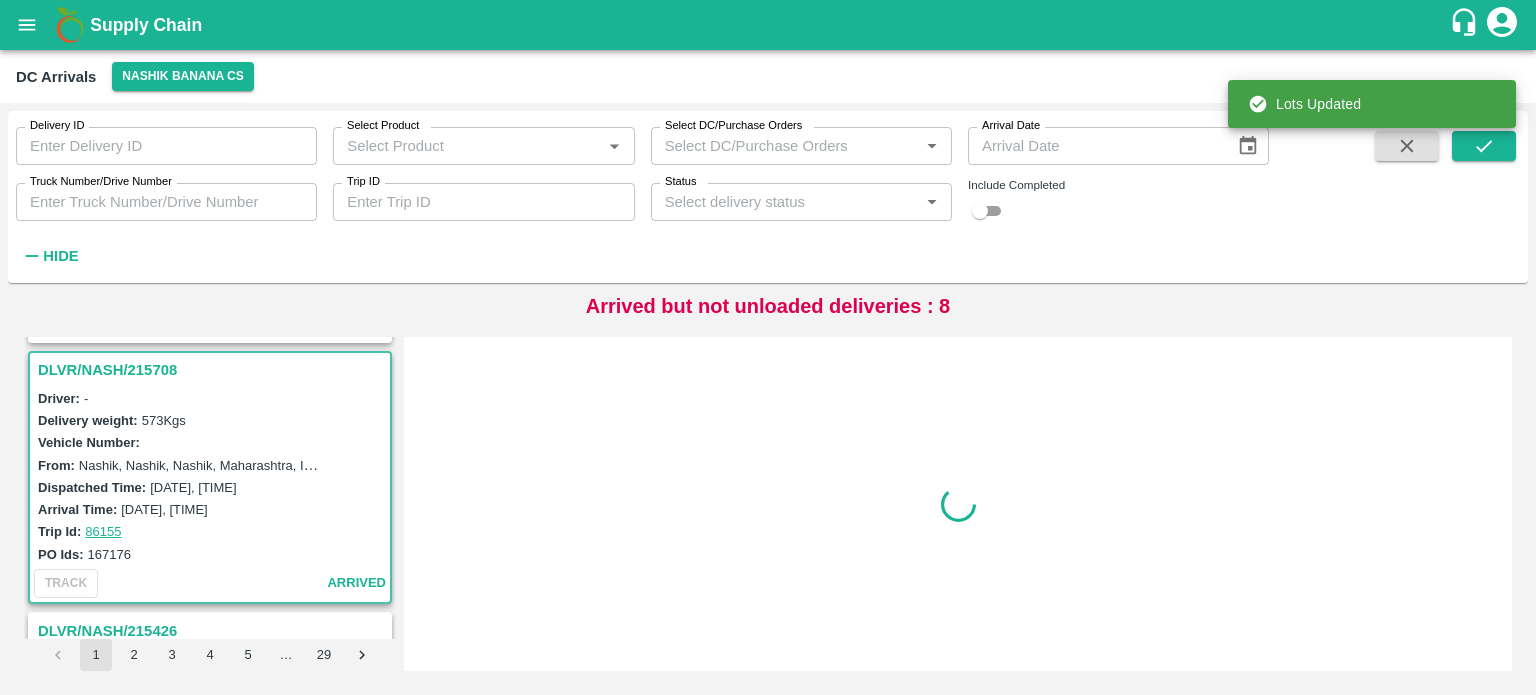 scroll, scrollTop: 3911, scrollLeft: 0, axis: vertical 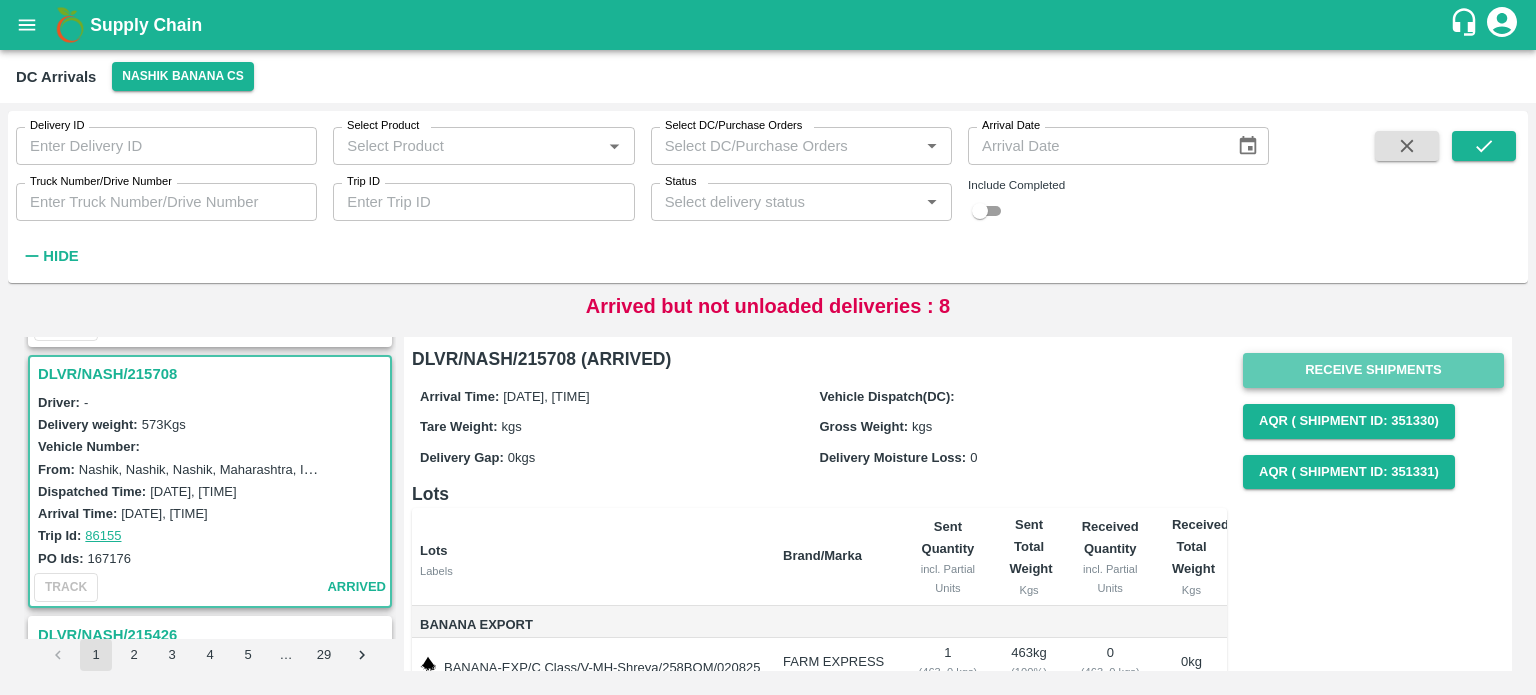 click on "Receive Shipments" at bounding box center (1373, 370) 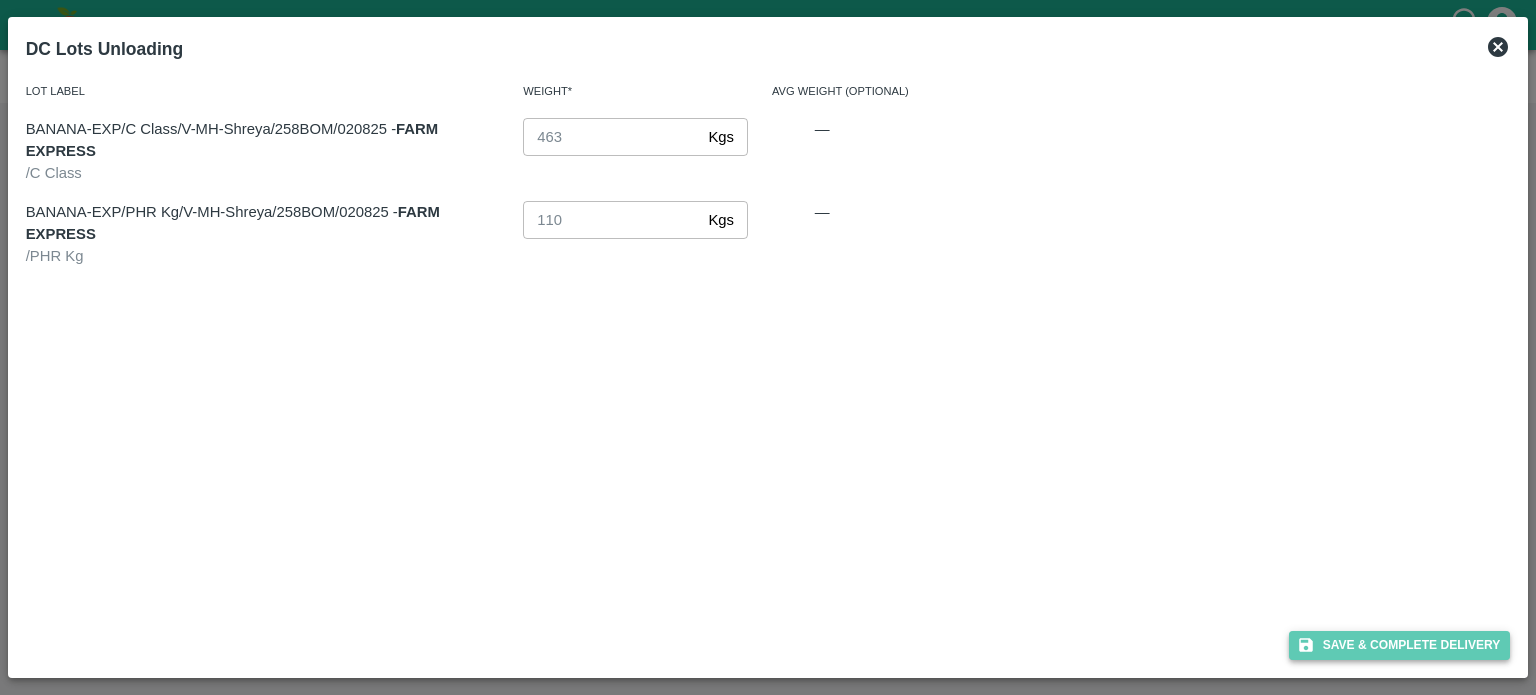 click on "Save & Complete Delivery" at bounding box center [1400, 645] 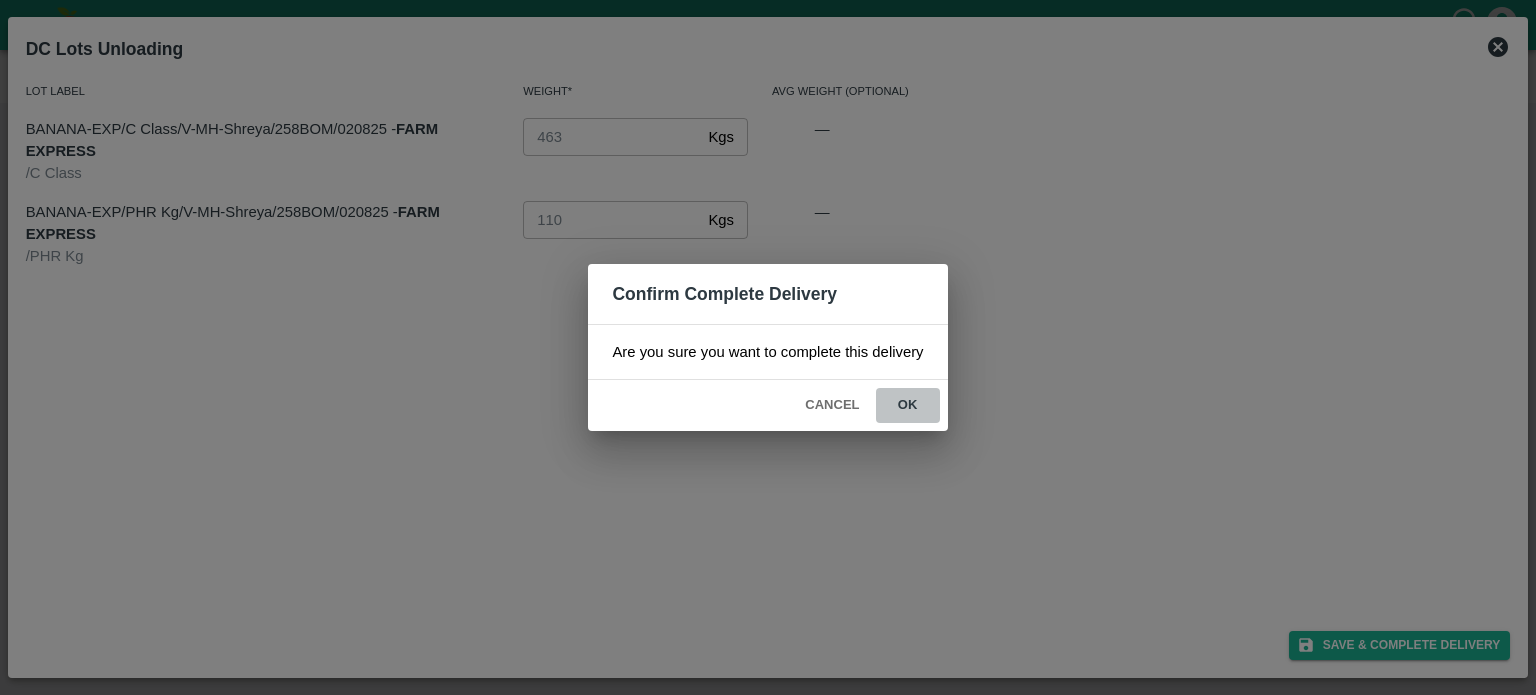 click on "ok" at bounding box center [908, 405] 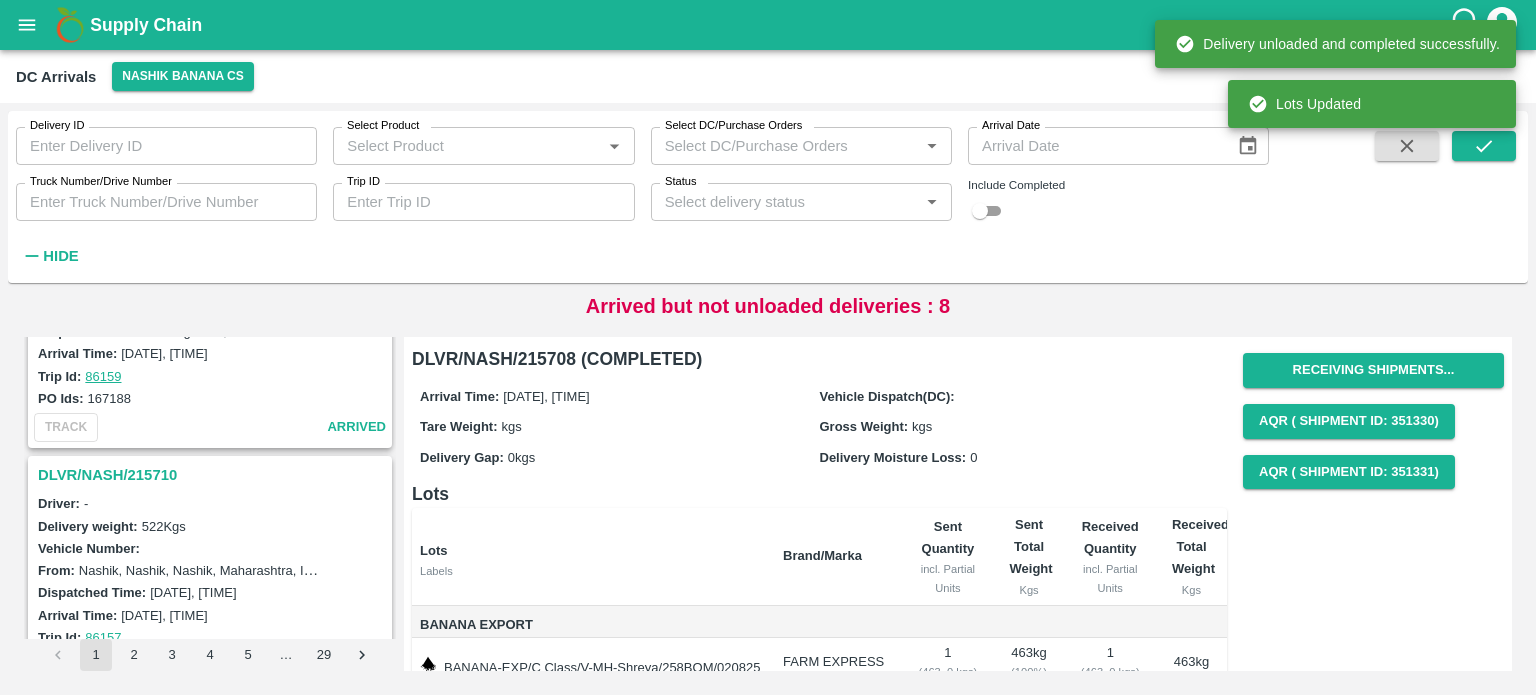 scroll, scrollTop: 3547, scrollLeft: 0, axis: vertical 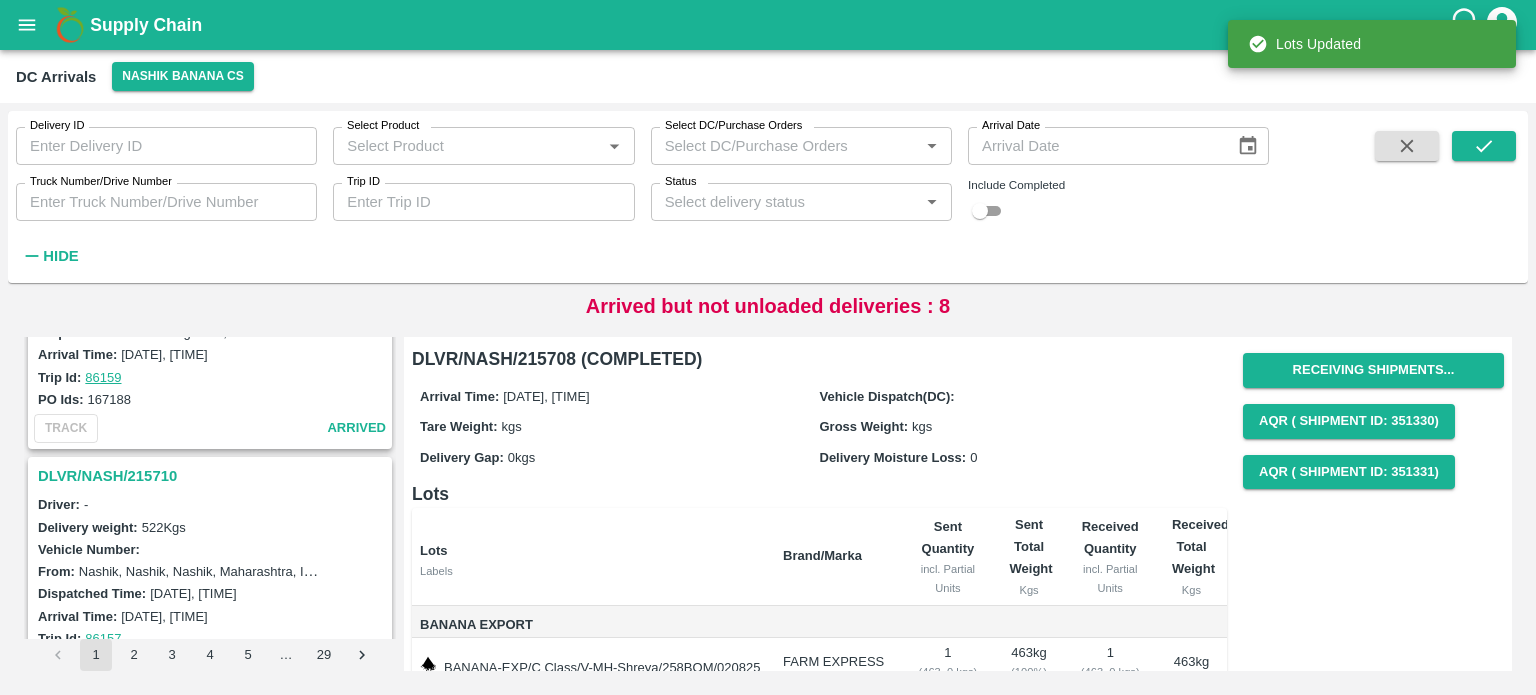 click on "DLVR/NASH/215710" at bounding box center [213, 476] 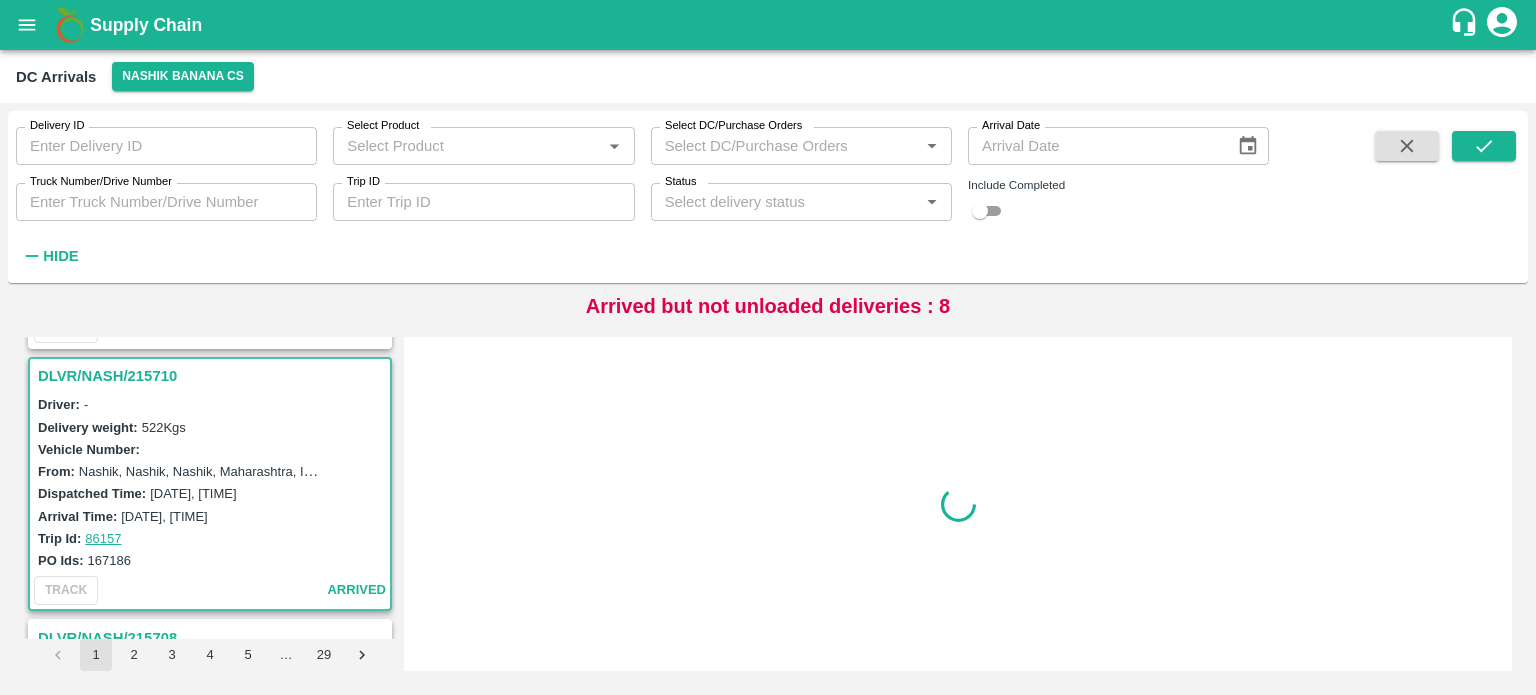 scroll, scrollTop: 3651, scrollLeft: 0, axis: vertical 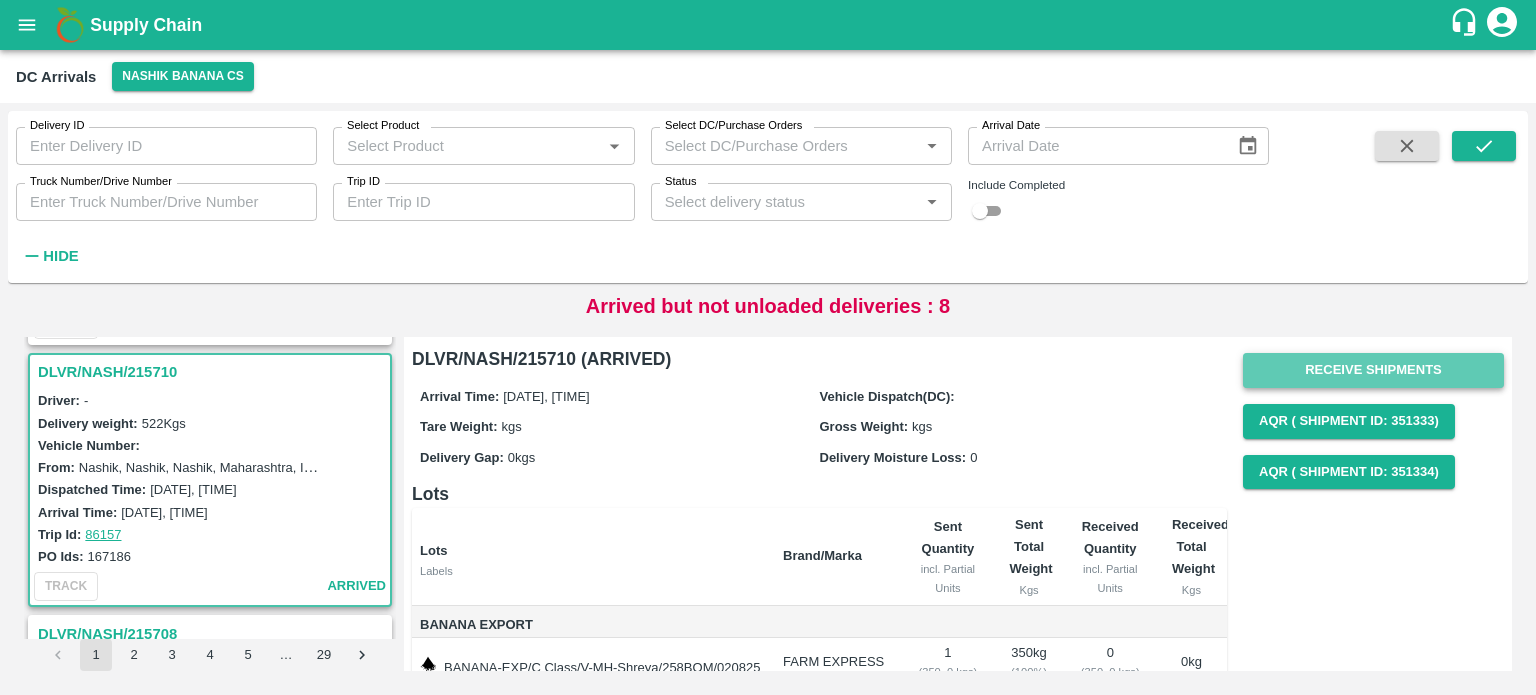 click on "Receive Shipments" at bounding box center [1373, 370] 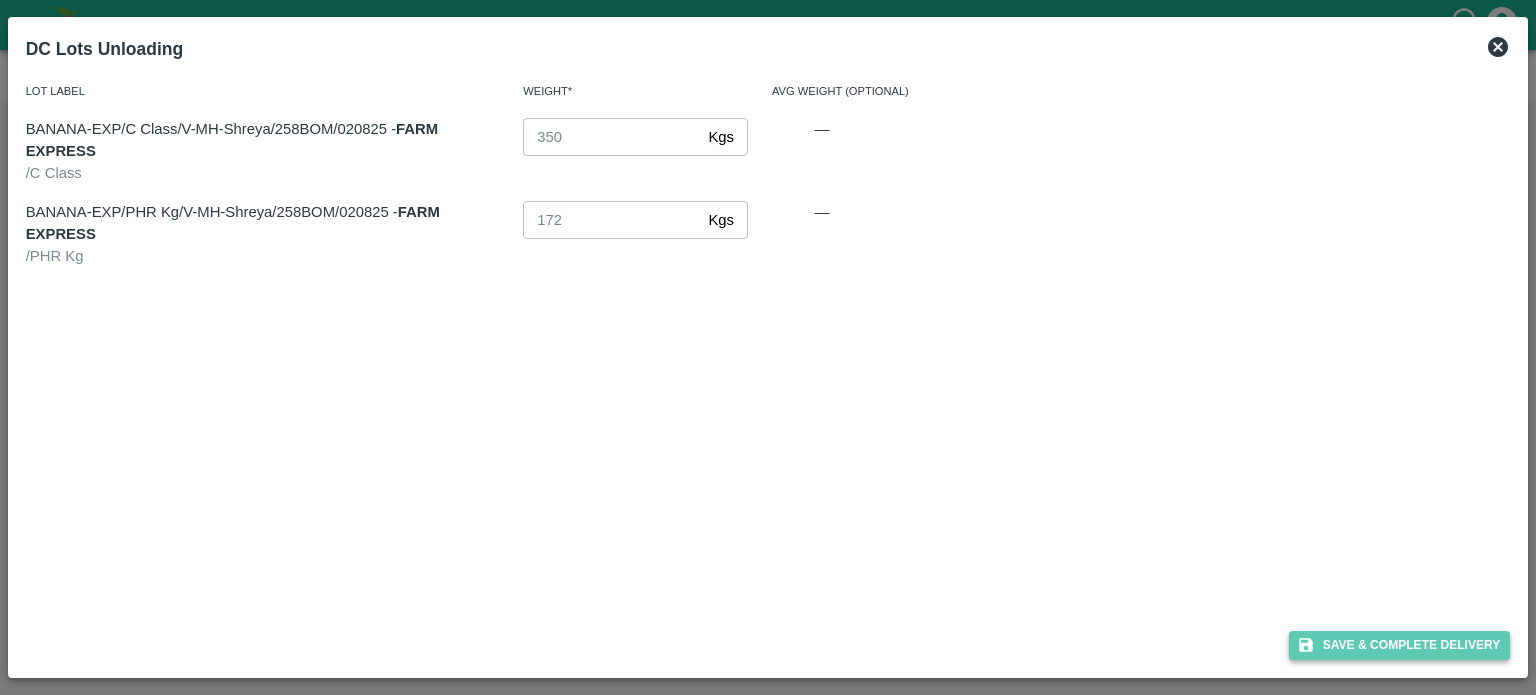 click on "Save & Complete Delivery" at bounding box center (1400, 645) 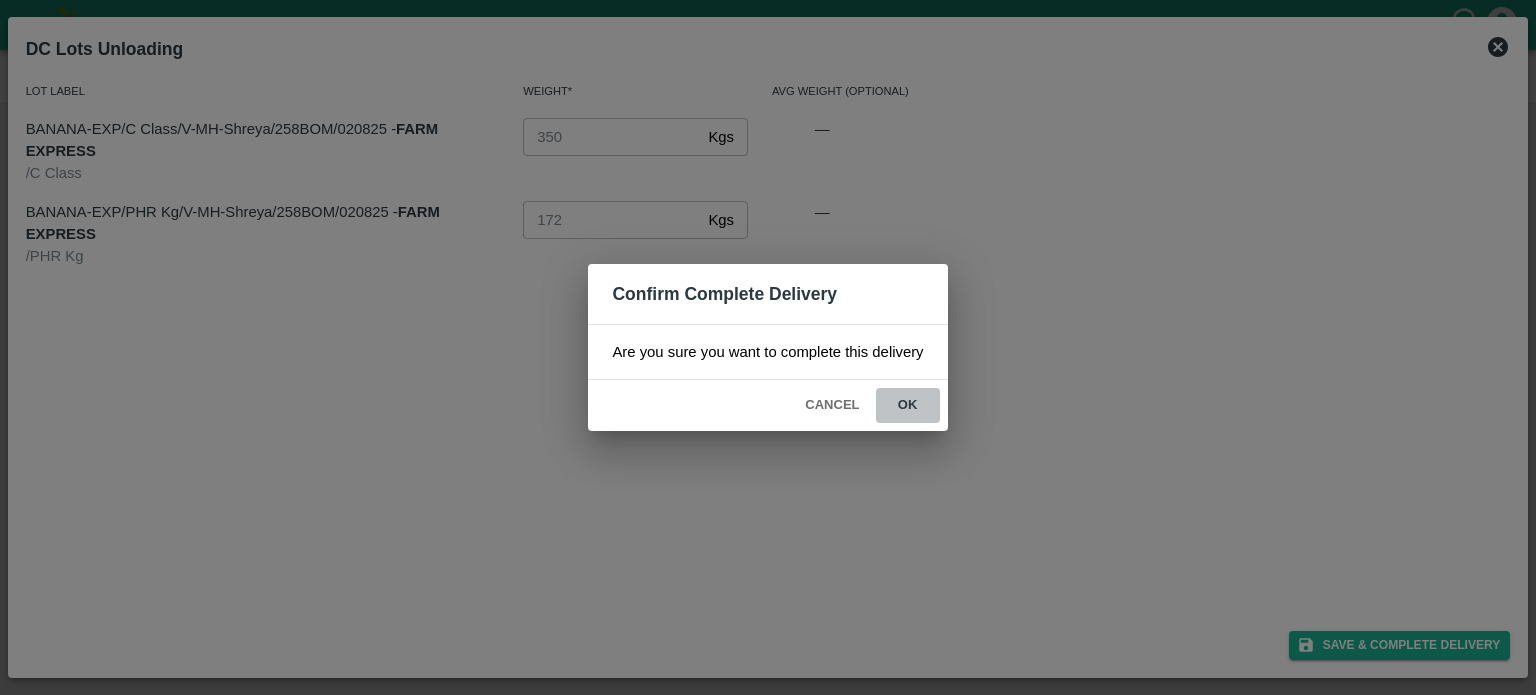 click on "ok" at bounding box center [908, 405] 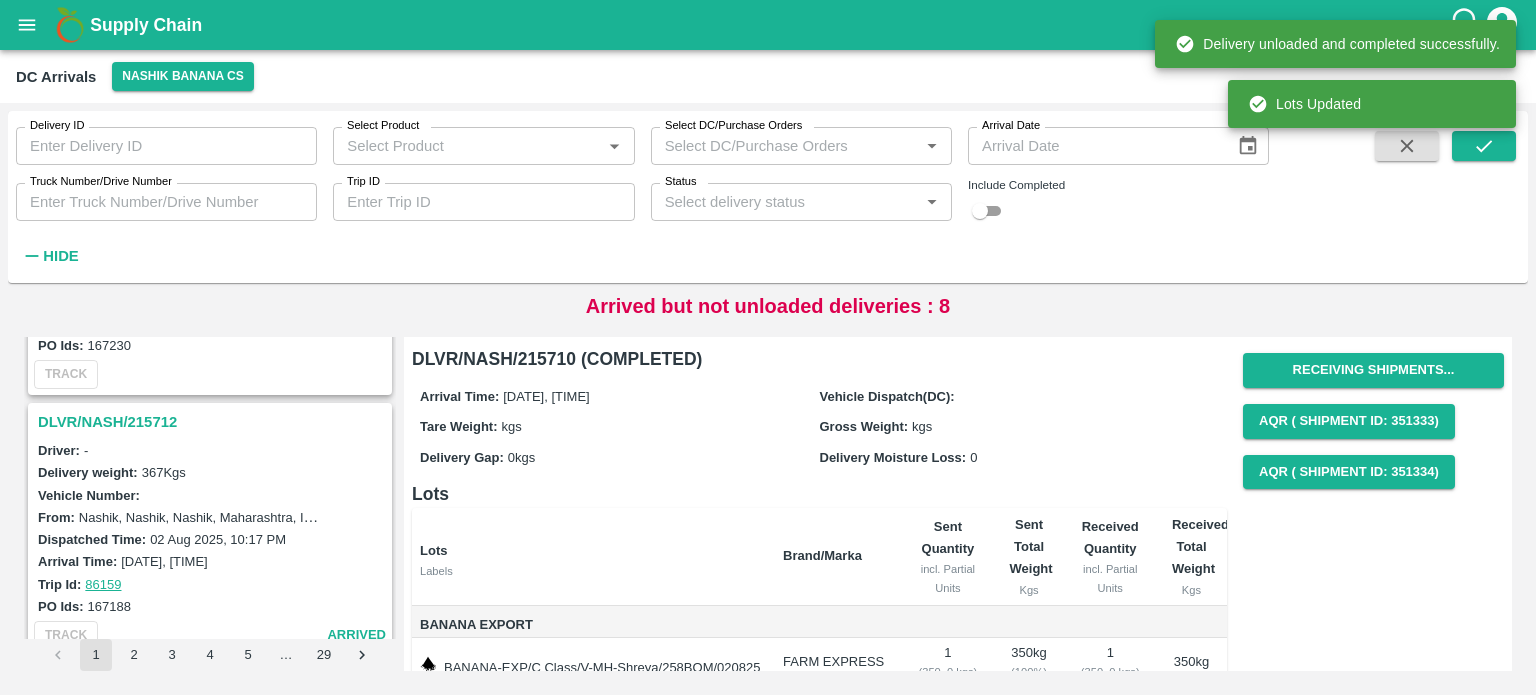 scroll, scrollTop: 3303, scrollLeft: 0, axis: vertical 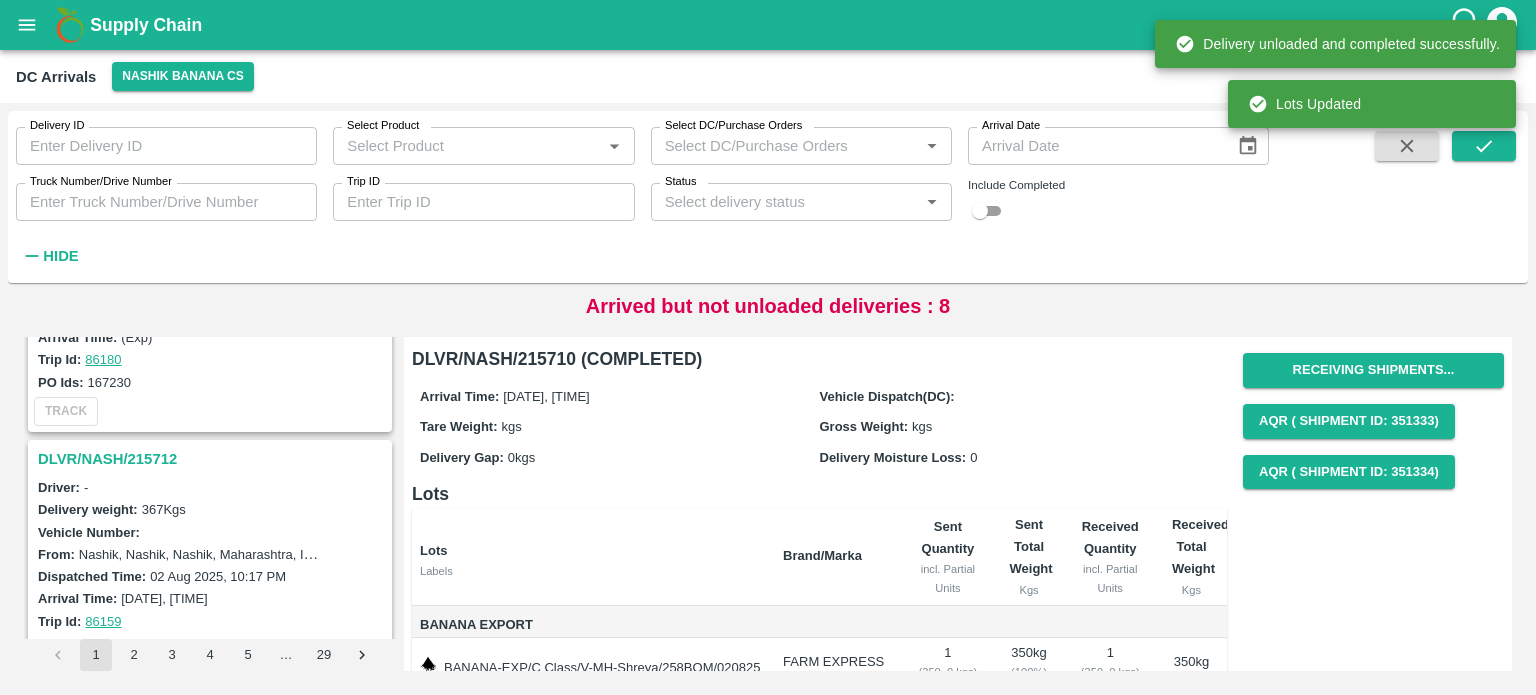 click on "DLVR/NASH/215712" at bounding box center [213, 459] 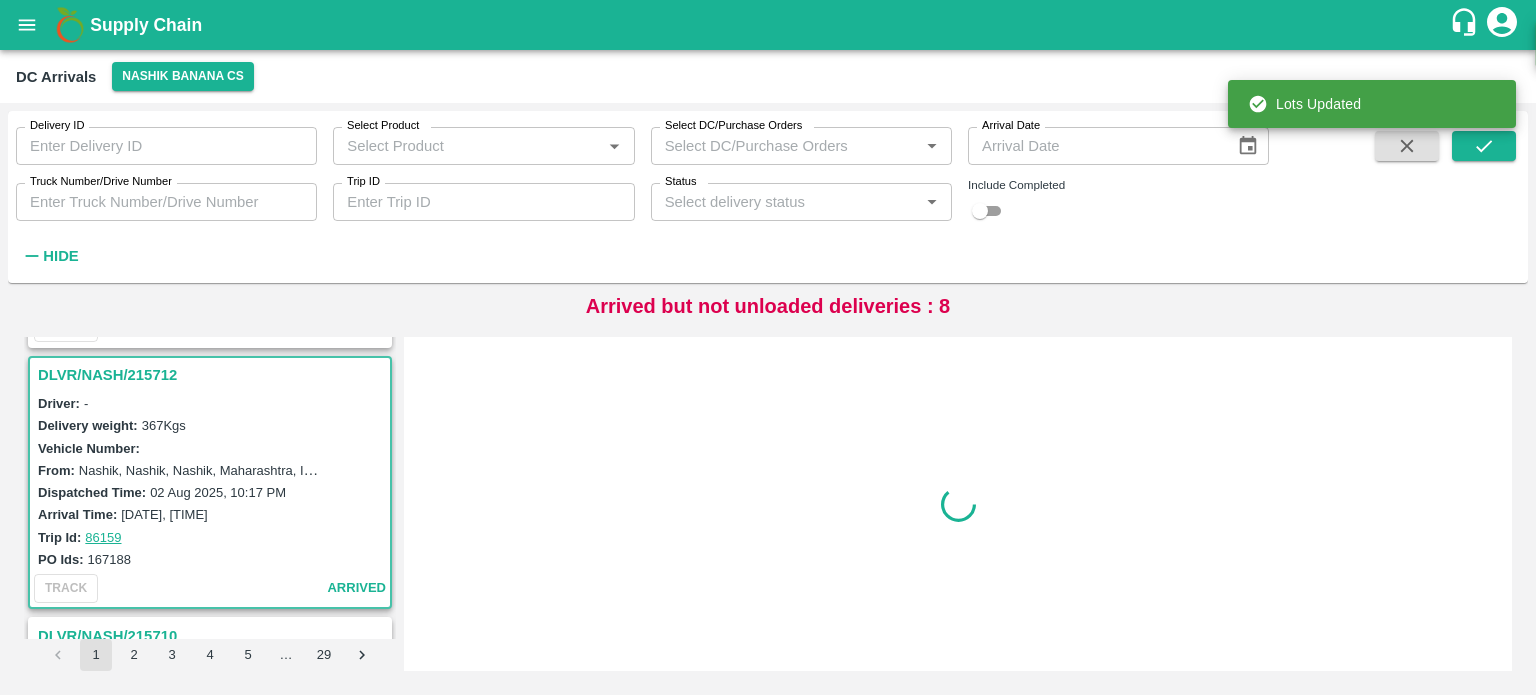 scroll, scrollTop: 3391, scrollLeft: 0, axis: vertical 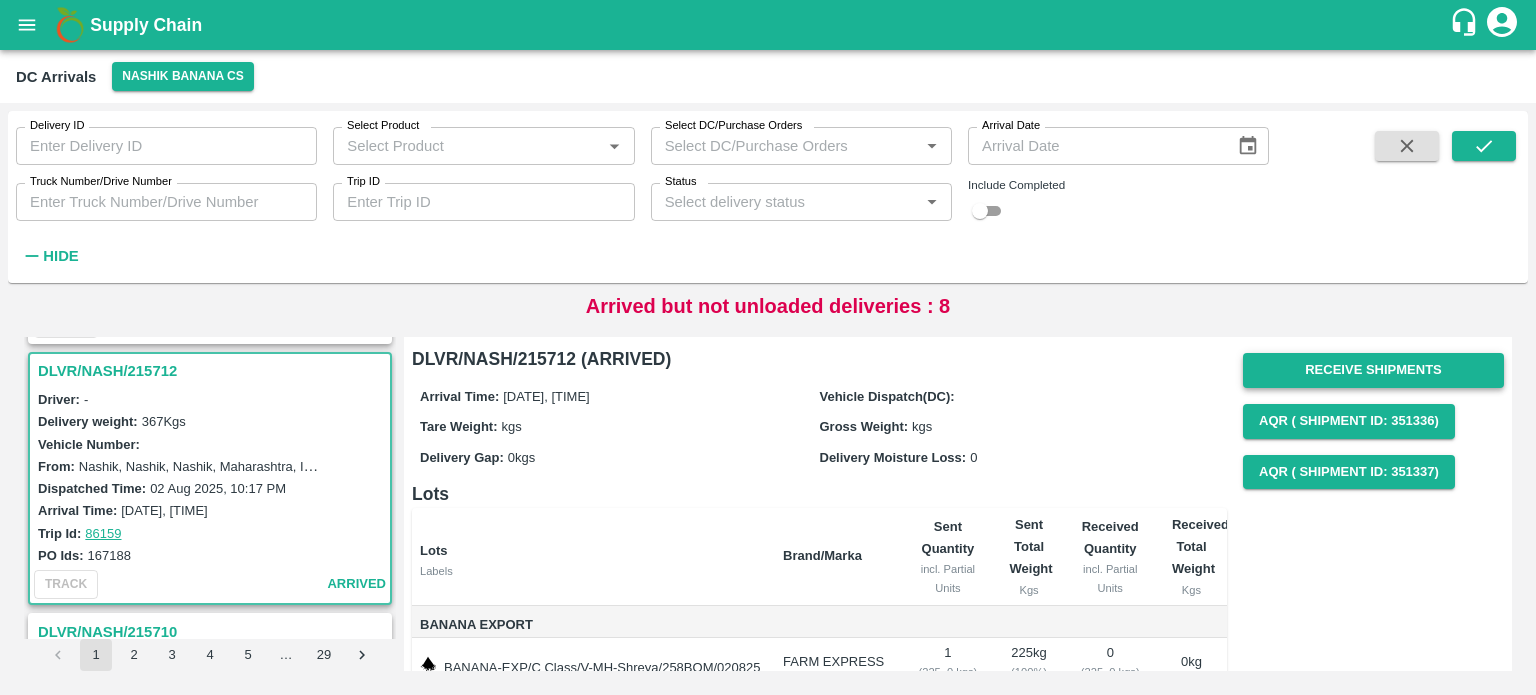 click on "Receive Shipments" at bounding box center [1373, 370] 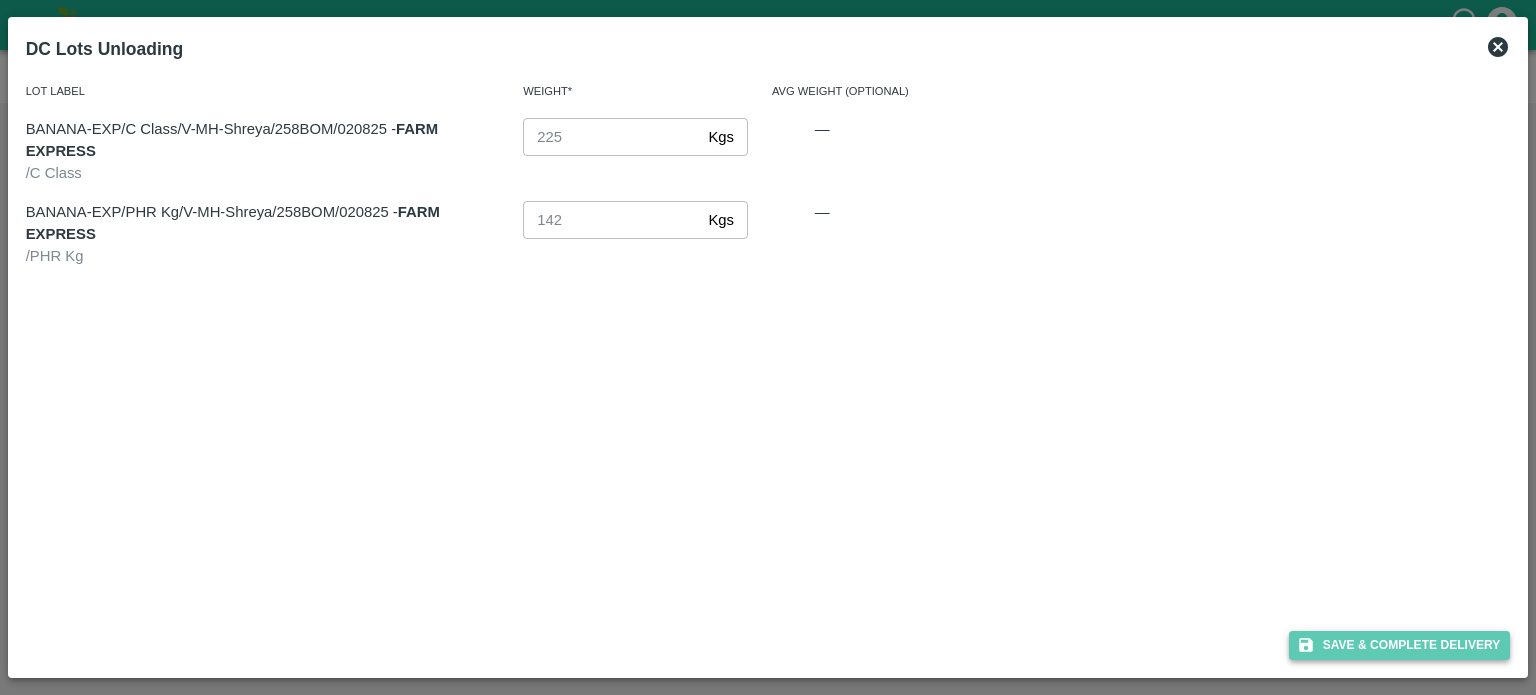 click on "Save & Complete Delivery" at bounding box center (1400, 645) 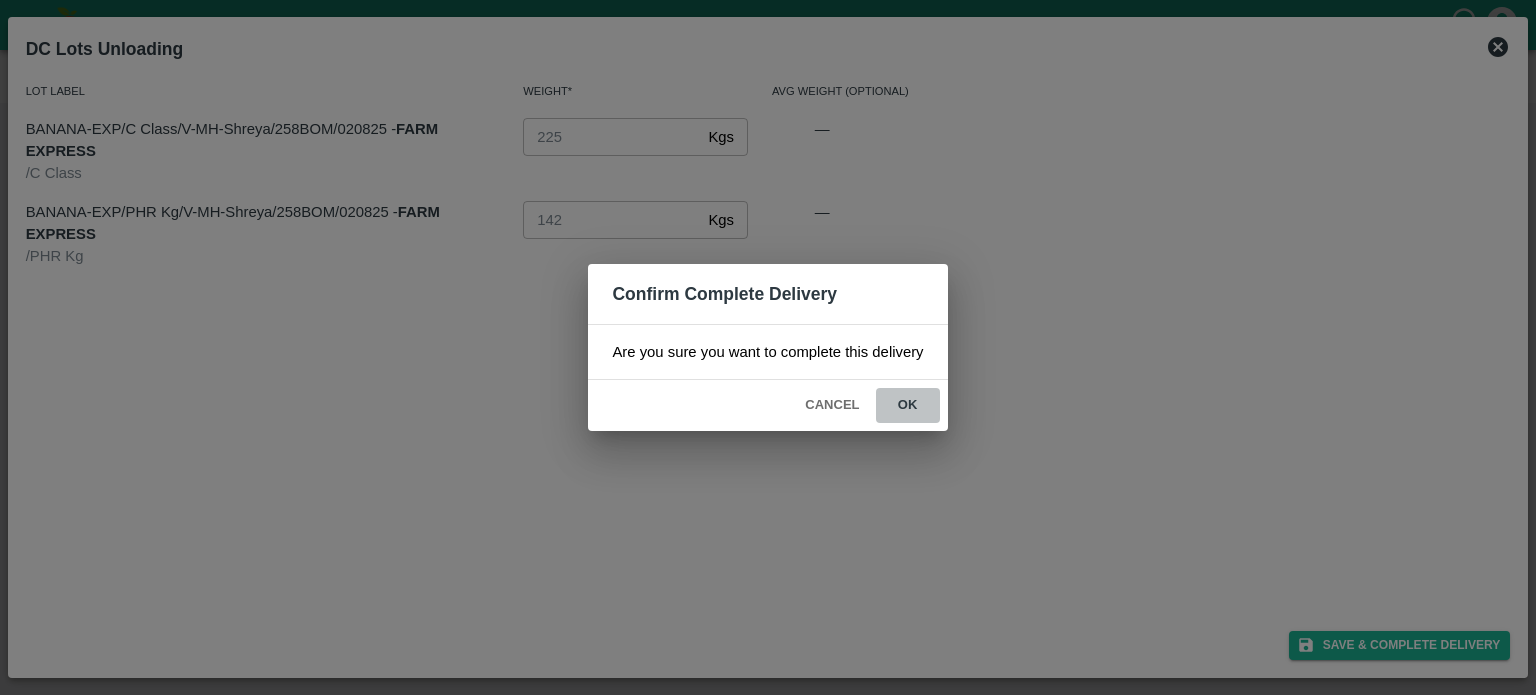 click on "ok" at bounding box center [908, 405] 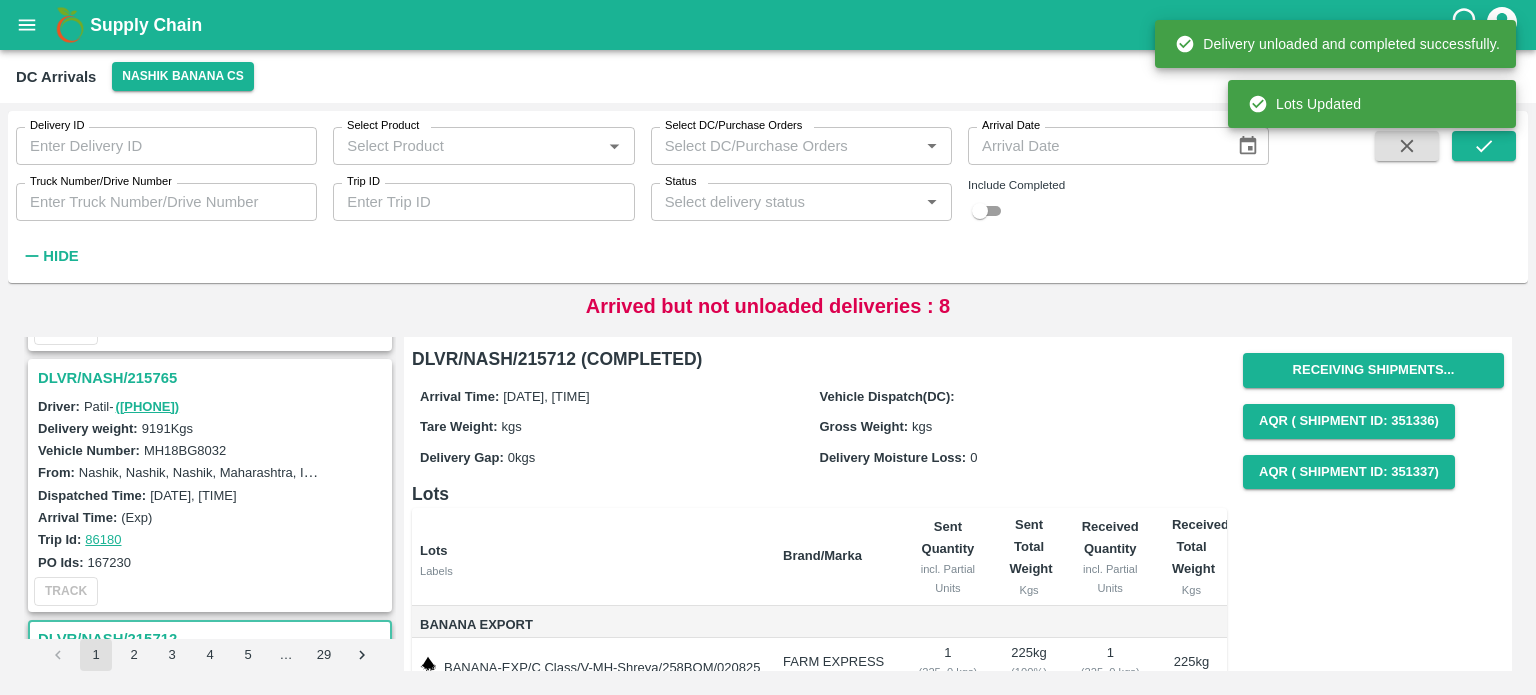 scroll, scrollTop: 3065, scrollLeft: 0, axis: vertical 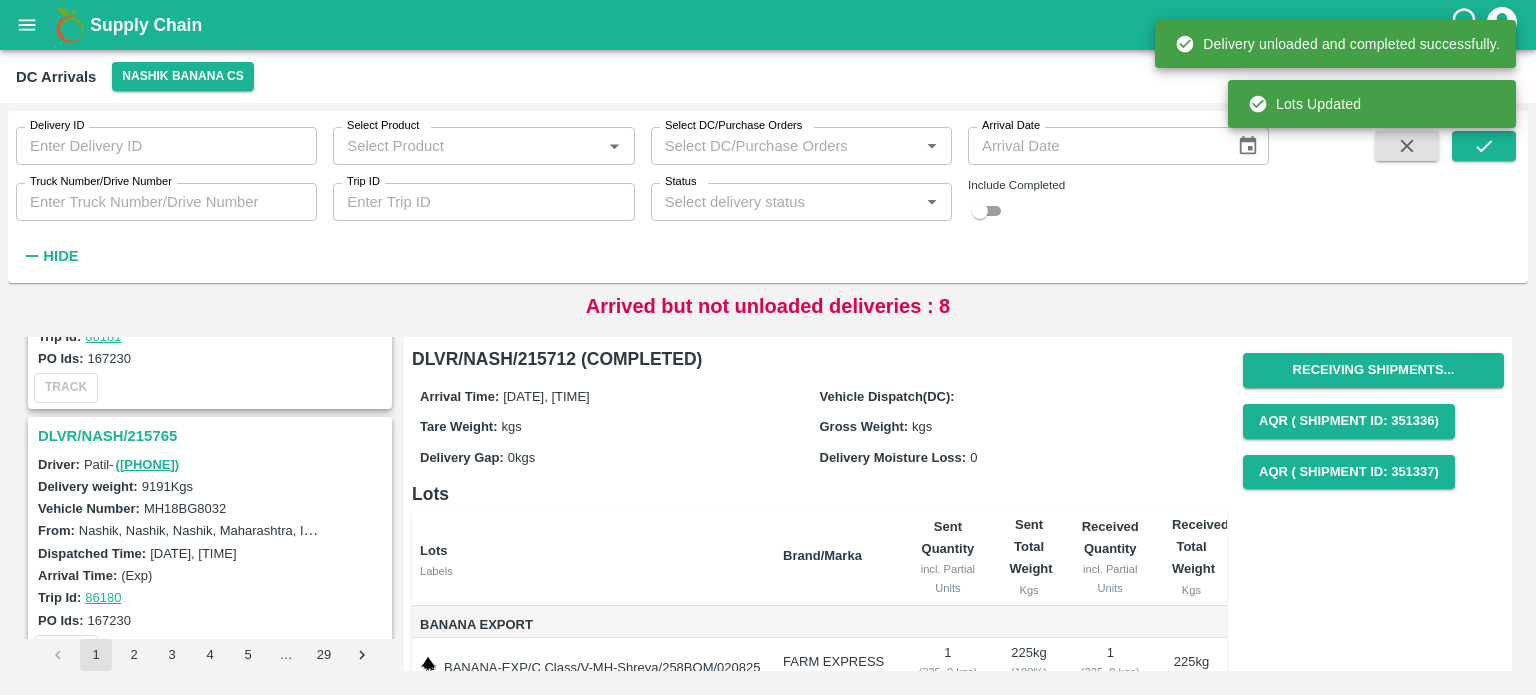 click on "DLVR/NASH/215765" at bounding box center (213, 436) 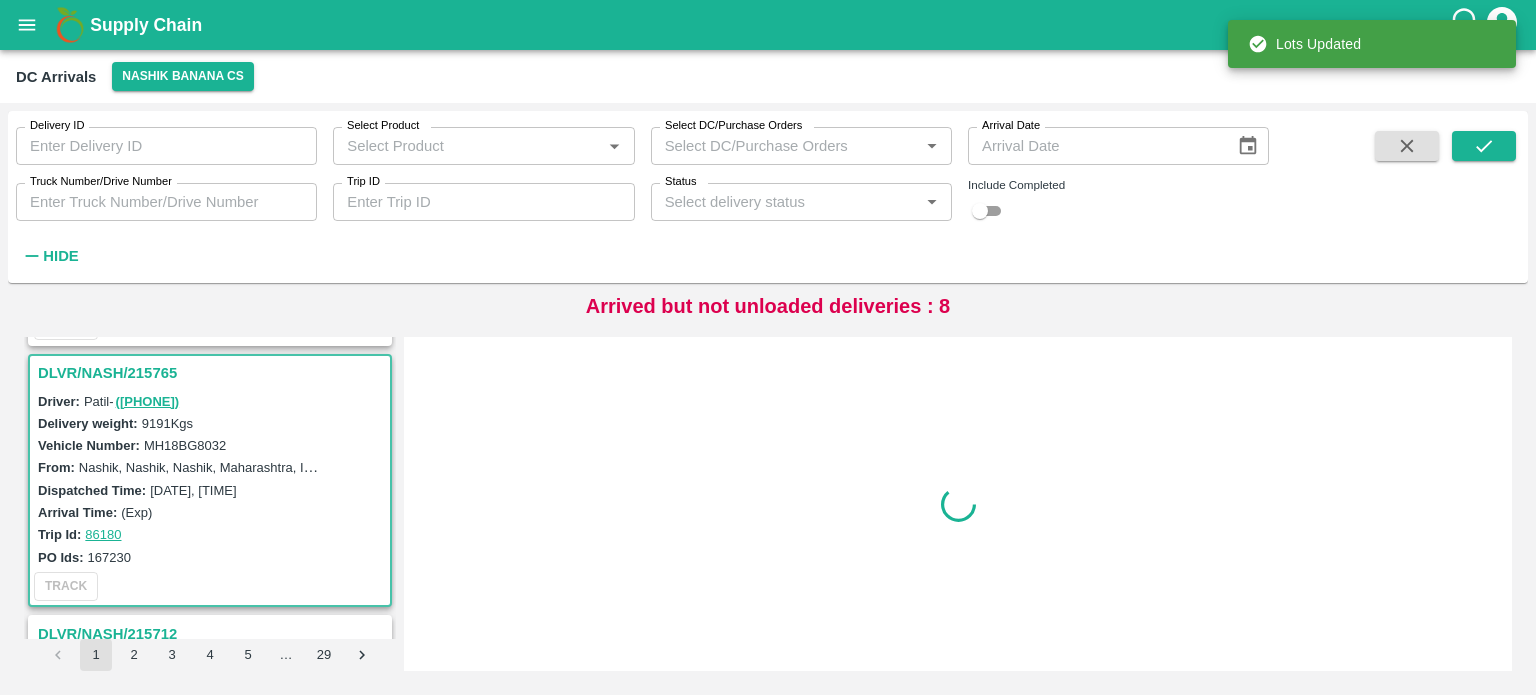 scroll, scrollTop: 3130, scrollLeft: 0, axis: vertical 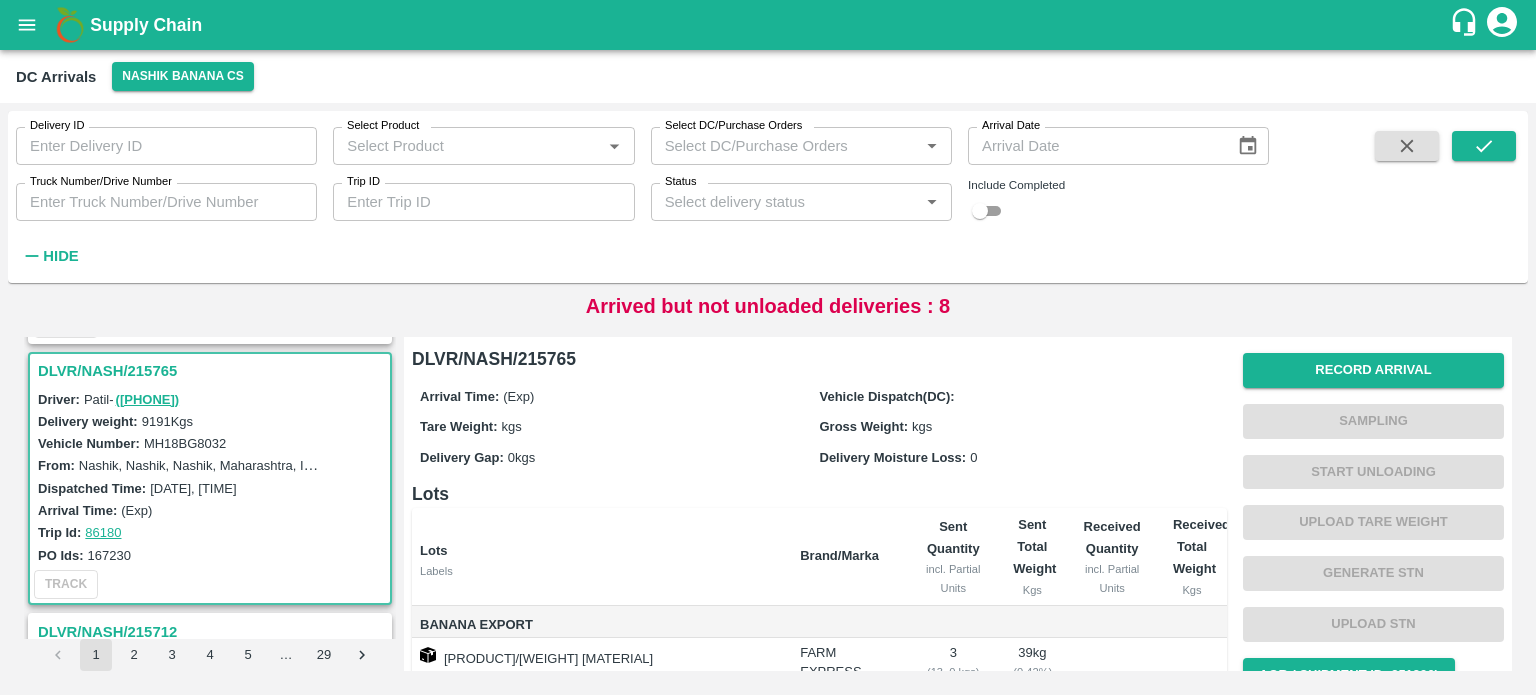click on "MH18BG8032" at bounding box center (185, 443) 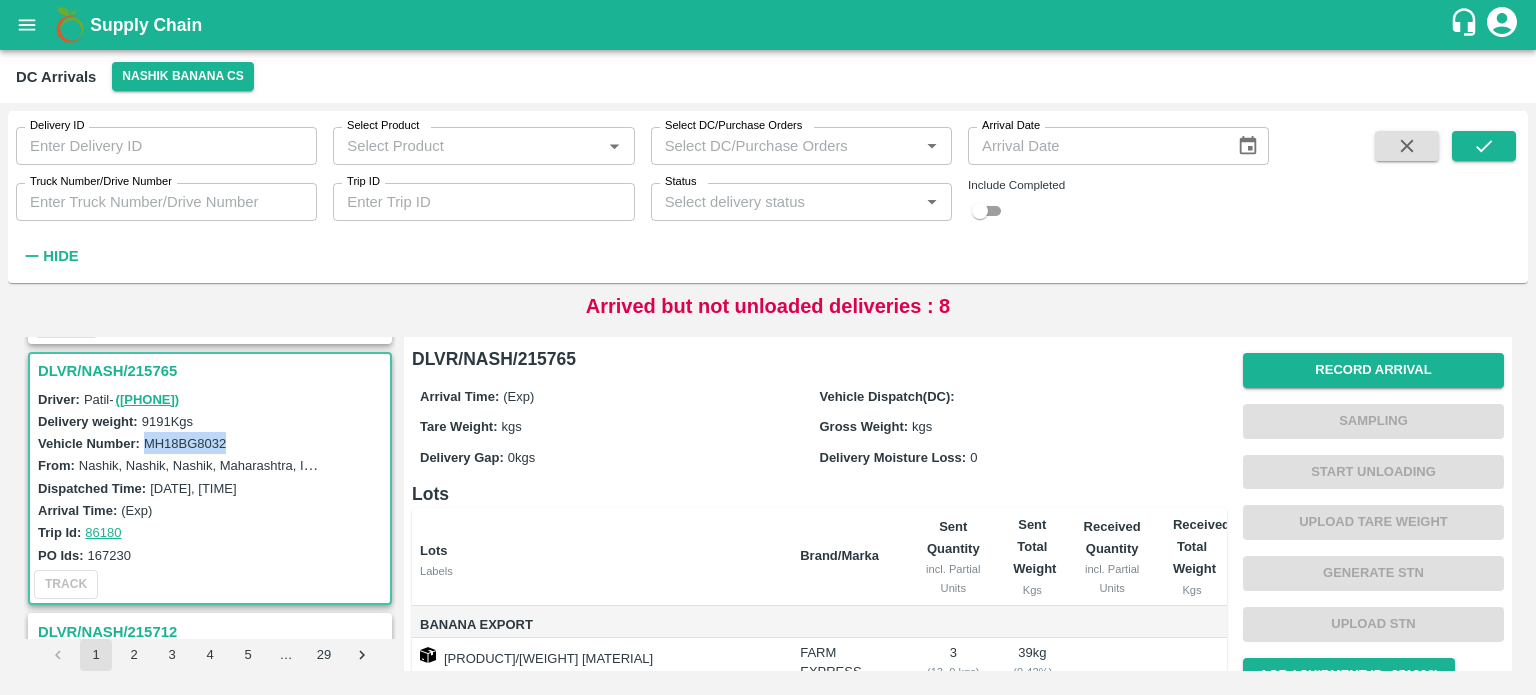 click on "MH18BG8032" at bounding box center (185, 443) 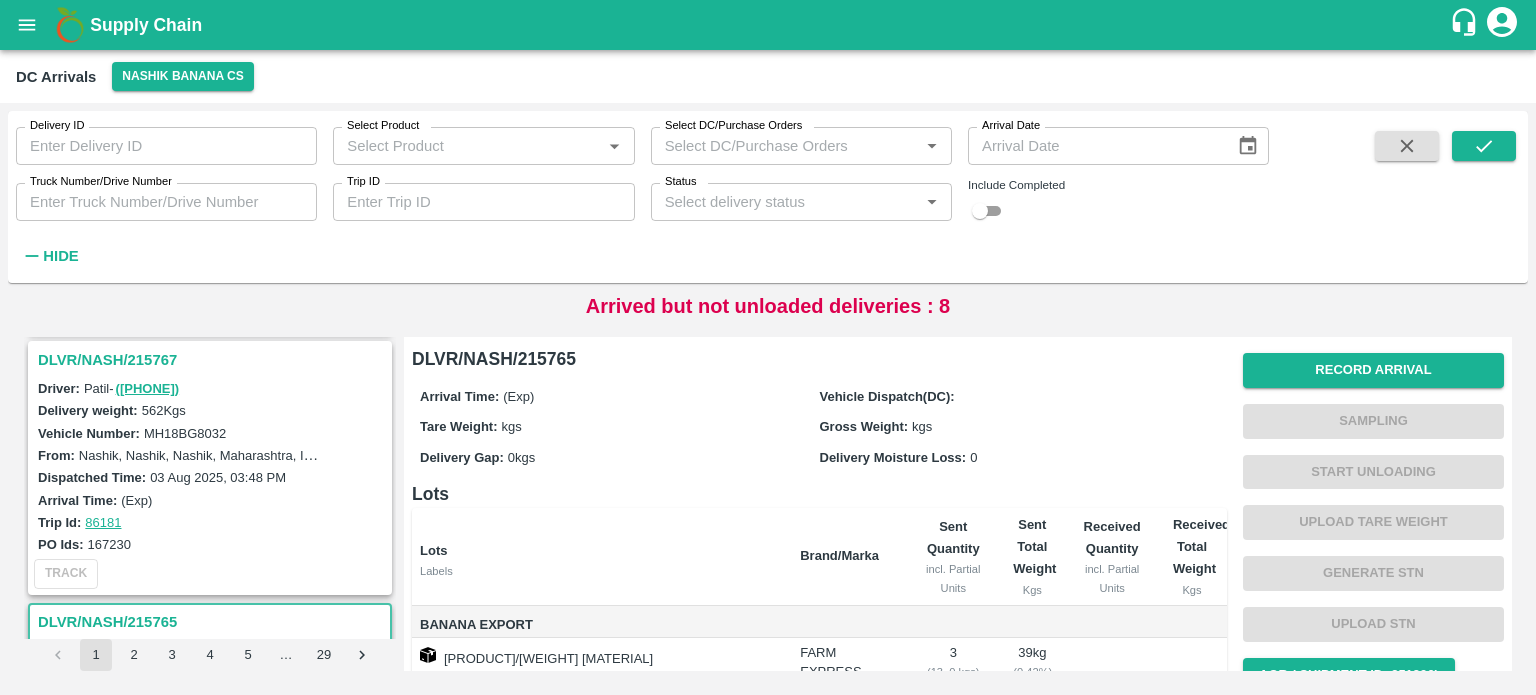 scroll, scrollTop: 2874, scrollLeft: 0, axis: vertical 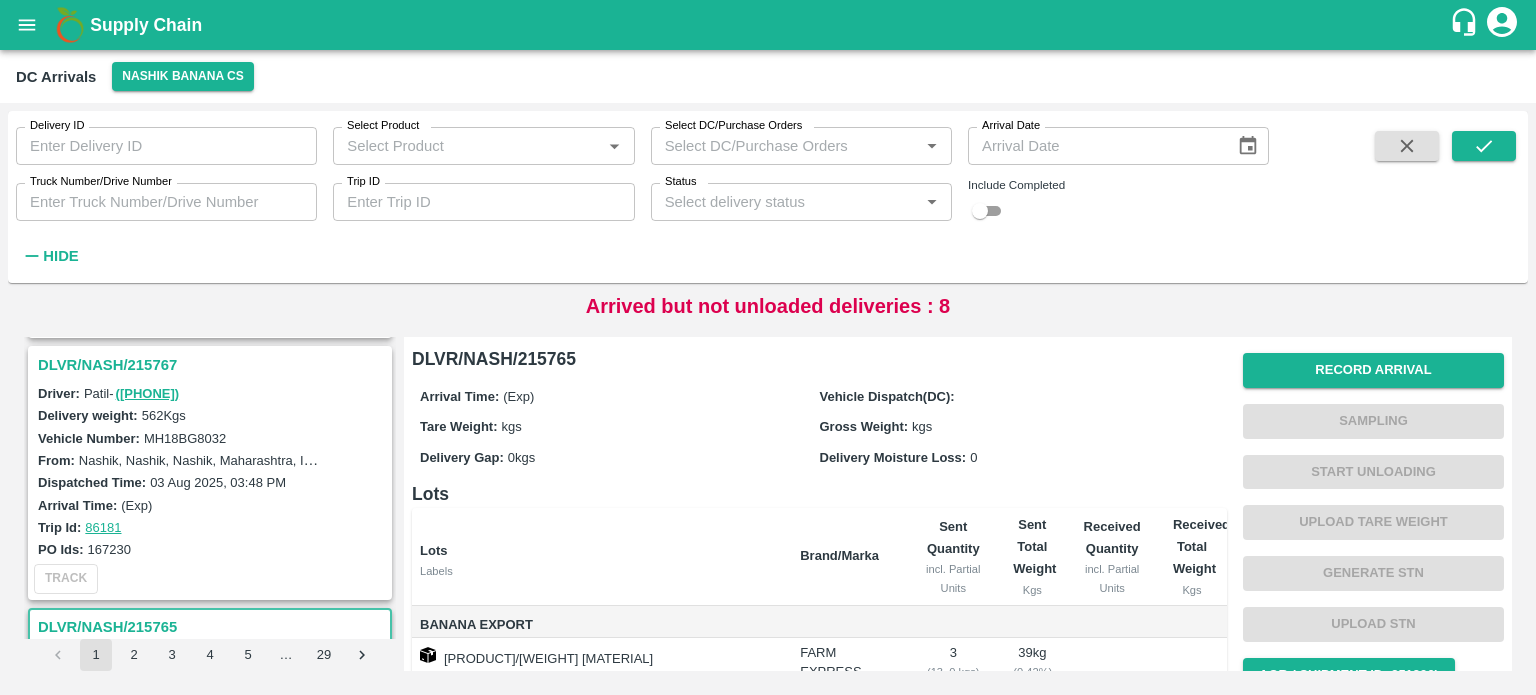 click on "DLVR/NASH/215767" at bounding box center (213, 365) 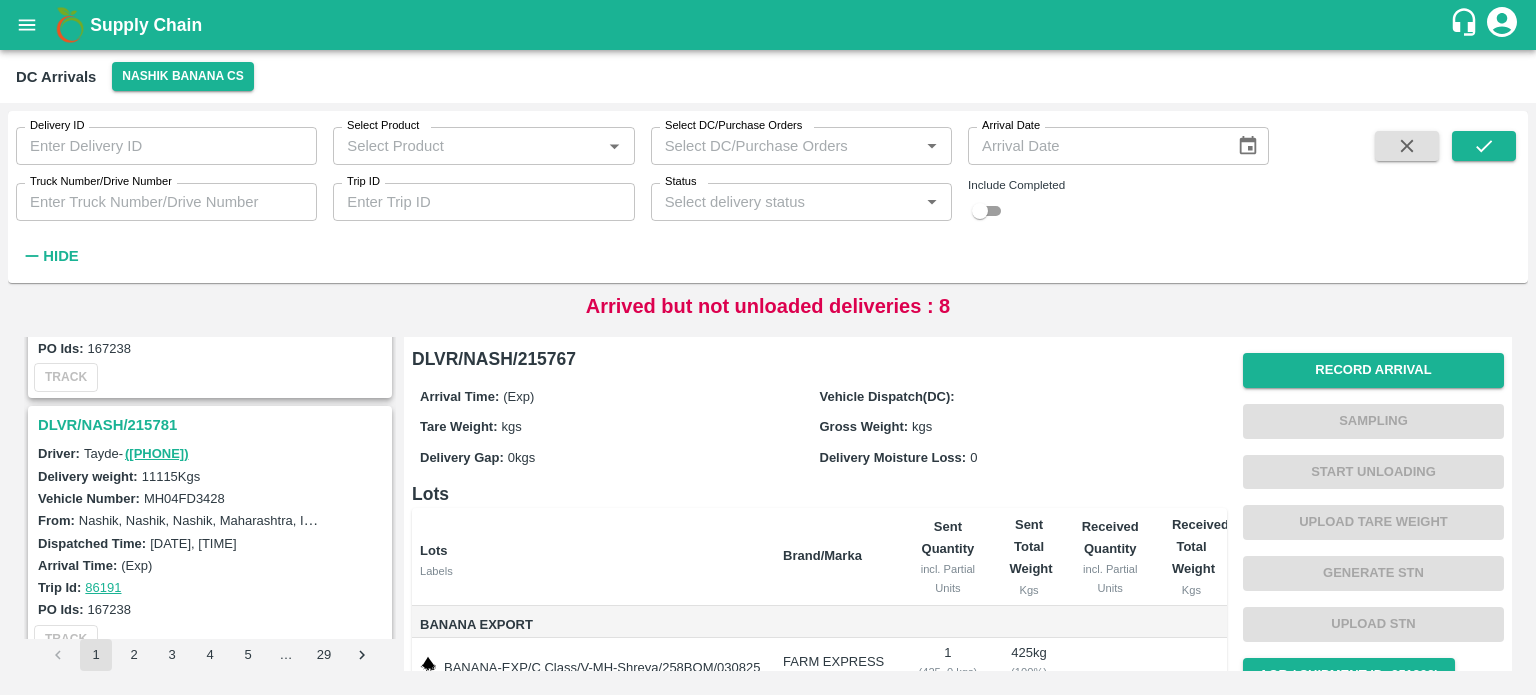 scroll, scrollTop: 2274, scrollLeft: 0, axis: vertical 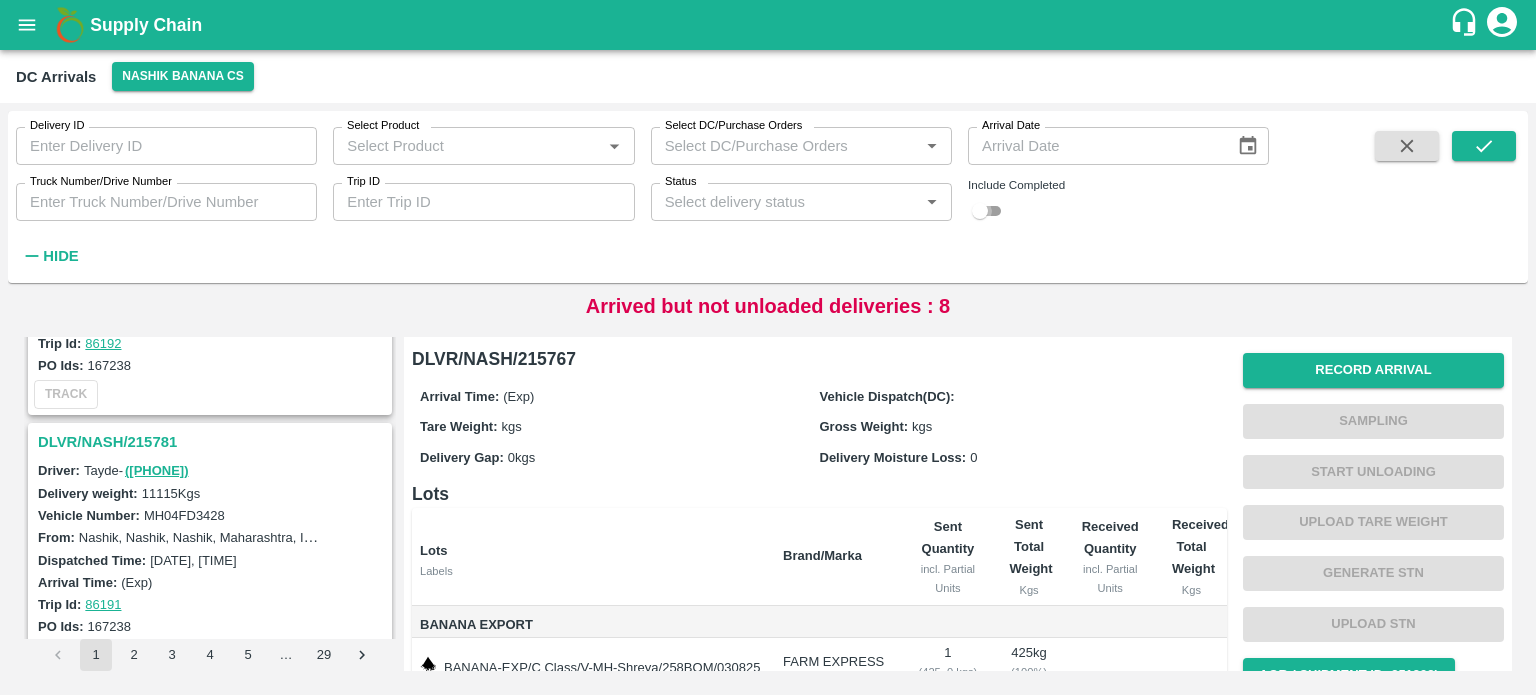 click at bounding box center (980, 211) 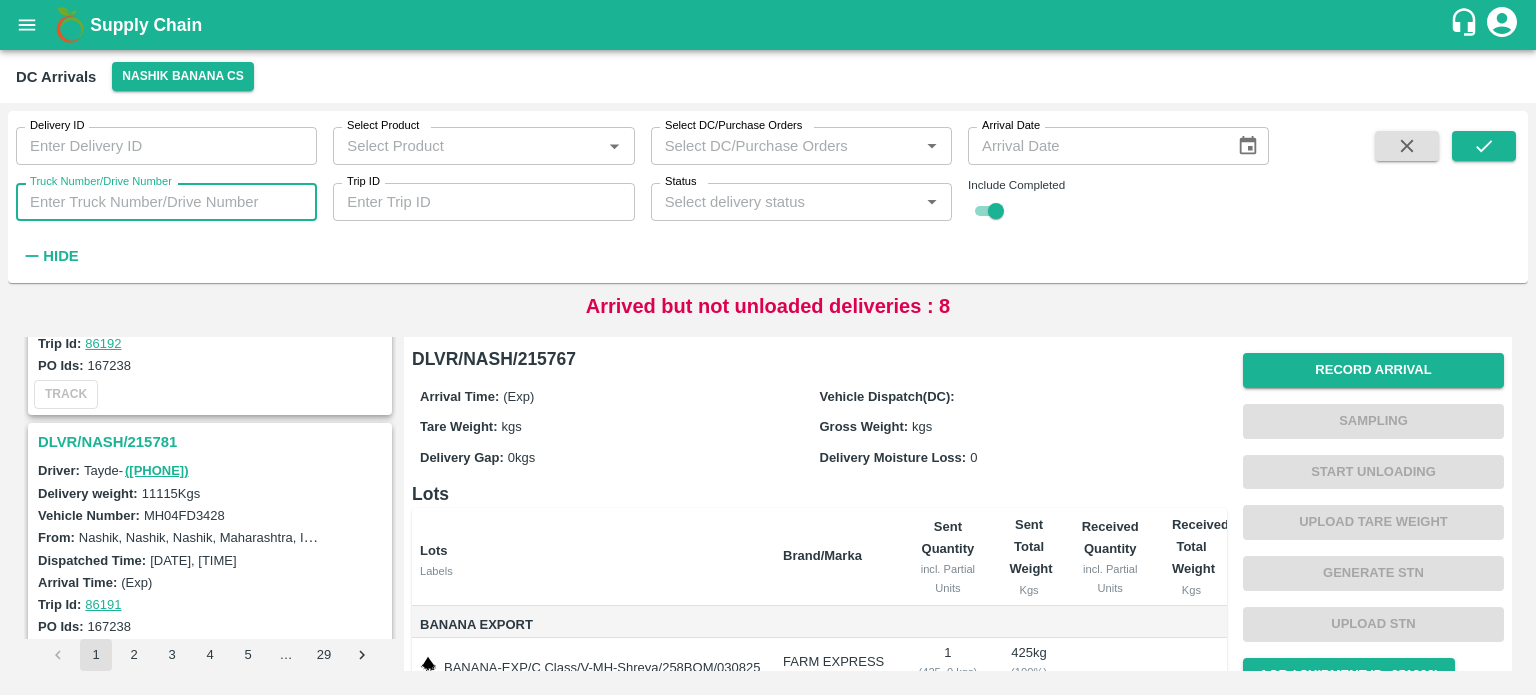 click on "Truck Number/Drive Number" at bounding box center [166, 202] 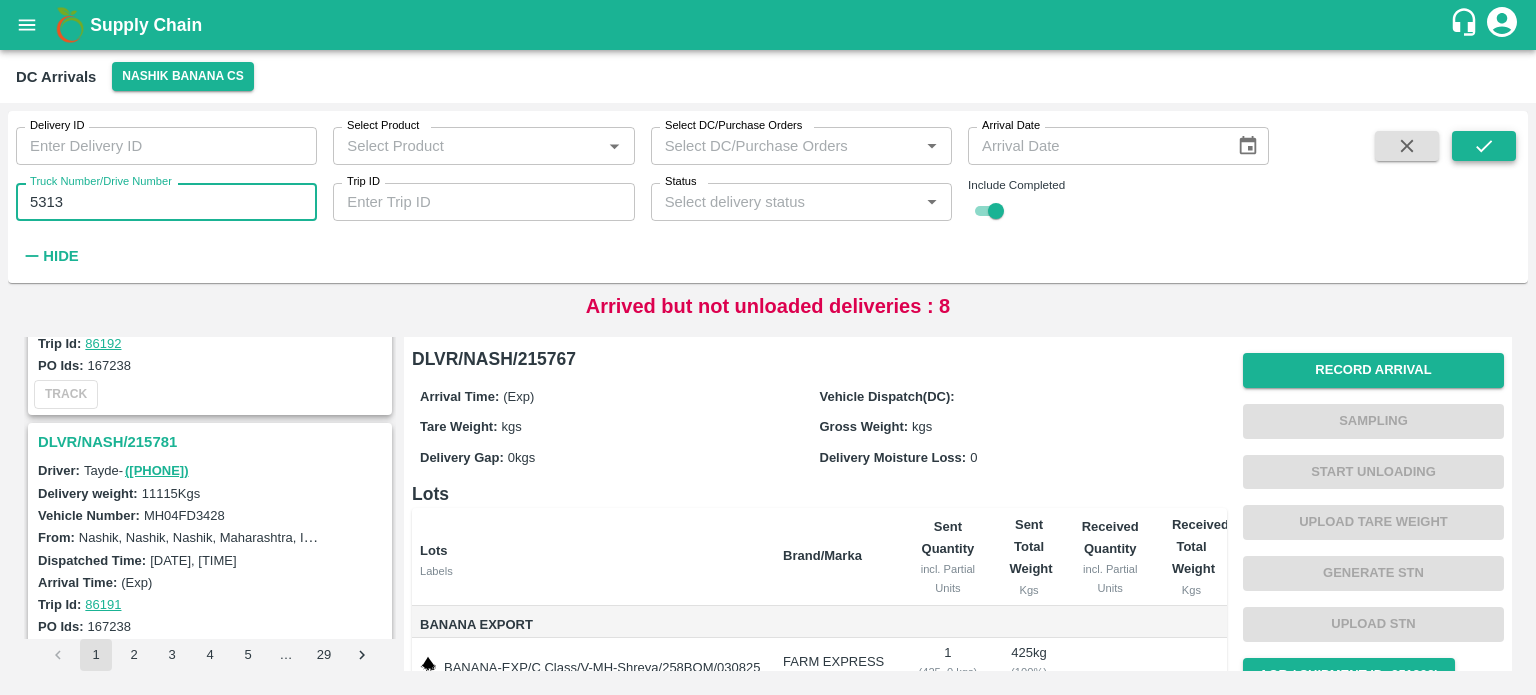 type on "5313" 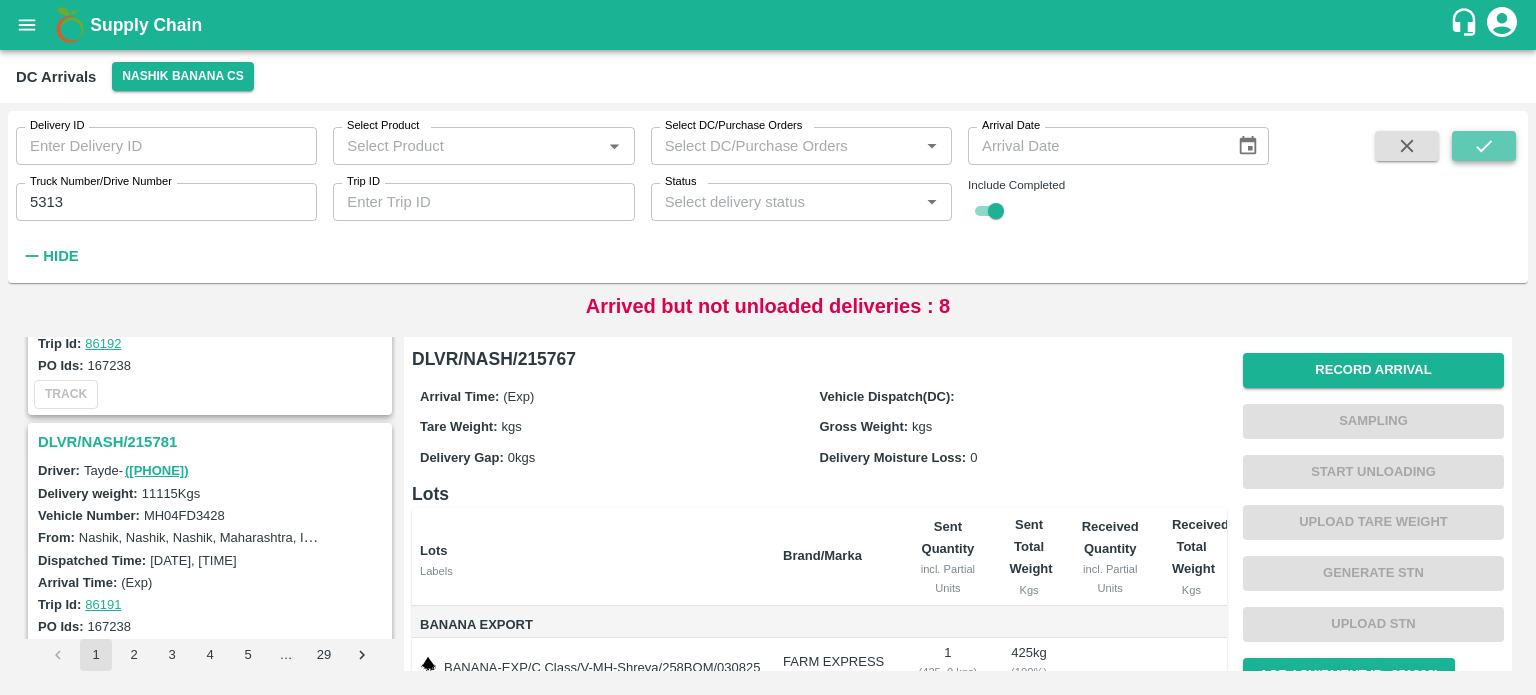 click 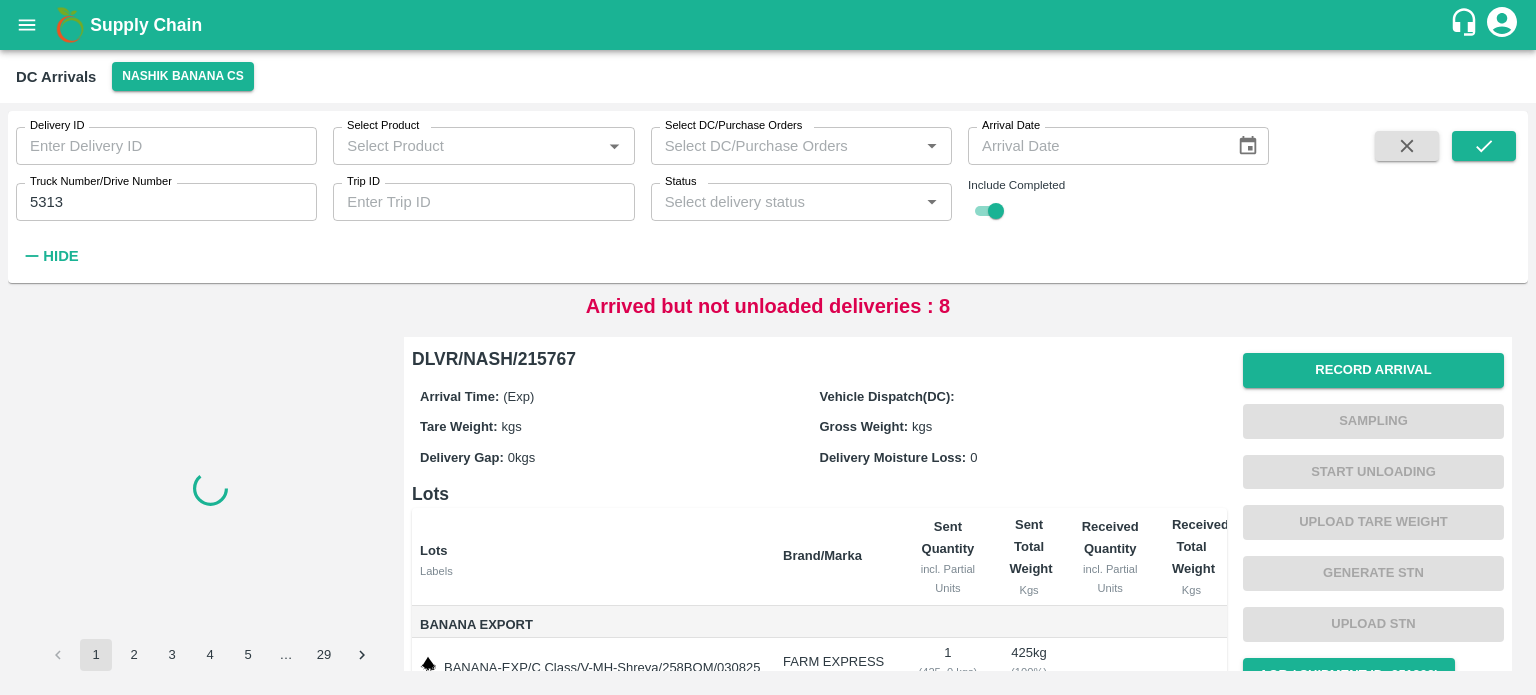 scroll, scrollTop: 0, scrollLeft: 0, axis: both 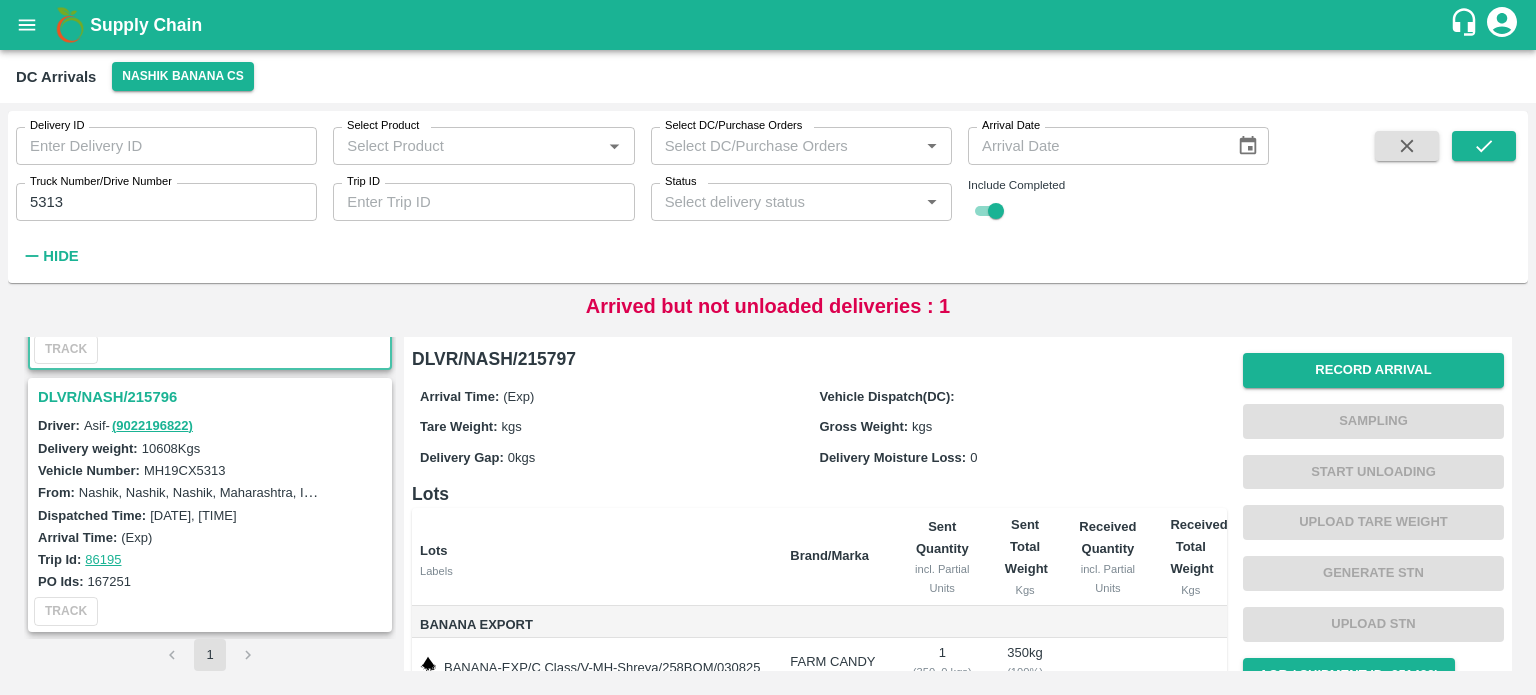 click on "DLVR/NASH/215796" at bounding box center (213, 397) 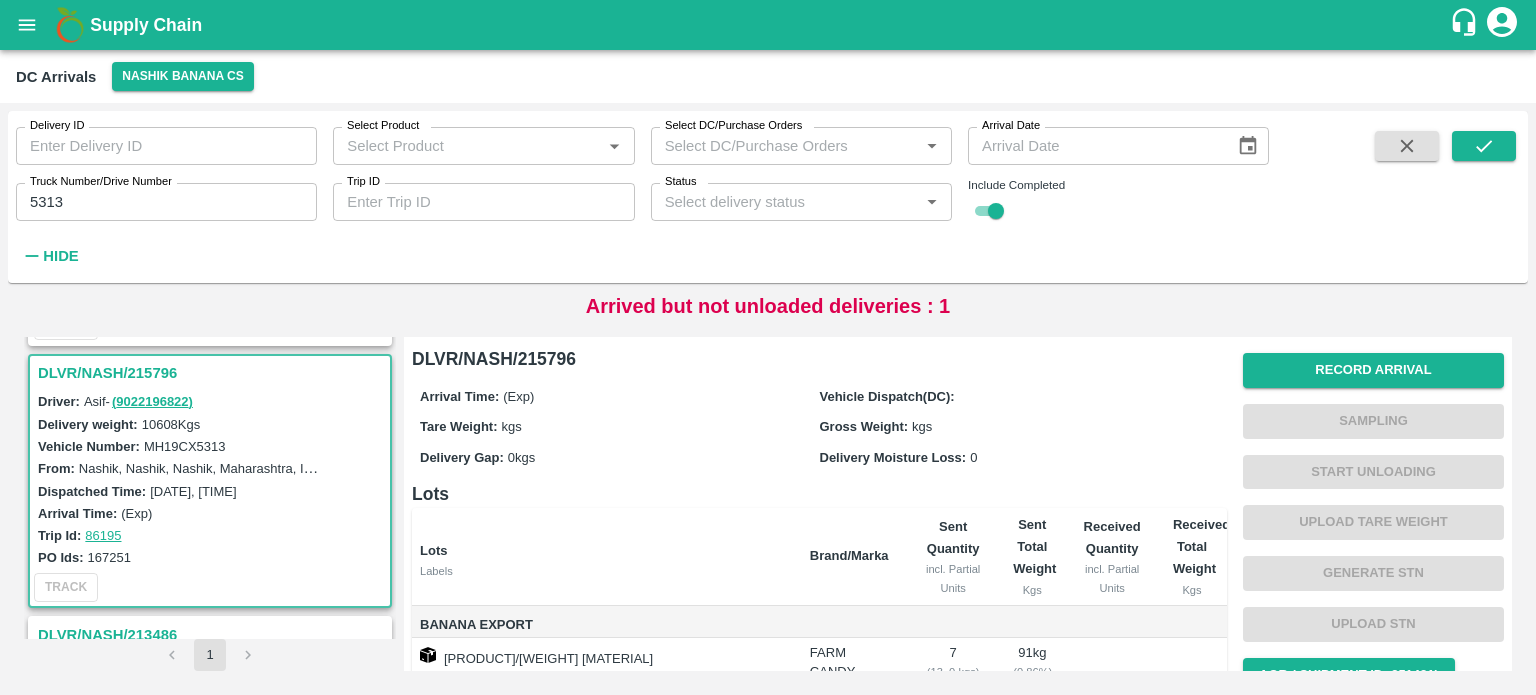scroll, scrollTop: 234, scrollLeft: 0, axis: vertical 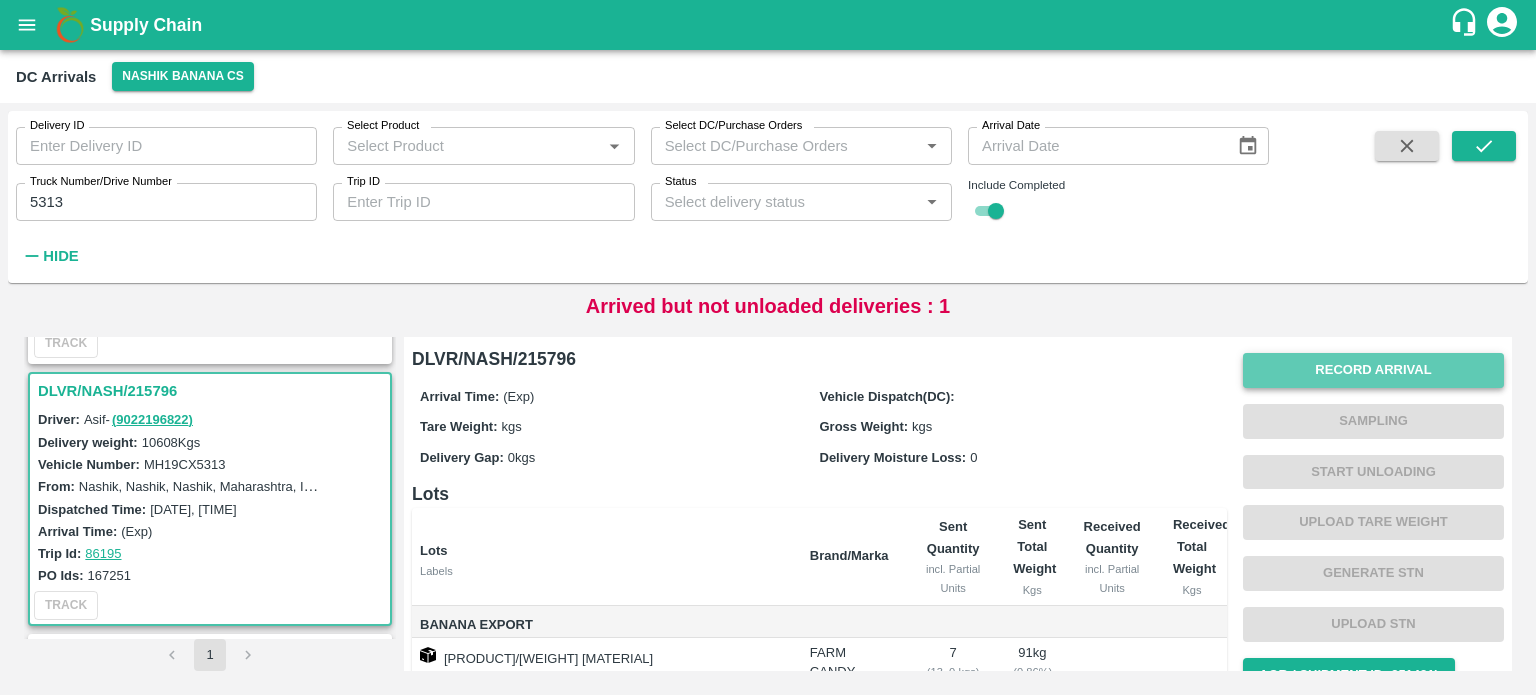 click on "Record Arrival" at bounding box center (1373, 370) 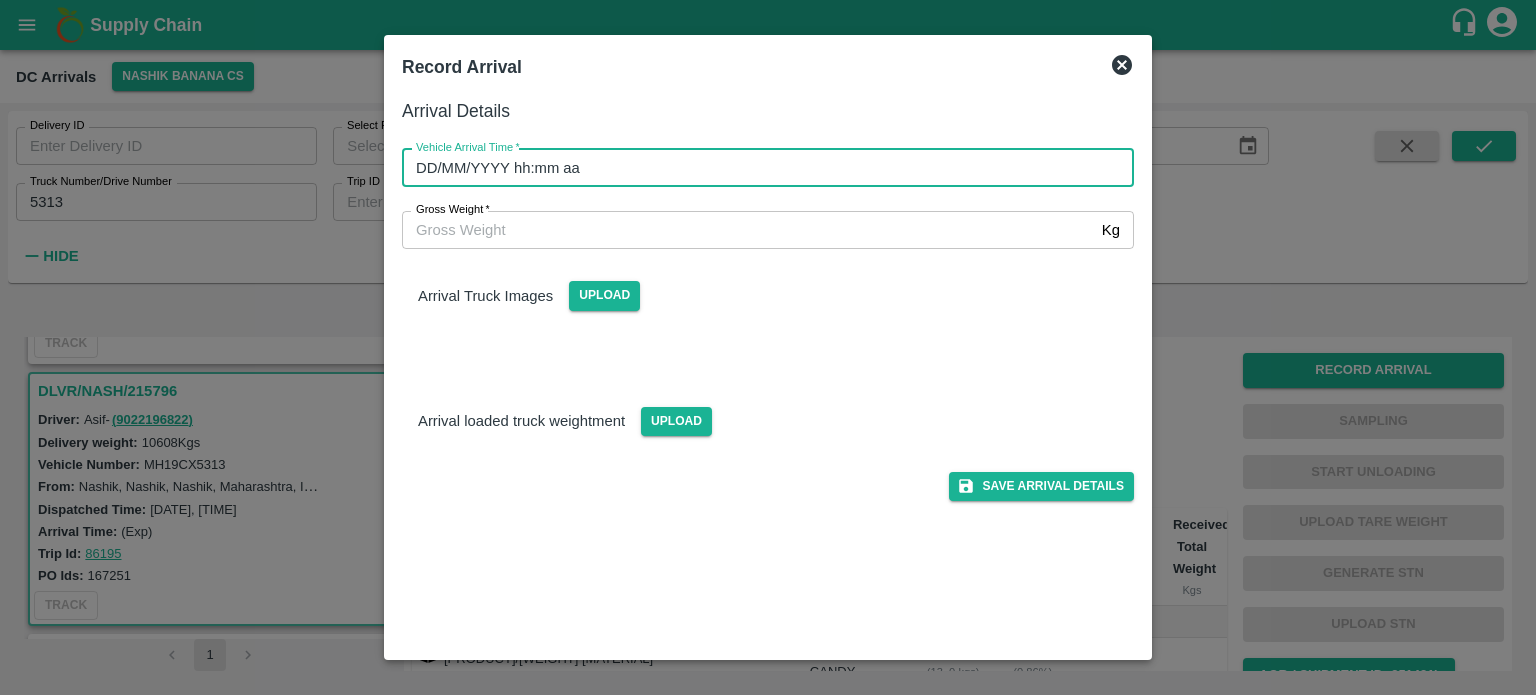 type on "DD/MM/YYYY hh:mm aa" 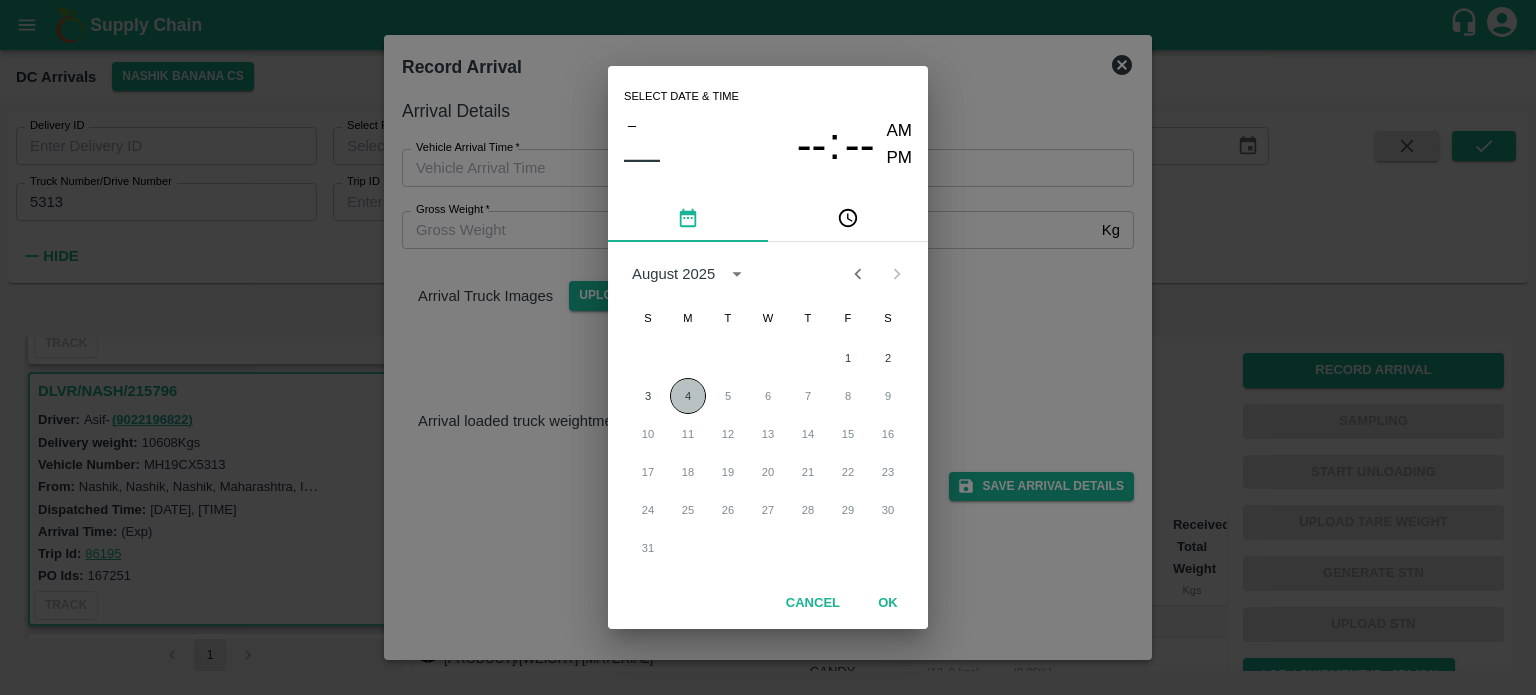 click on "4" at bounding box center (688, 396) 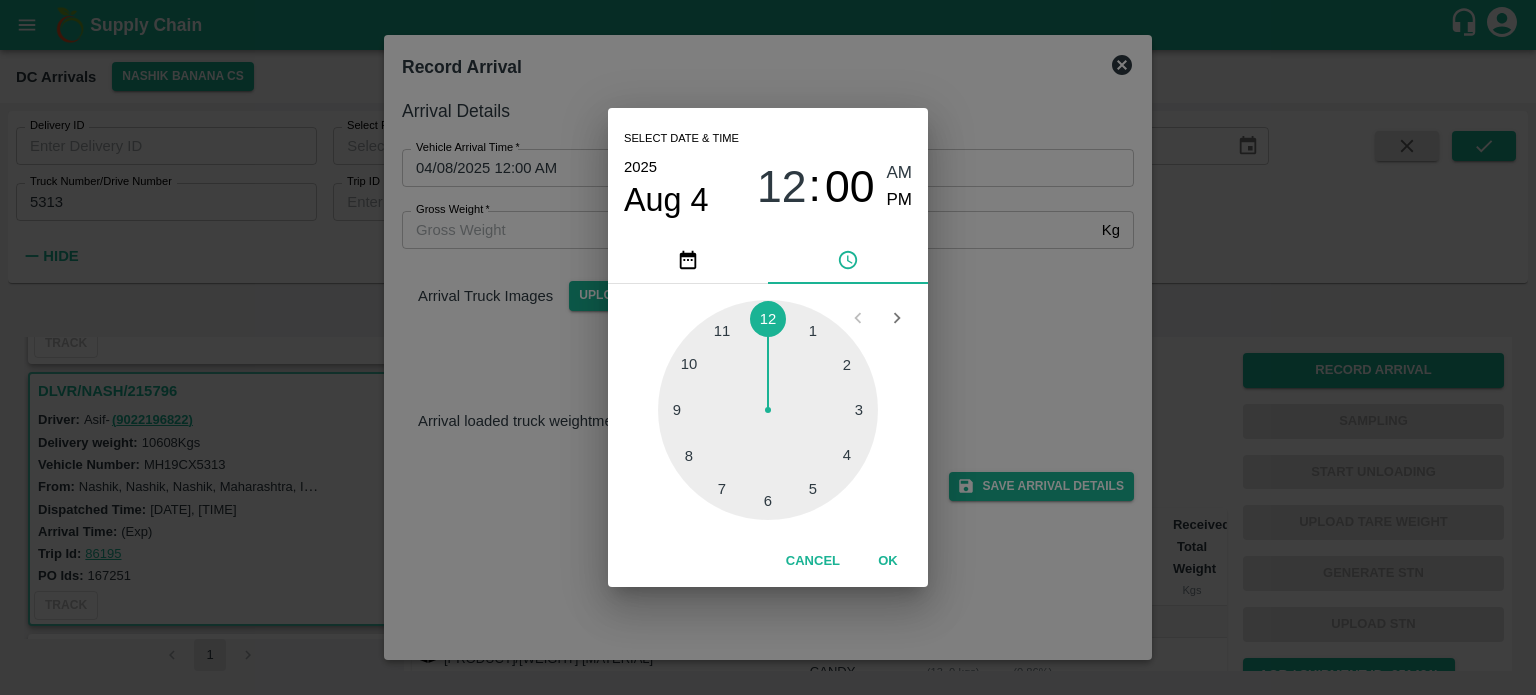 click at bounding box center [768, 410] 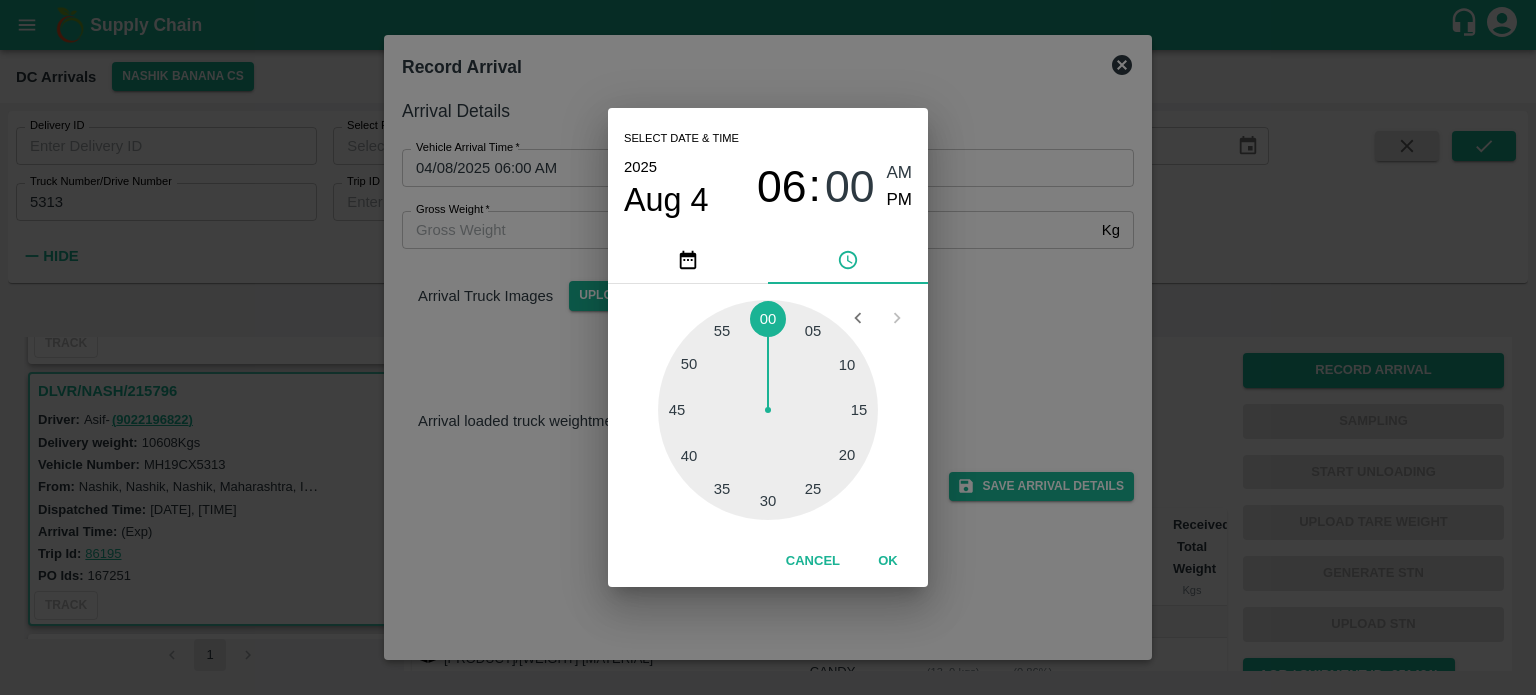 click on "Select date & time [DATE] [TIME] [TIME] [TIME] Cancel OK" at bounding box center (768, 347) 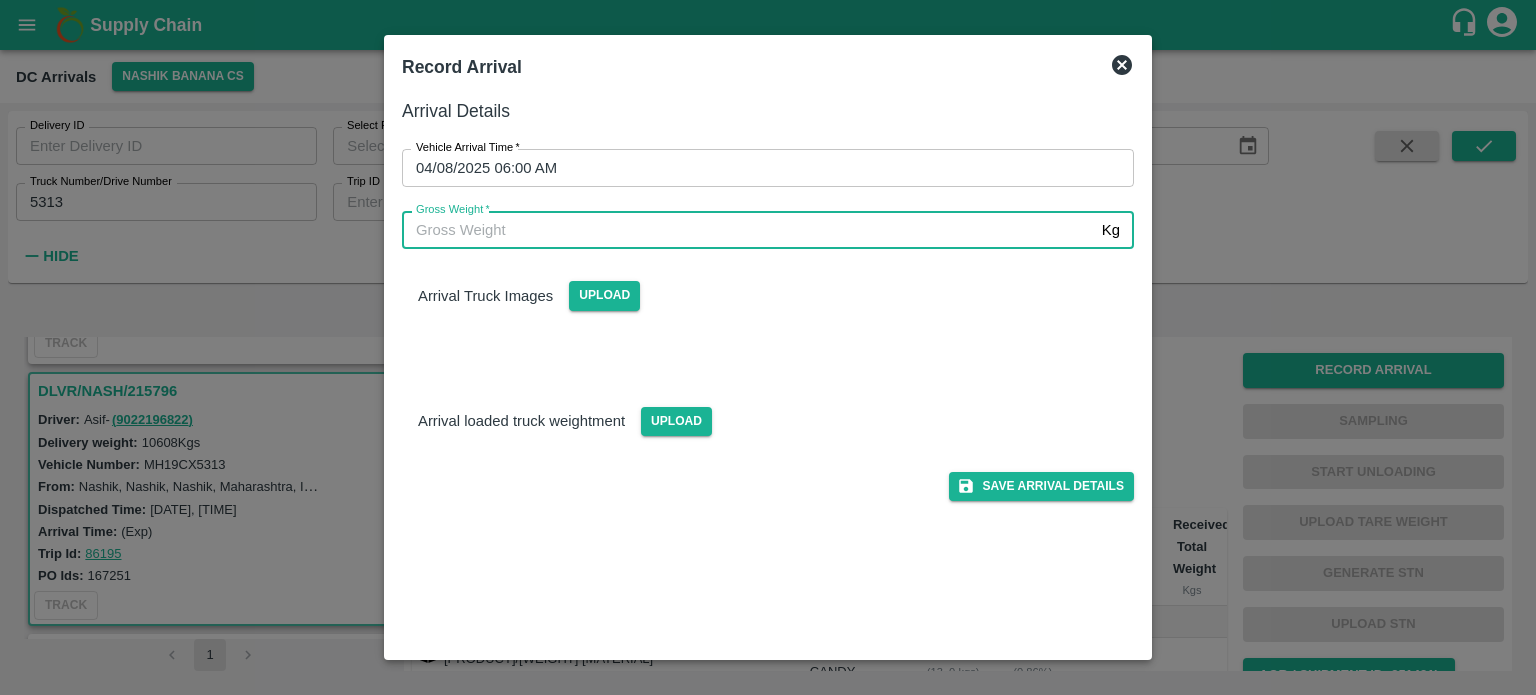 click on "Gross Weight   *" at bounding box center [748, 230] 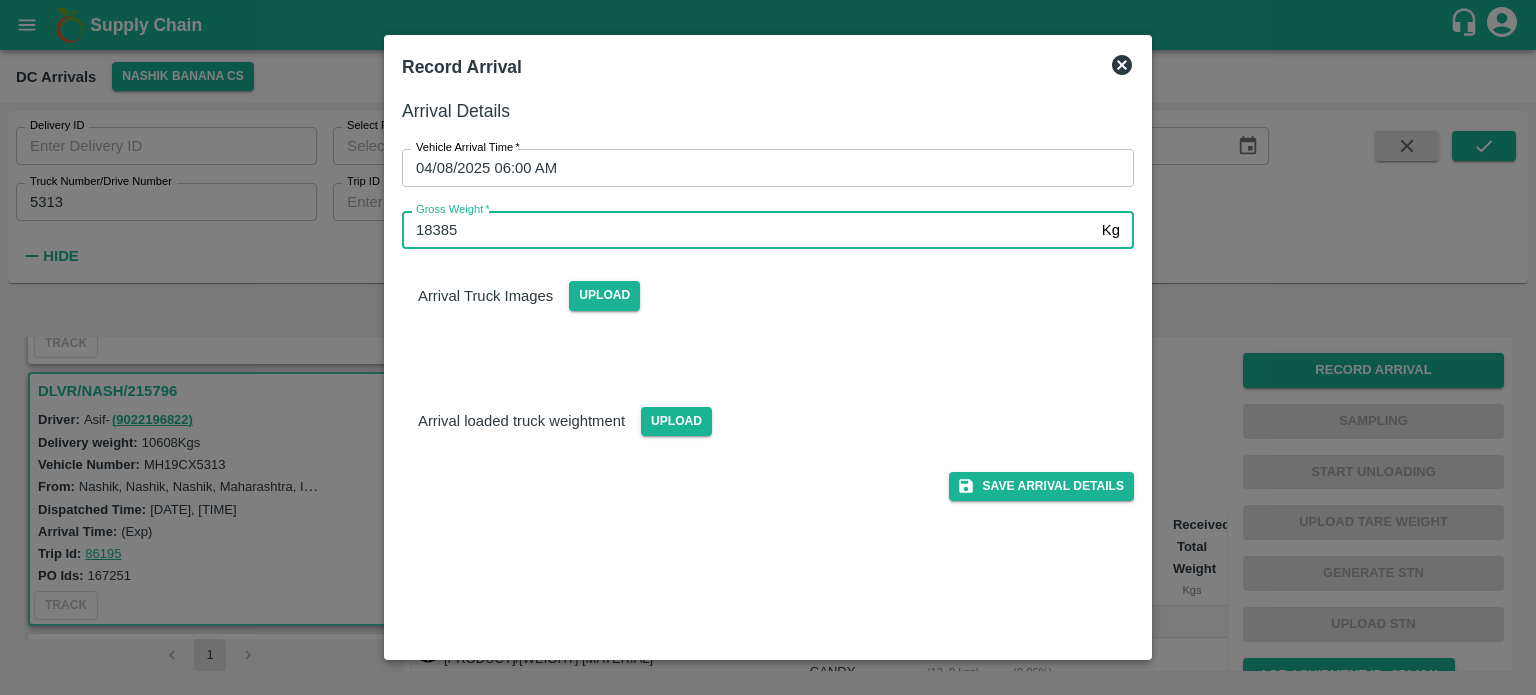 type on "18385" 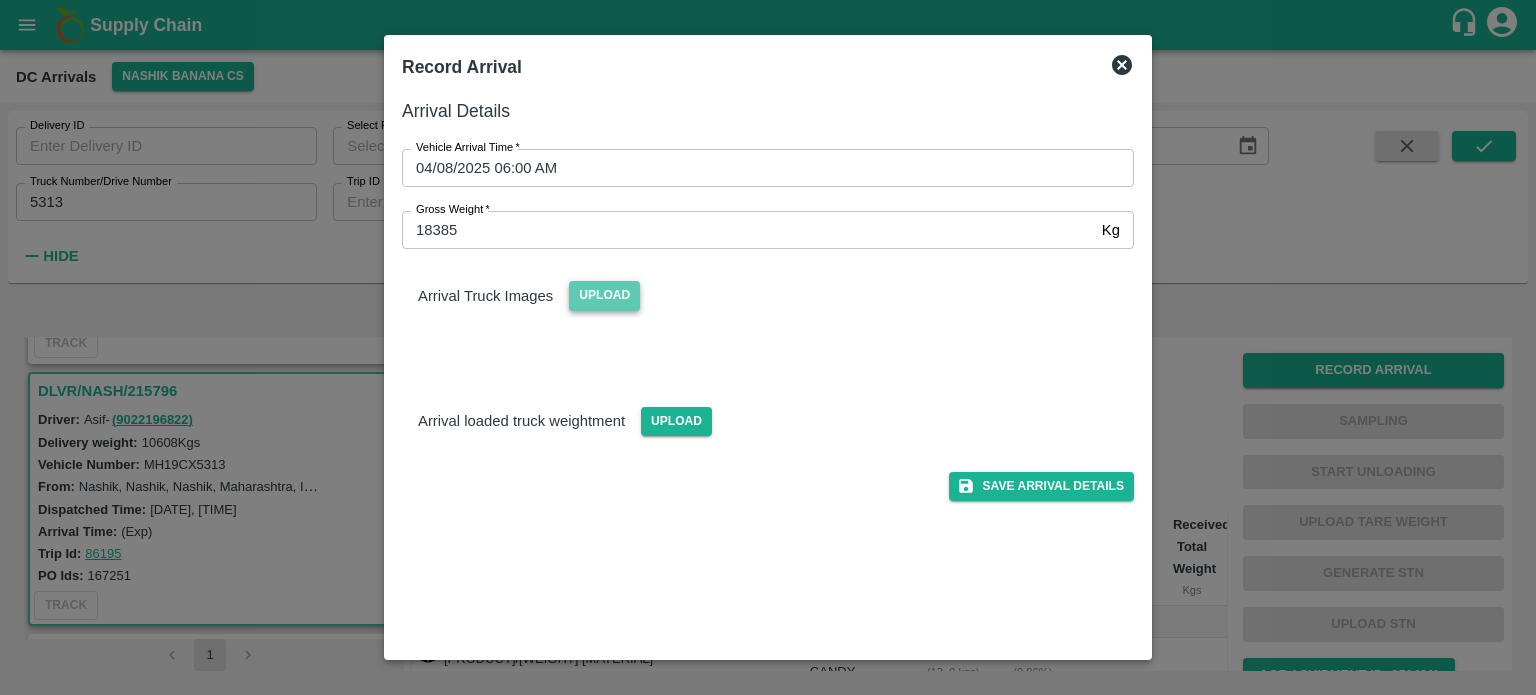 click on "Upload" at bounding box center [604, 295] 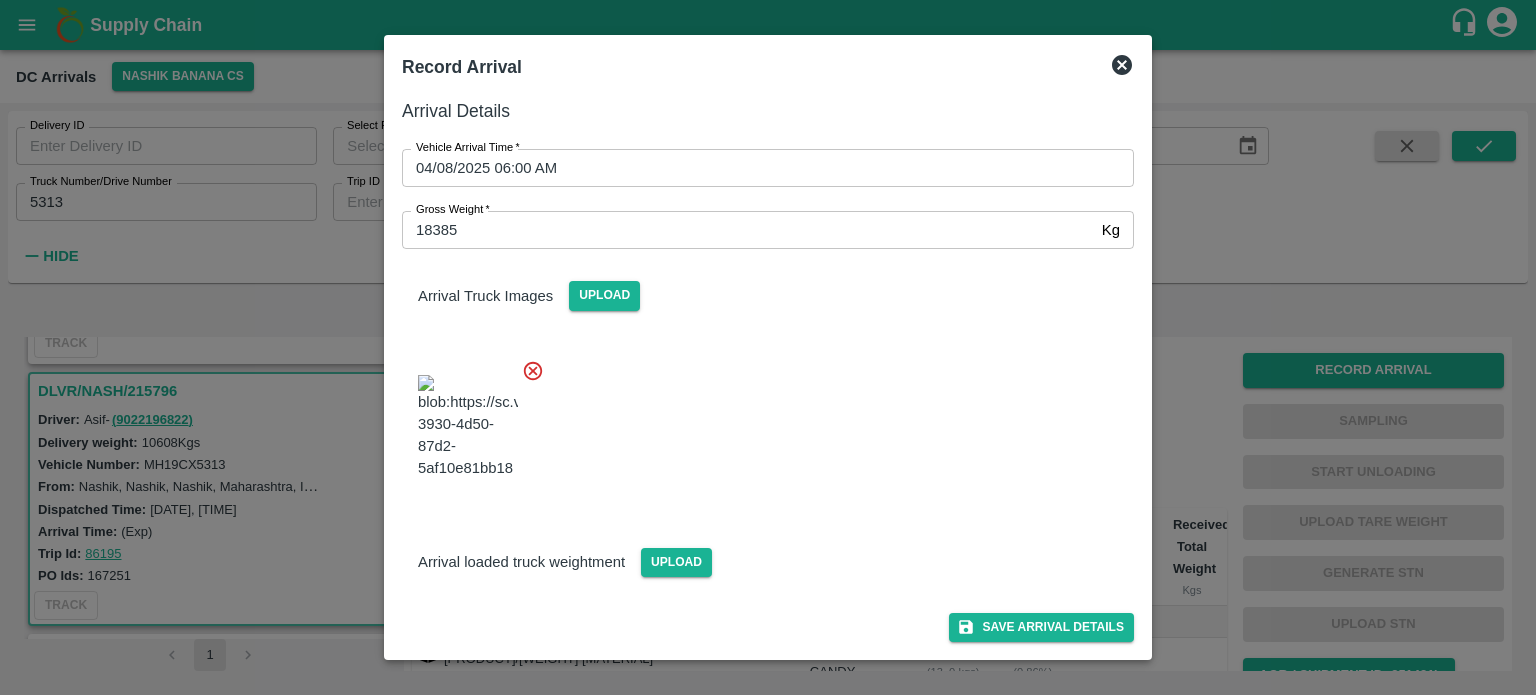 scroll, scrollTop: 71, scrollLeft: 0, axis: vertical 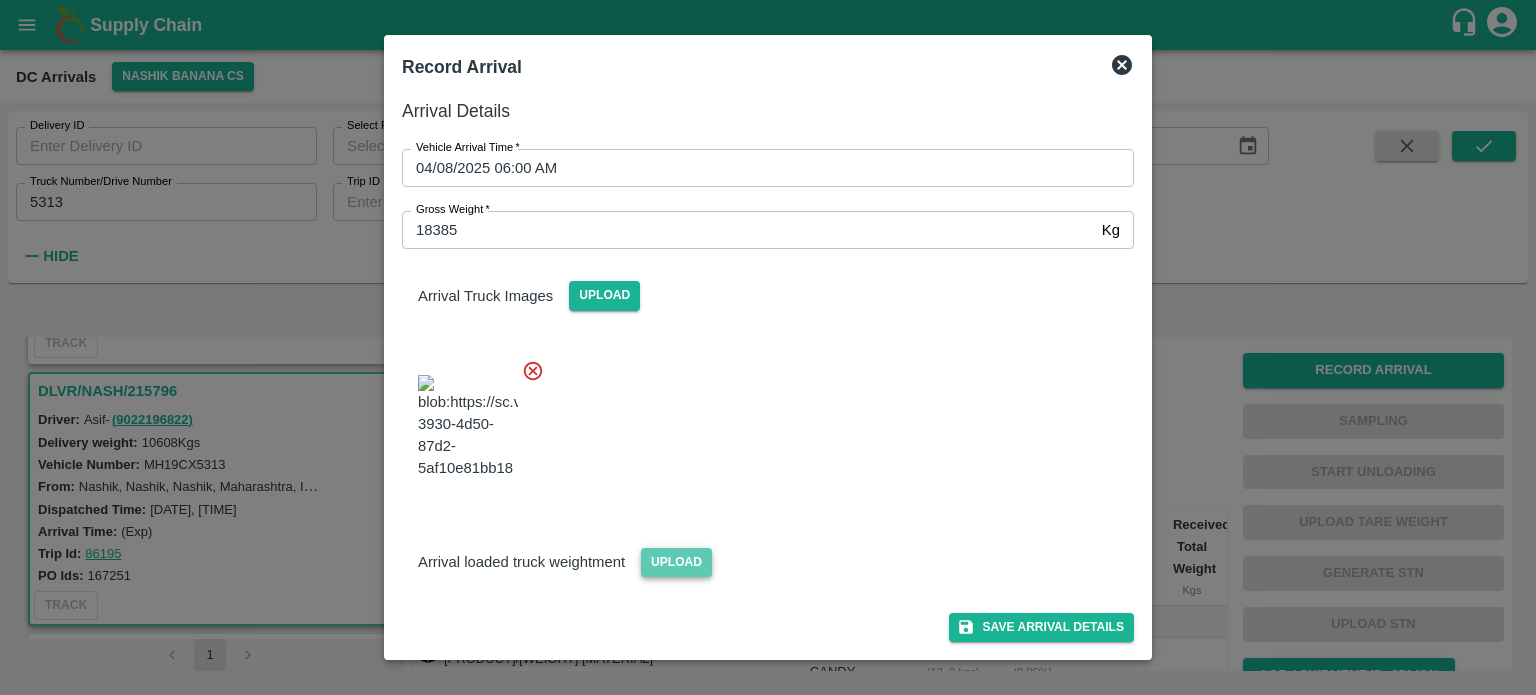 click on "Upload" at bounding box center (676, 562) 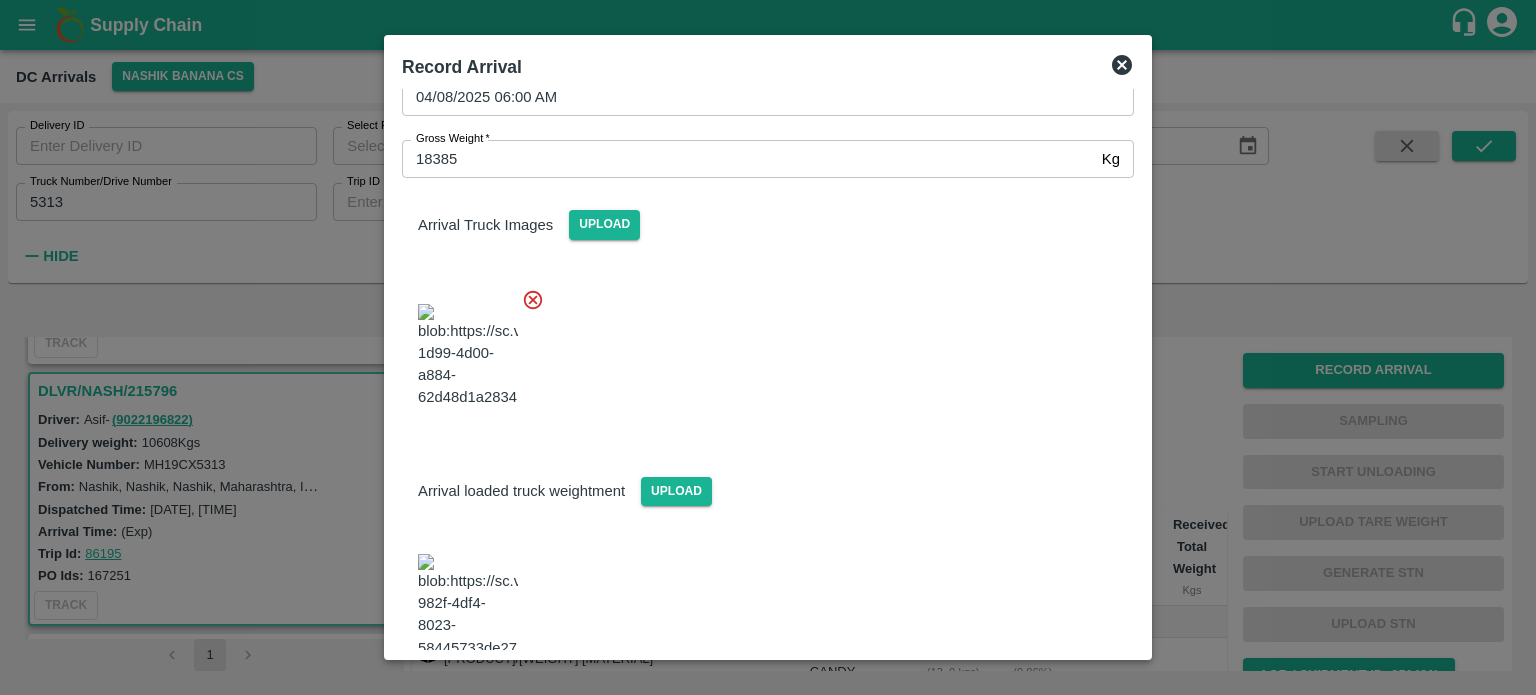 click at bounding box center (760, 350) 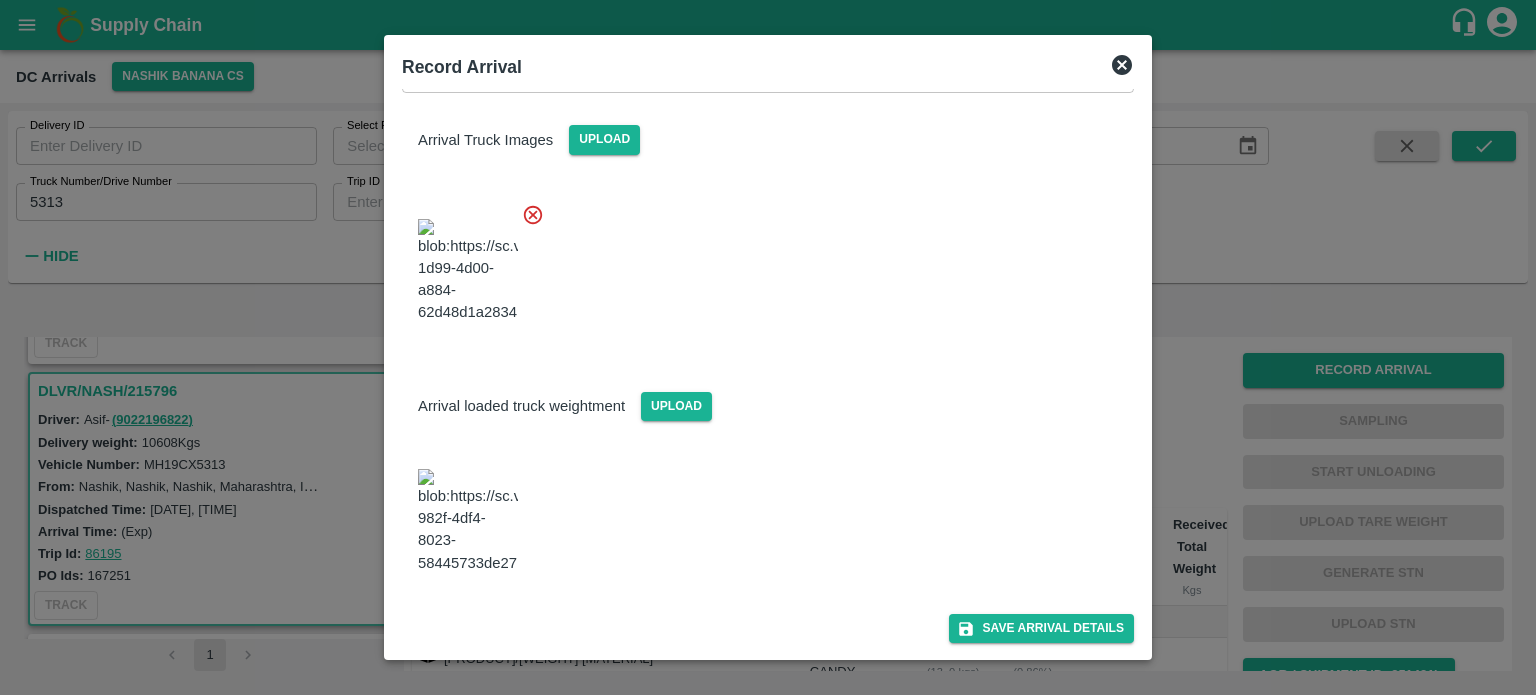 scroll, scrollTop: 181, scrollLeft: 0, axis: vertical 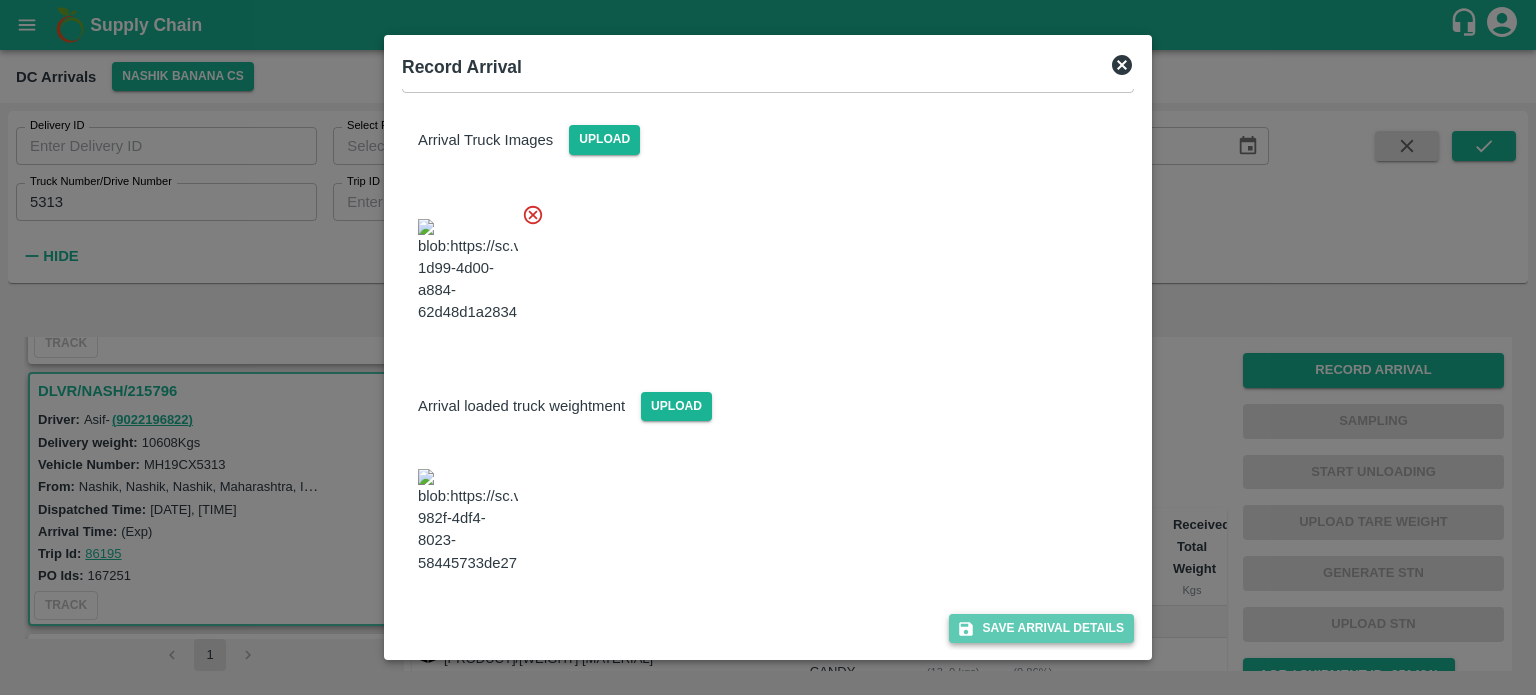 click on "Save Arrival Details" at bounding box center (1041, 628) 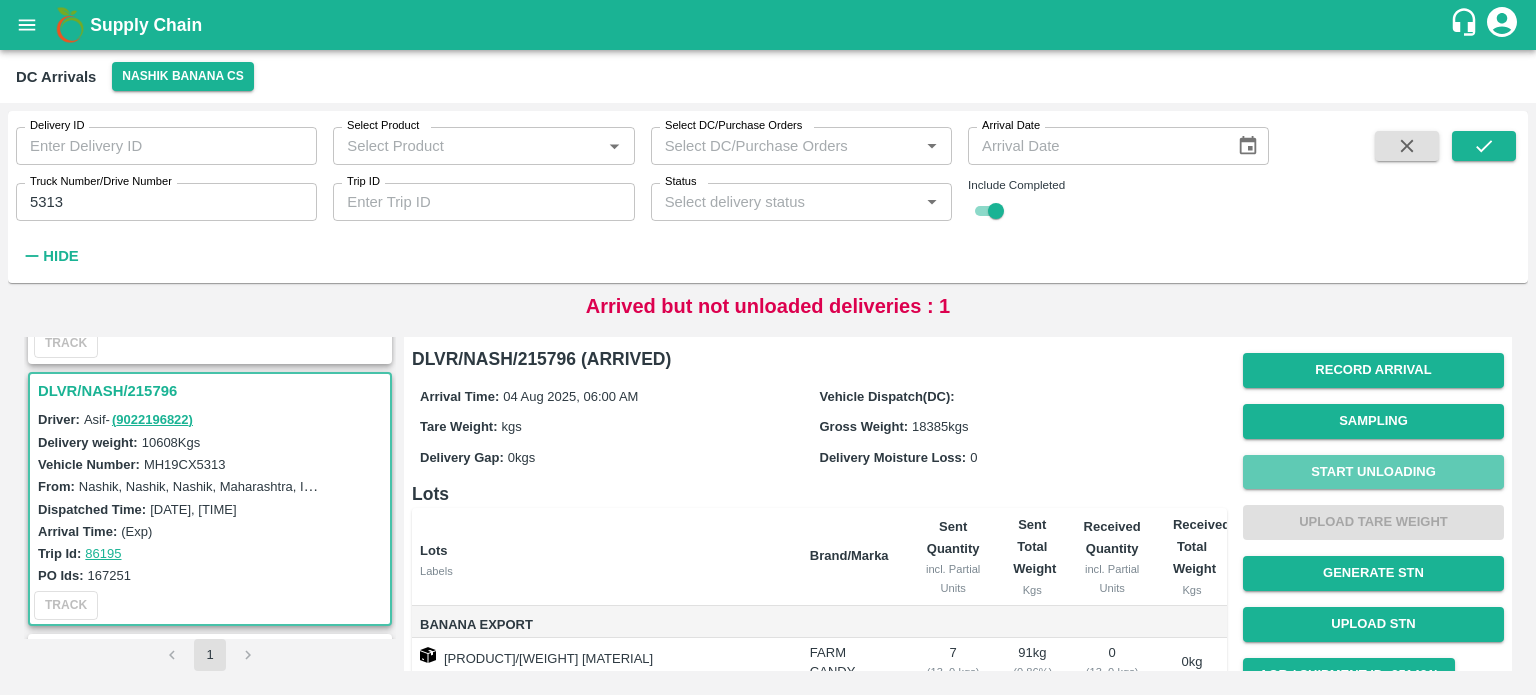 click on "Start Unloading" at bounding box center [1373, 472] 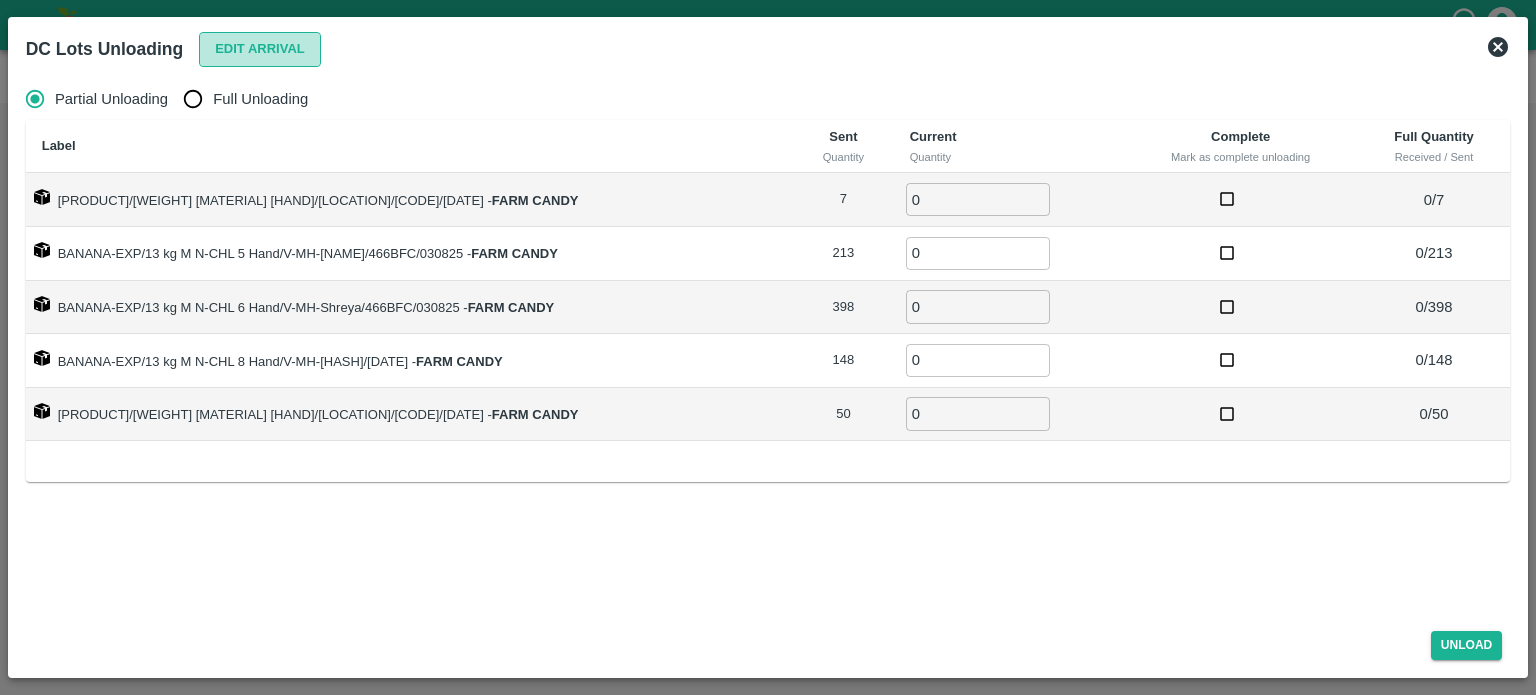 click on "Edit Arrival" at bounding box center (260, 49) 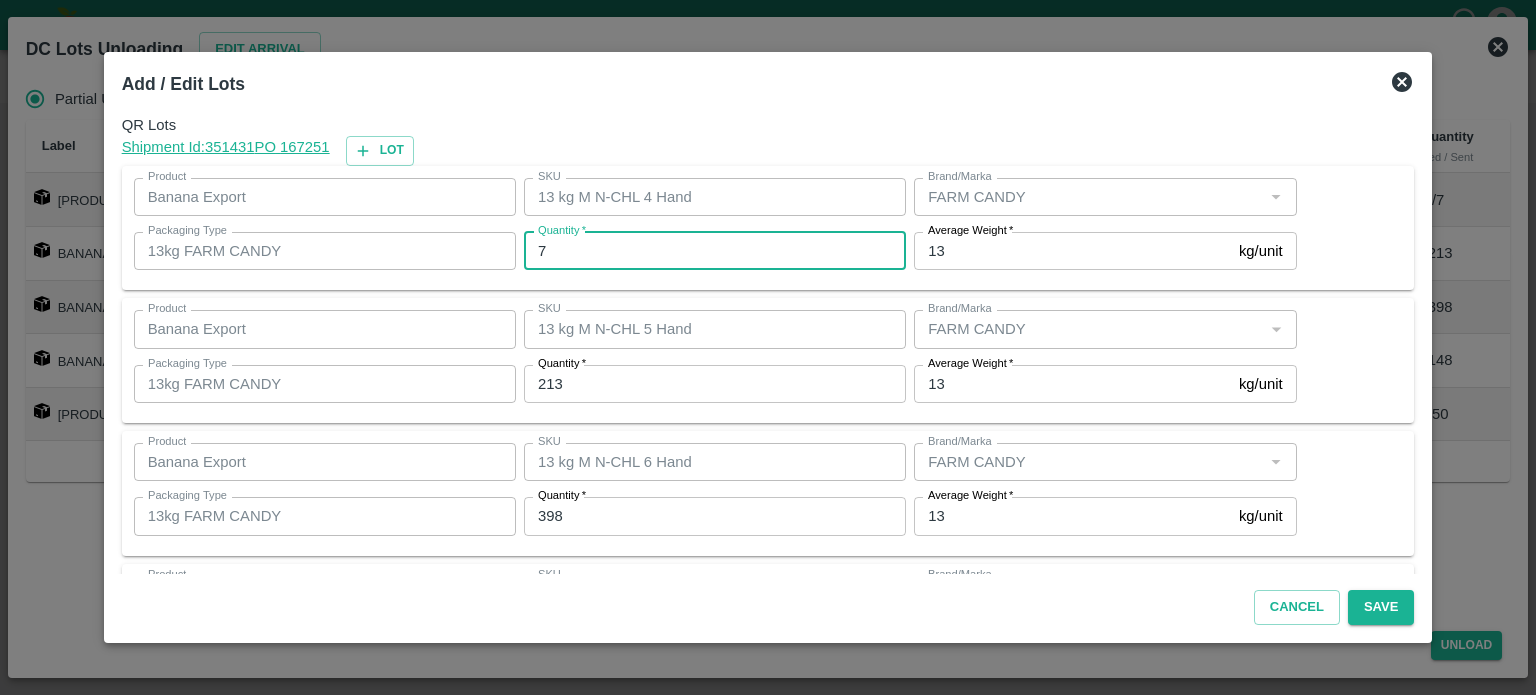 click on "7" at bounding box center (715, 251) 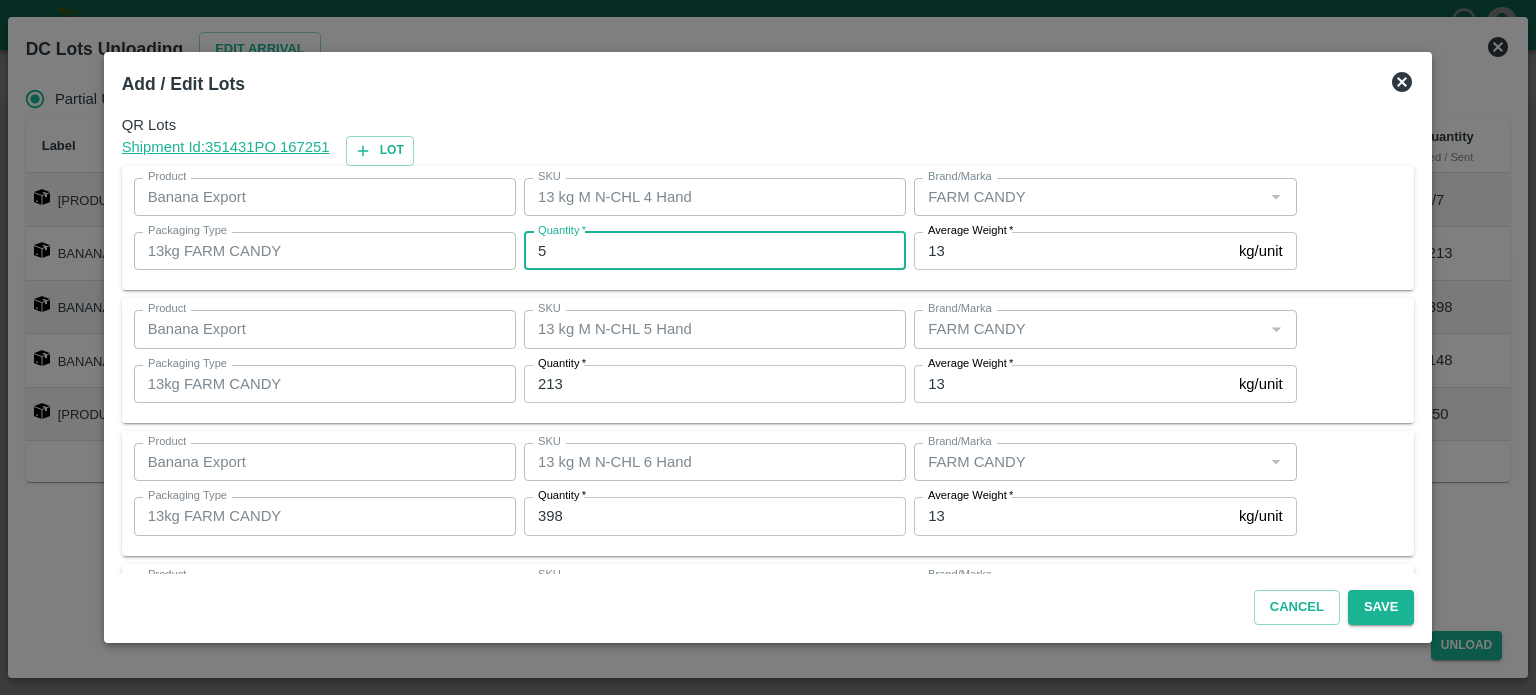 type on "5" 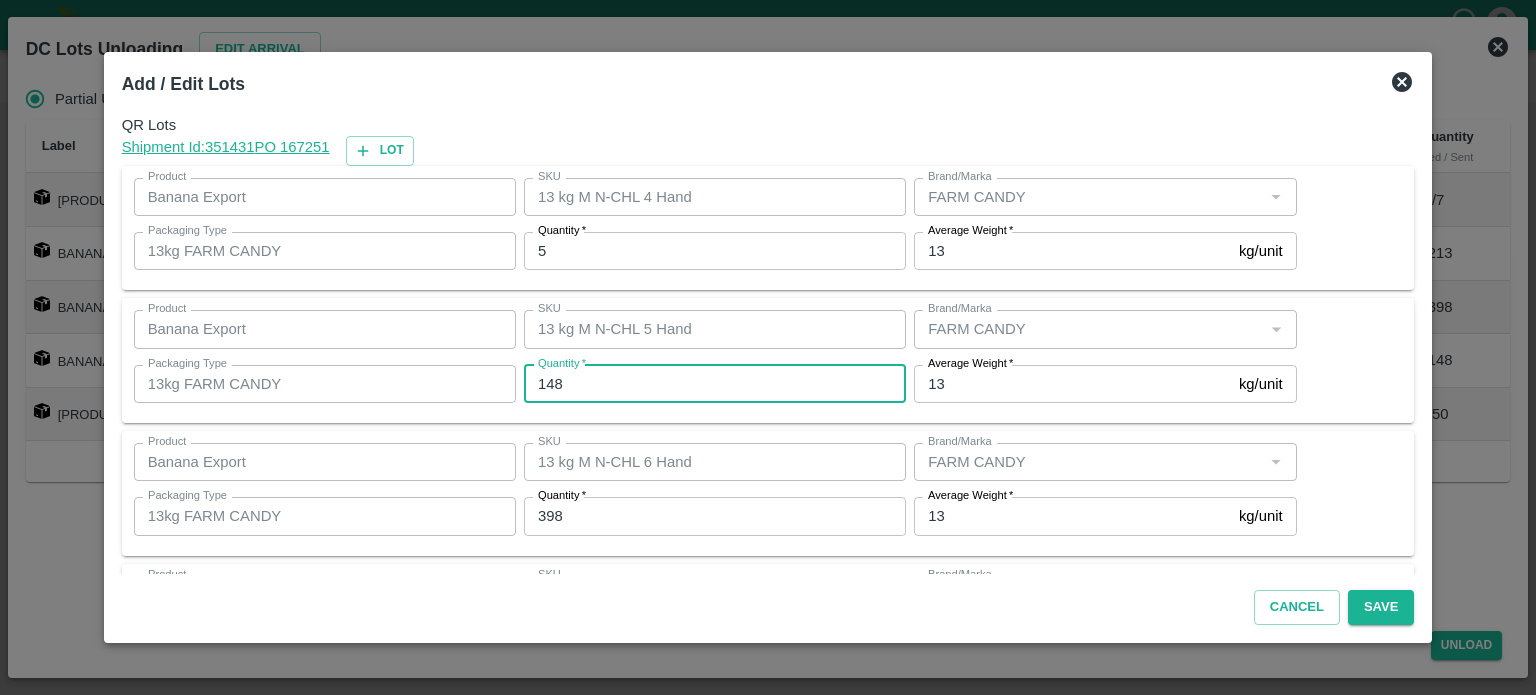 type on "148" 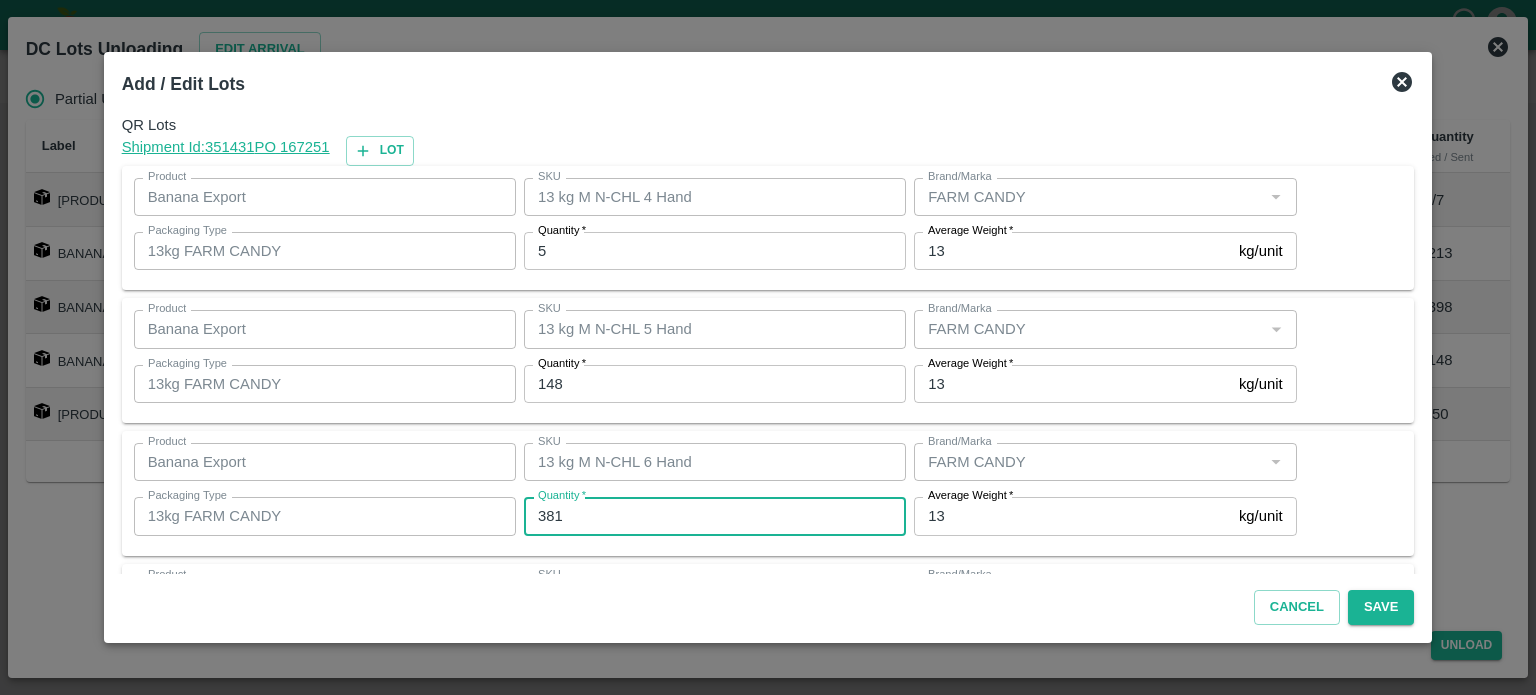 type on "381" 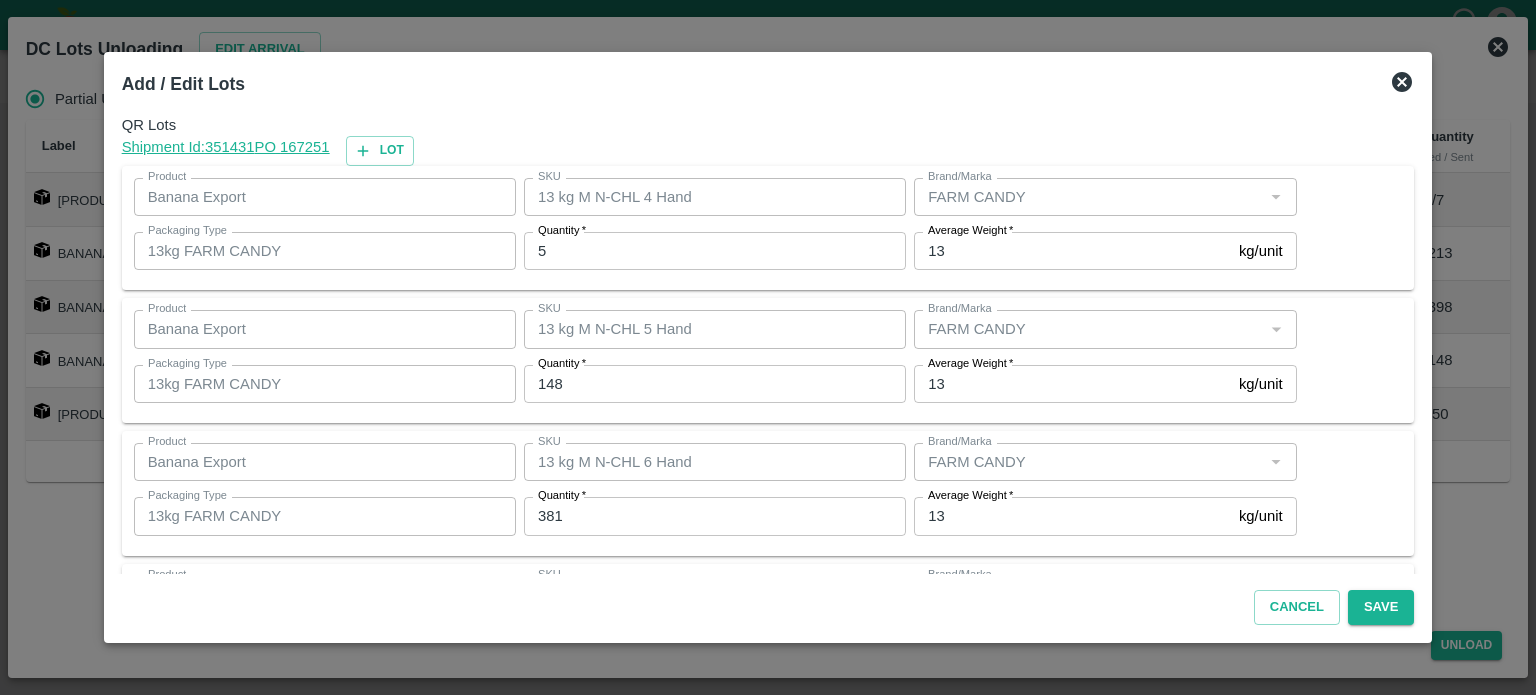 scroll, scrollTop: 262, scrollLeft: 0, axis: vertical 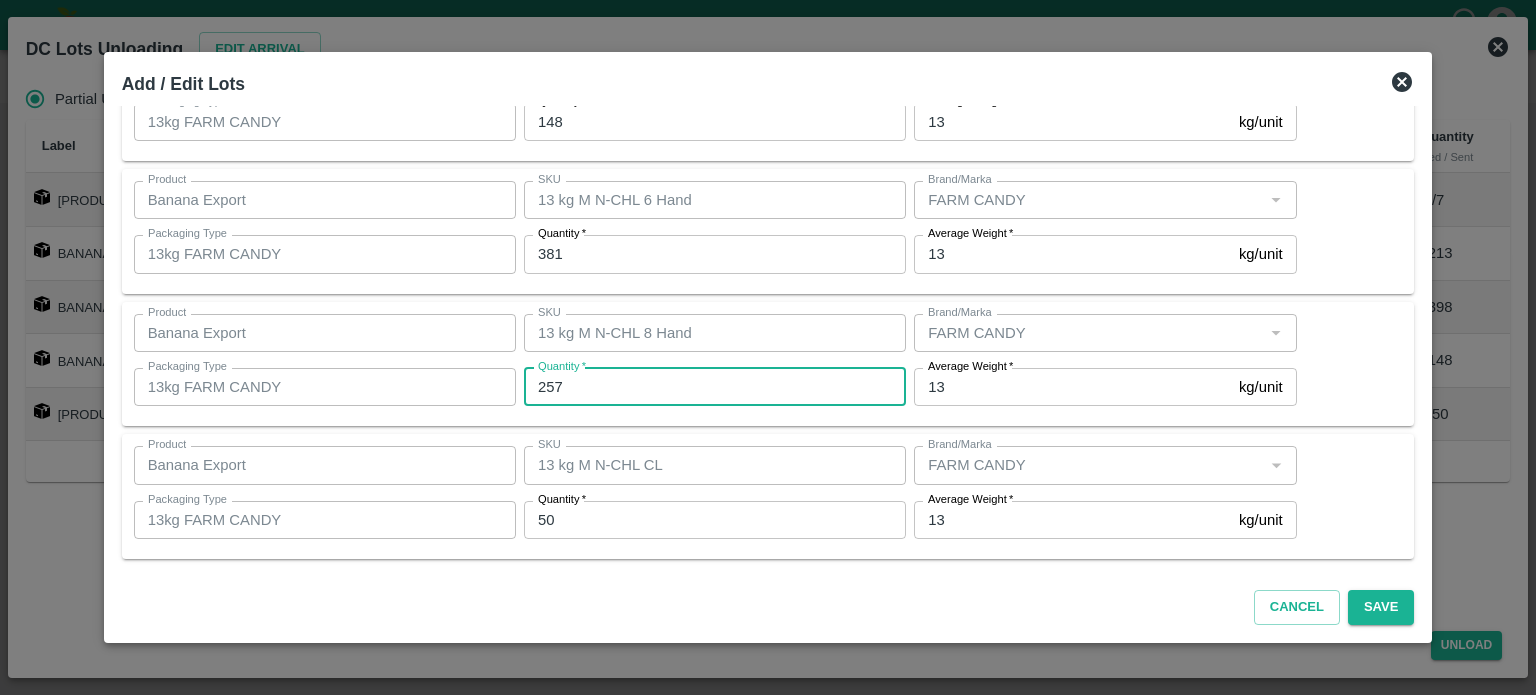 type on "257" 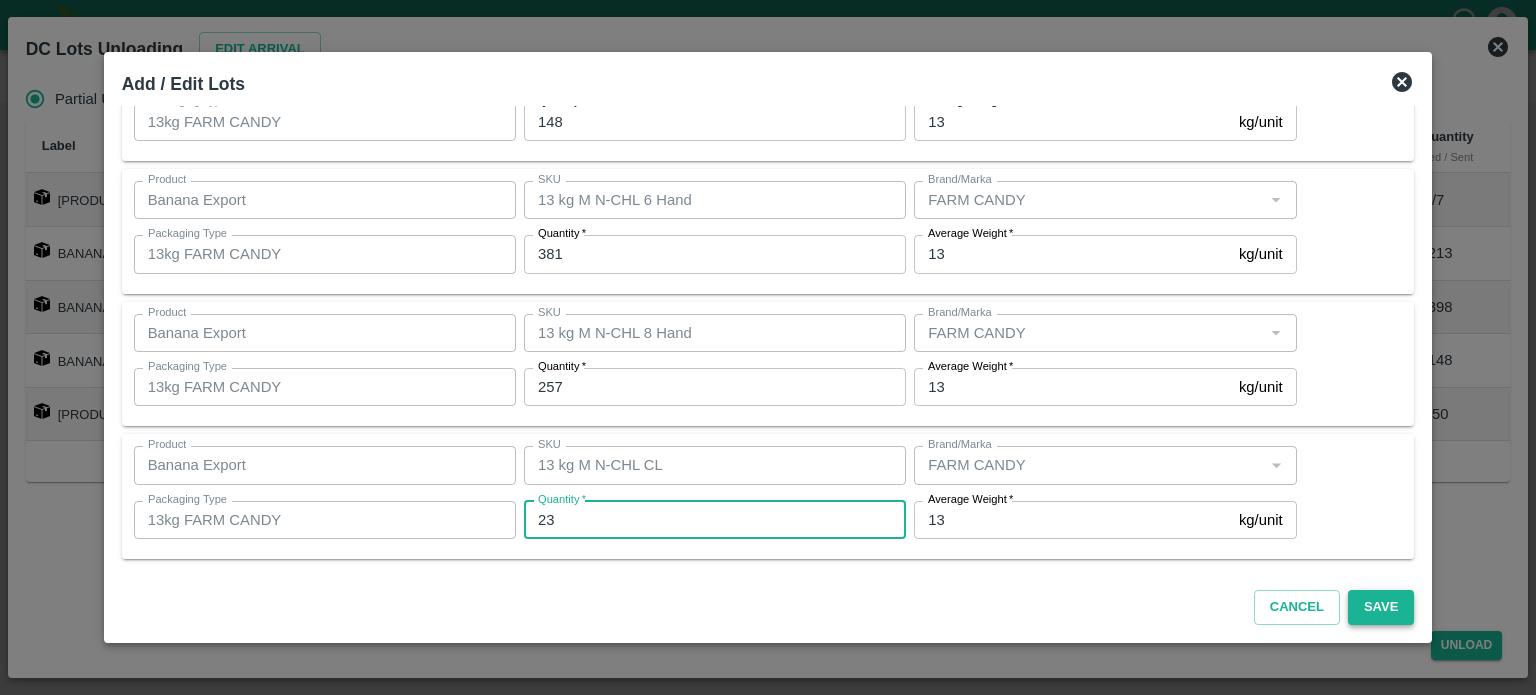 type on "23" 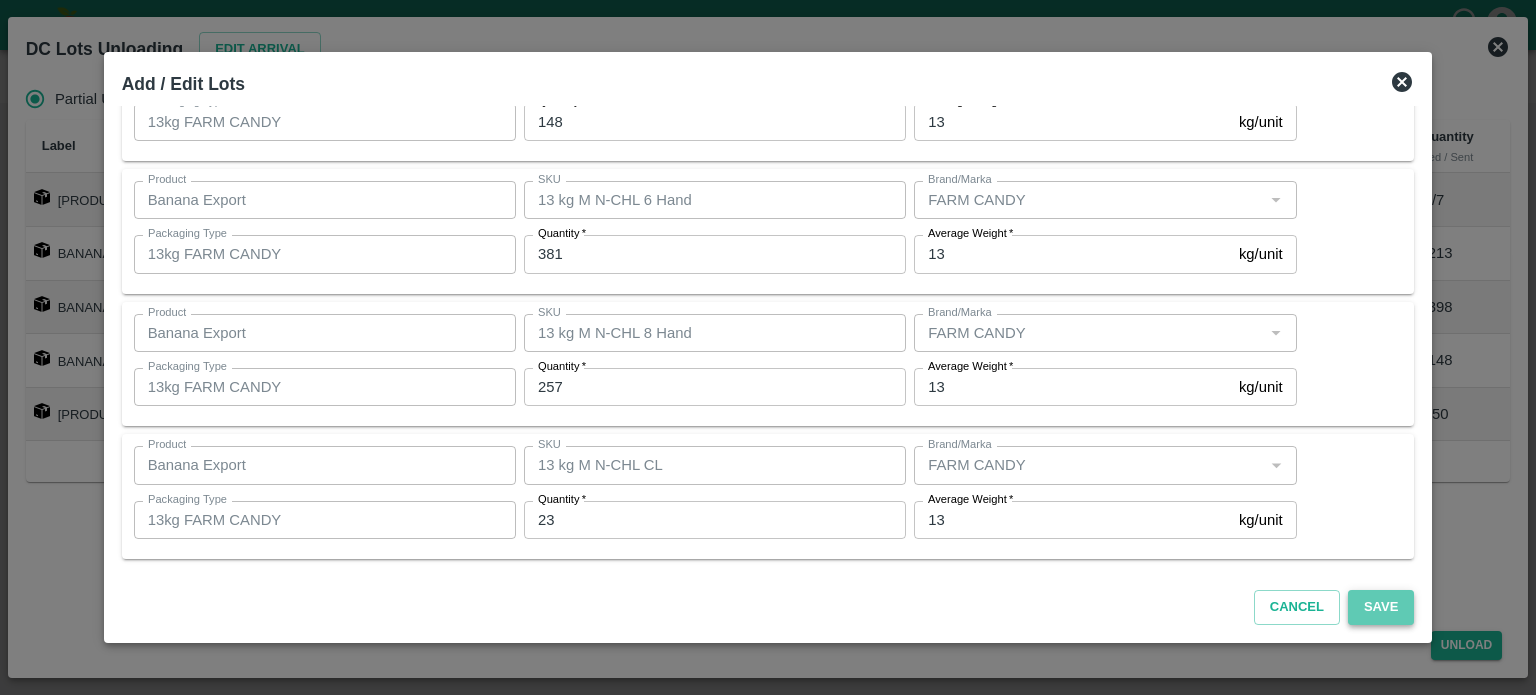 click on "Save" at bounding box center (1381, 607) 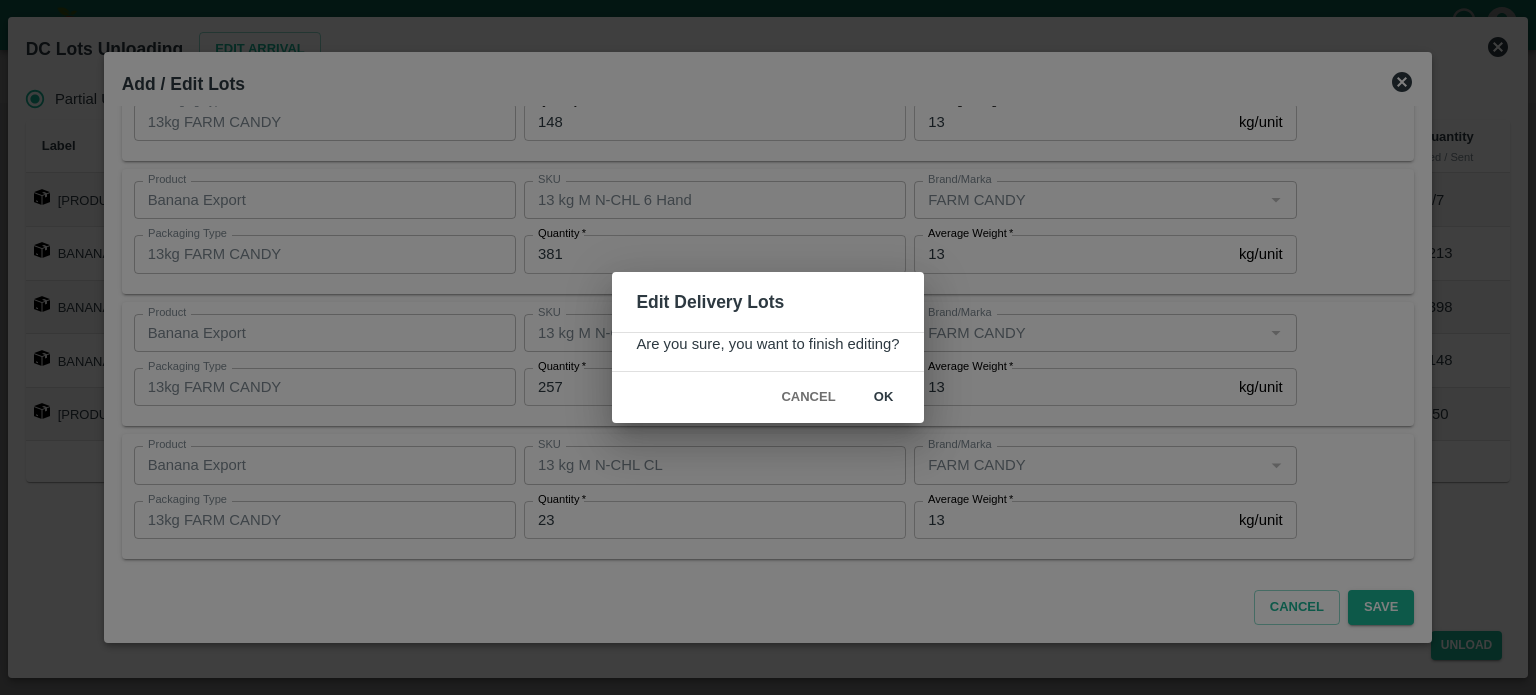 click on "ok" at bounding box center [884, 397] 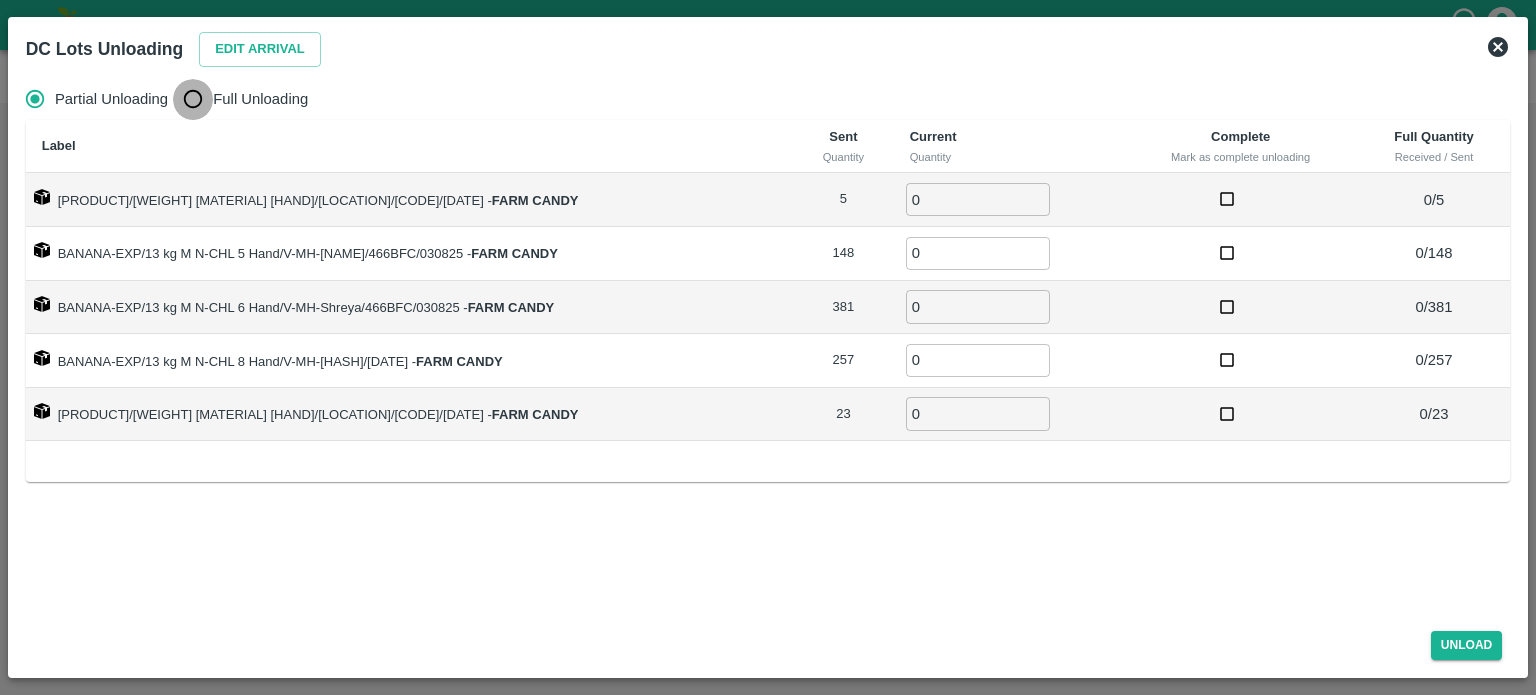 click on "Full Unloading" at bounding box center [193, 99] 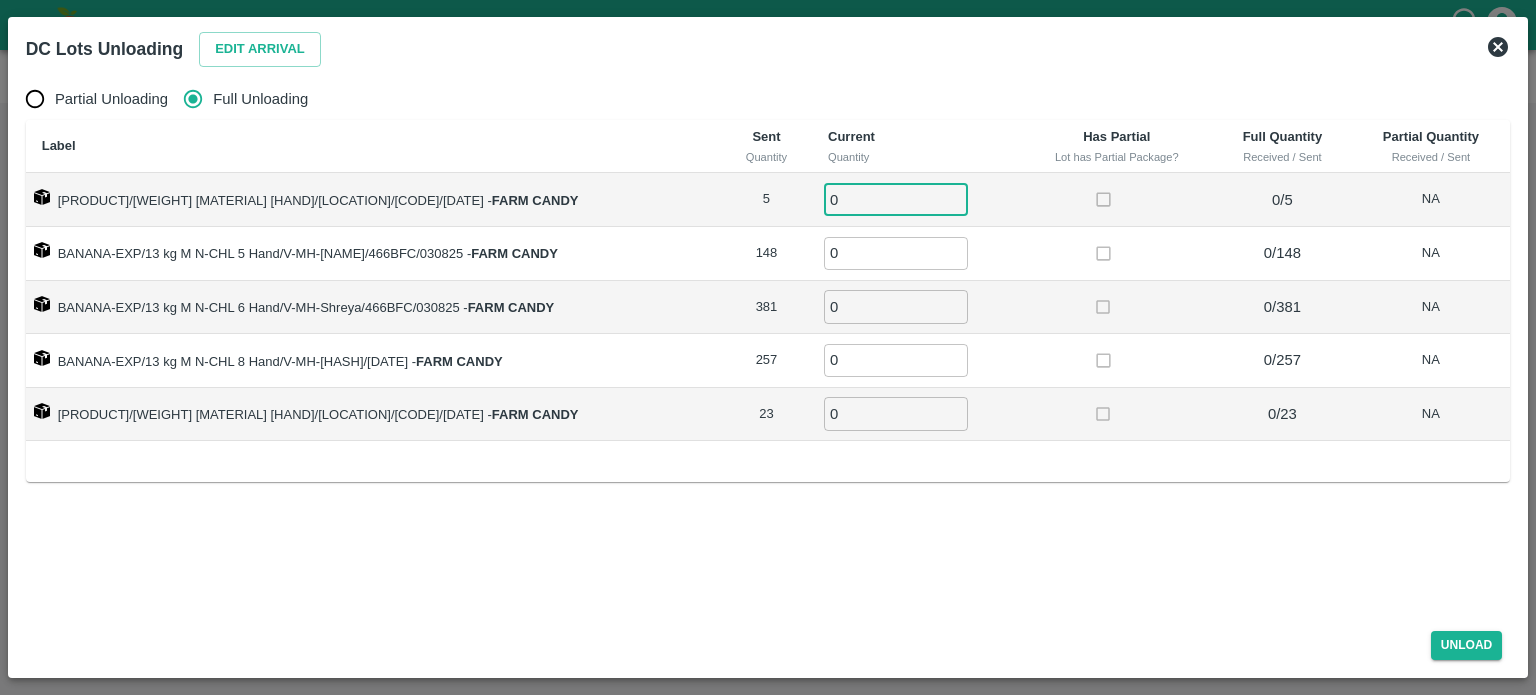 click on "0" at bounding box center (896, 199) 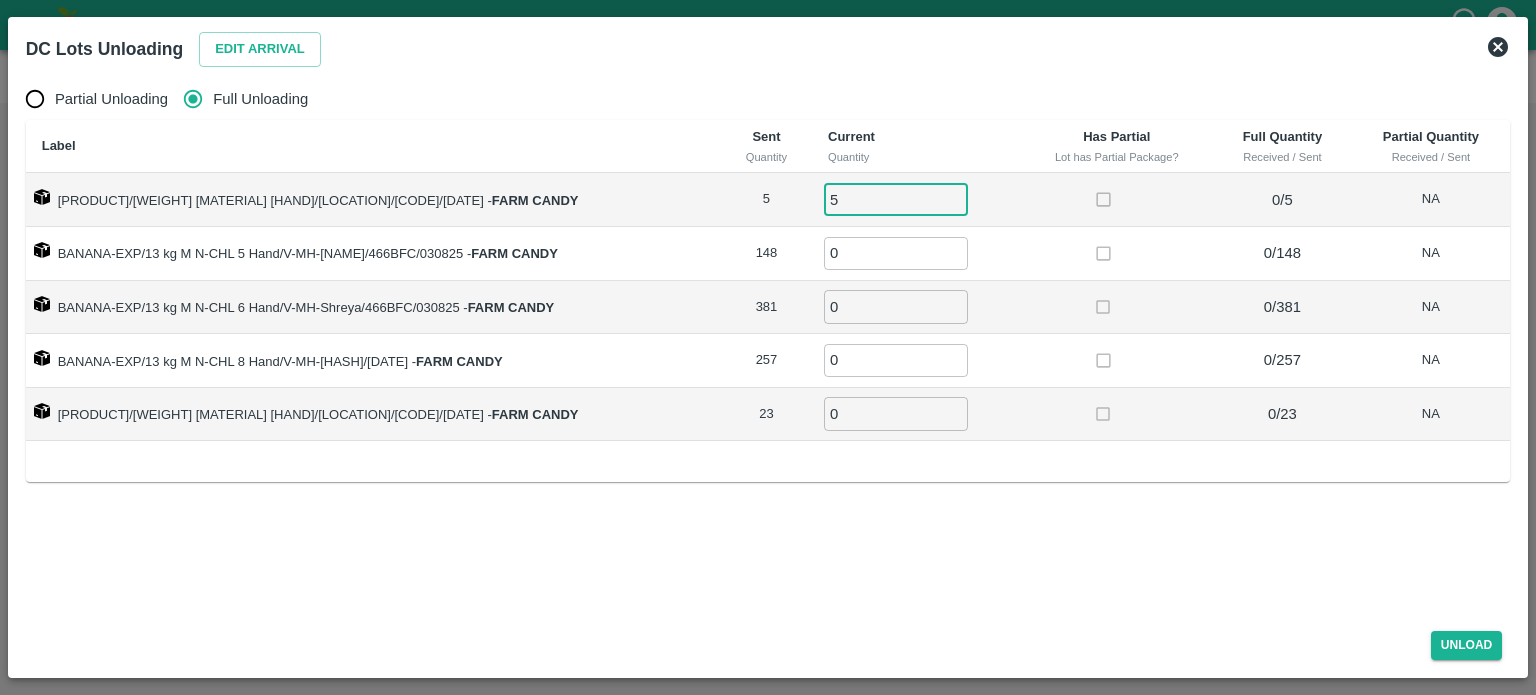 type on "5" 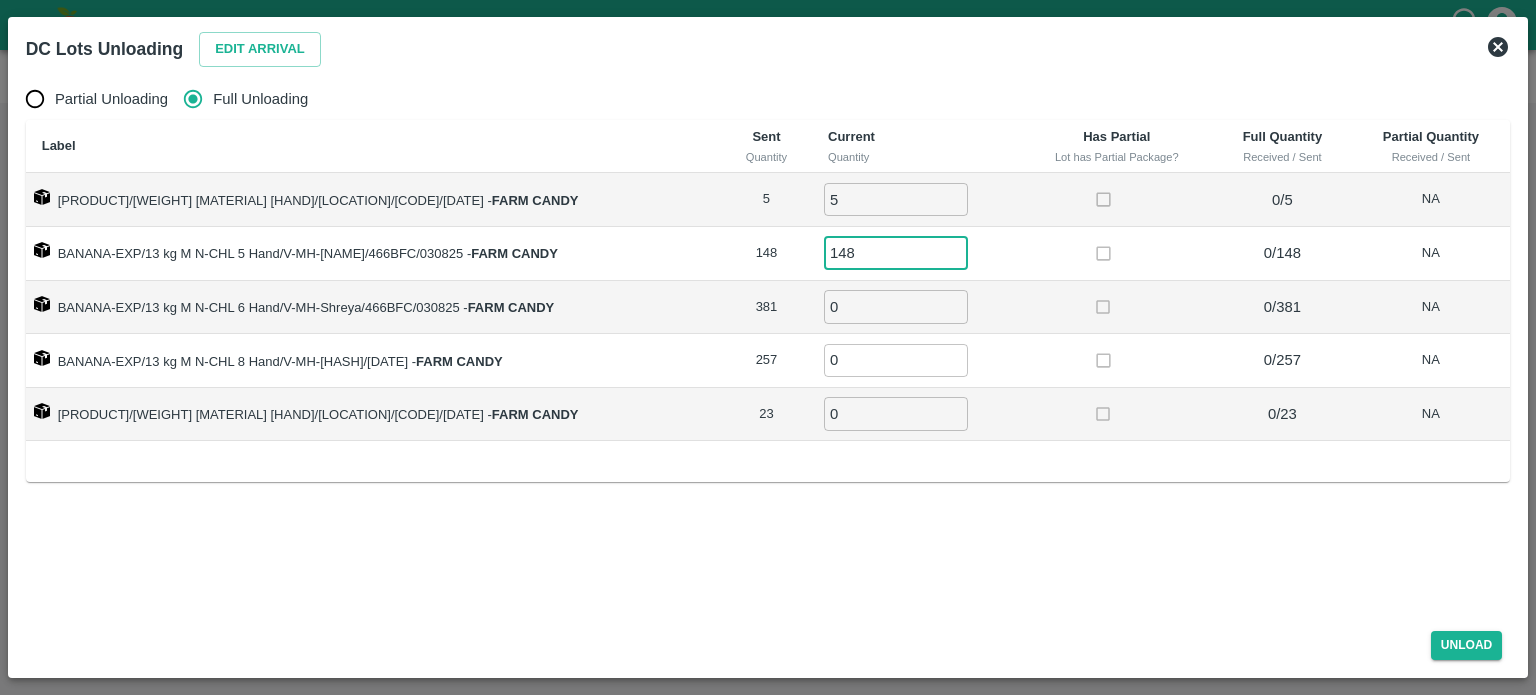 type on "148" 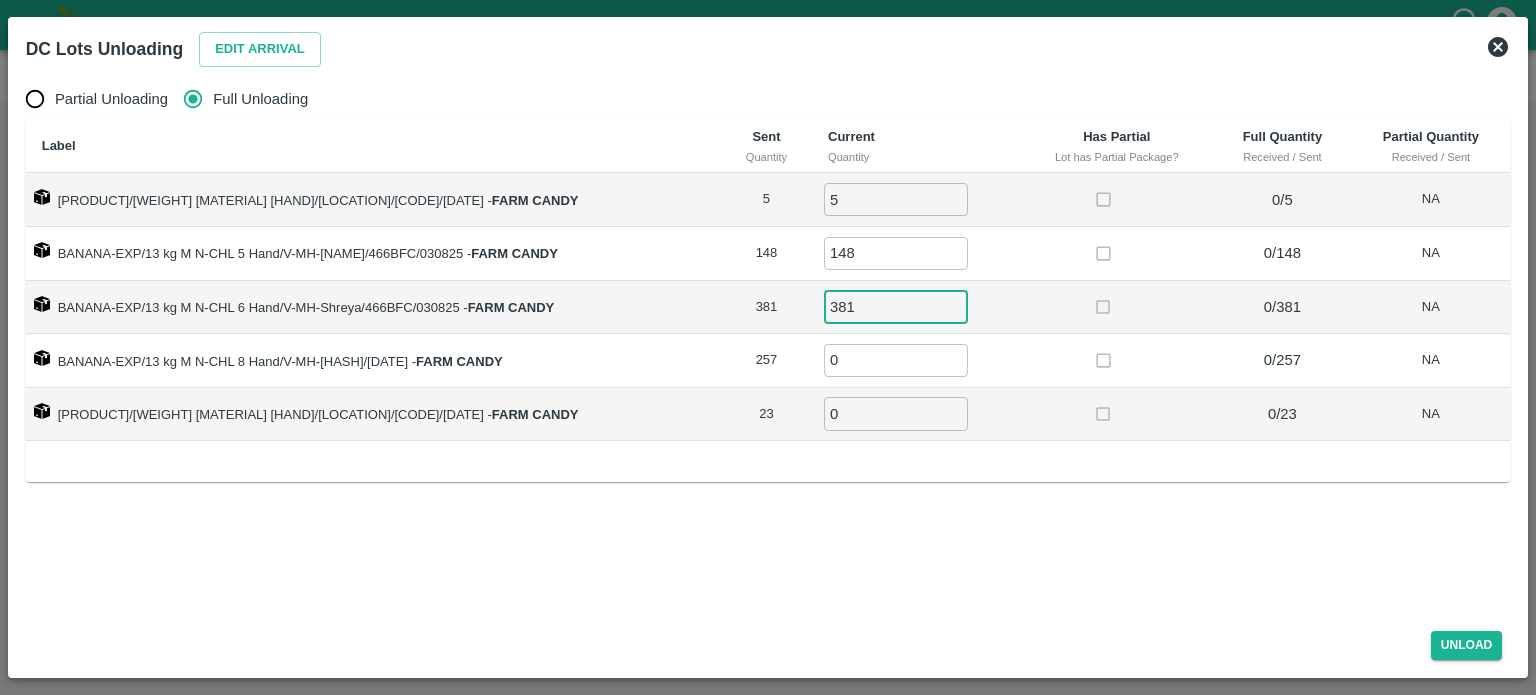 type on "381" 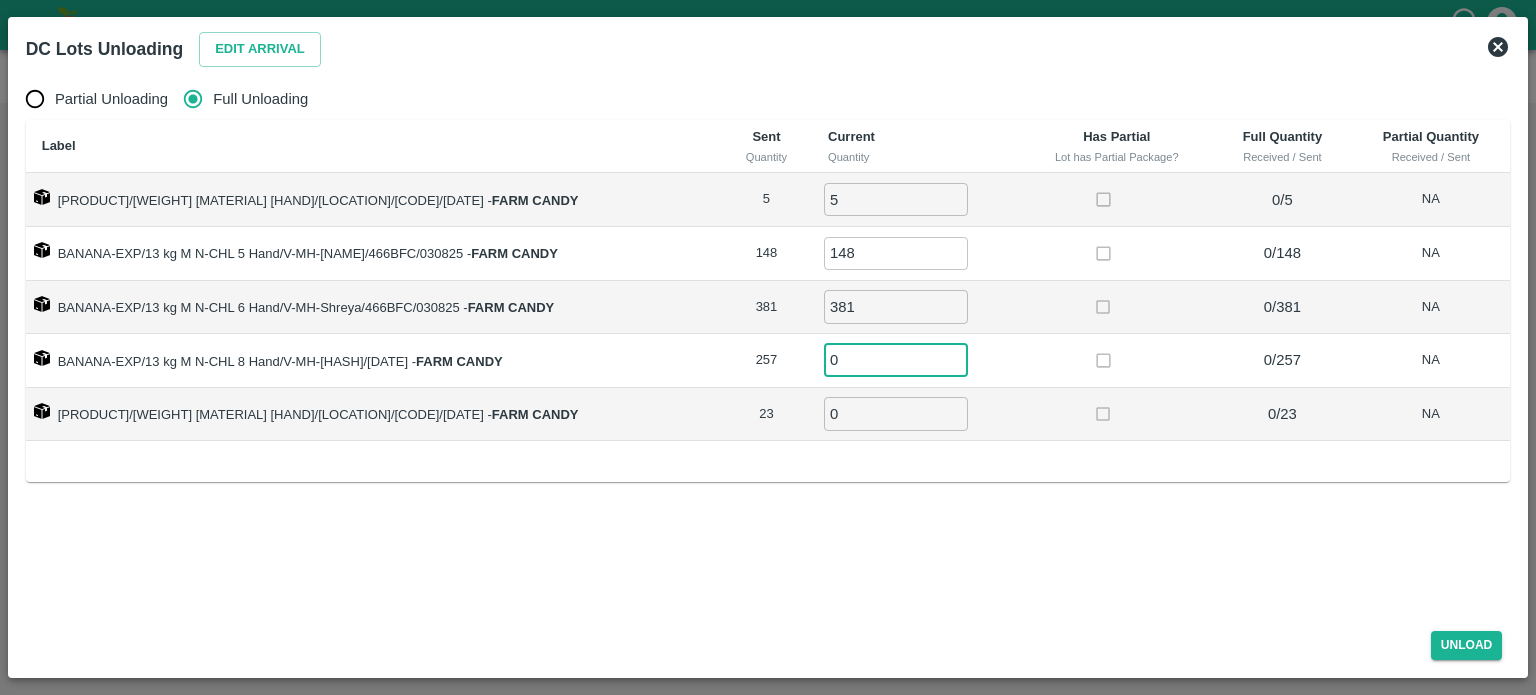 type on "1" 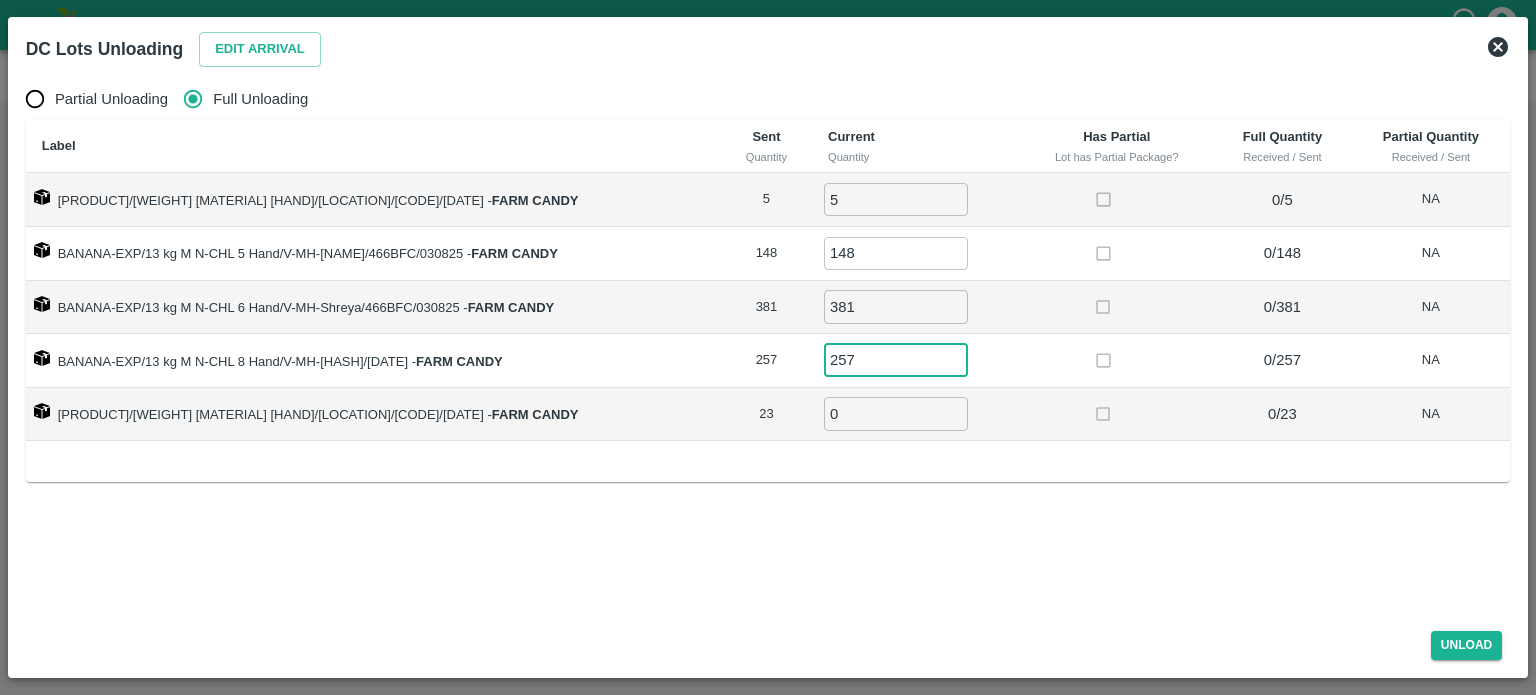 type on "257" 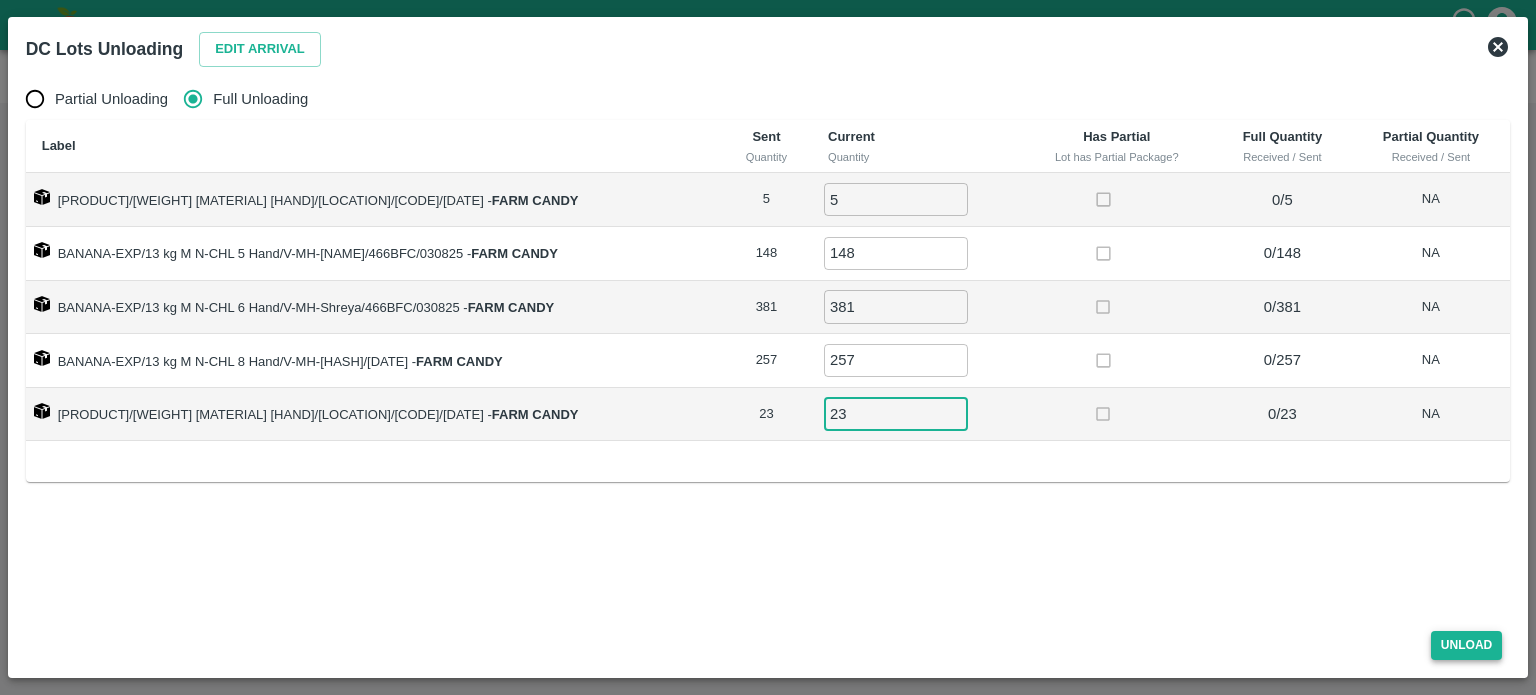 type on "23" 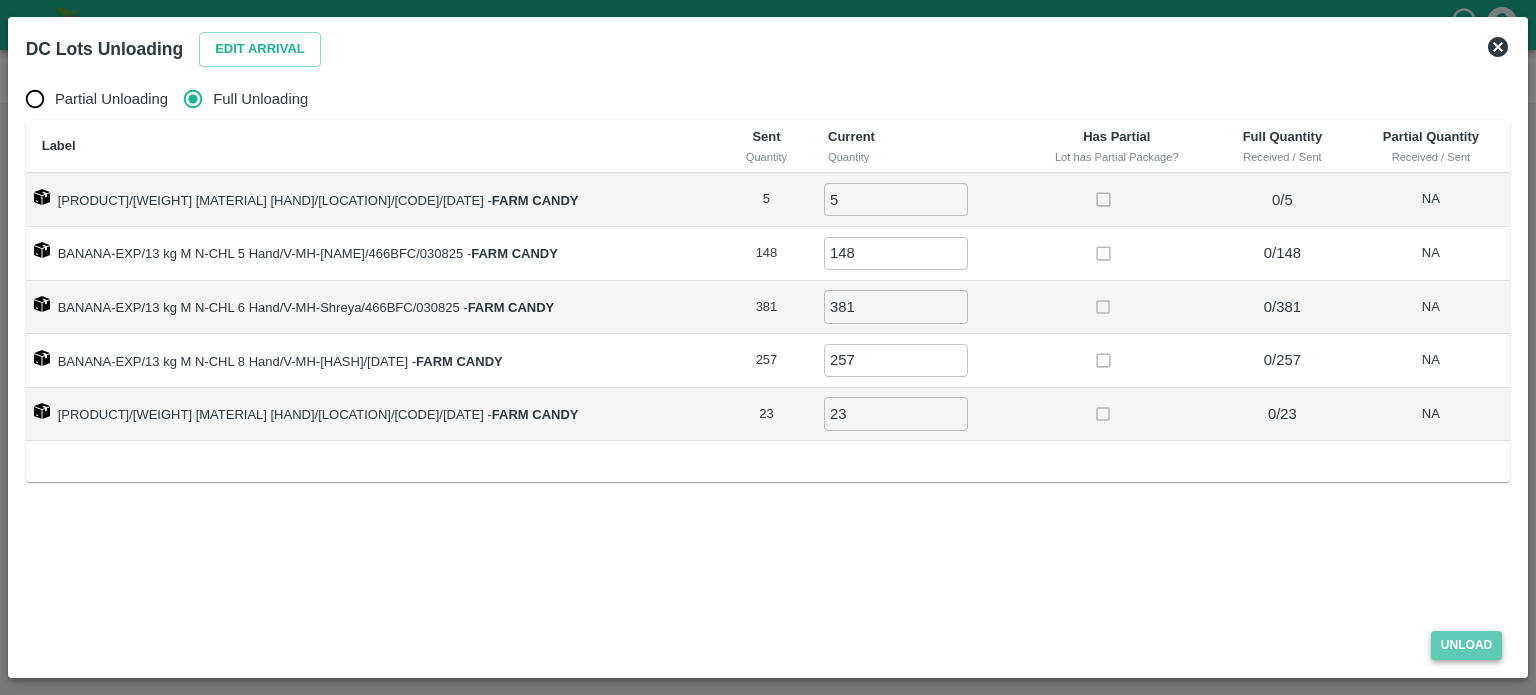 click on "Unload" at bounding box center [1467, 645] 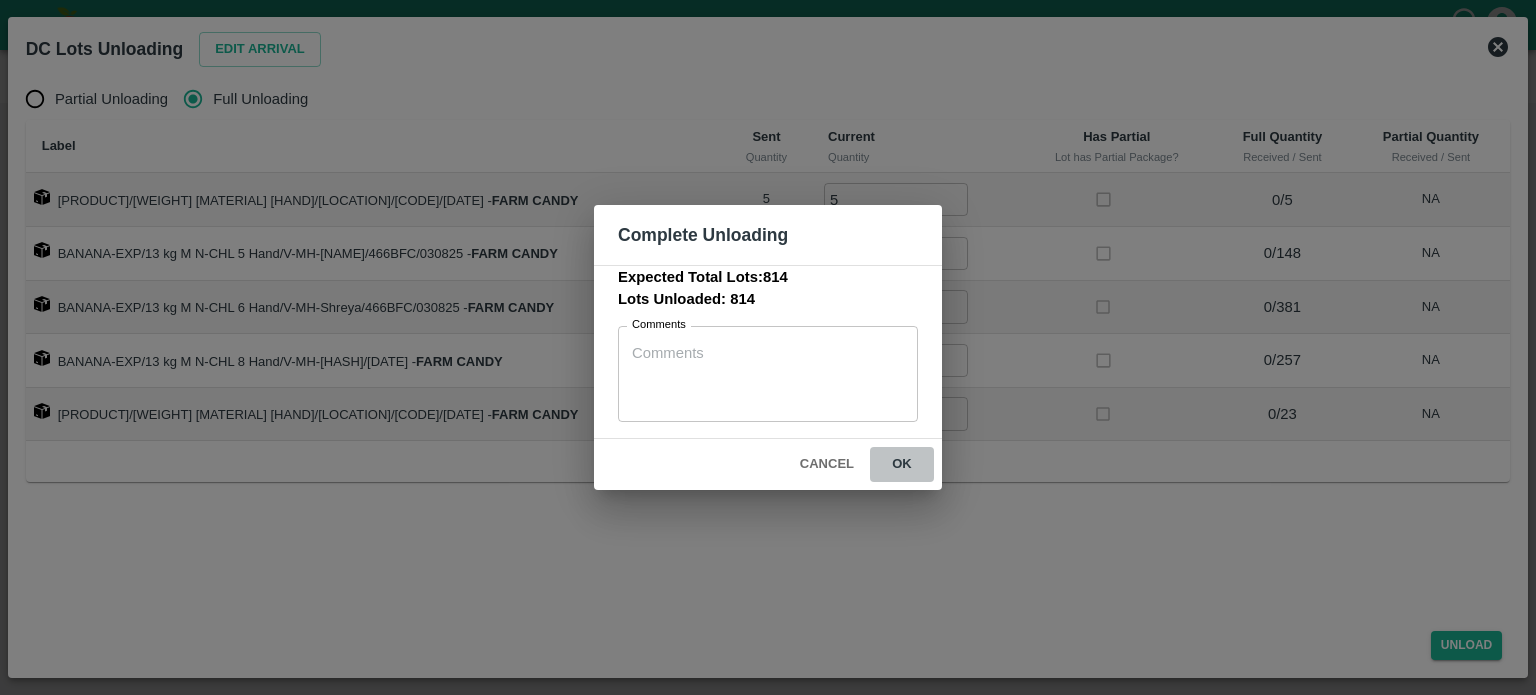 click on "ok" at bounding box center [902, 464] 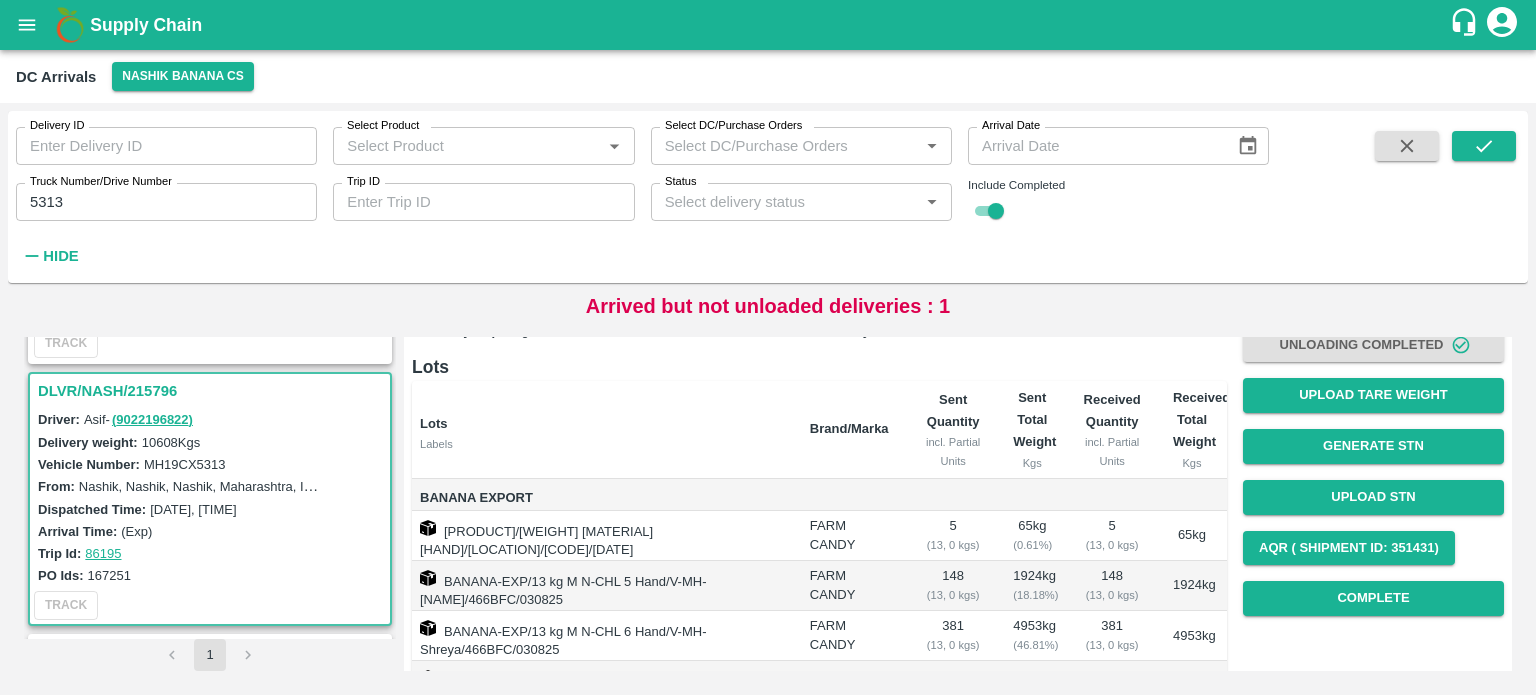 scroll, scrollTop: 116, scrollLeft: 0, axis: vertical 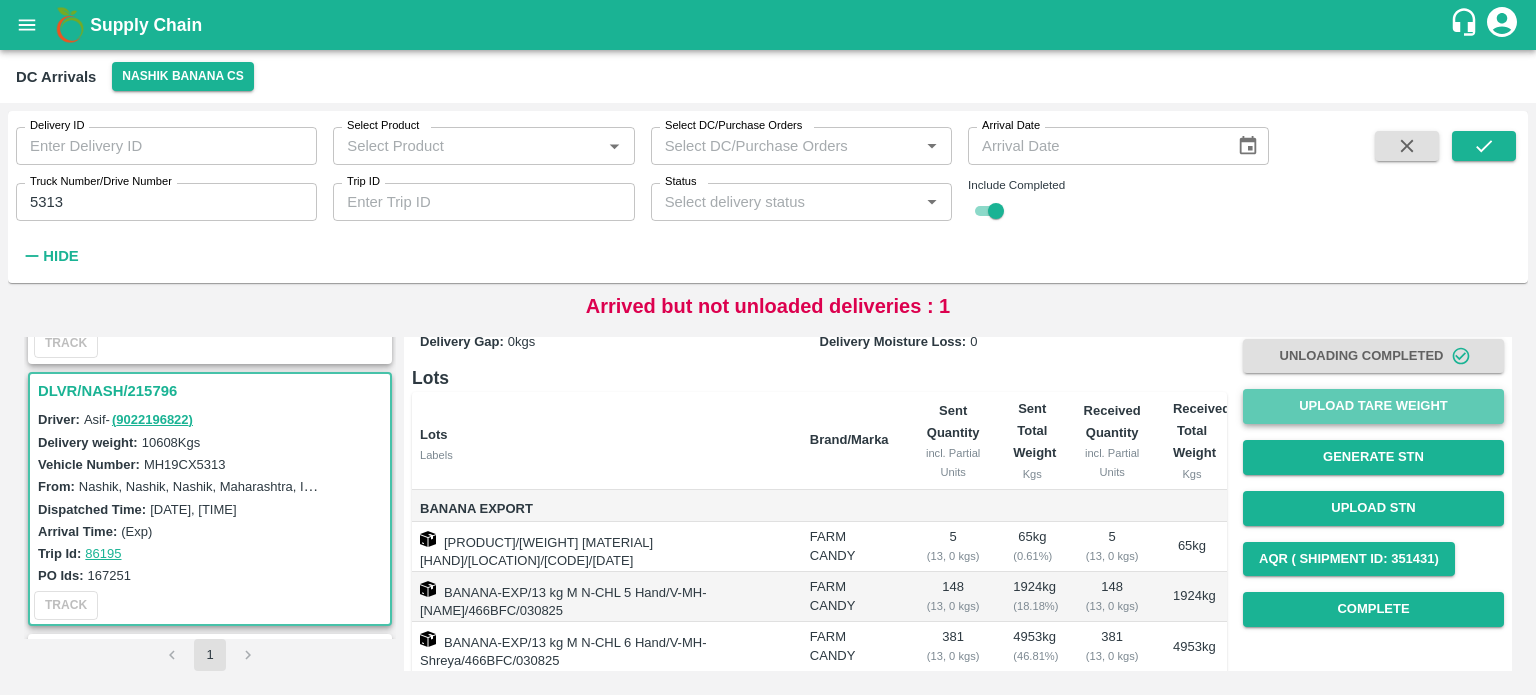 click on "Upload Tare Weight" at bounding box center [1373, 406] 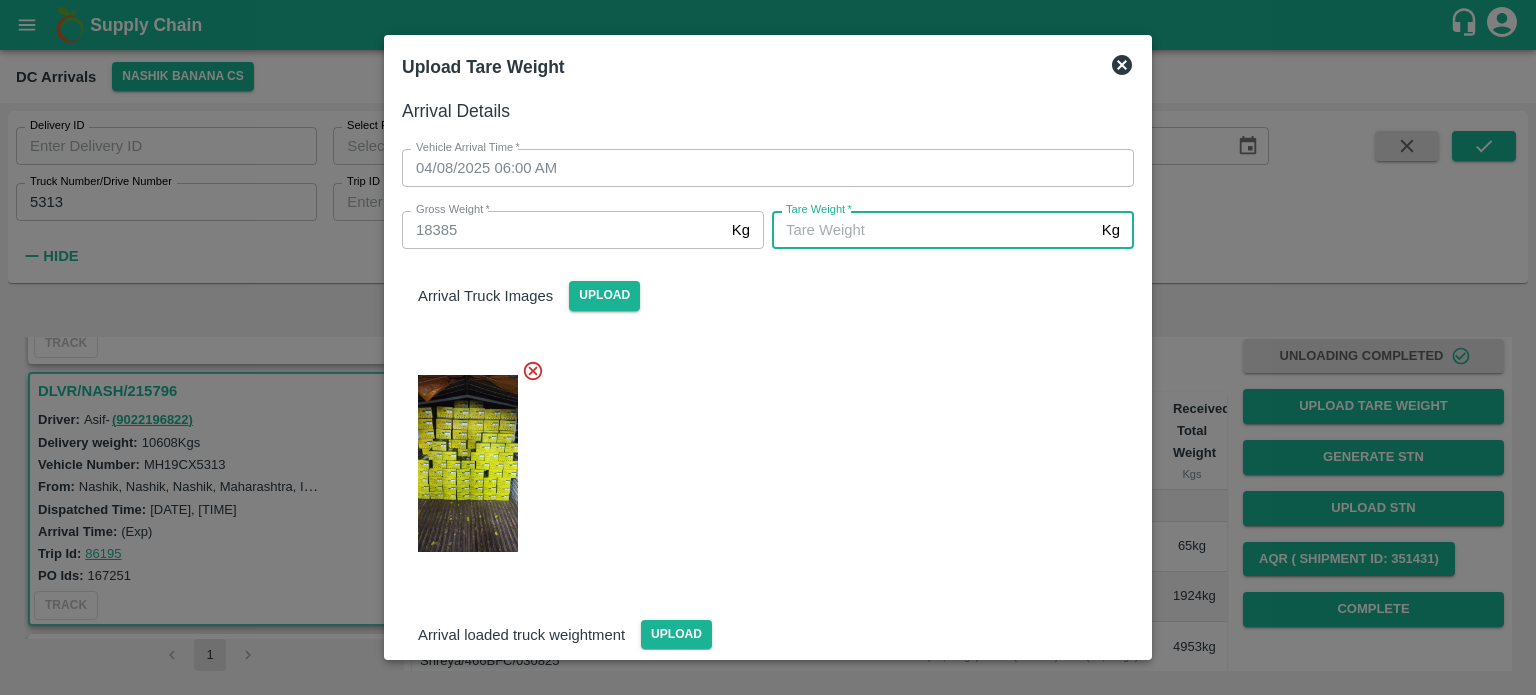 click on "Tare Weight   *" at bounding box center (933, 230) 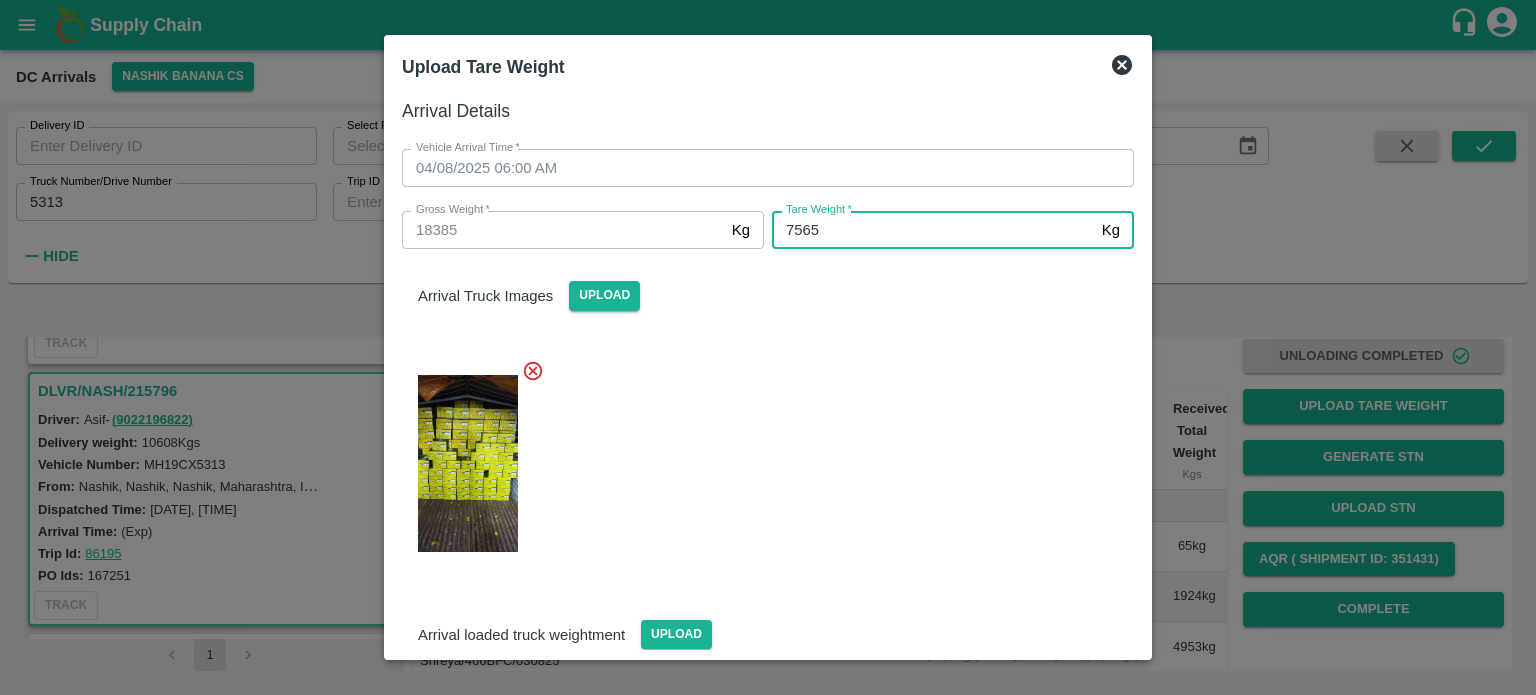 type on "7565" 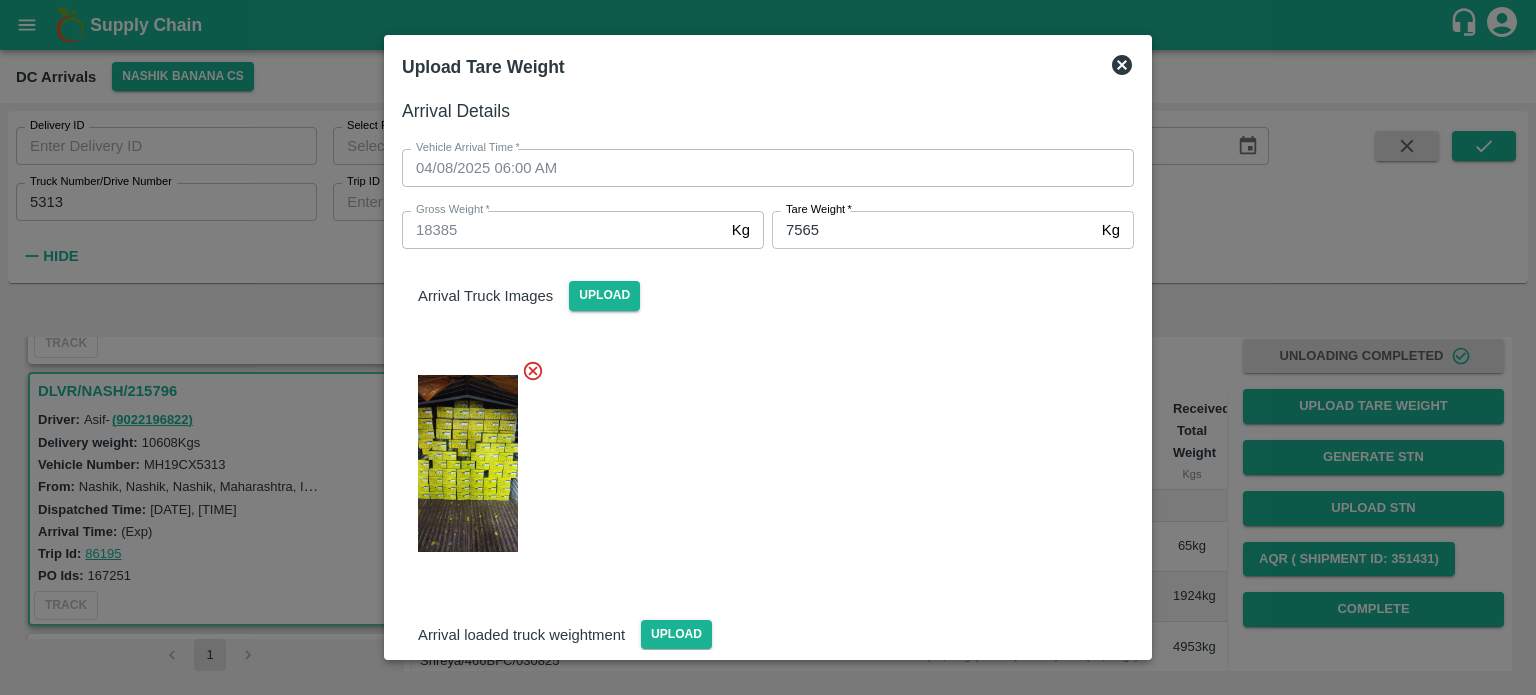 click at bounding box center [760, 458] 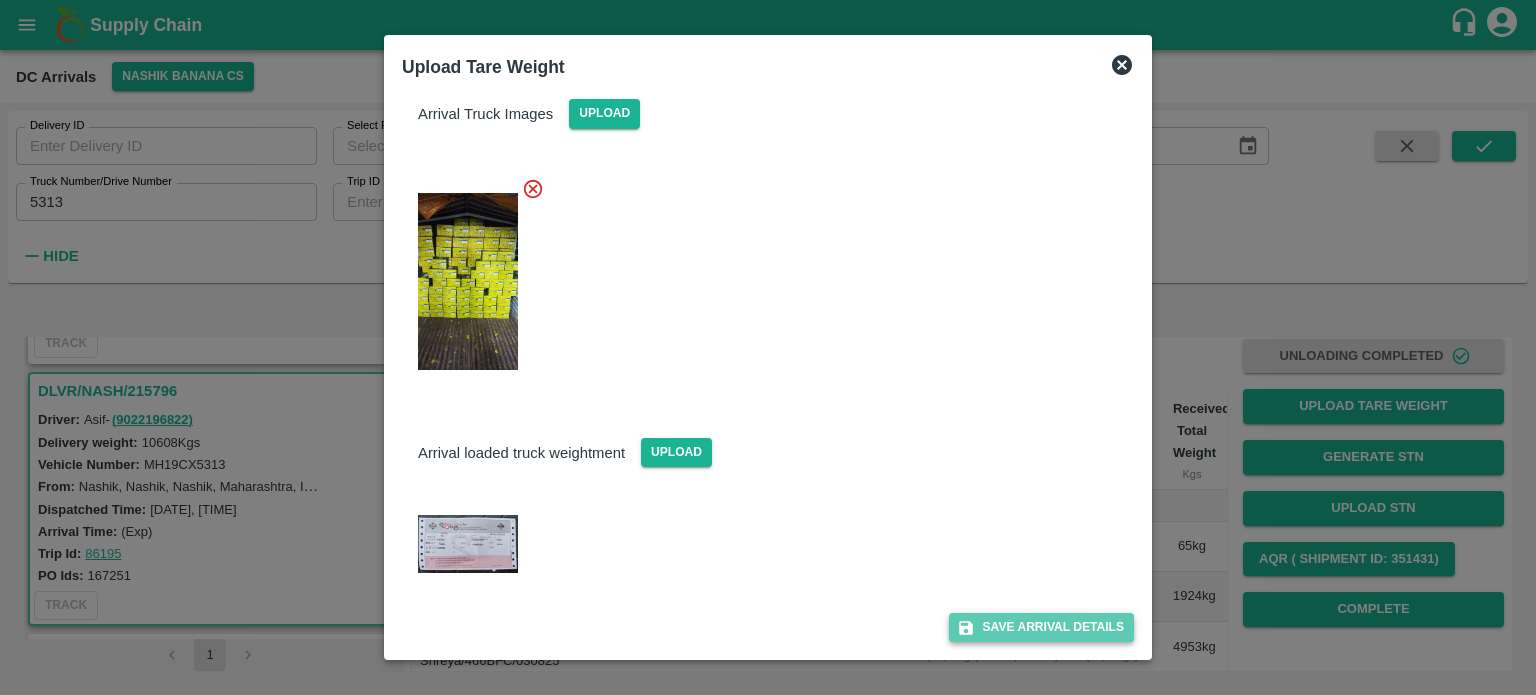 click on "Save Arrival Details" at bounding box center [1041, 627] 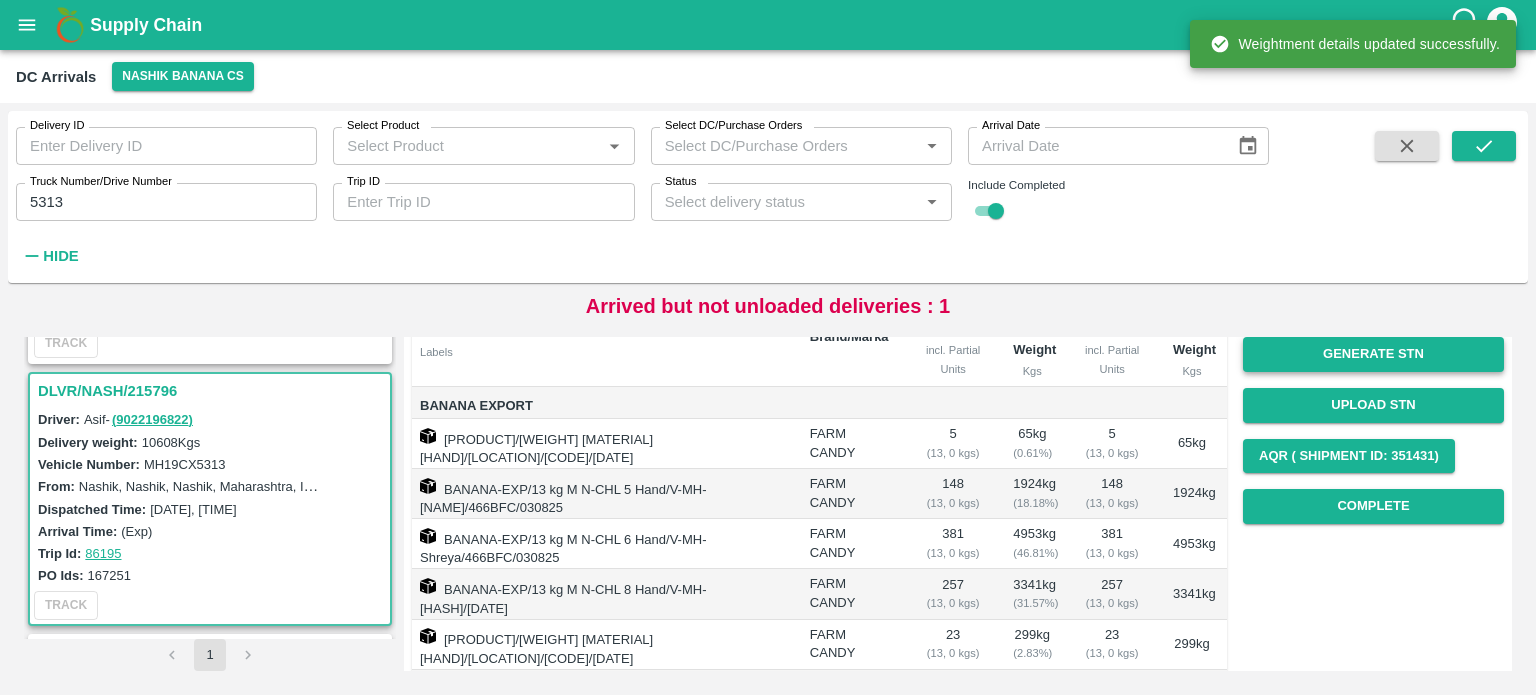 scroll, scrollTop: 220, scrollLeft: 0, axis: vertical 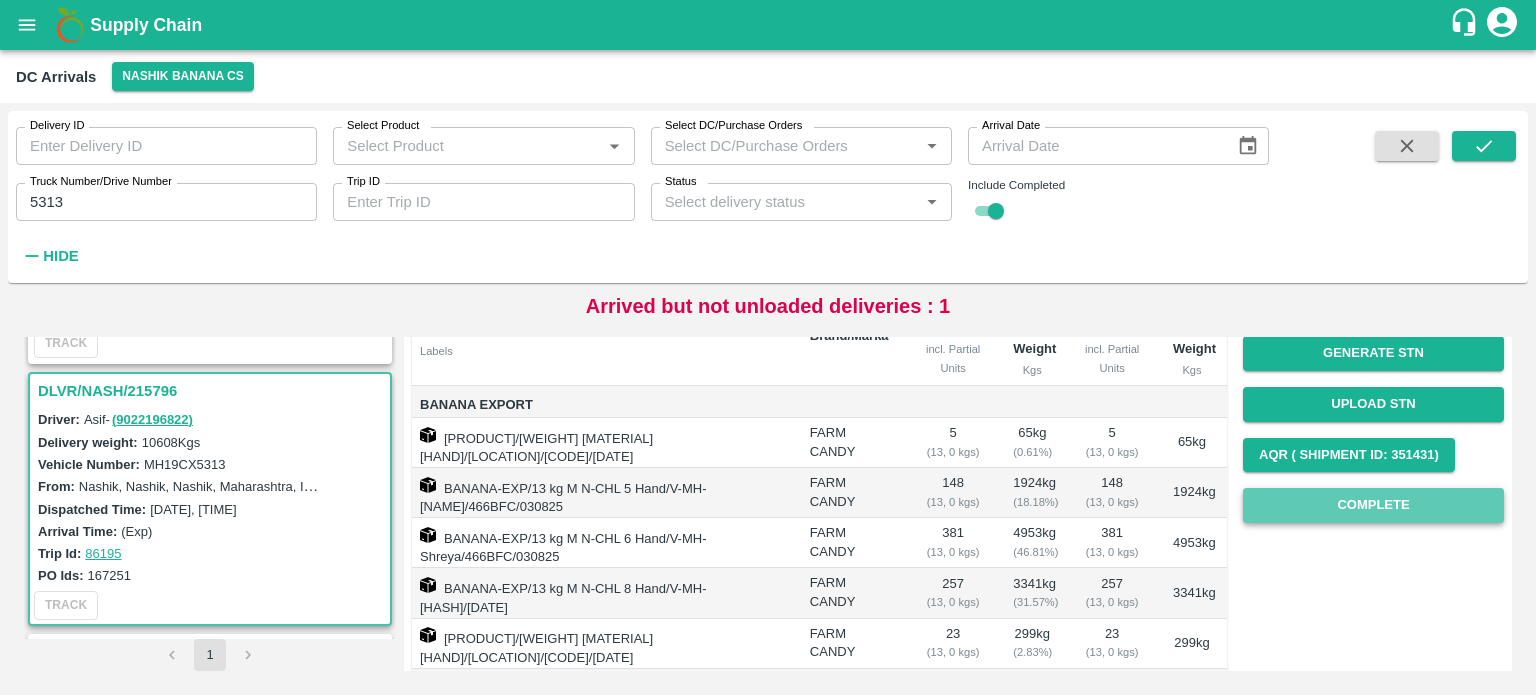 click on "Complete" at bounding box center [1373, 505] 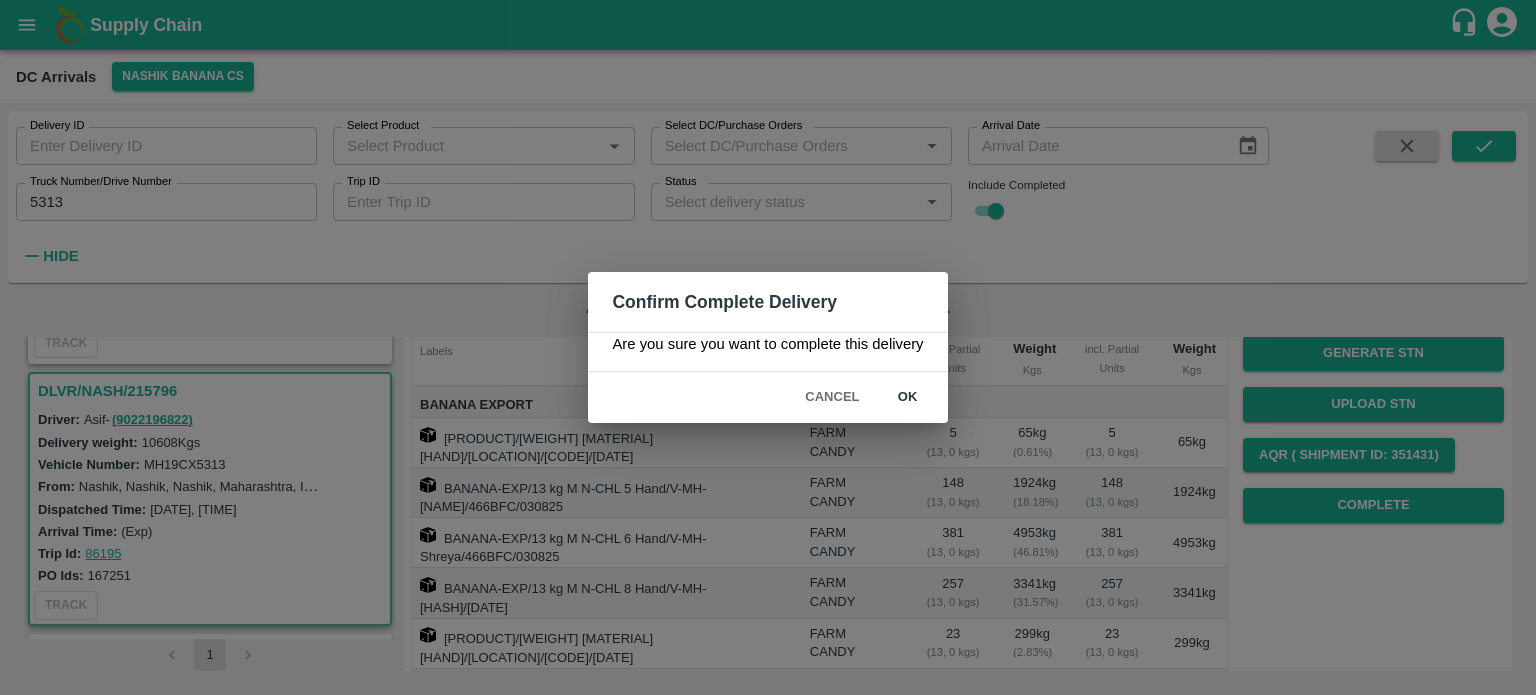 click on "ok" at bounding box center (908, 397) 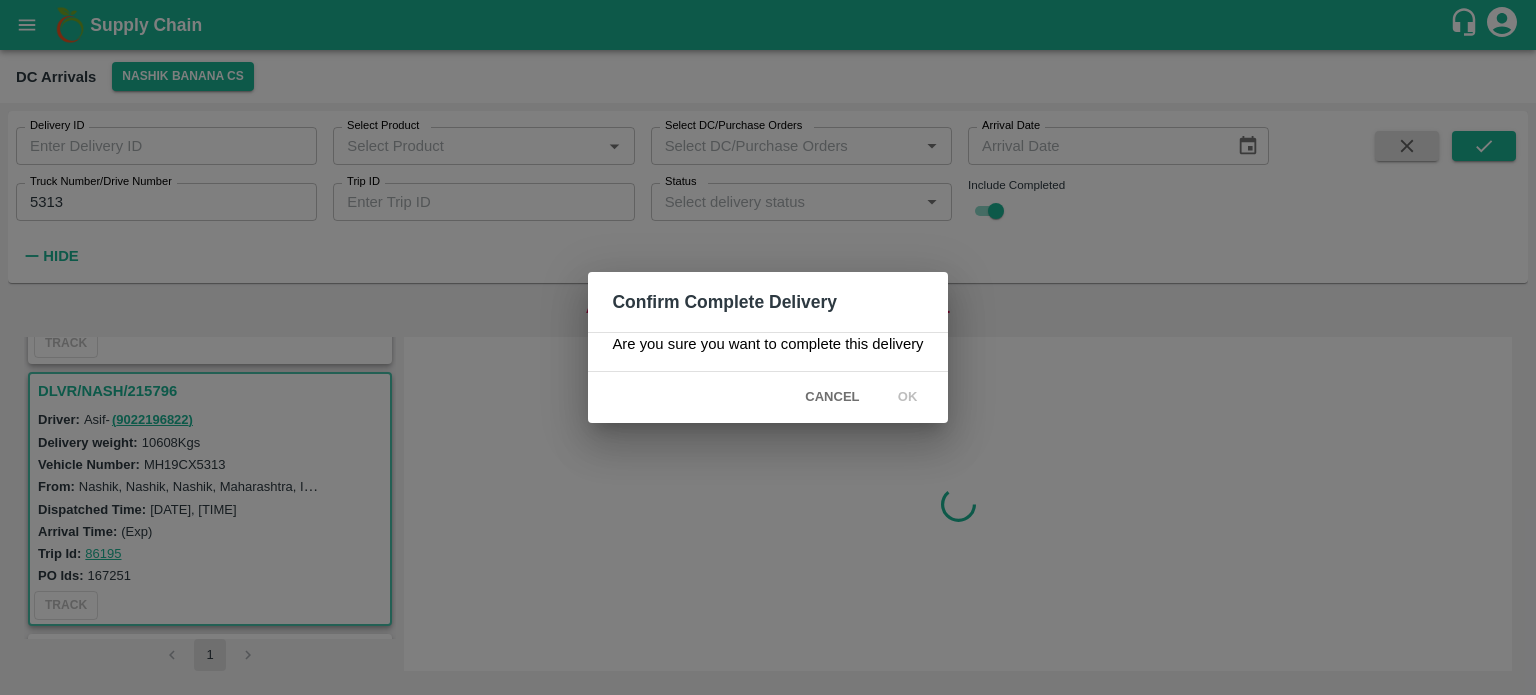 scroll, scrollTop: 0, scrollLeft: 0, axis: both 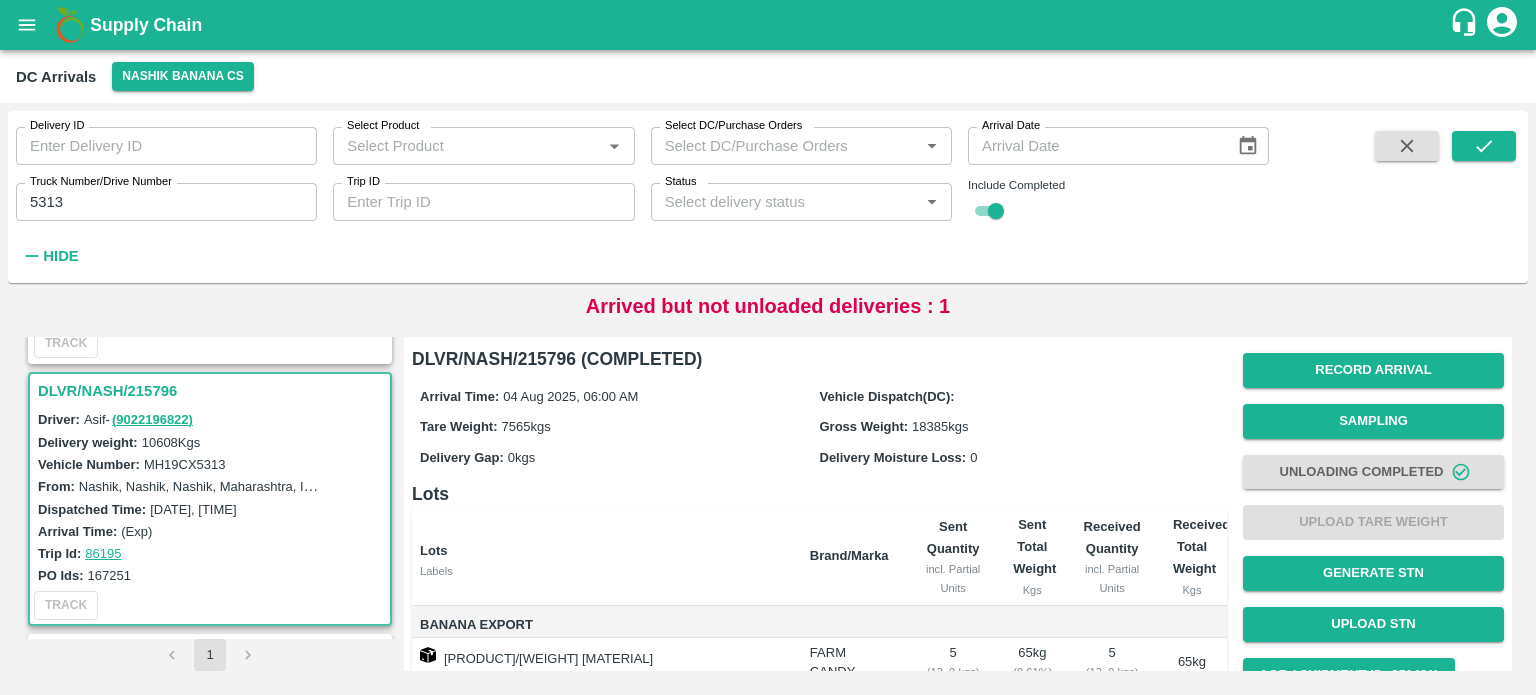 click on "5313" at bounding box center [166, 202] 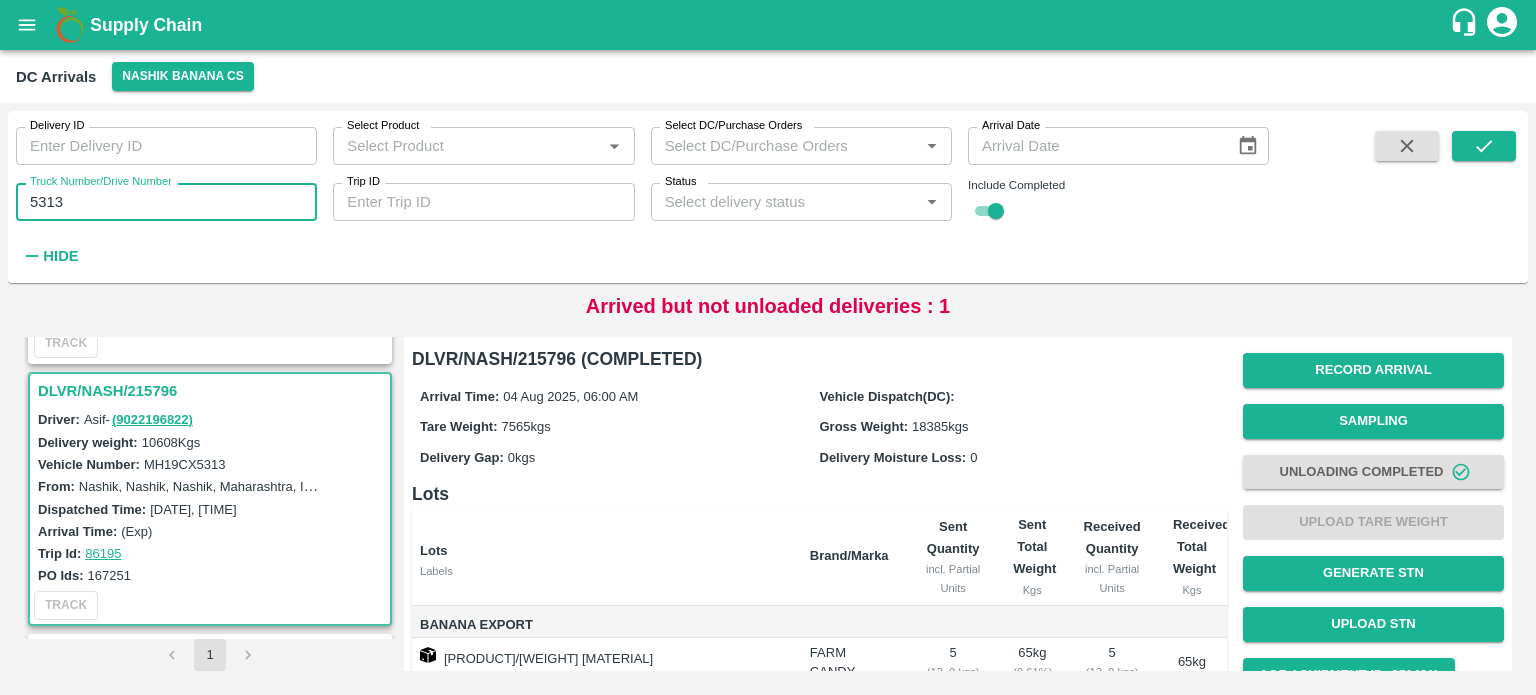 click on "5313" at bounding box center [166, 202] 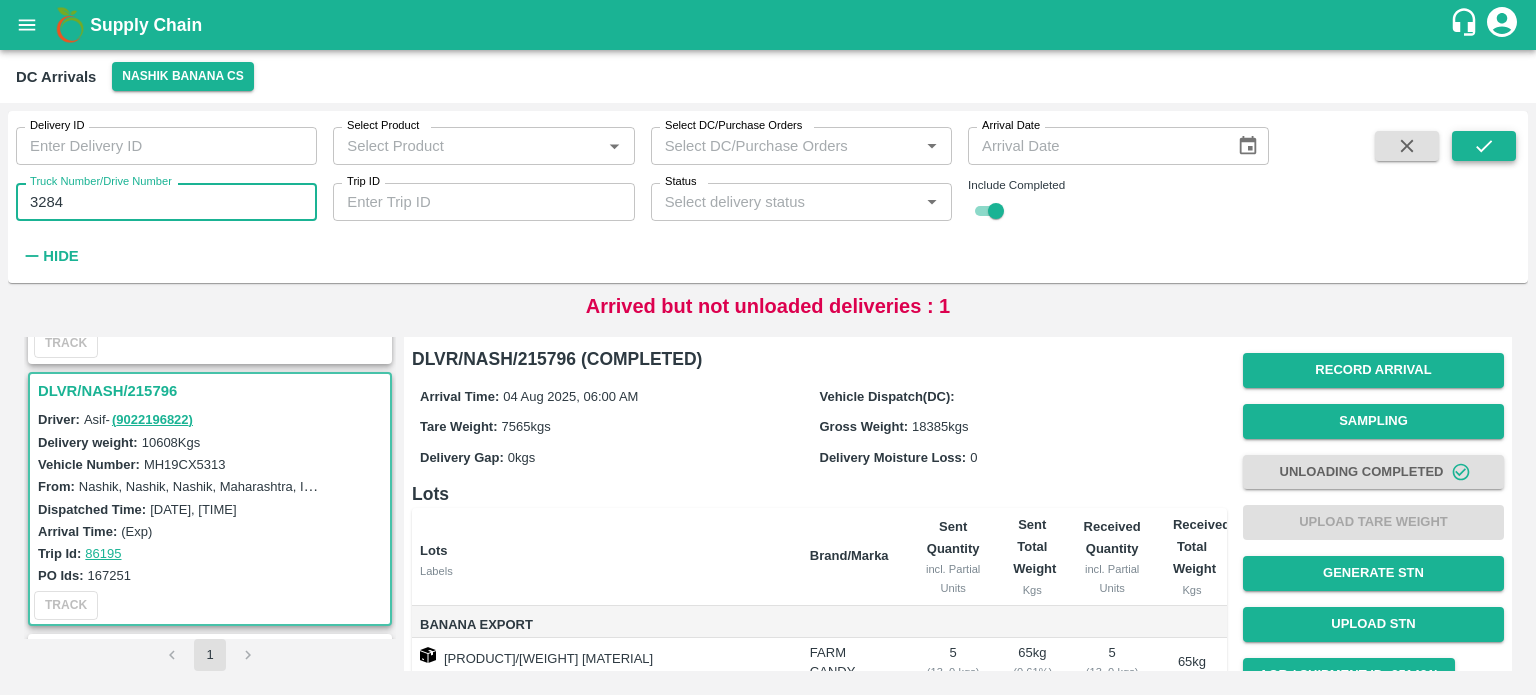 type on "3284" 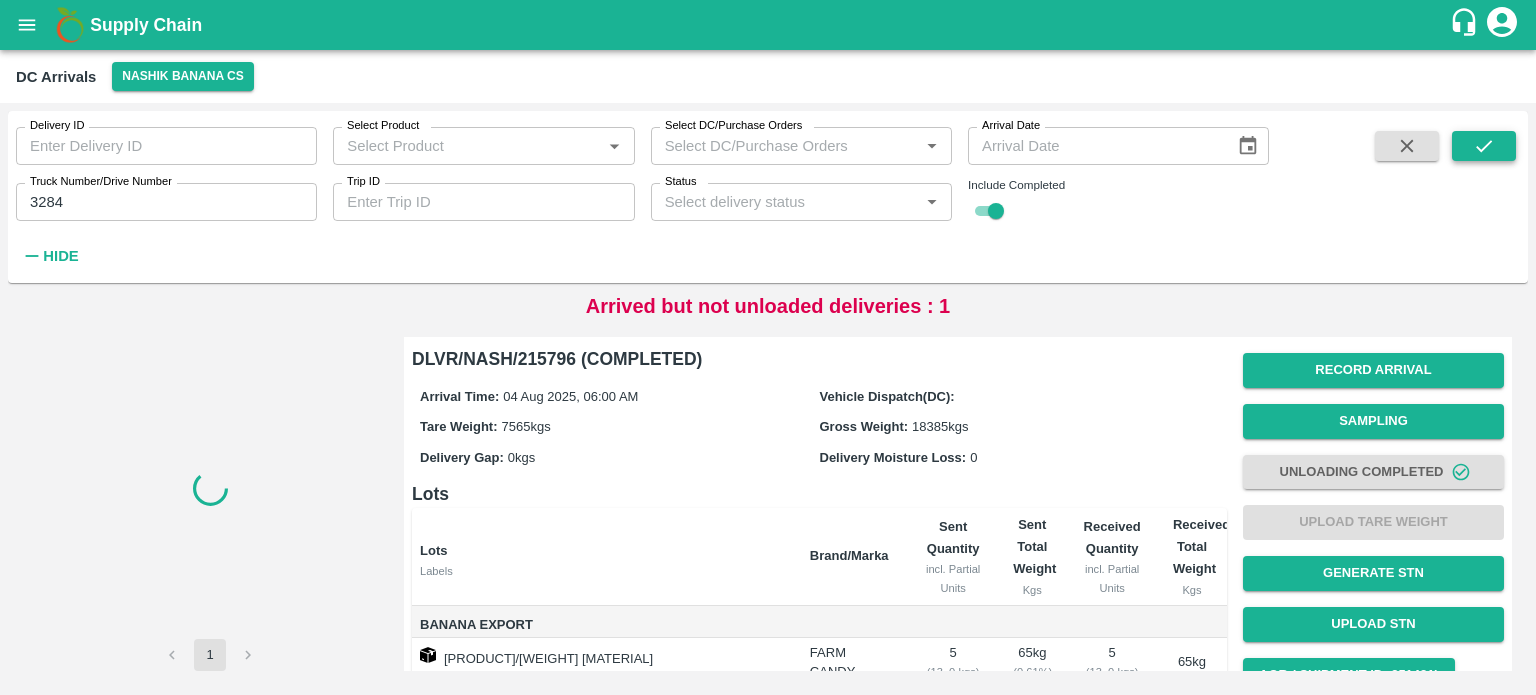 scroll, scrollTop: 0, scrollLeft: 0, axis: both 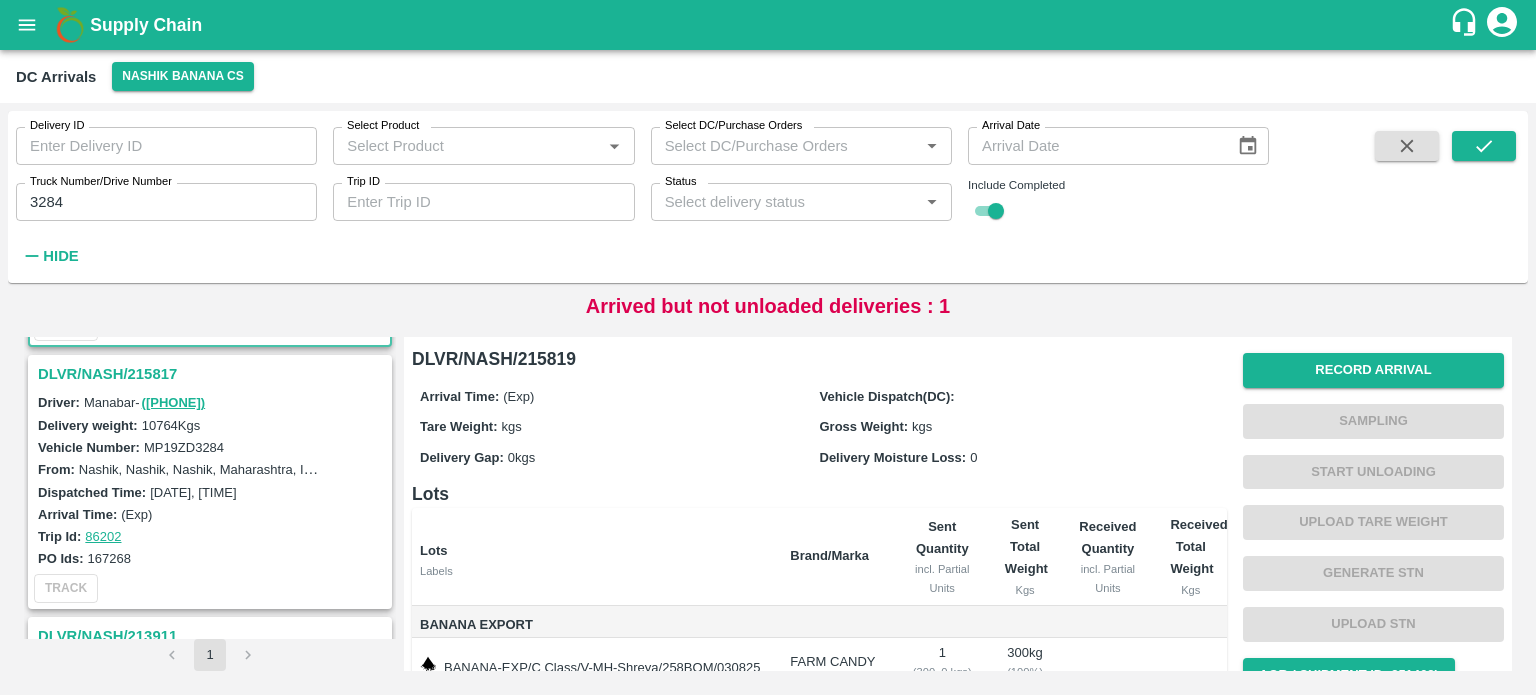 click on "DLVR/NASH/215817" at bounding box center [213, 374] 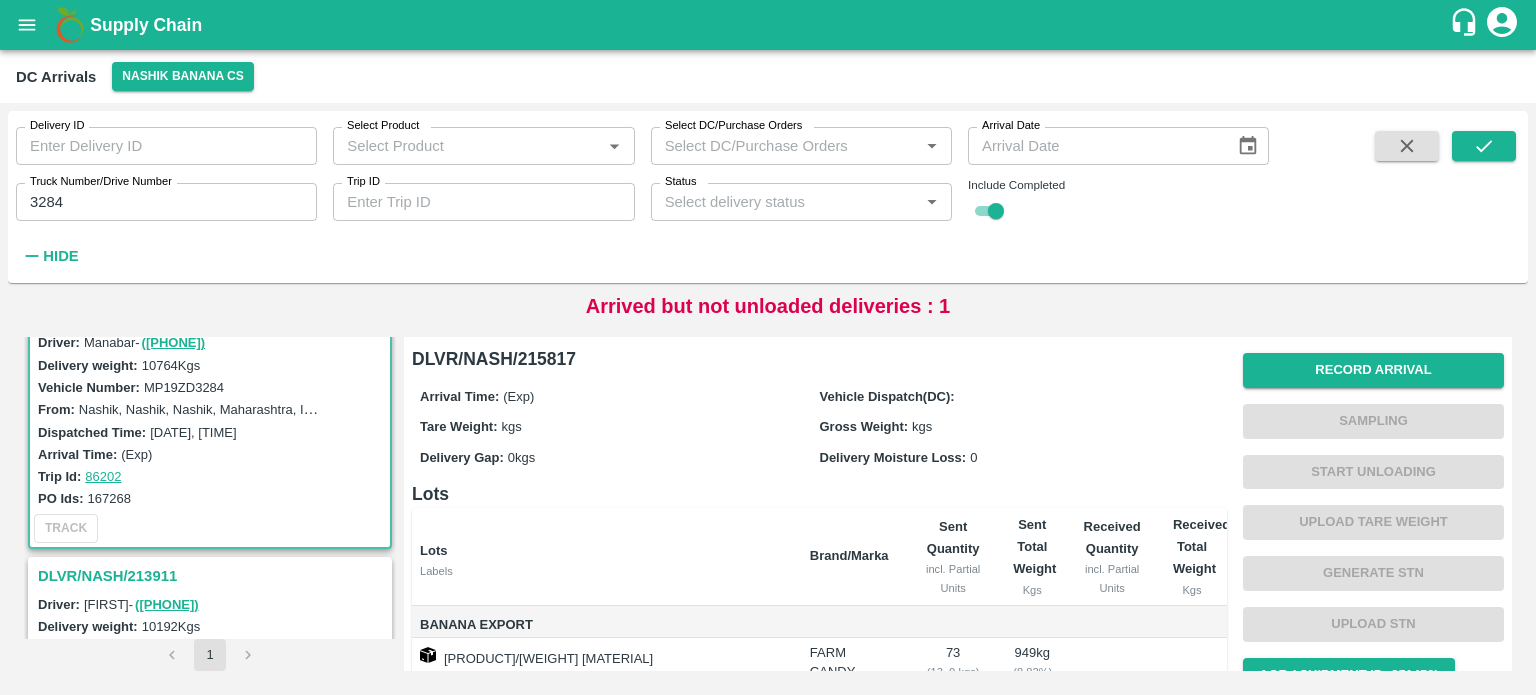 scroll, scrollTop: 296, scrollLeft: 0, axis: vertical 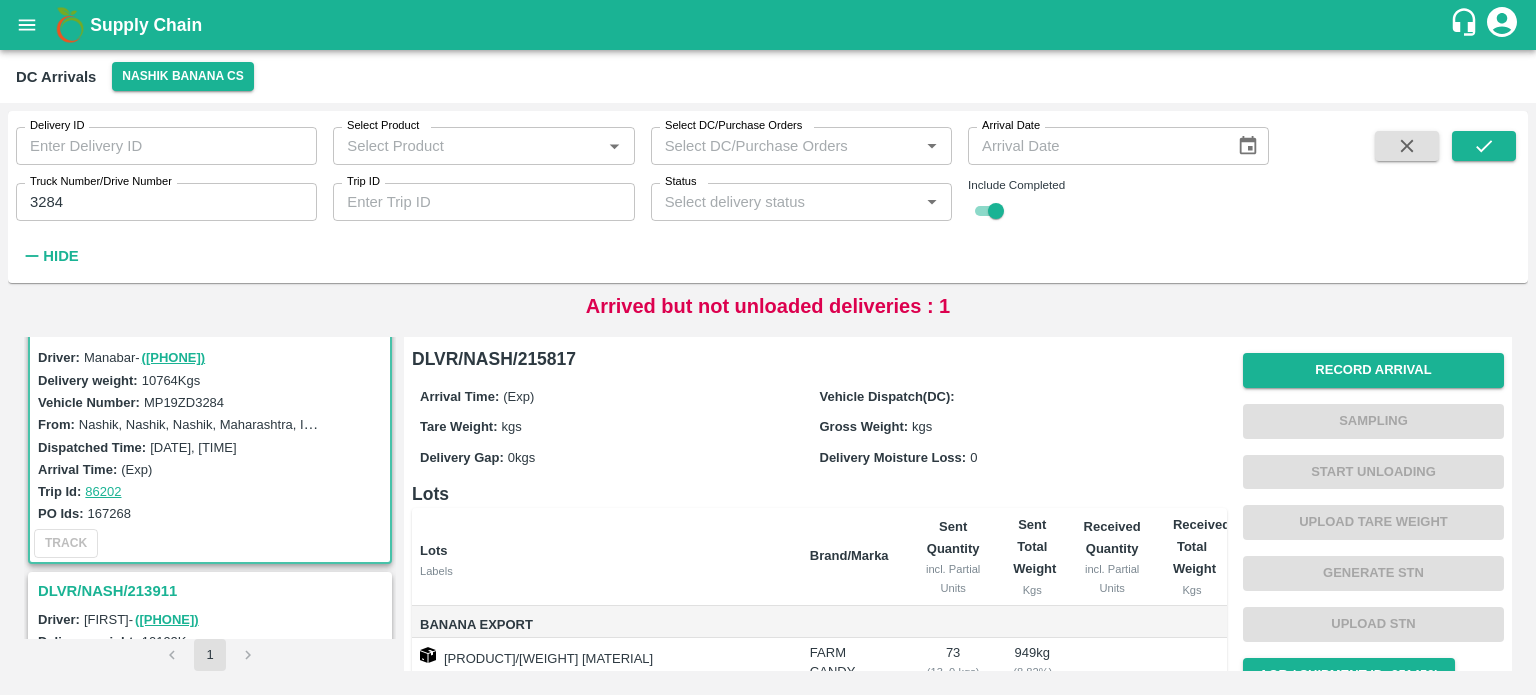 click on "MP19ZD3284" at bounding box center [184, 402] 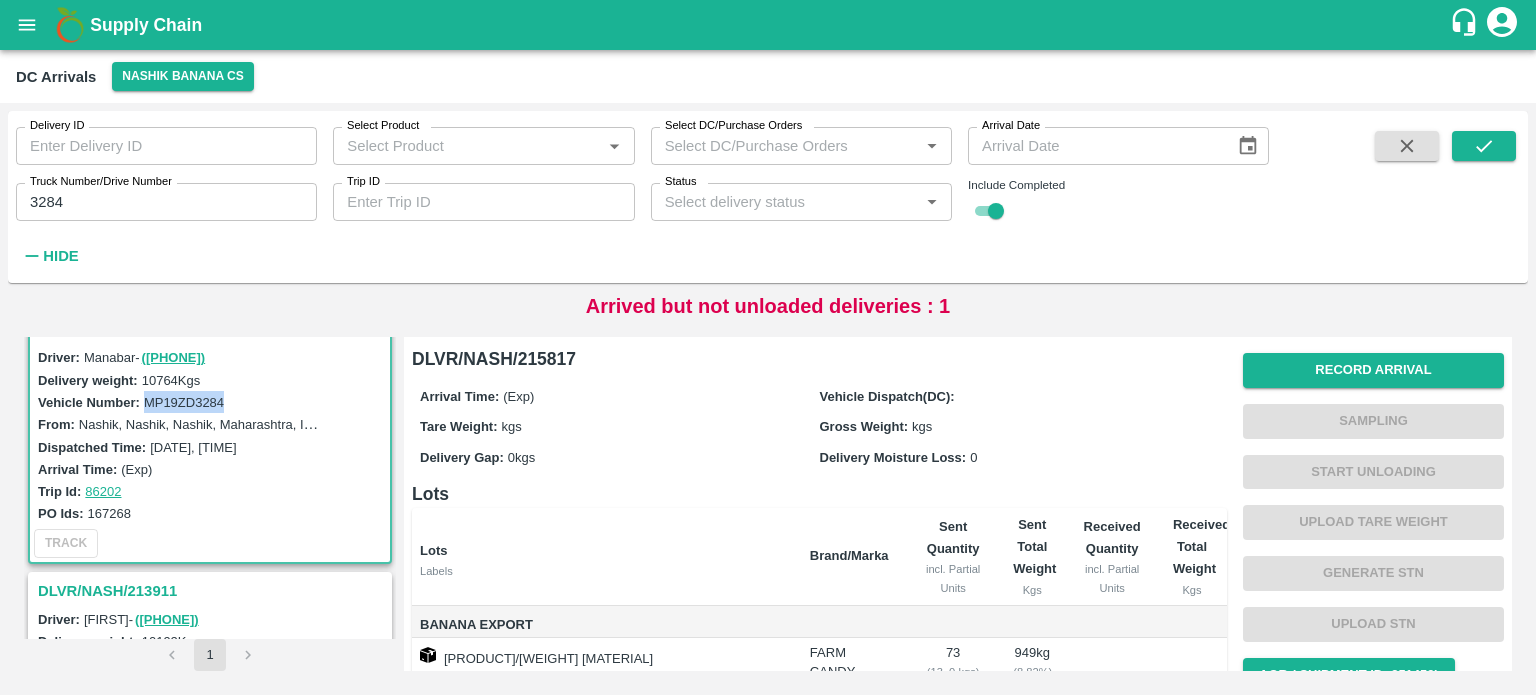 click on "MP19ZD3284" at bounding box center (184, 402) 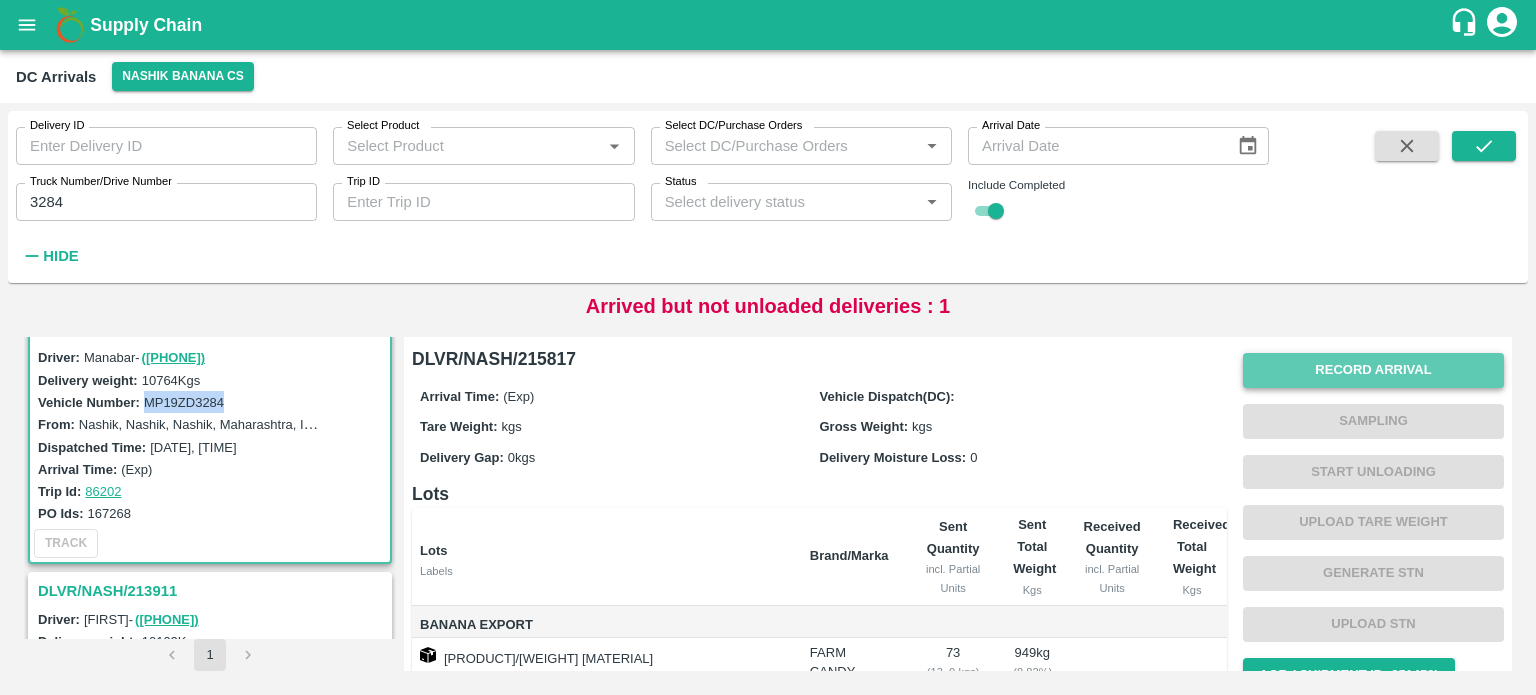 click on "Record Arrival" at bounding box center [1373, 370] 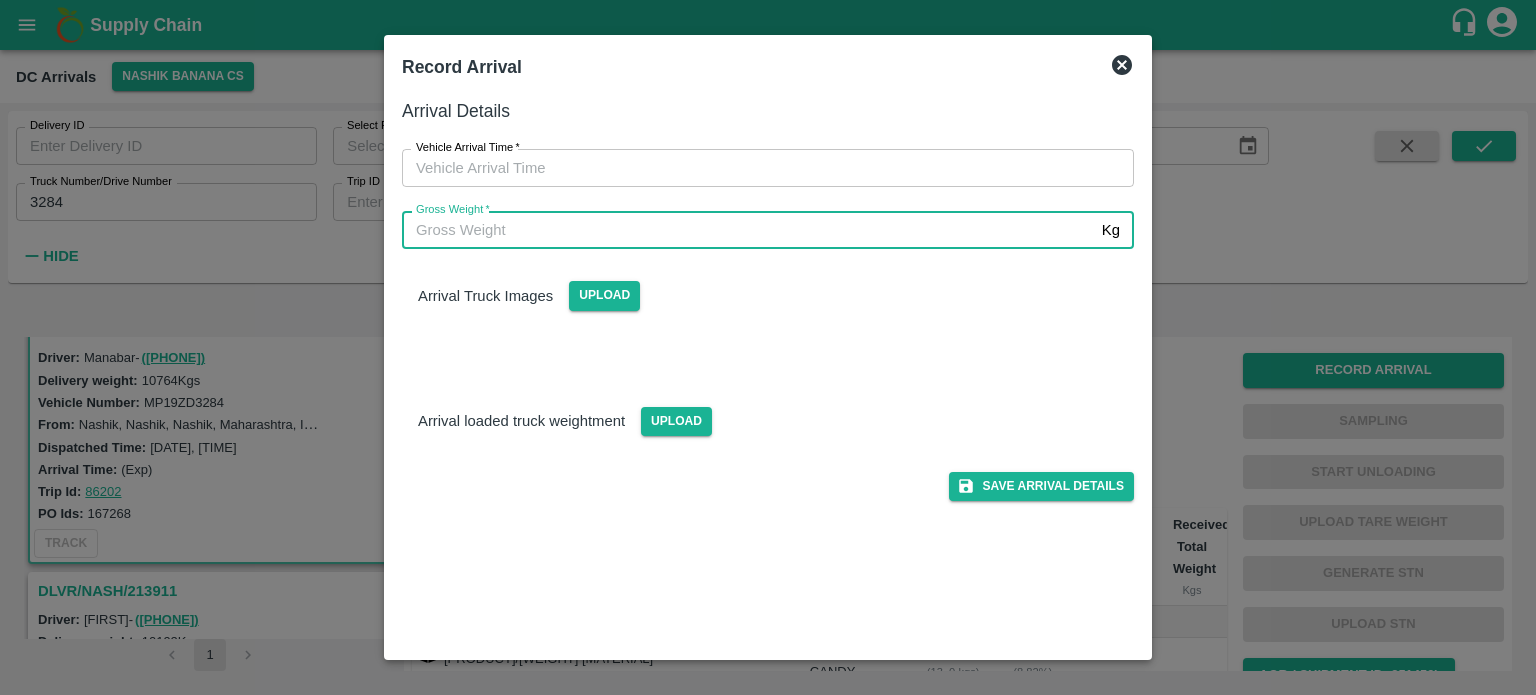 click on "Gross Weight   *" at bounding box center [748, 230] 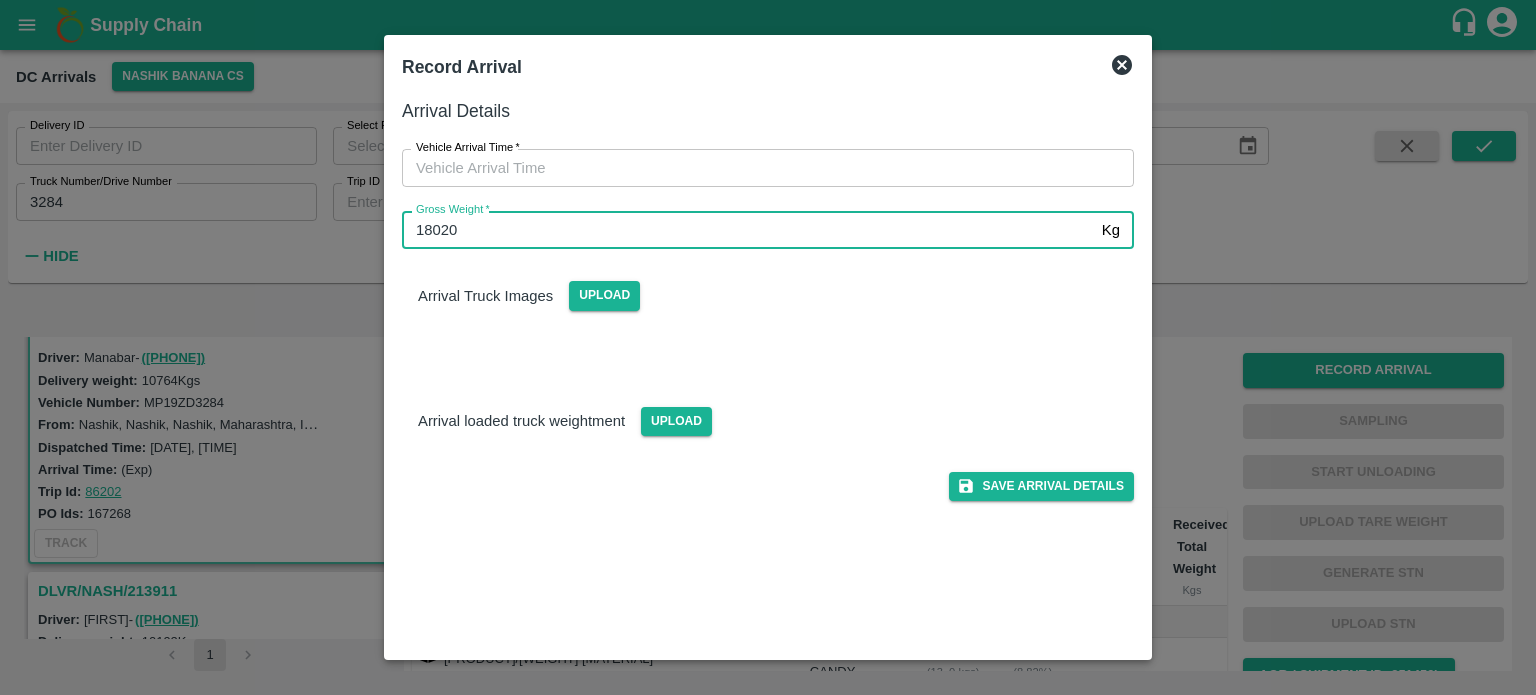type on "18020" 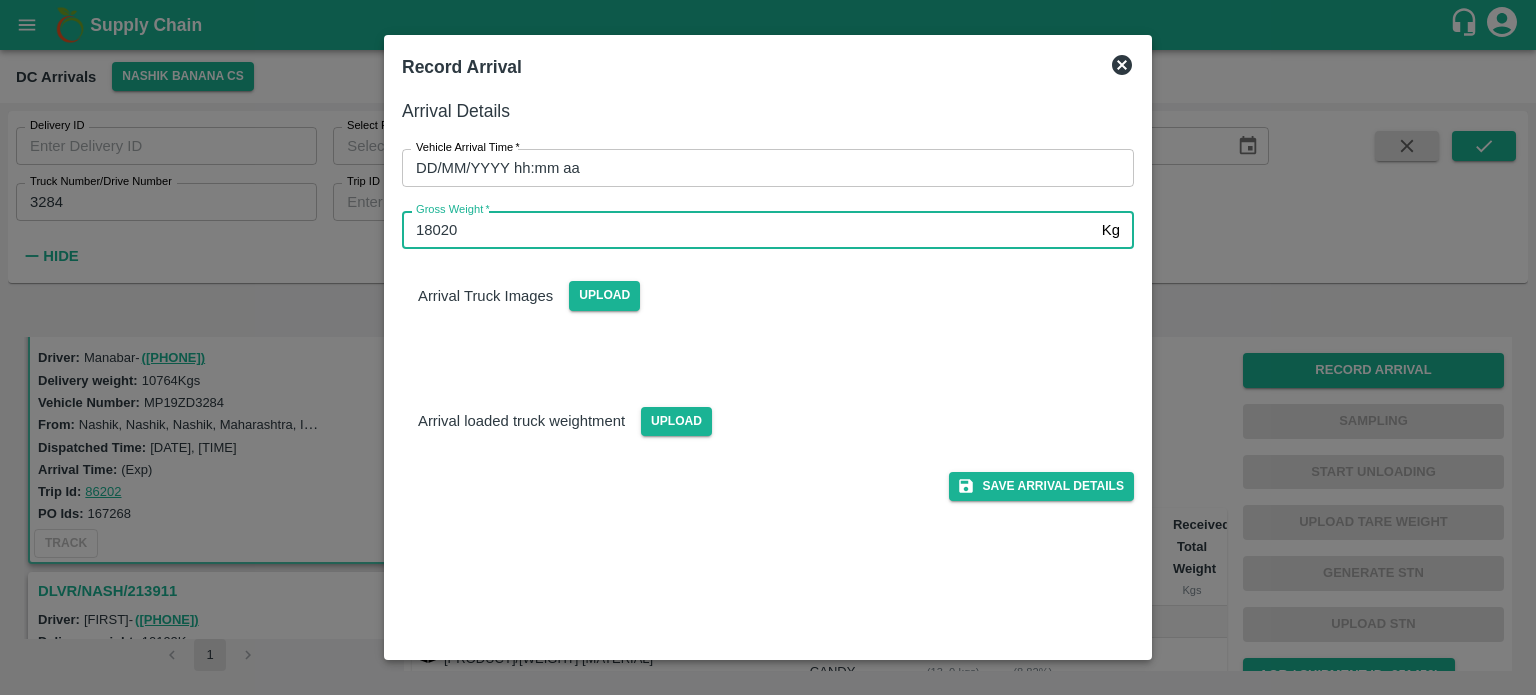 click on "DD/MM/YYYY hh:mm aa" at bounding box center (761, 168) 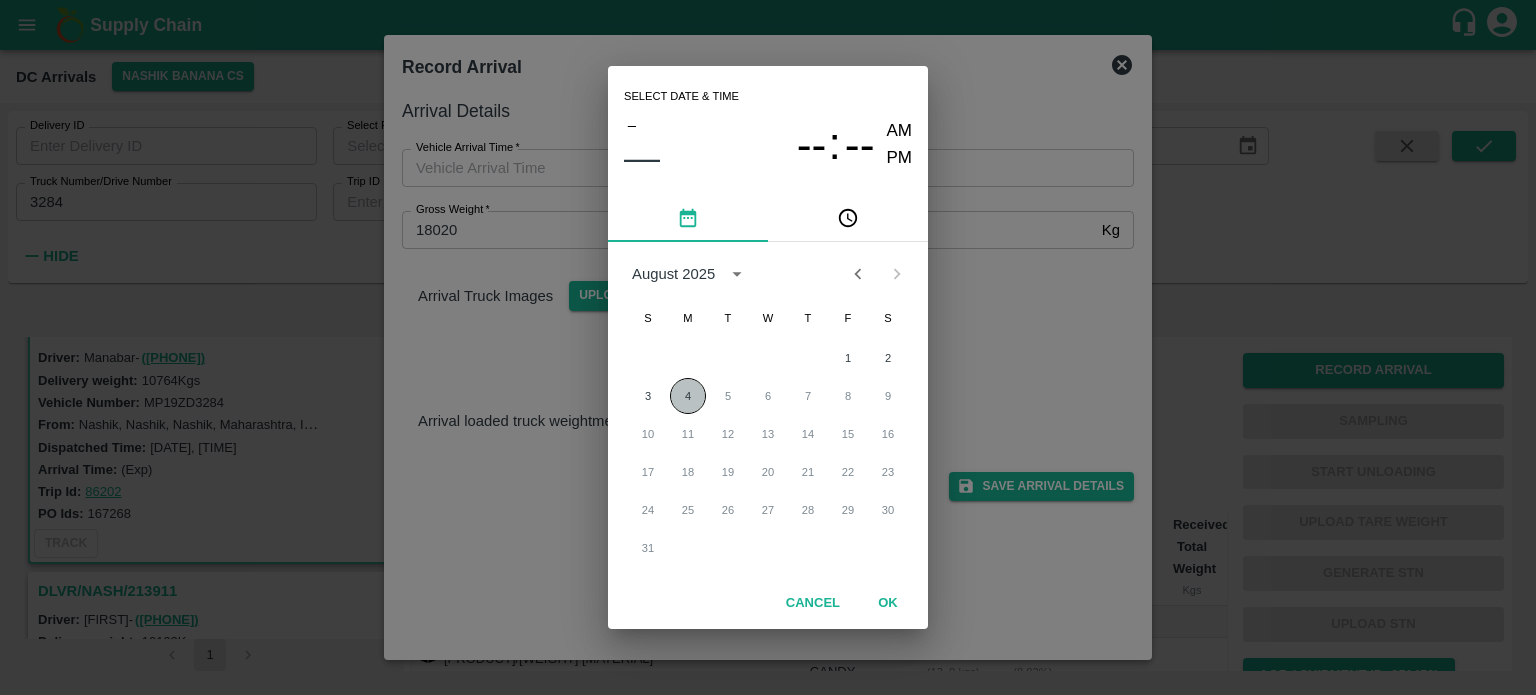click on "4" at bounding box center (688, 396) 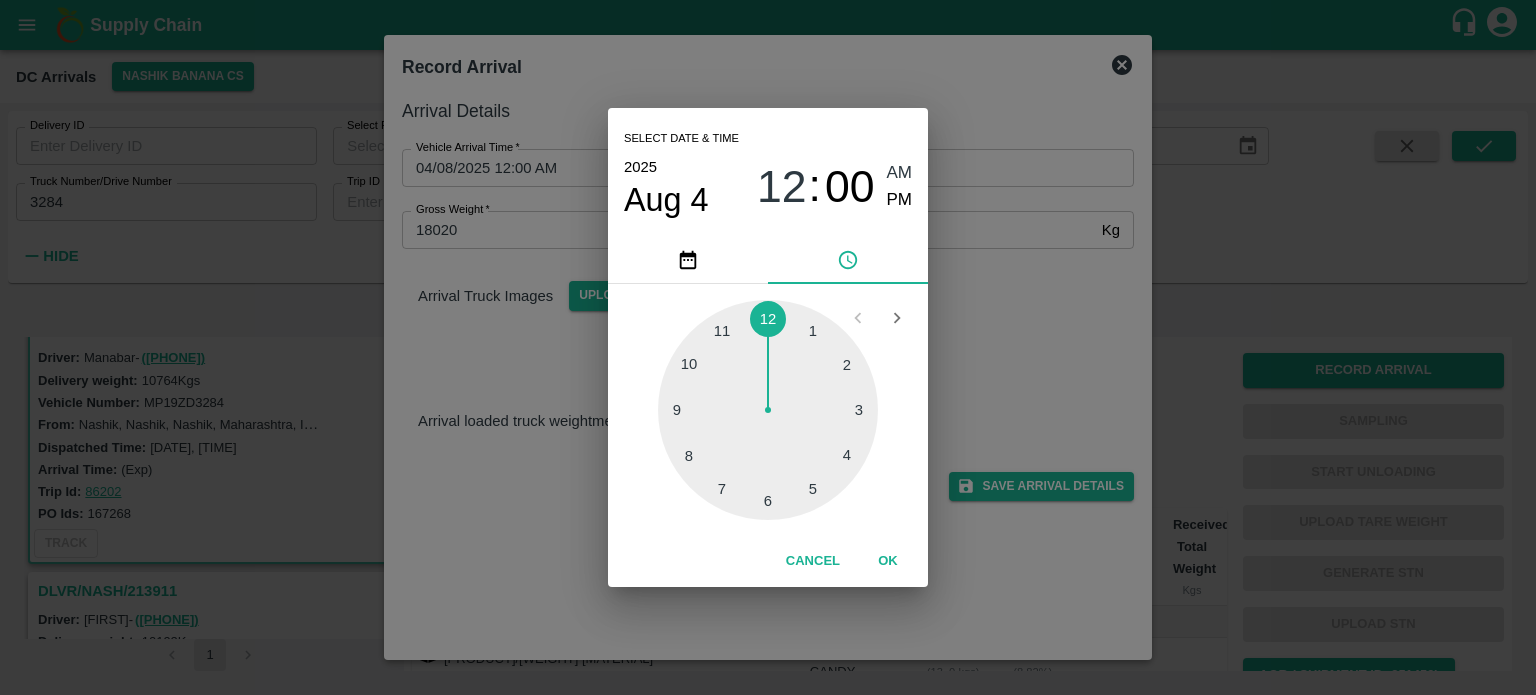 click at bounding box center [768, 410] 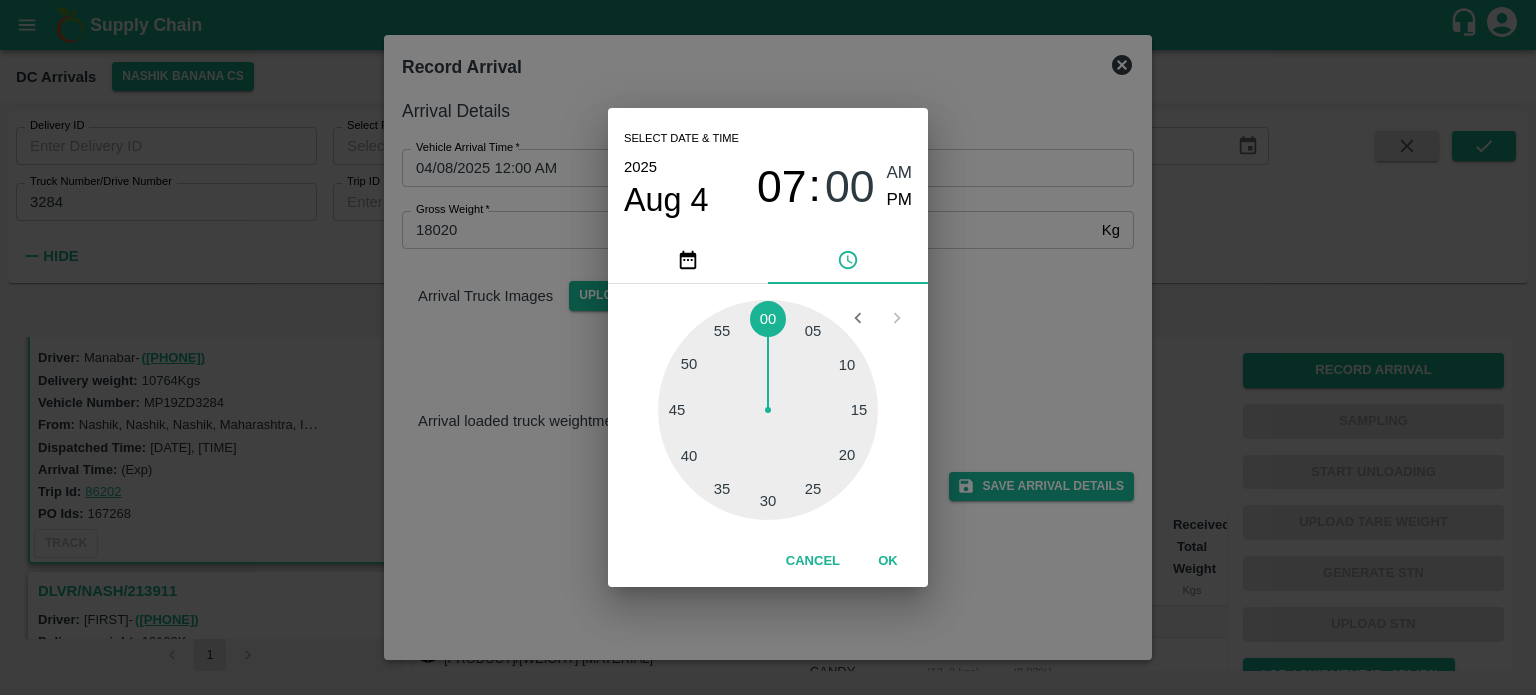 type on "[DATE] [TIME]" 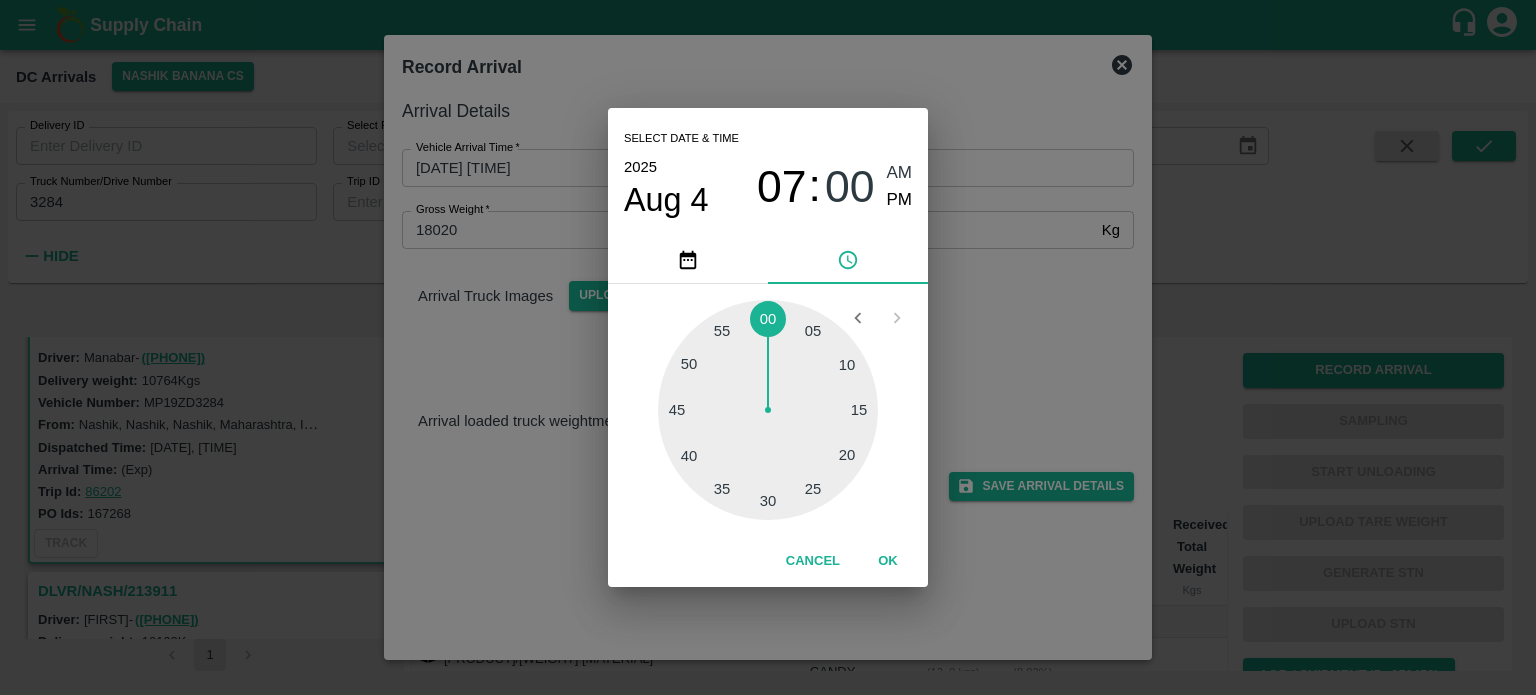 click on "Select date & time [YEAR] Aug [DAY] [TIME] AM PM [MINUTES] Cancel OK" at bounding box center [768, 347] 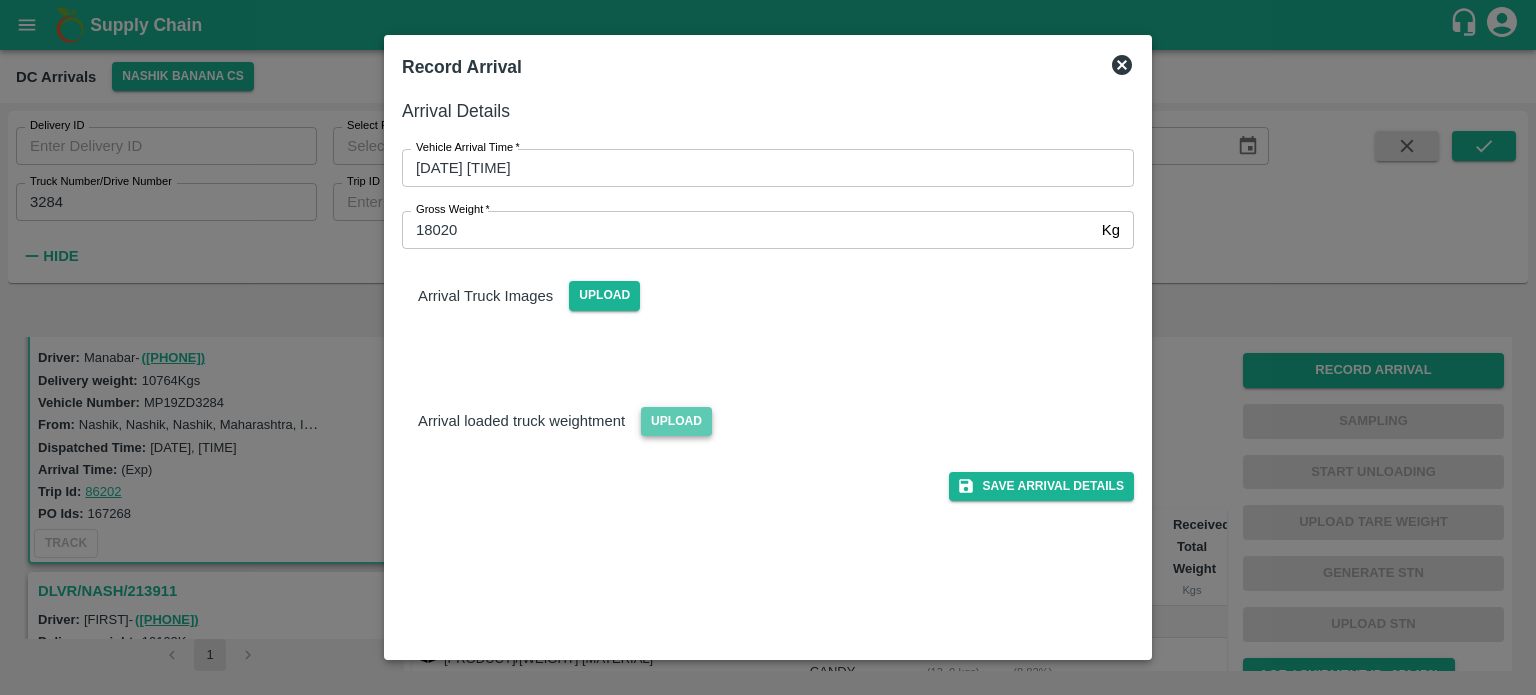 click on "Upload" at bounding box center (676, 421) 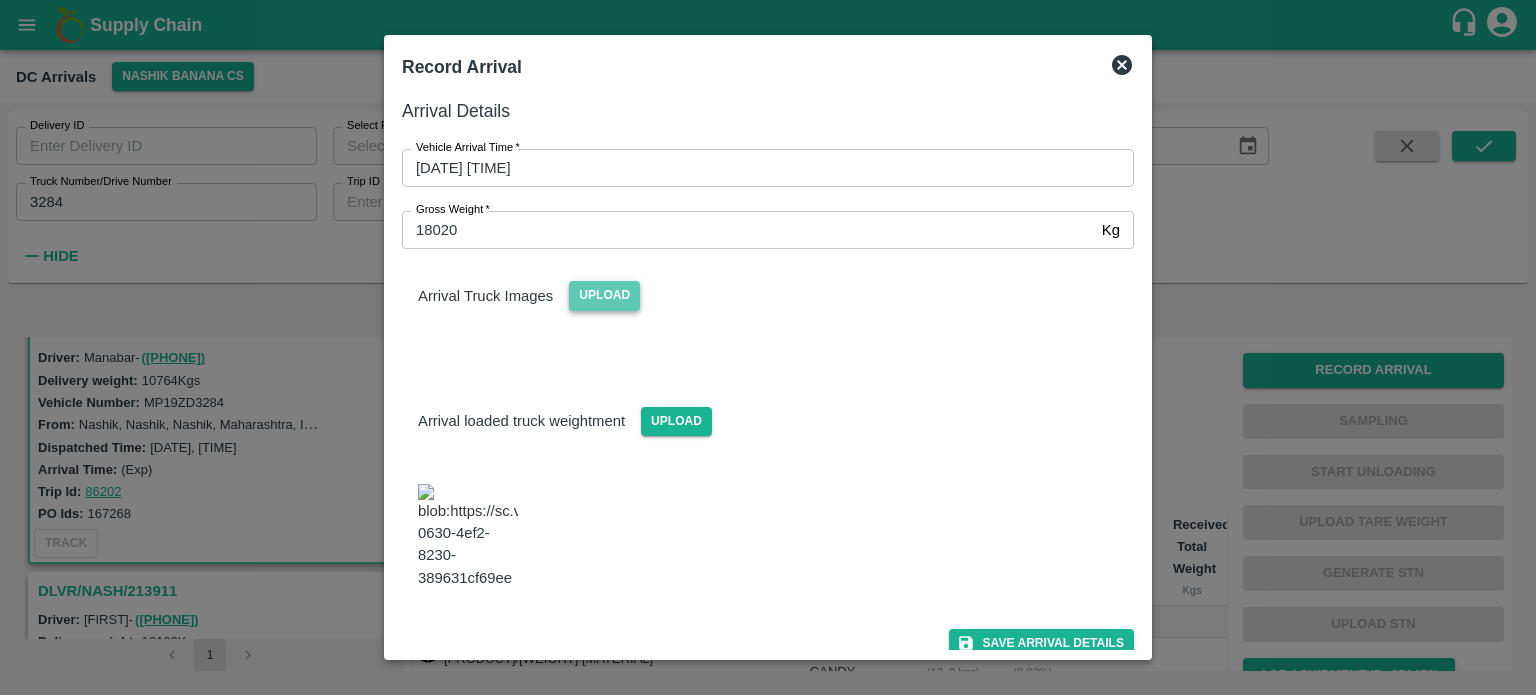 click on "Upload" at bounding box center (604, 295) 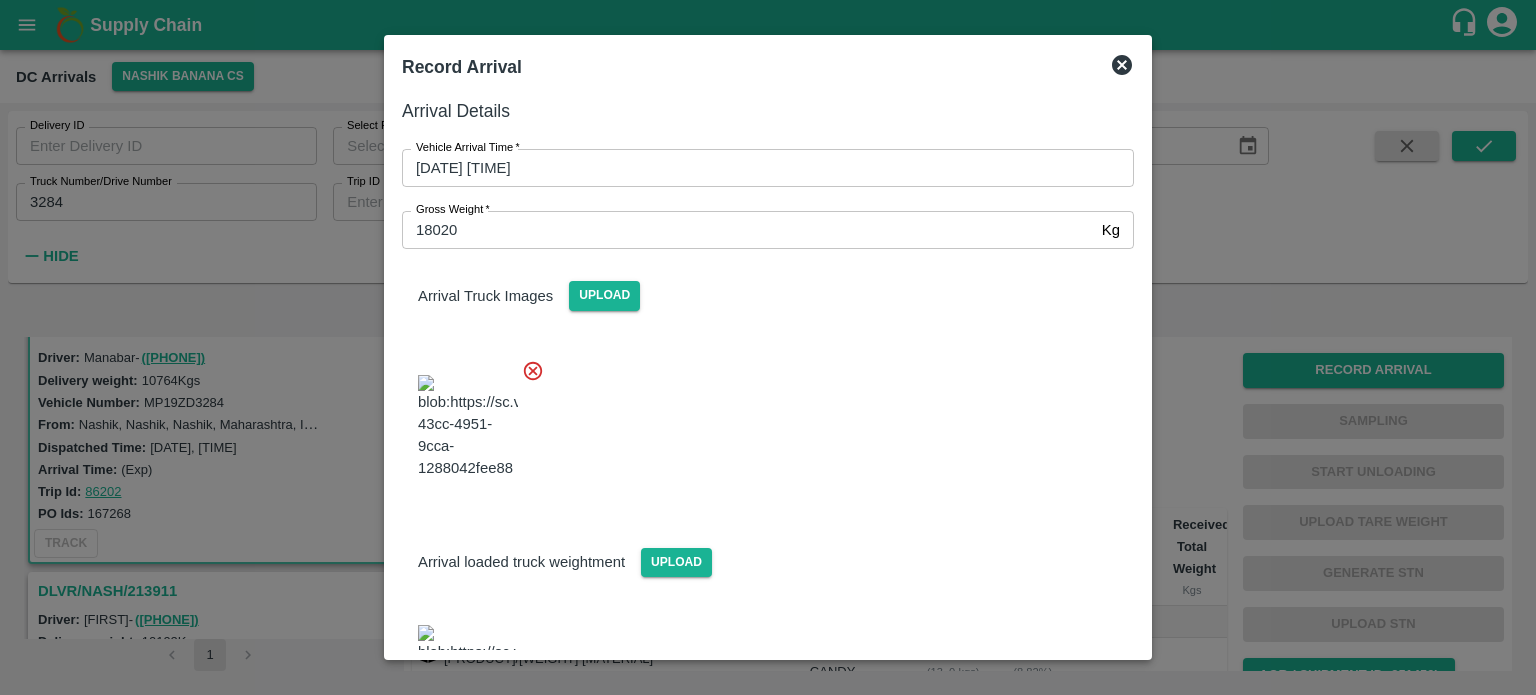 click at bounding box center (760, 421) 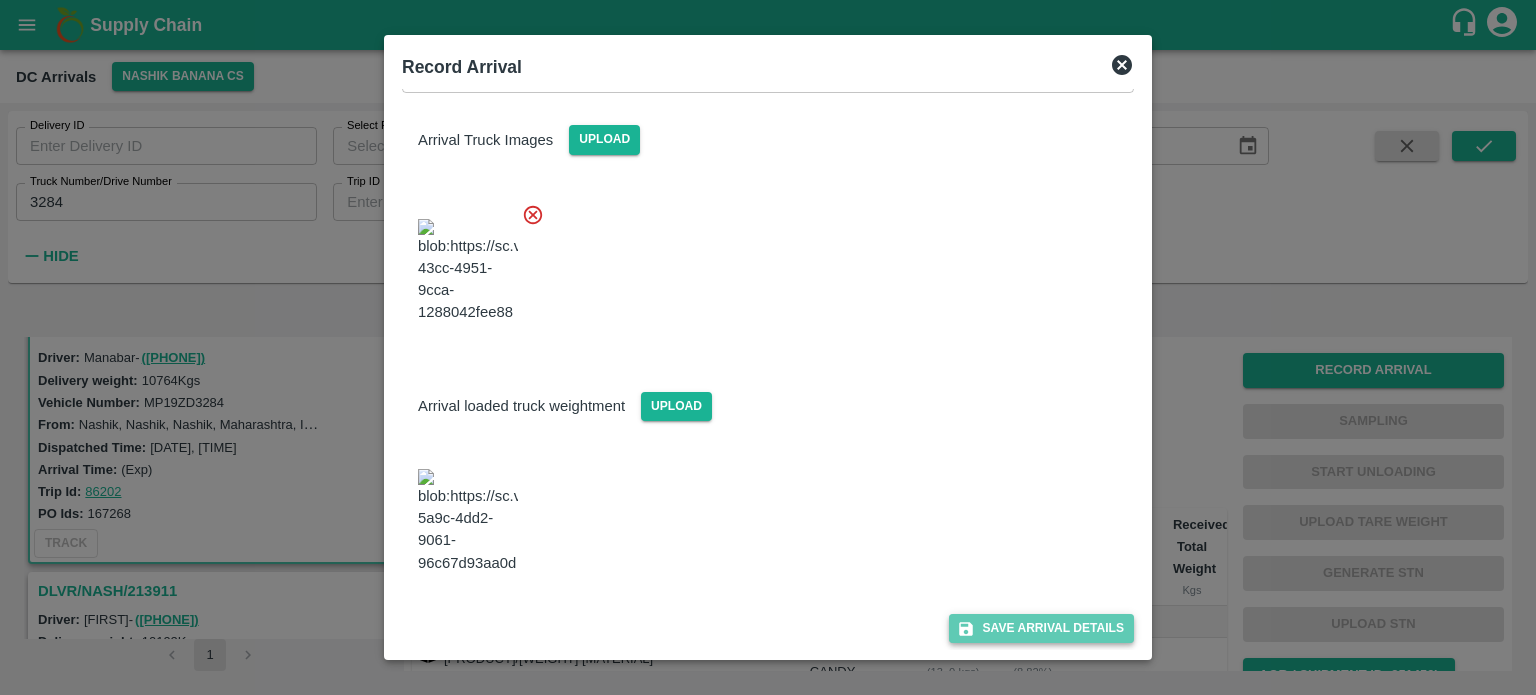 click on "Save Arrival Details" at bounding box center [1041, 628] 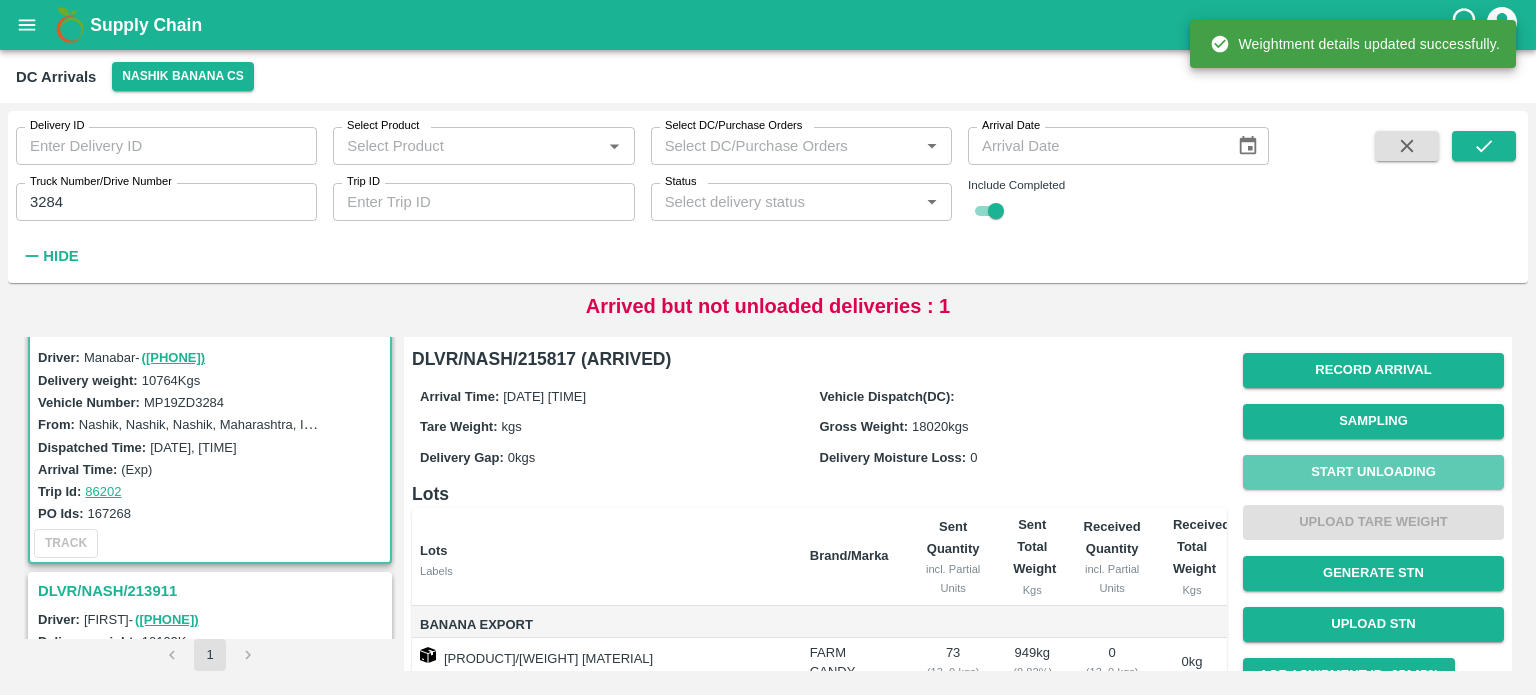 click on "Start Unloading" at bounding box center (1373, 472) 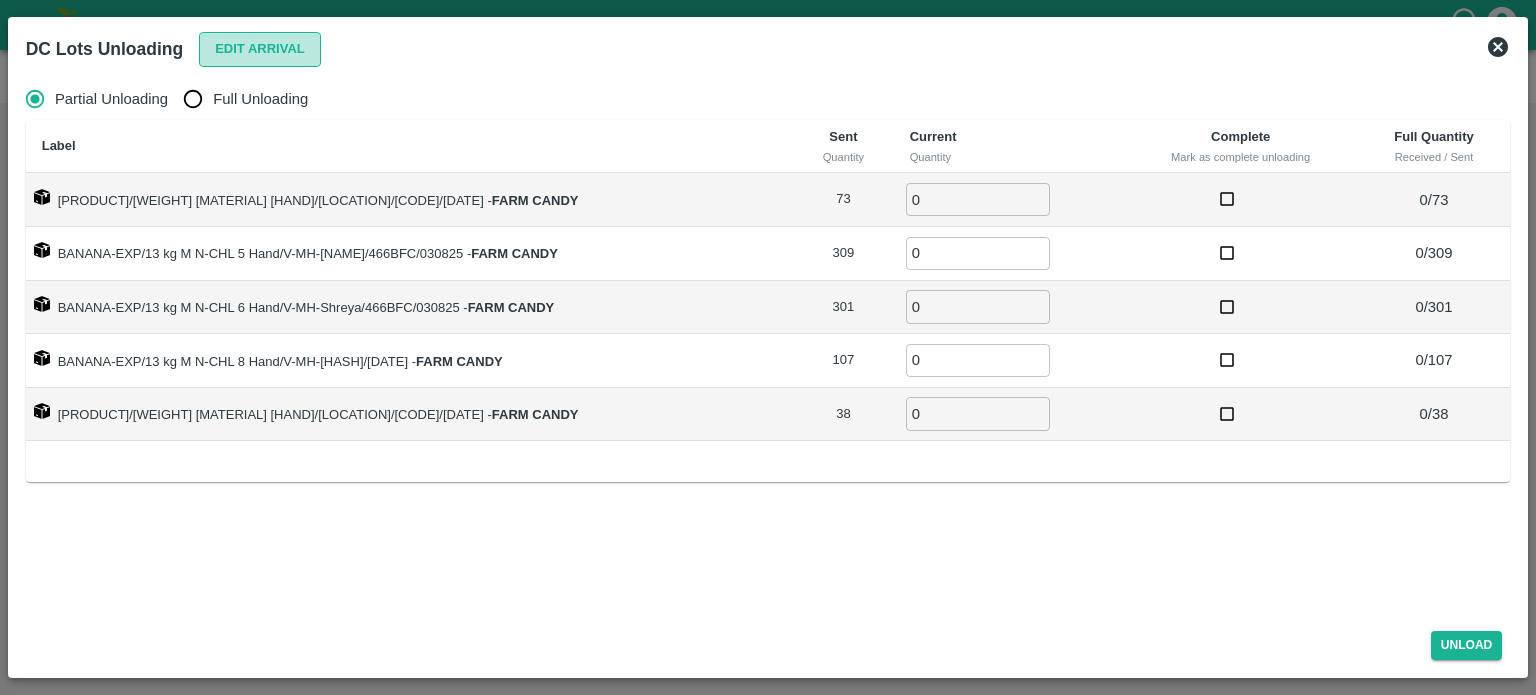 click on "Edit Arrival" at bounding box center (260, 49) 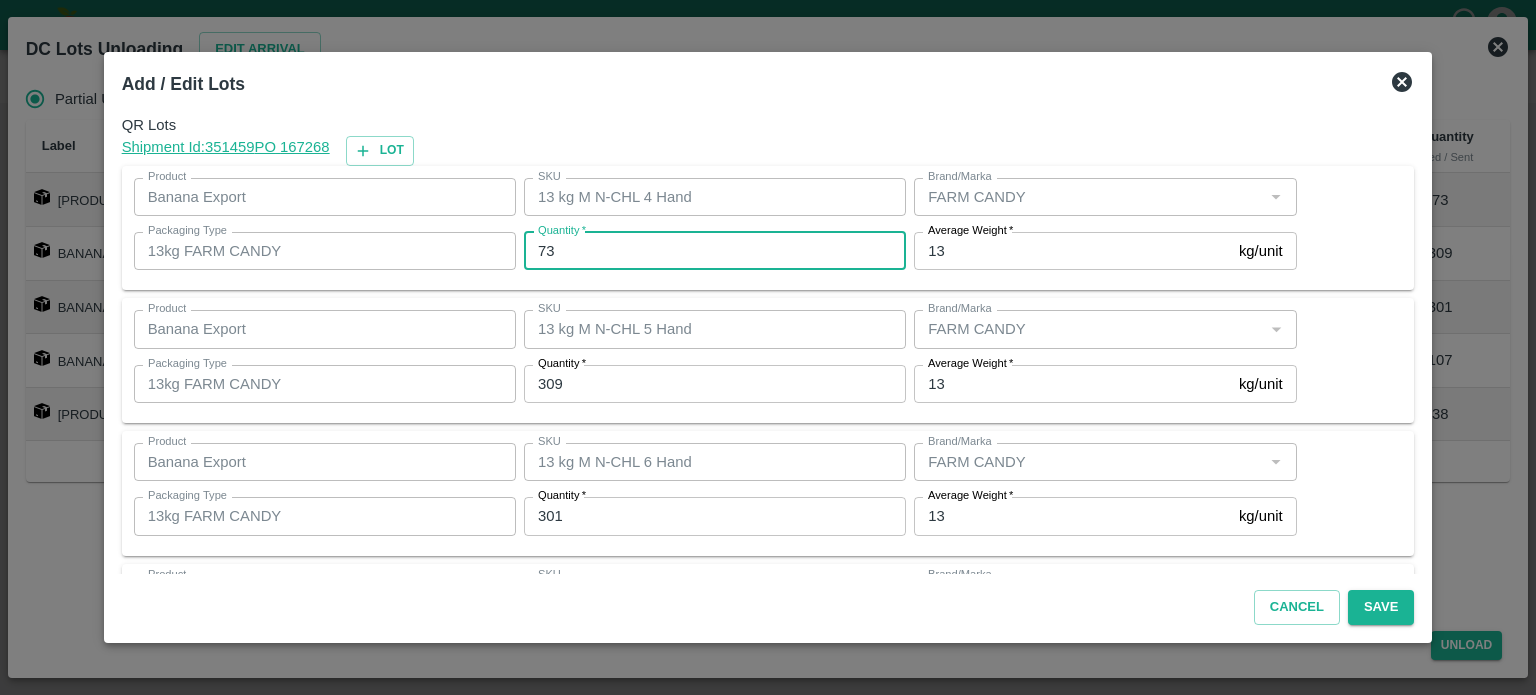 click on "73" at bounding box center [715, 251] 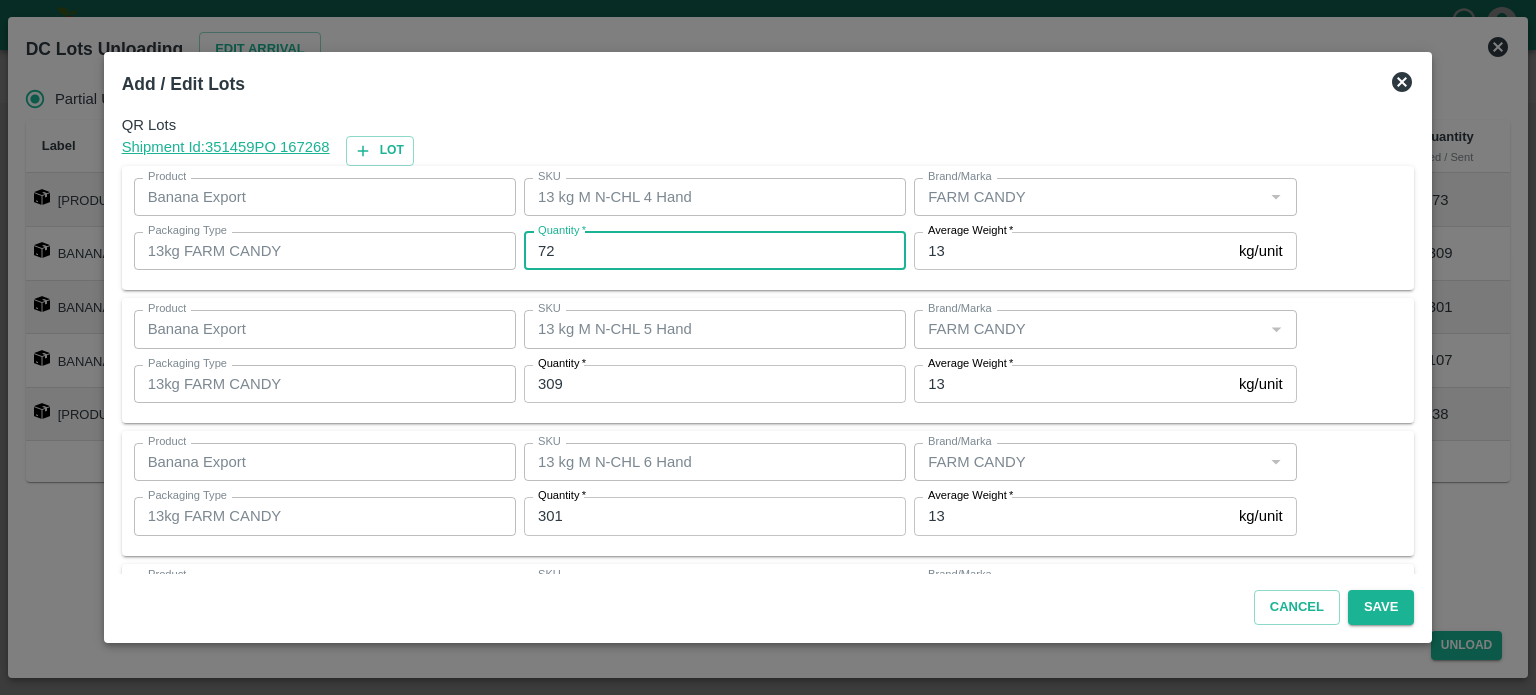 type on "72" 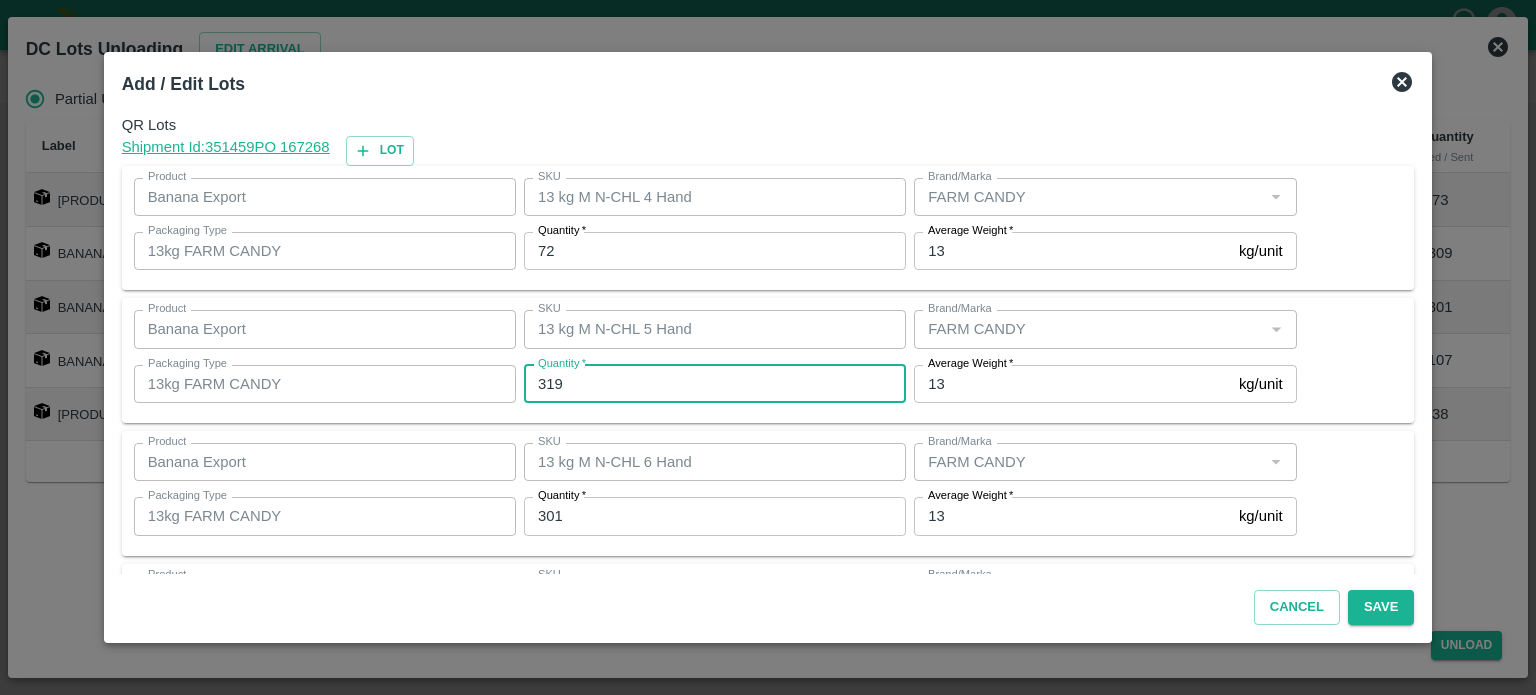 type on "319" 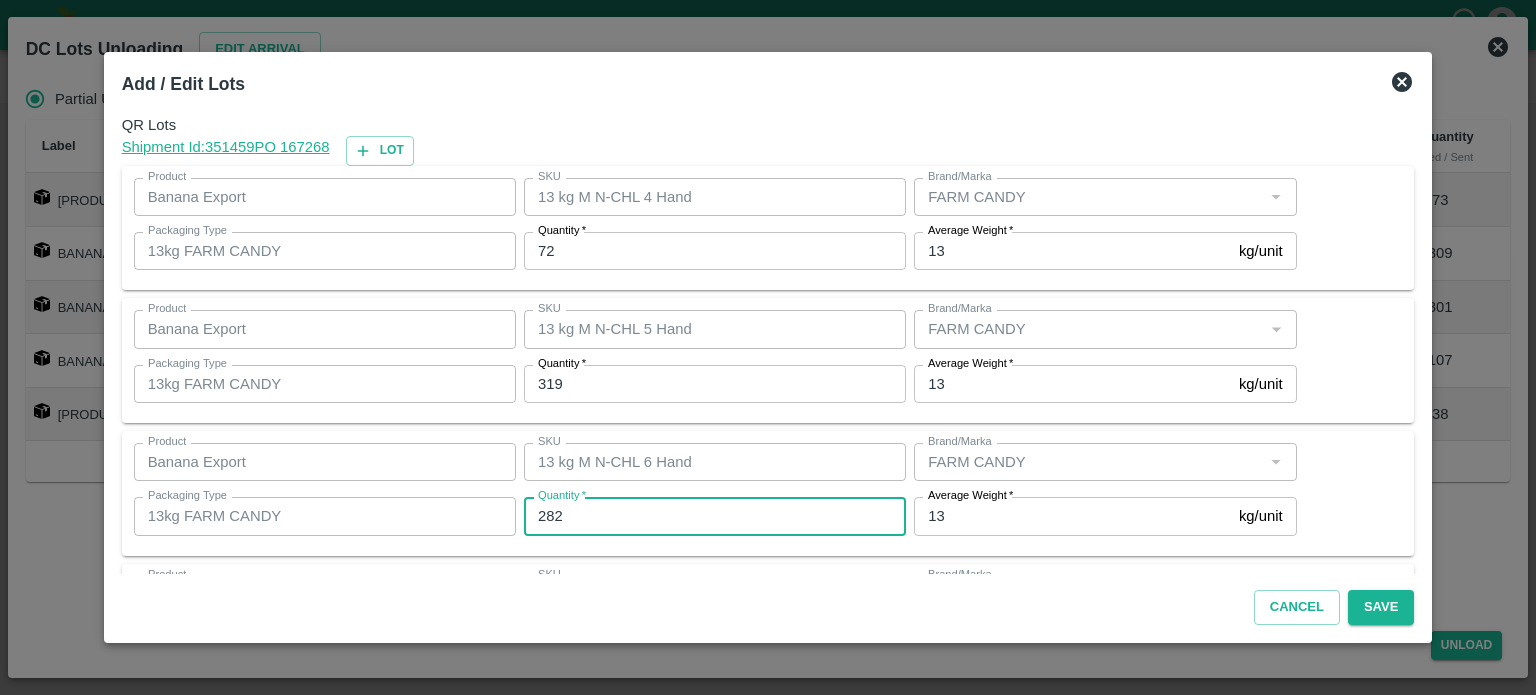 type on "282" 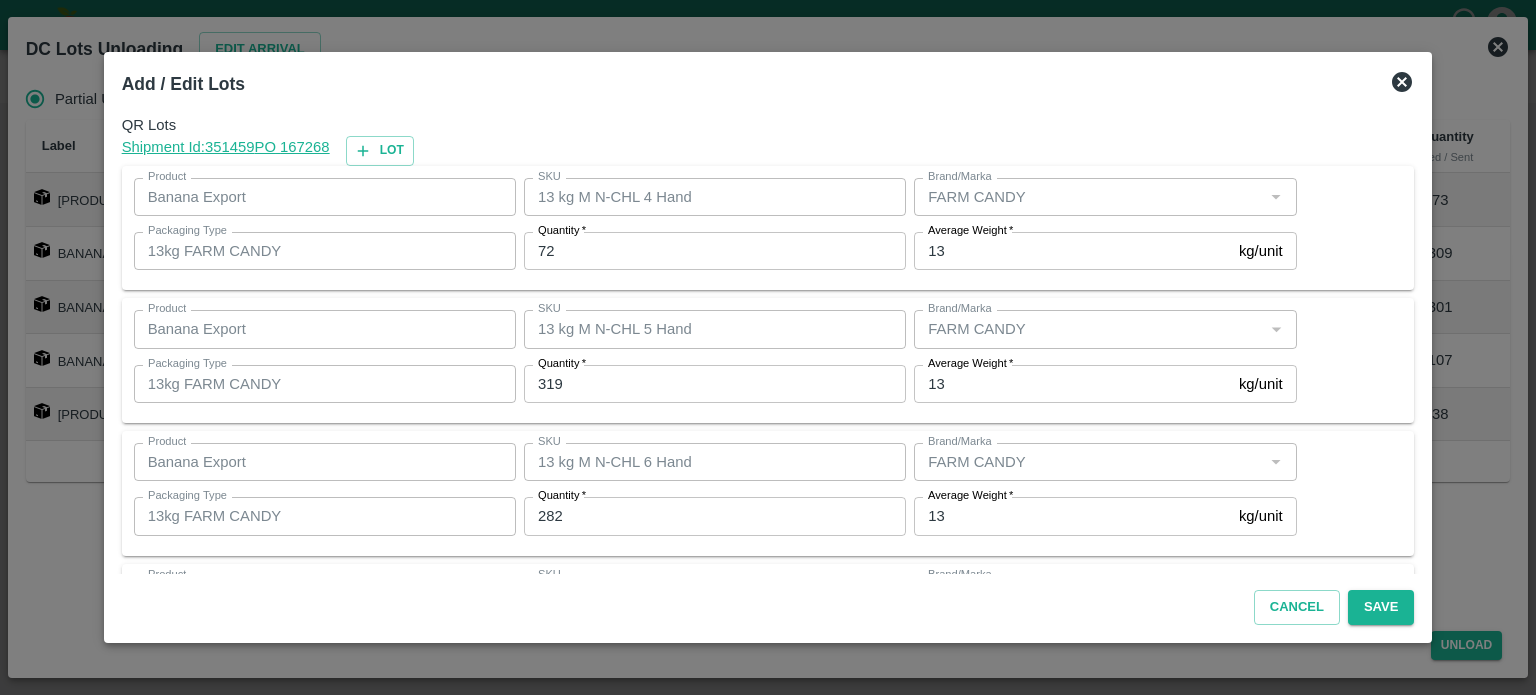 scroll, scrollTop: 262, scrollLeft: 0, axis: vertical 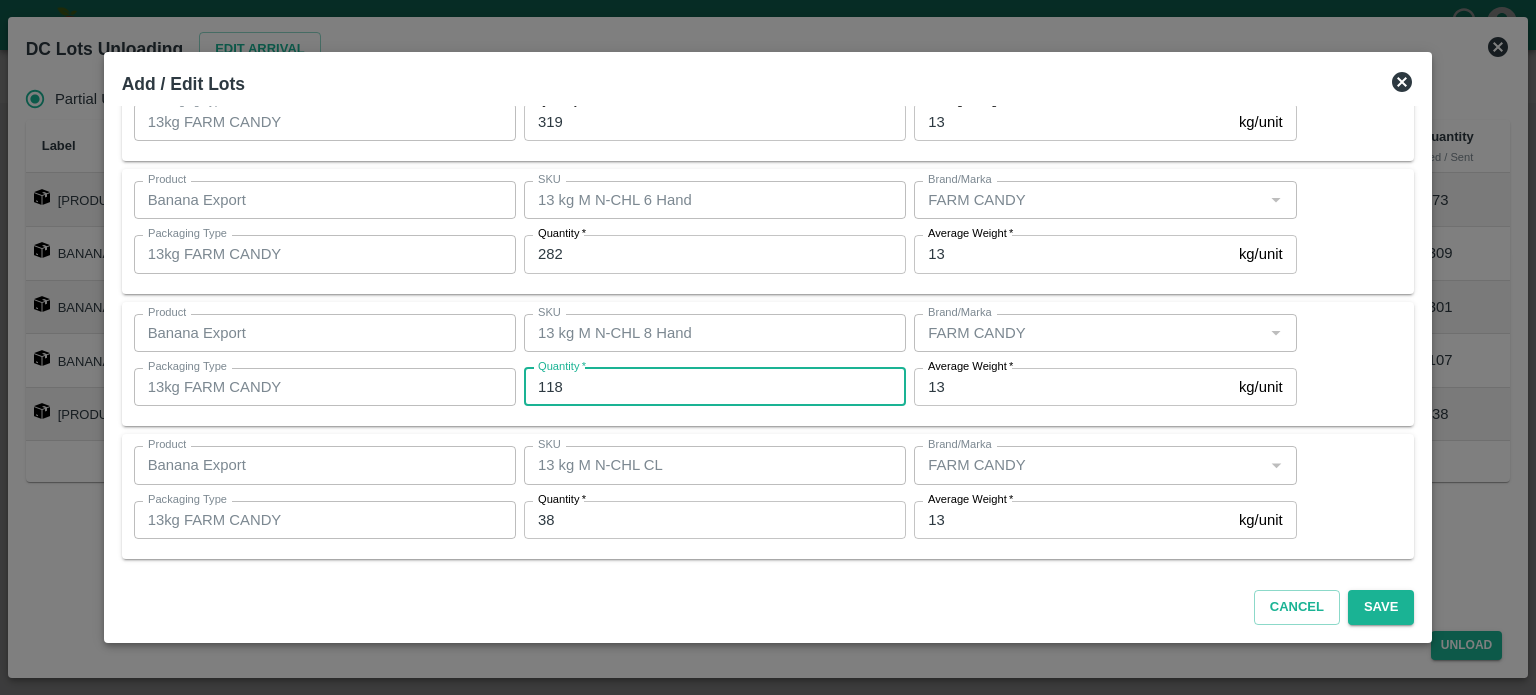 type on "118" 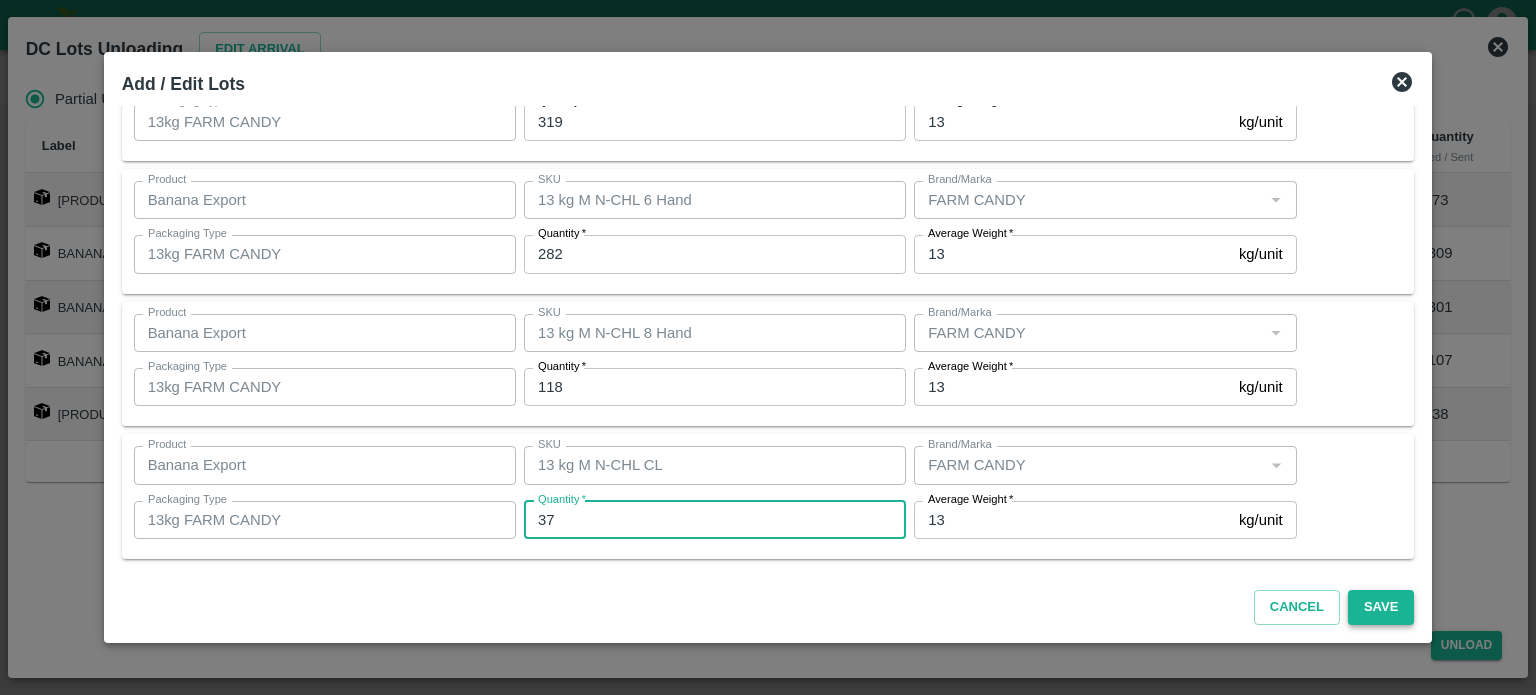 type on "37" 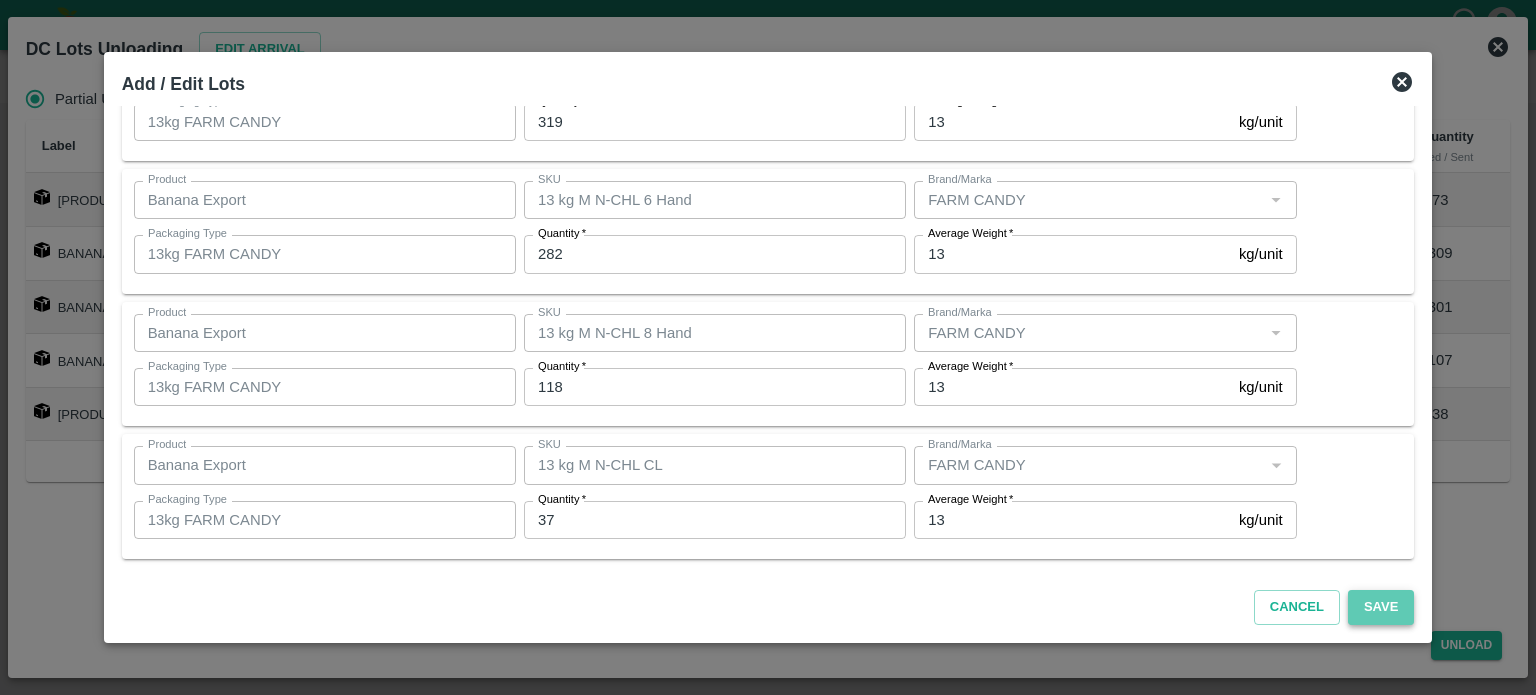 click on "Save" at bounding box center (1381, 607) 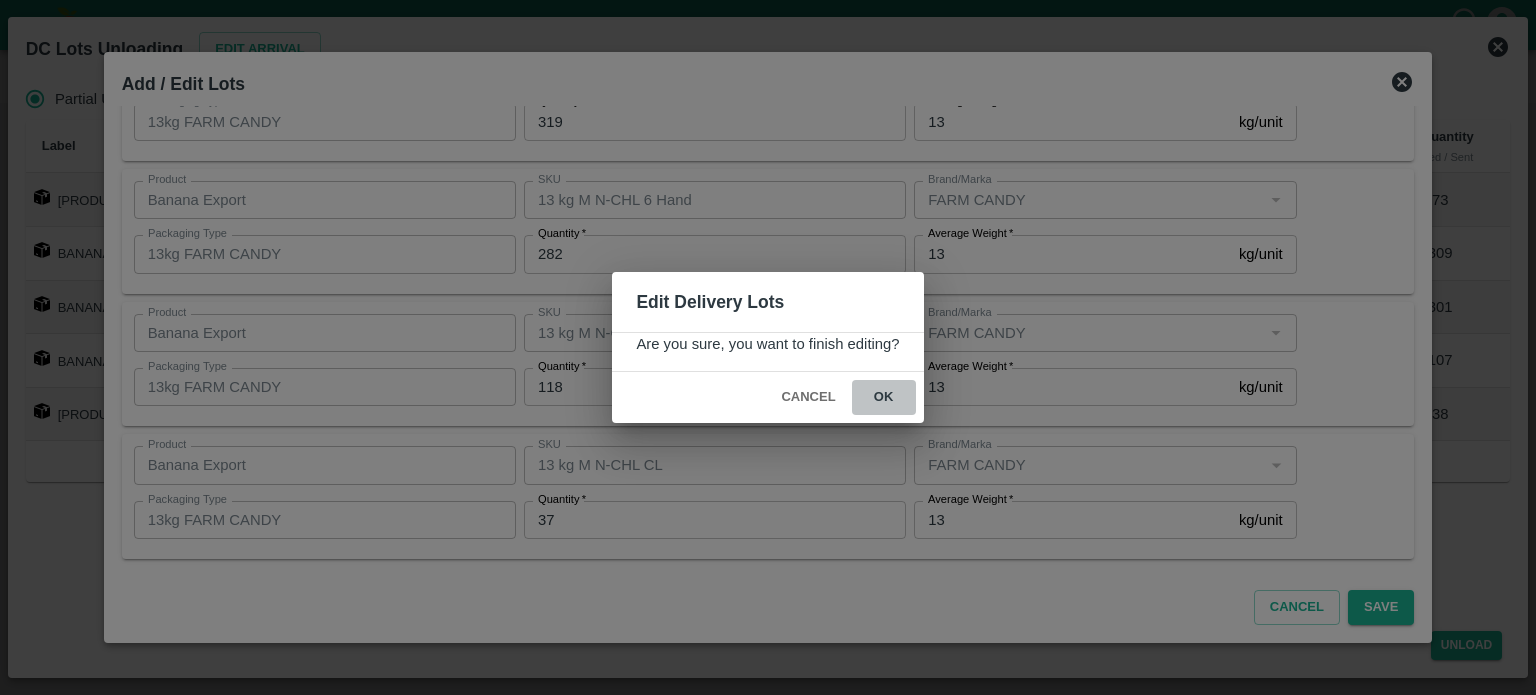 click on "ok" at bounding box center (884, 397) 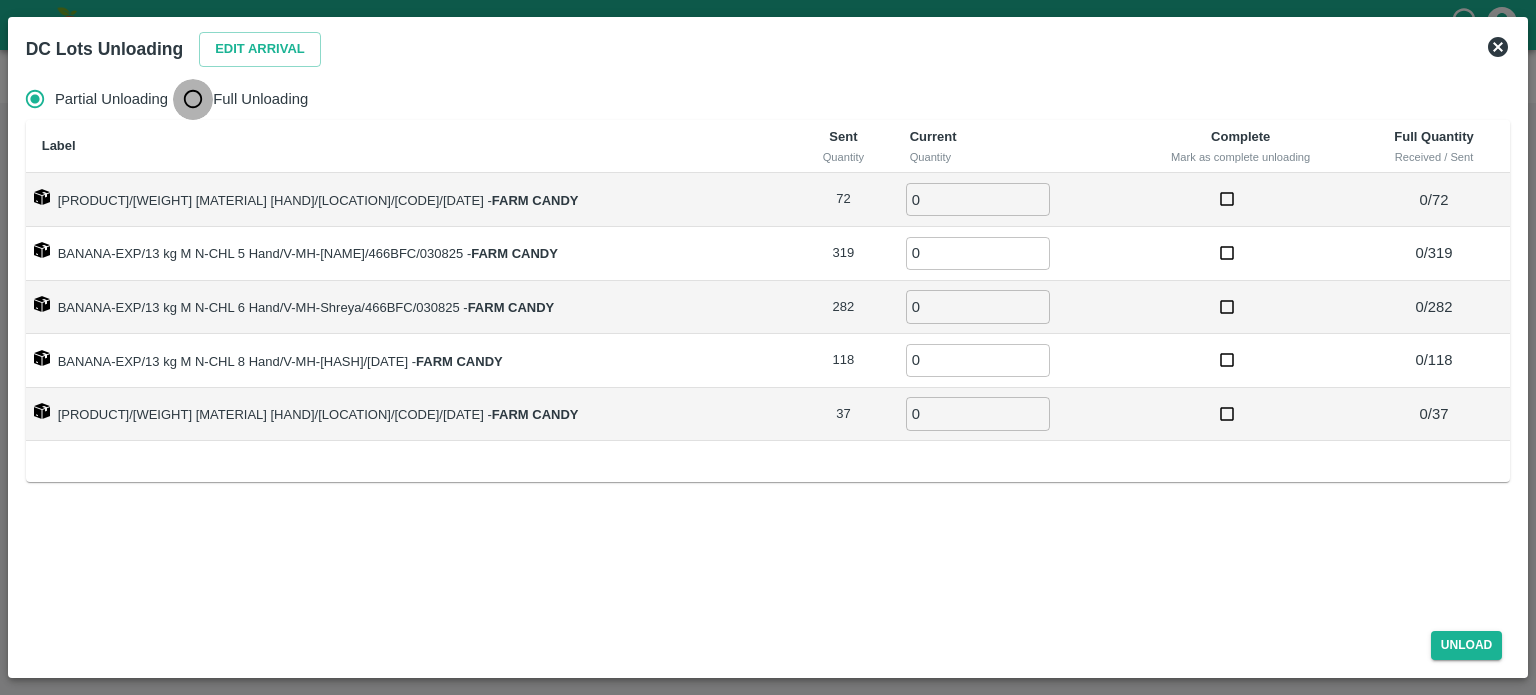 click on "Full Unloading" at bounding box center [193, 99] 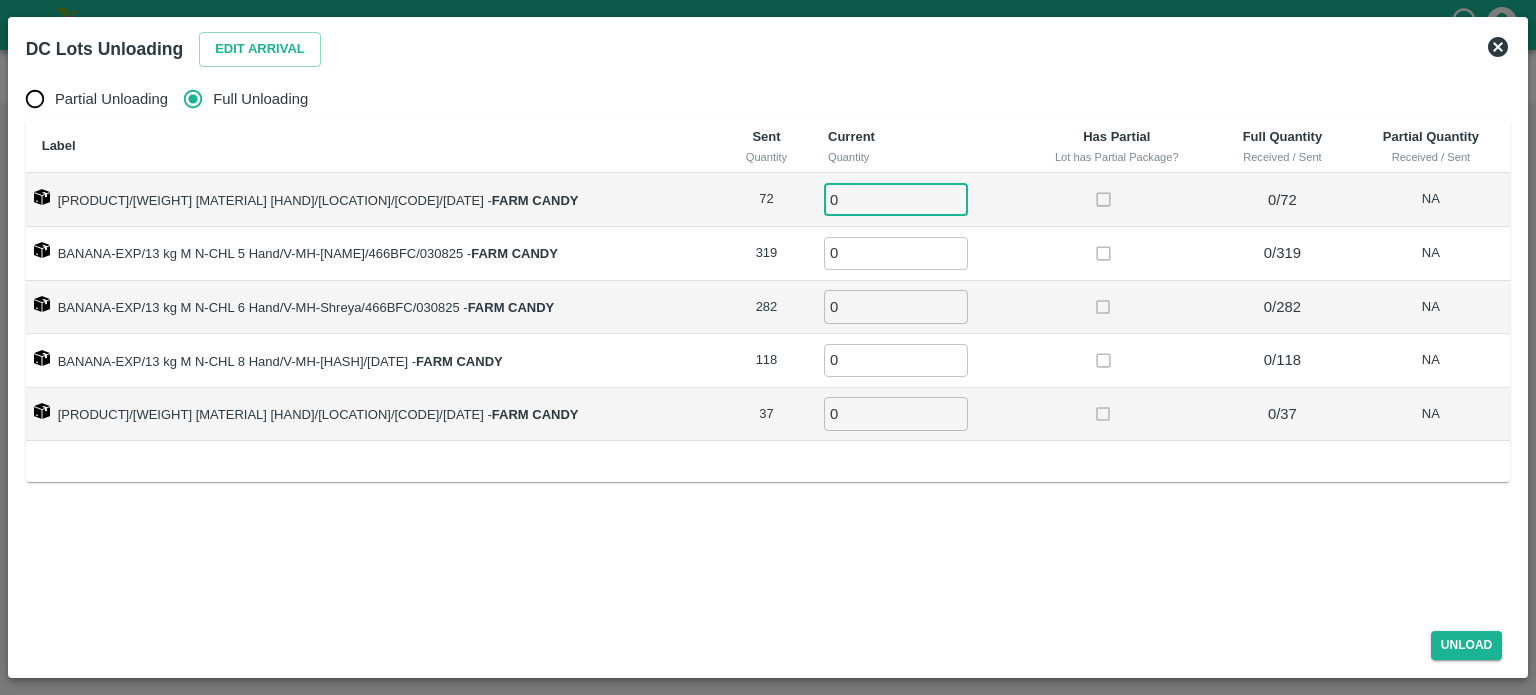 click on "0" at bounding box center [896, 199] 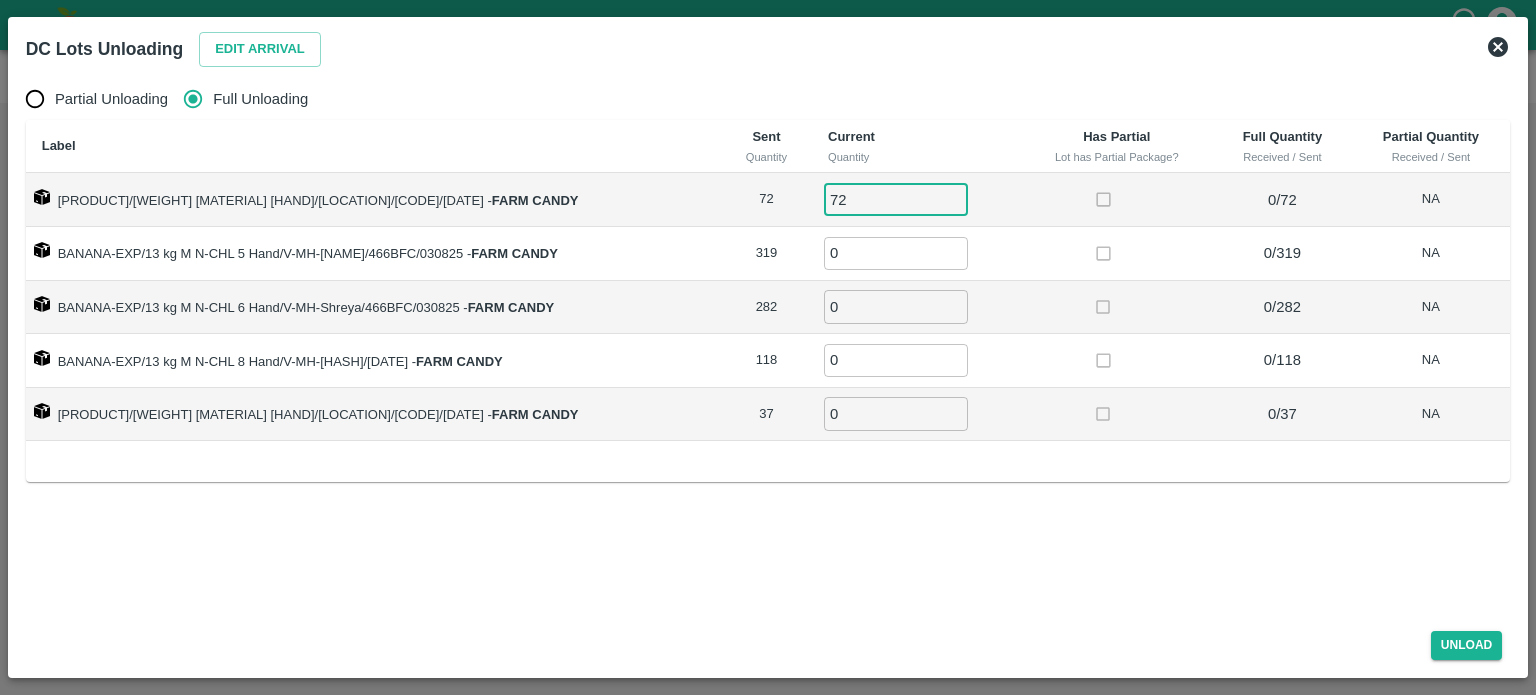 type on "72" 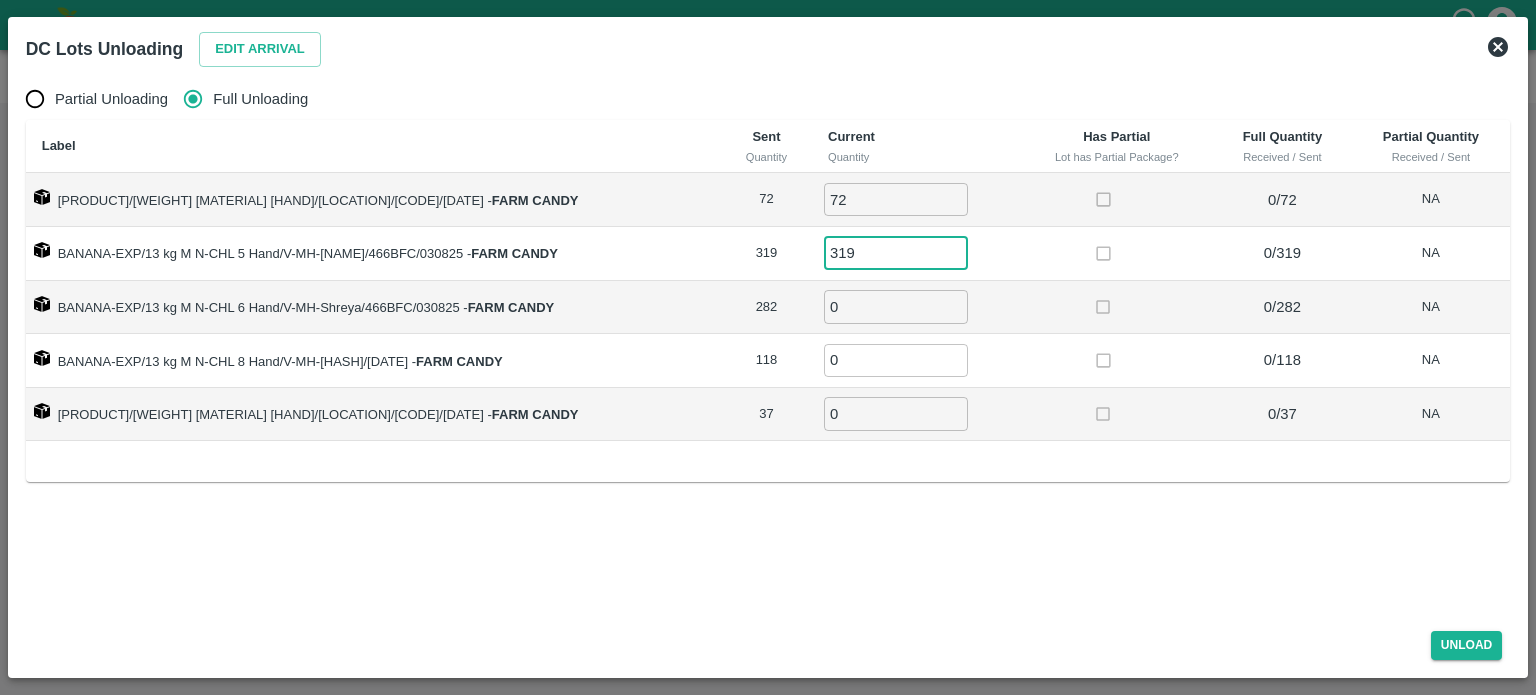 type on "319" 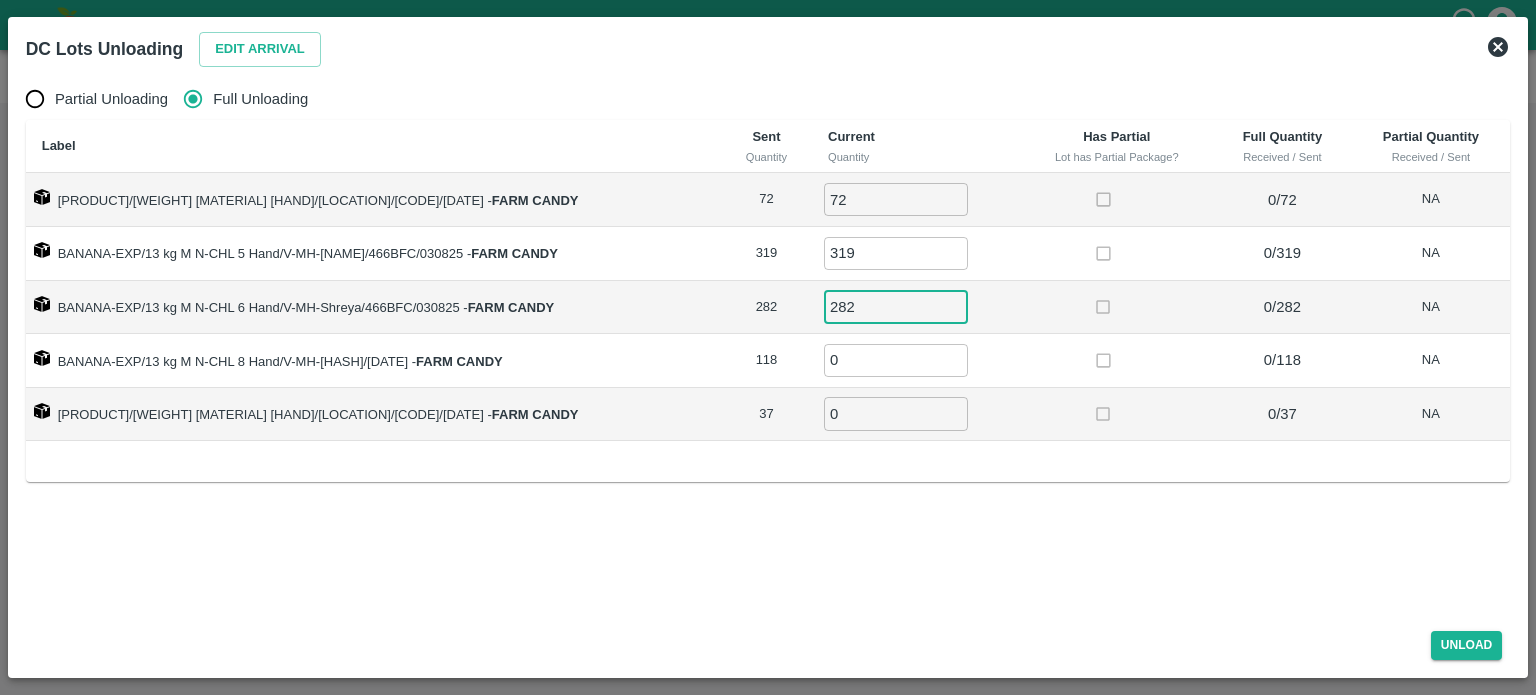 type on "282" 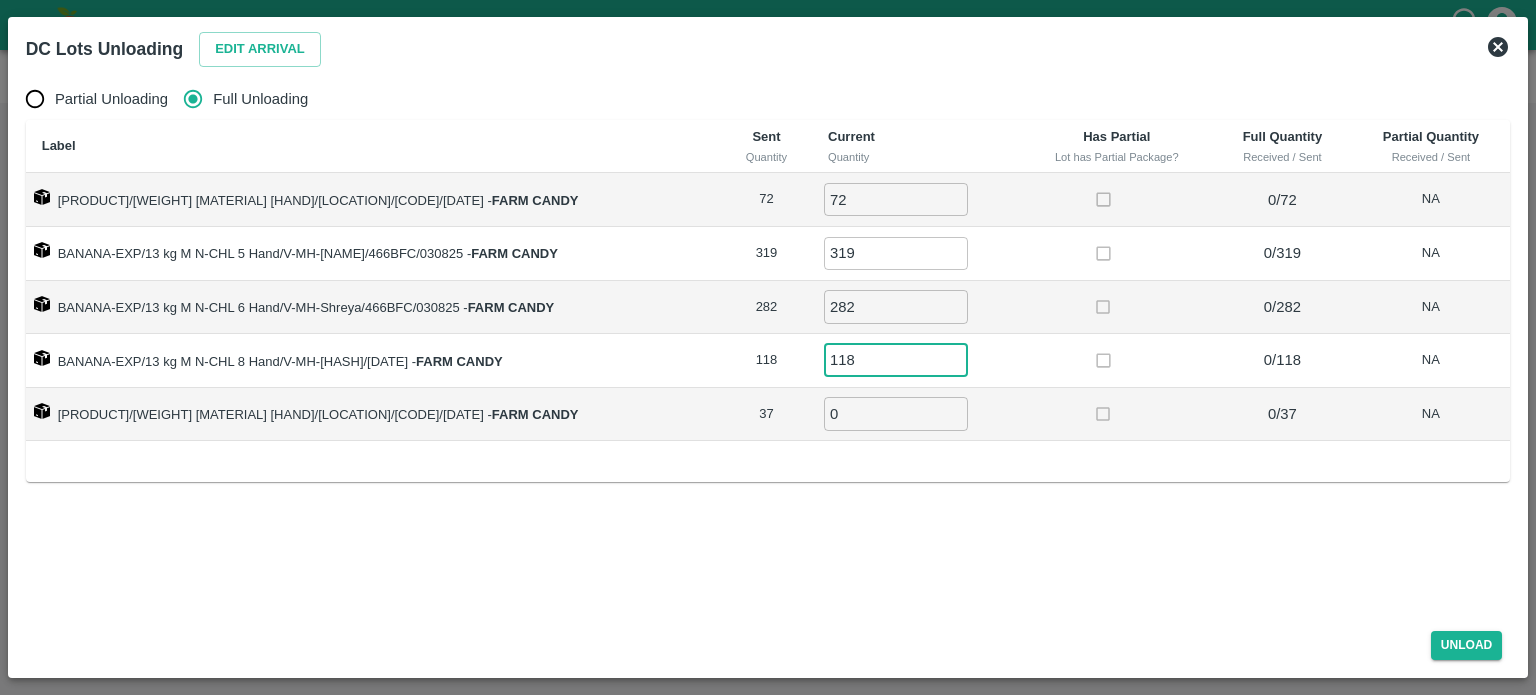 type on "118" 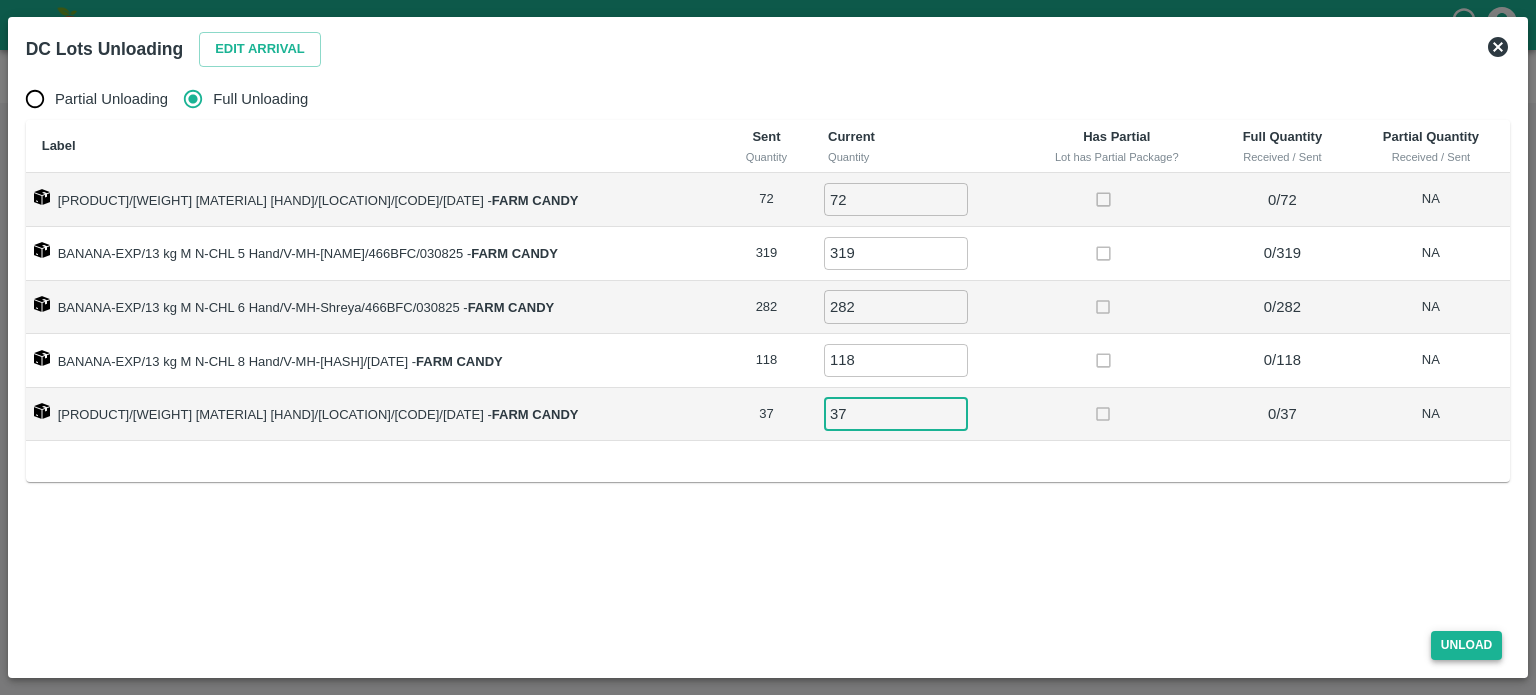 type on "37" 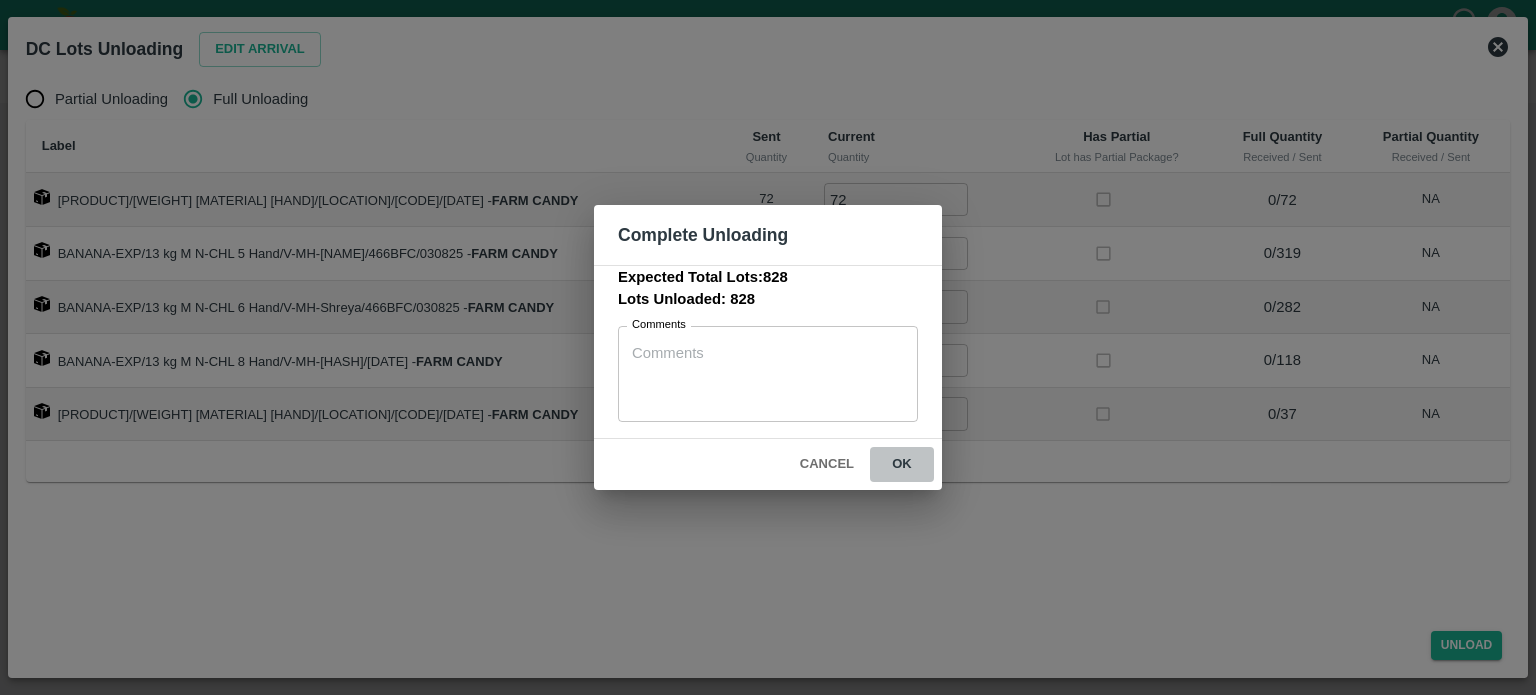 click on "ok" at bounding box center (902, 464) 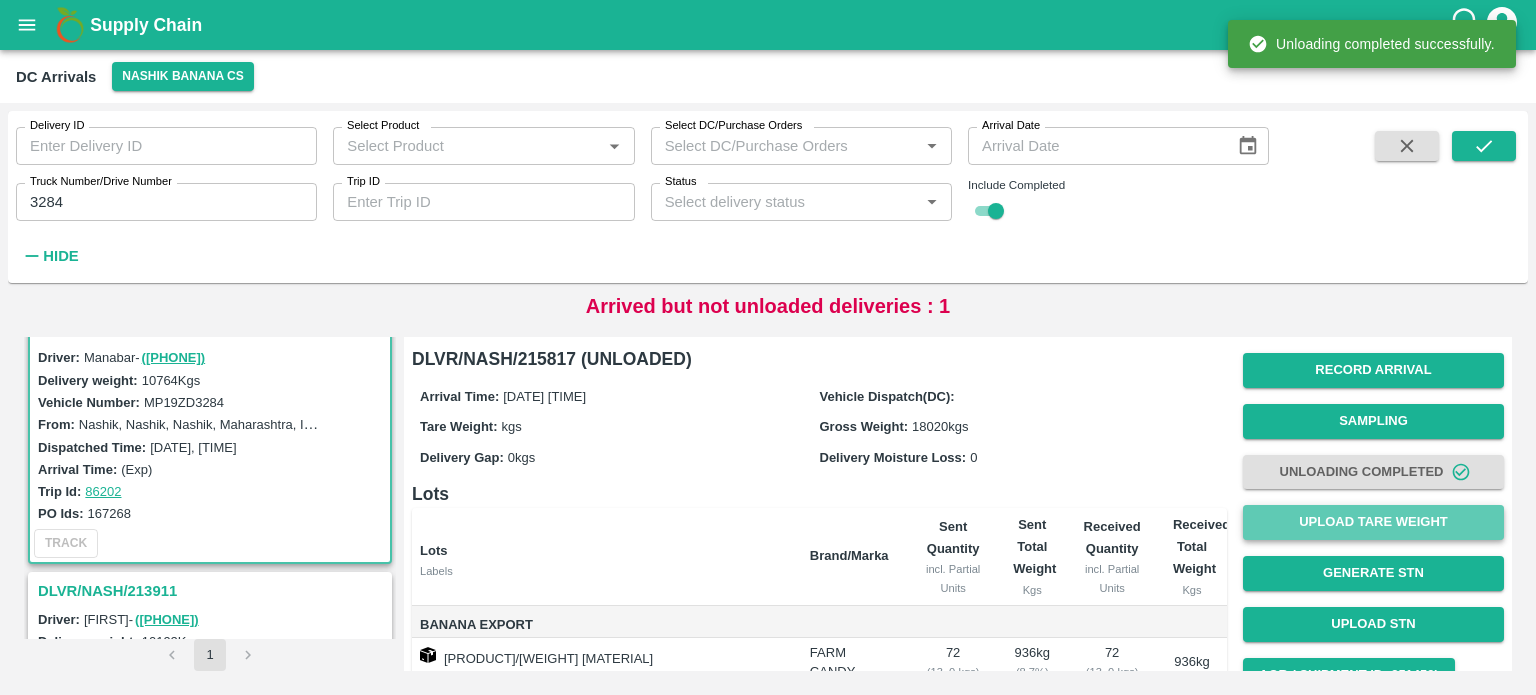 click on "Upload Tare Weight" at bounding box center [1373, 522] 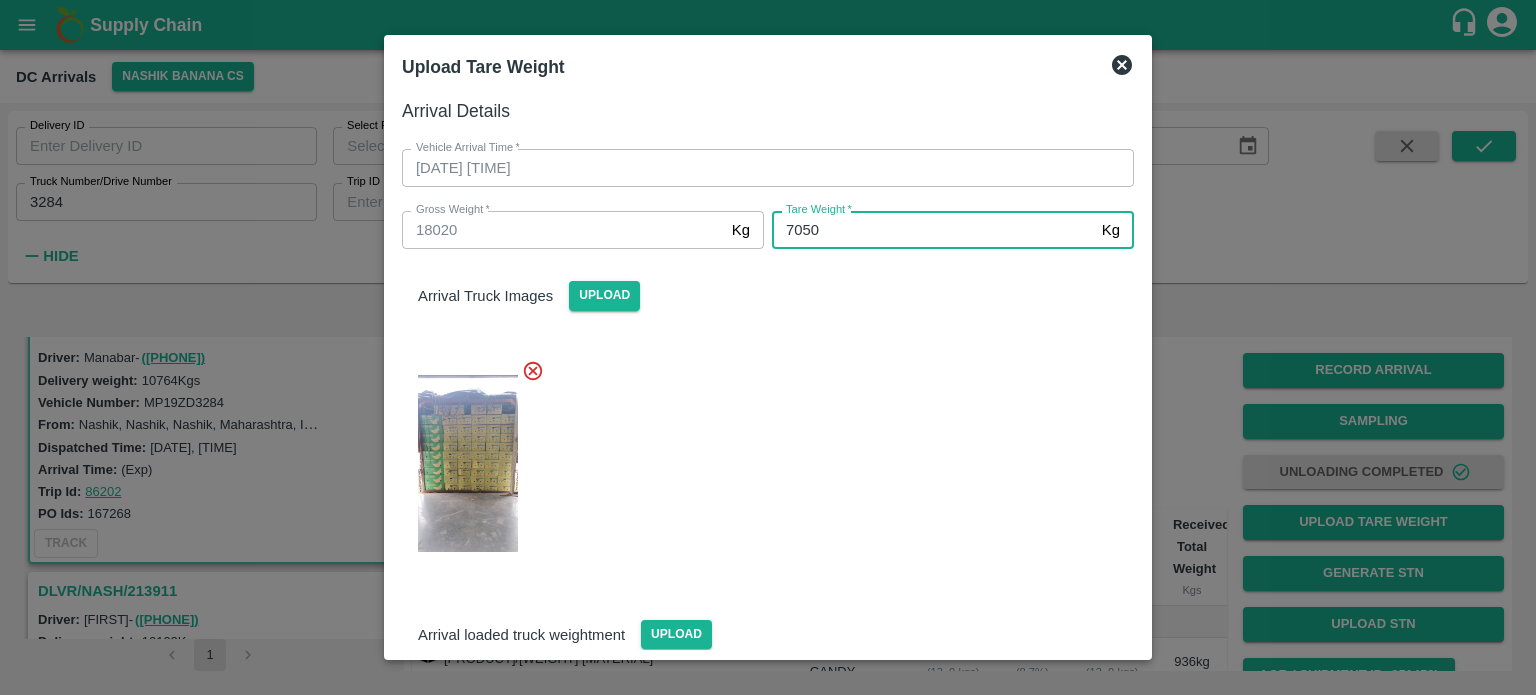 type on "7050" 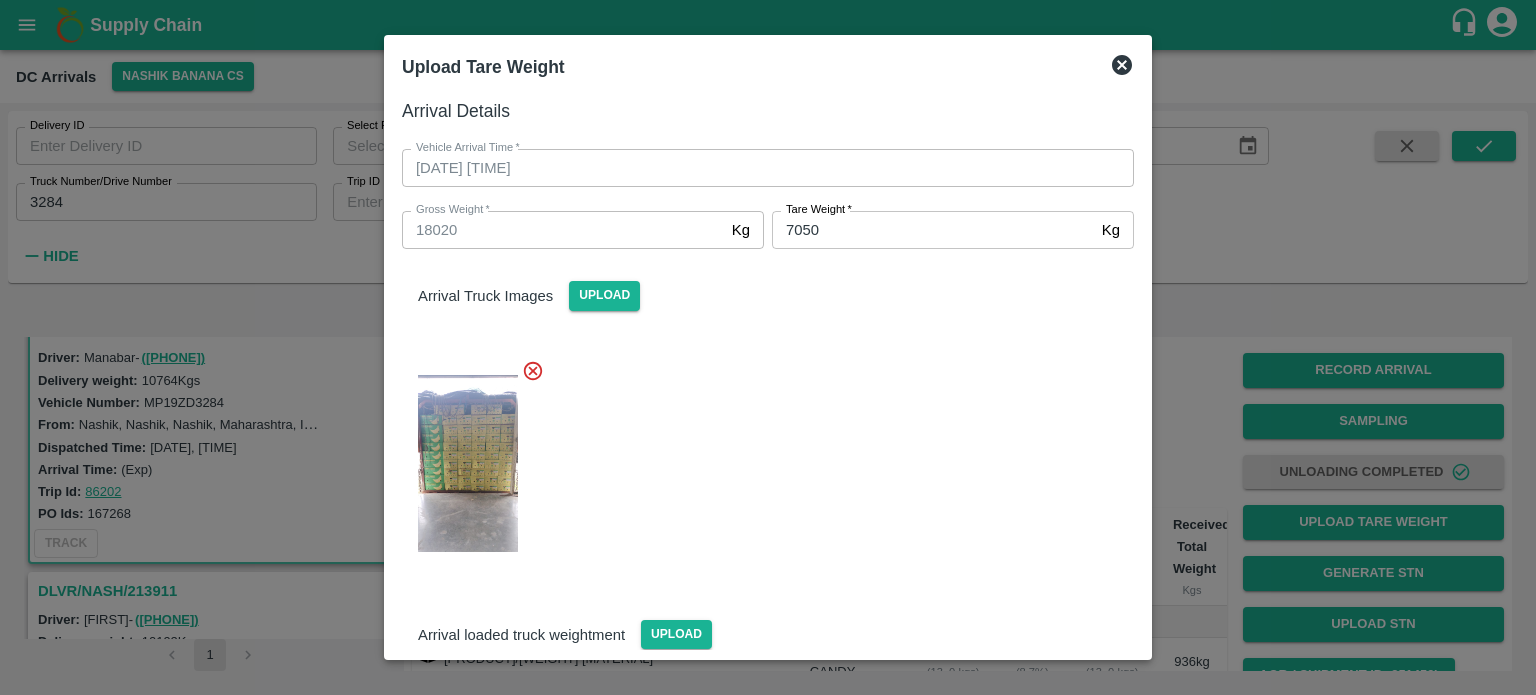 click at bounding box center [760, 458] 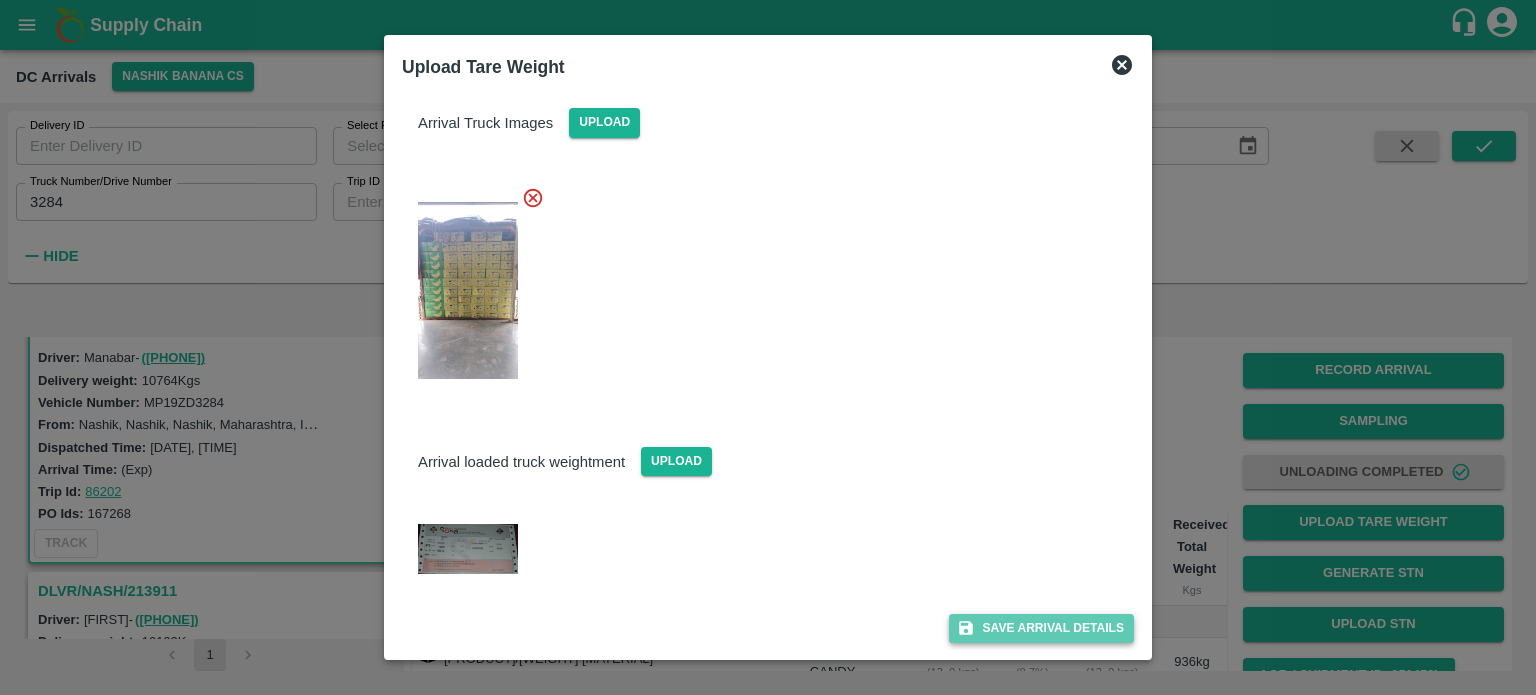 click on "Save Arrival Details" at bounding box center (1041, 628) 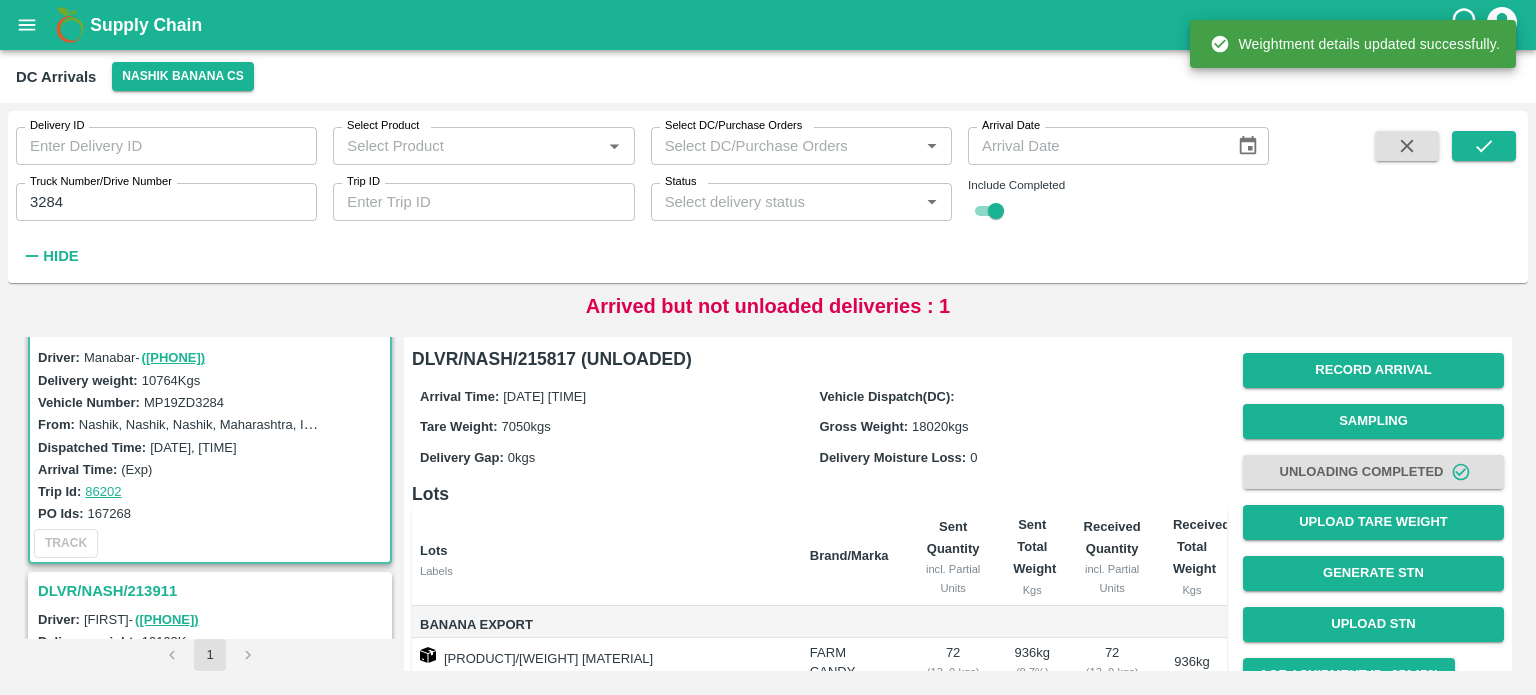 scroll, scrollTop: 196, scrollLeft: 0, axis: vertical 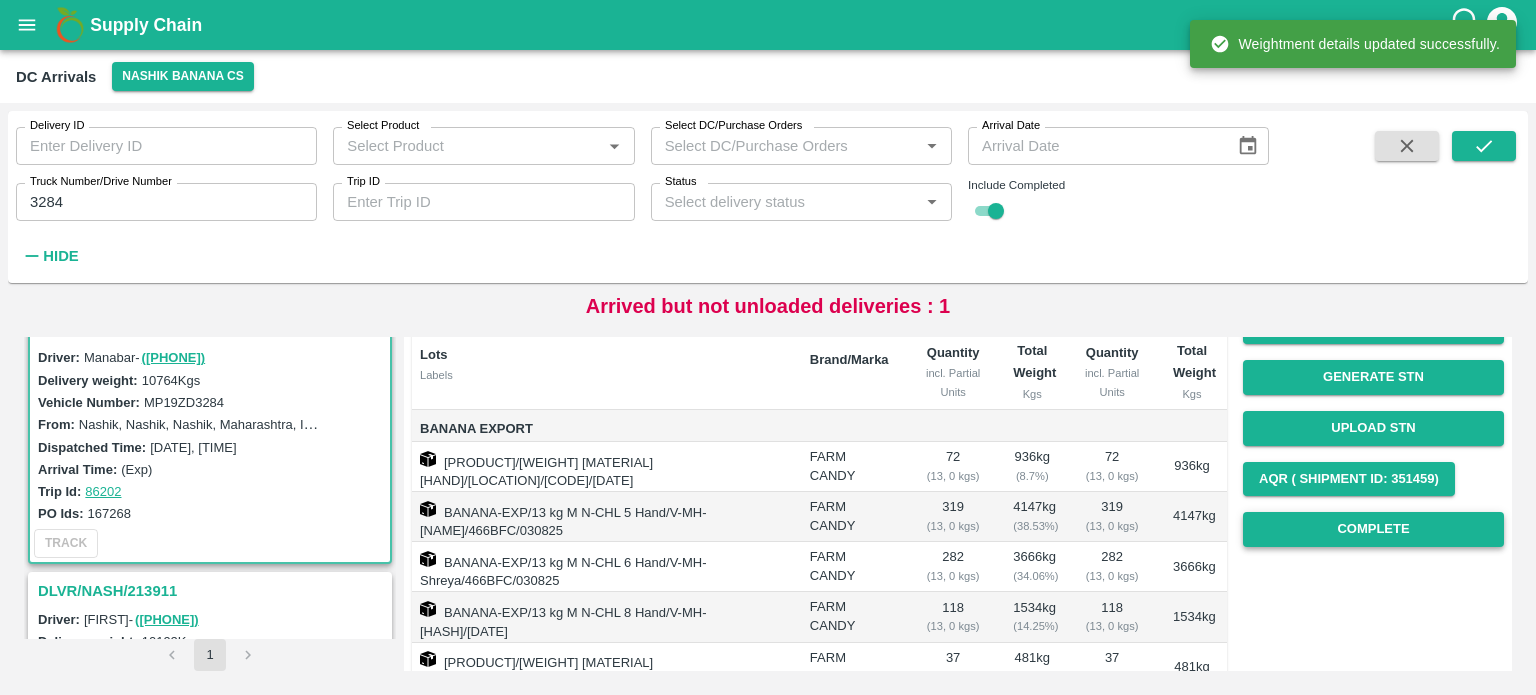 click on "Complete" at bounding box center (1373, 529) 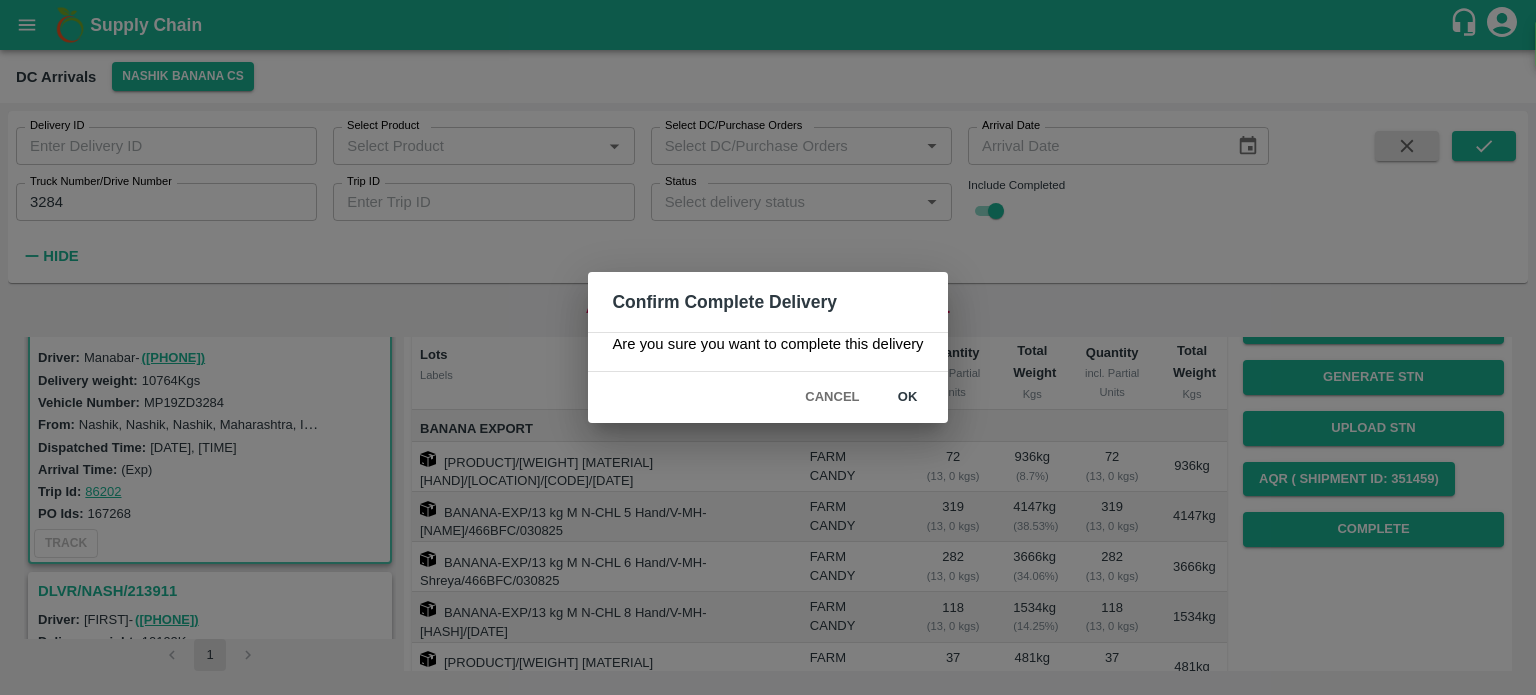 click on "ok" at bounding box center [908, 397] 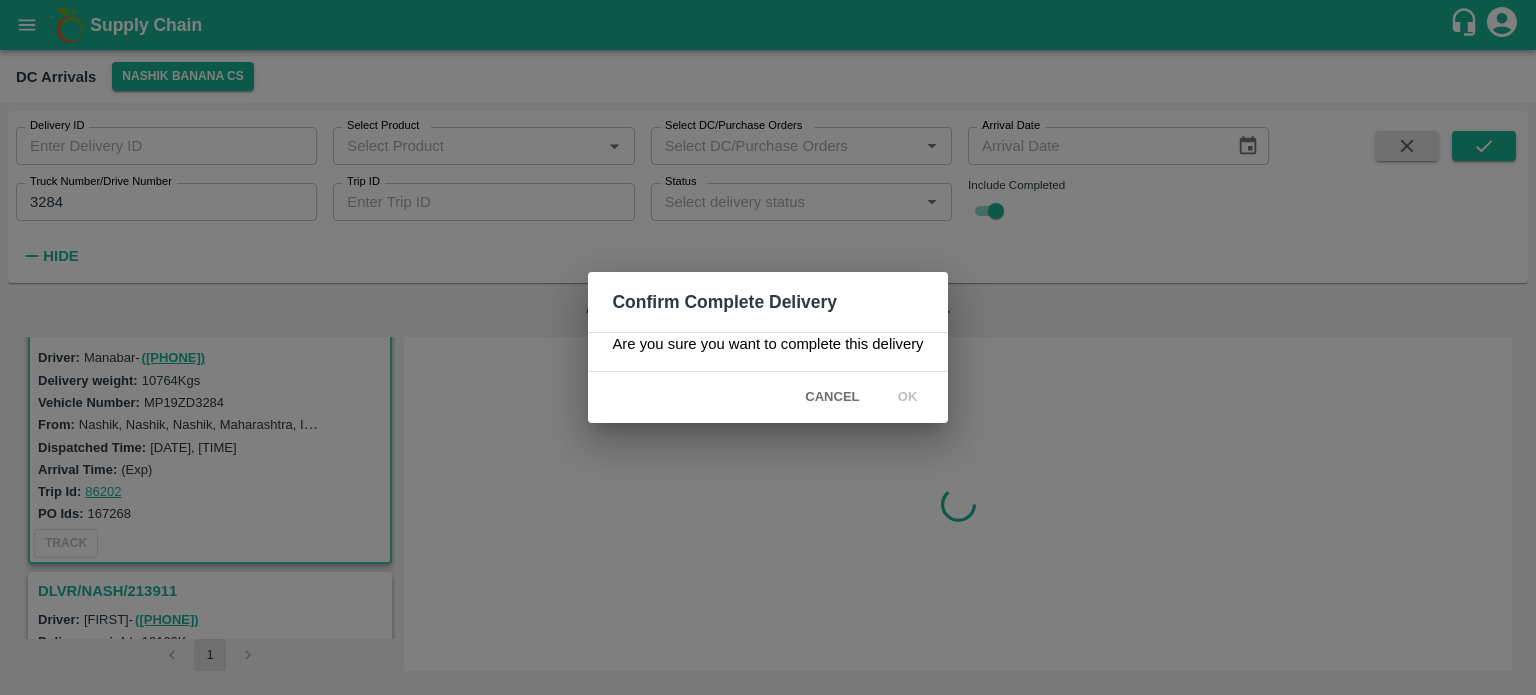 scroll, scrollTop: 0, scrollLeft: 0, axis: both 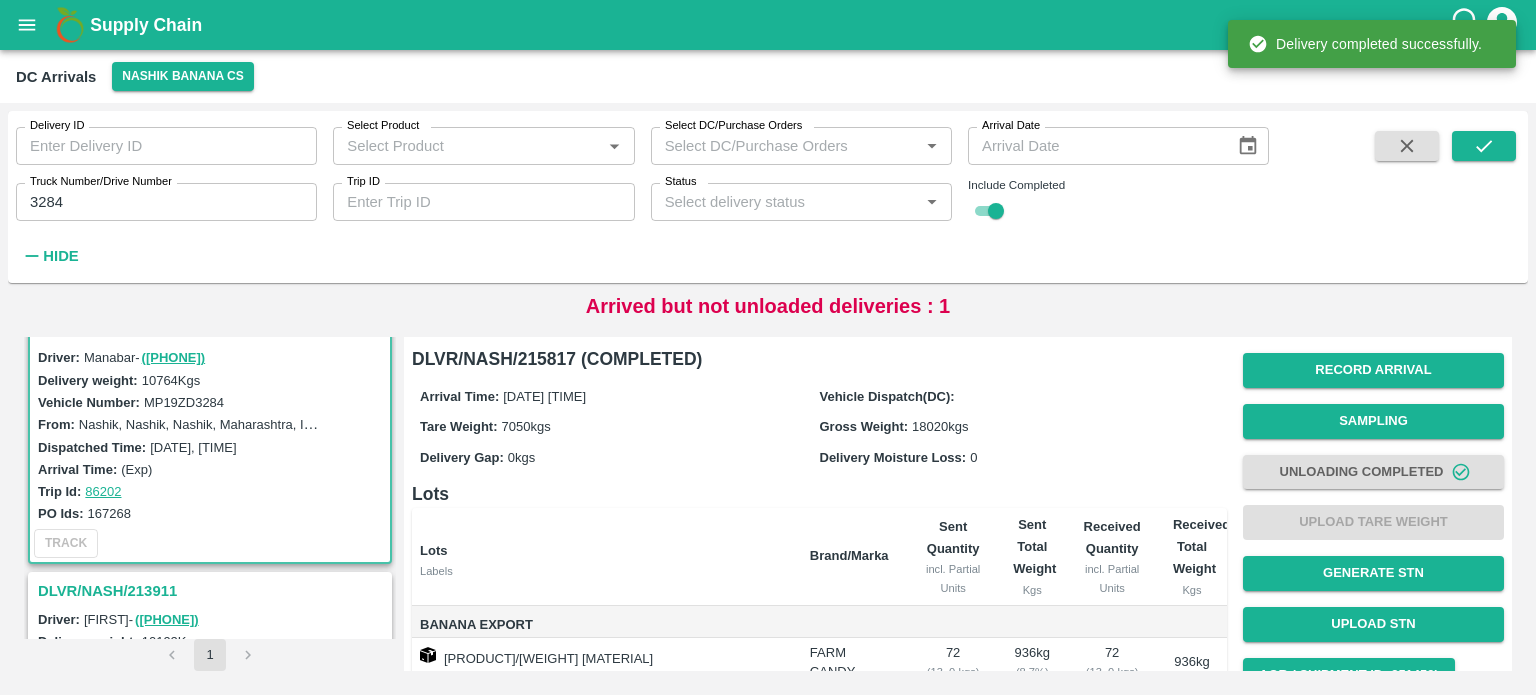 click on "3284" at bounding box center (166, 202) 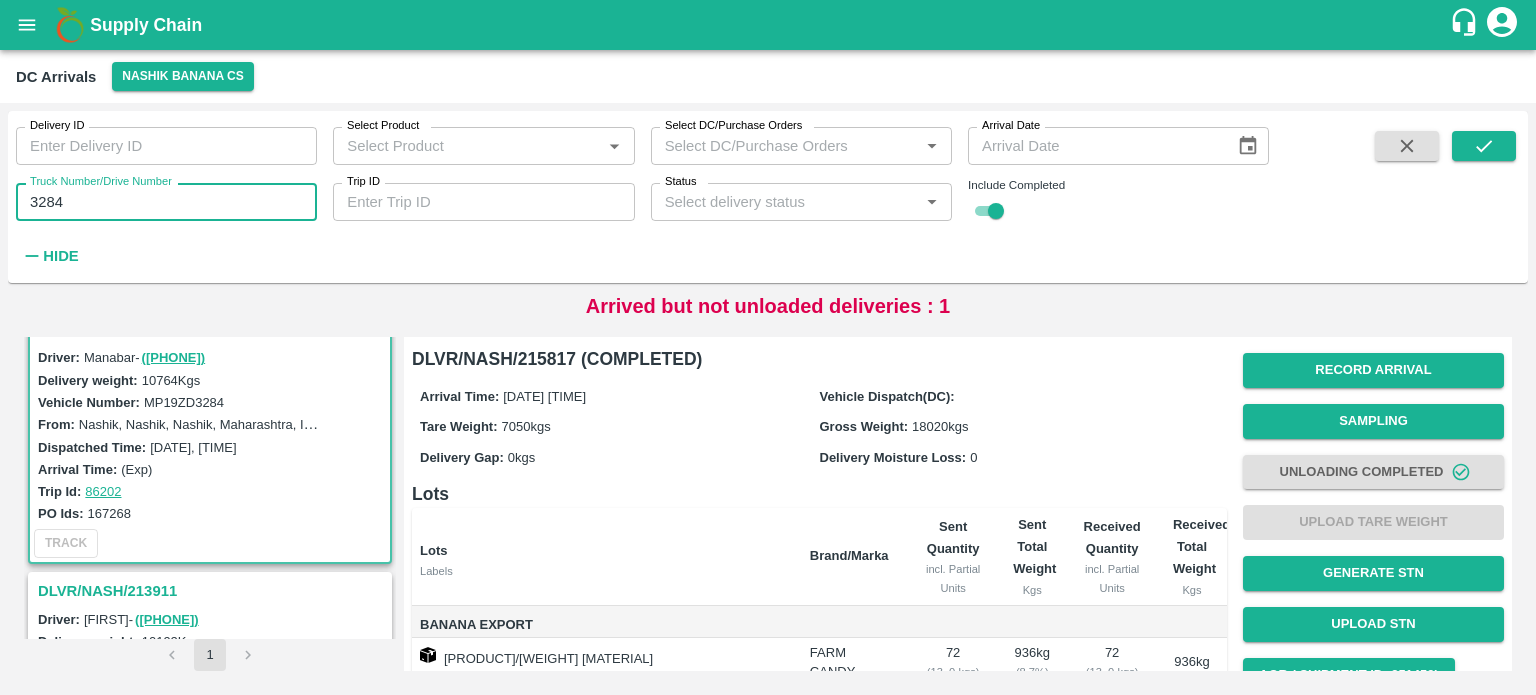 click on "3284" at bounding box center [166, 202] 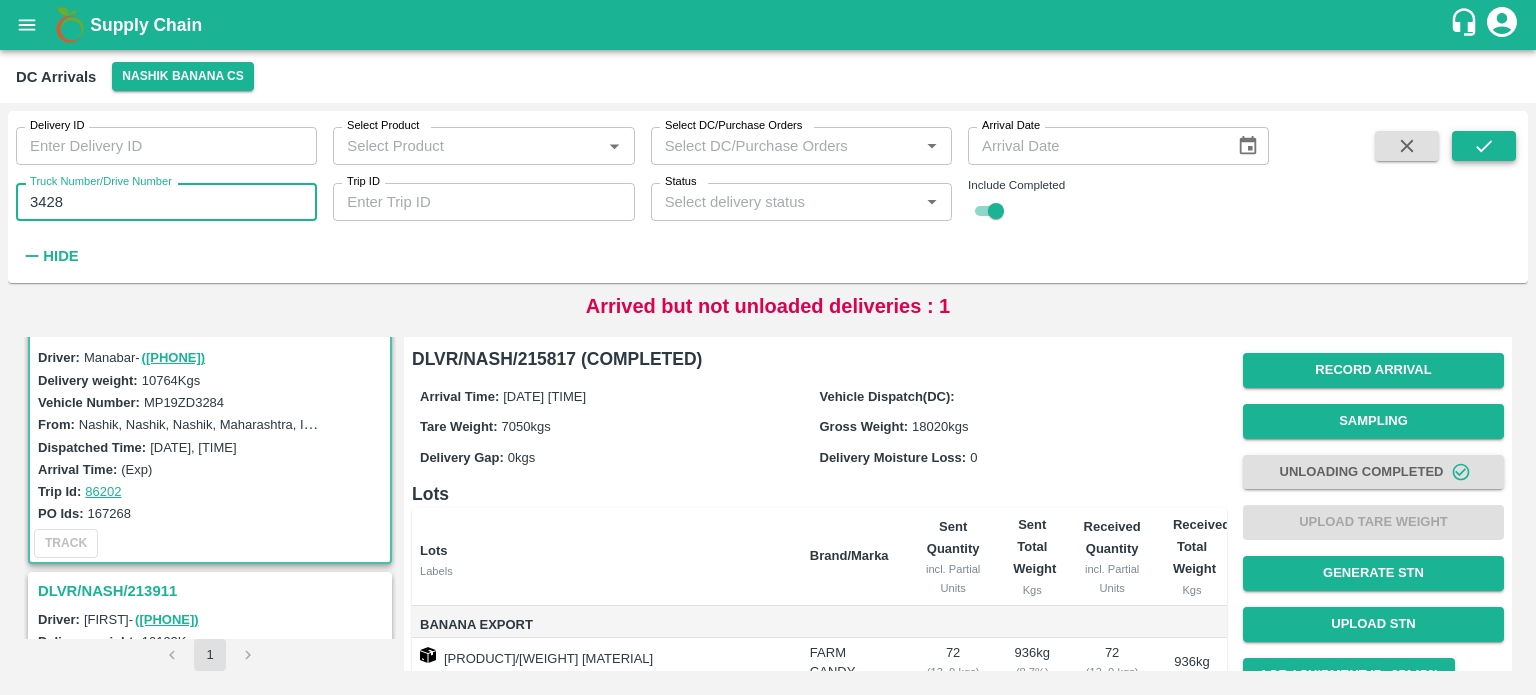 type on "3428" 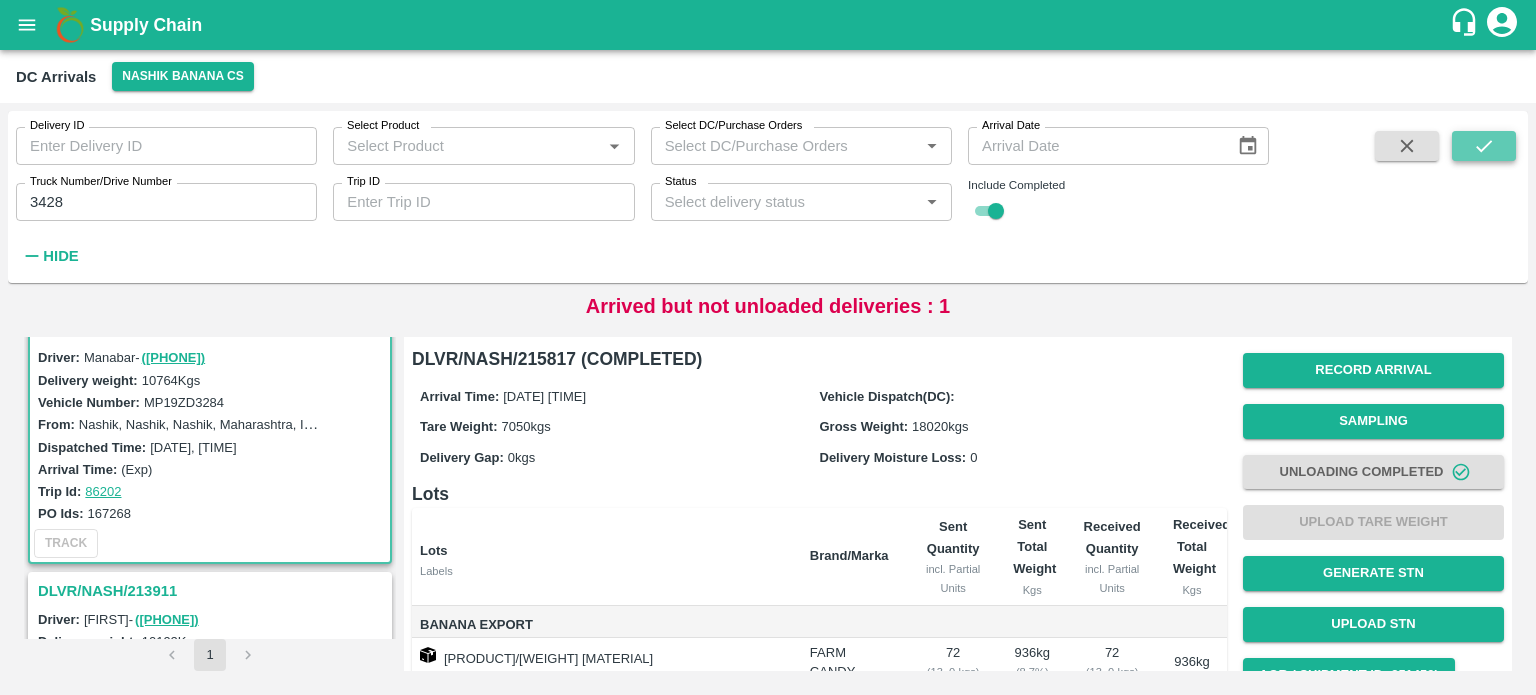 click 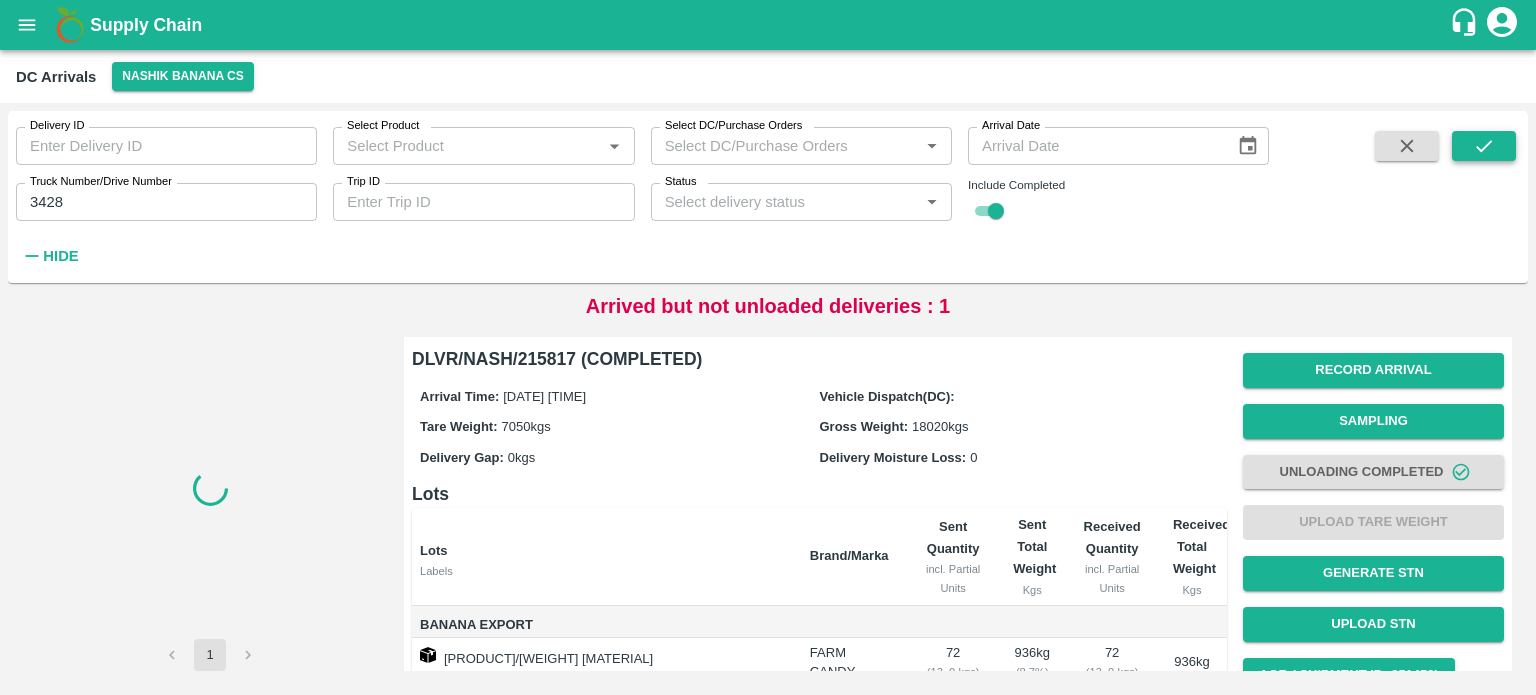 scroll, scrollTop: 0, scrollLeft: 0, axis: both 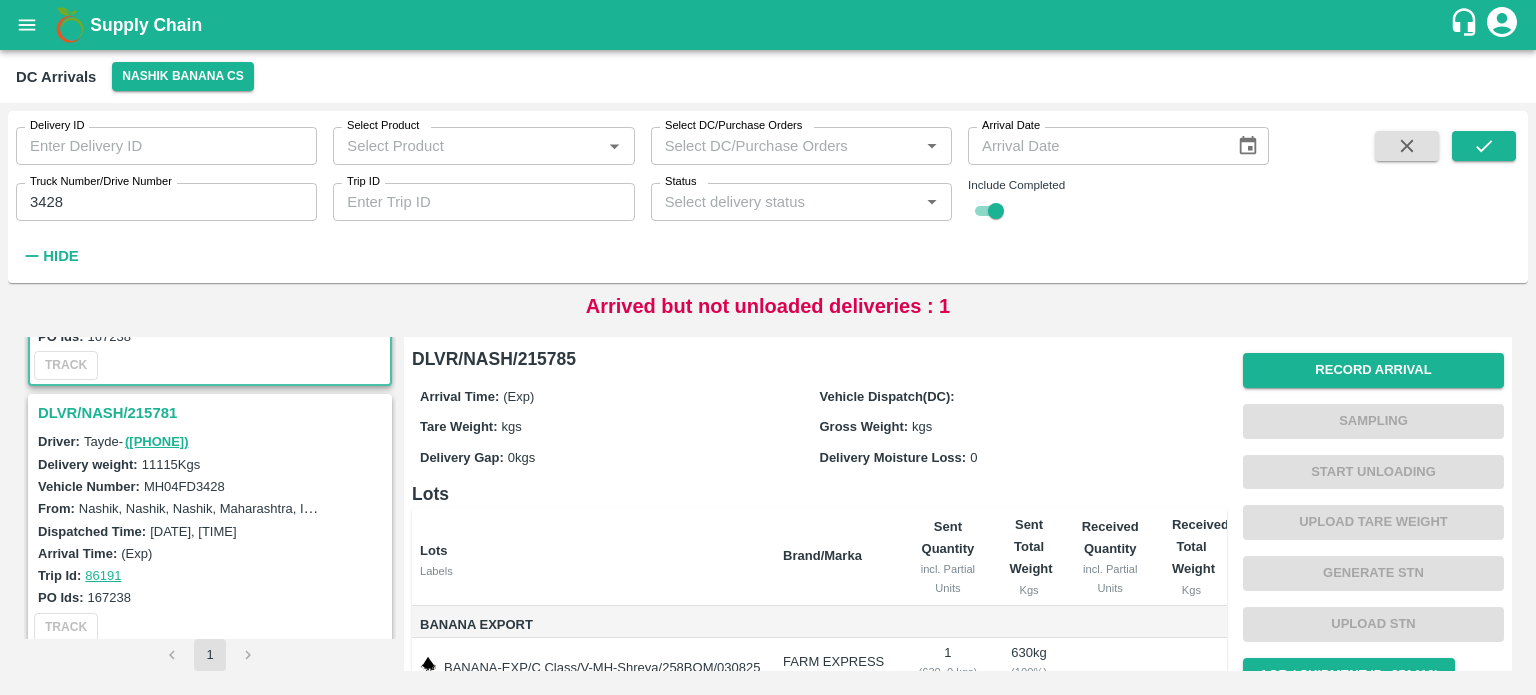 click on "DLVR/NASH/215781" at bounding box center [213, 413] 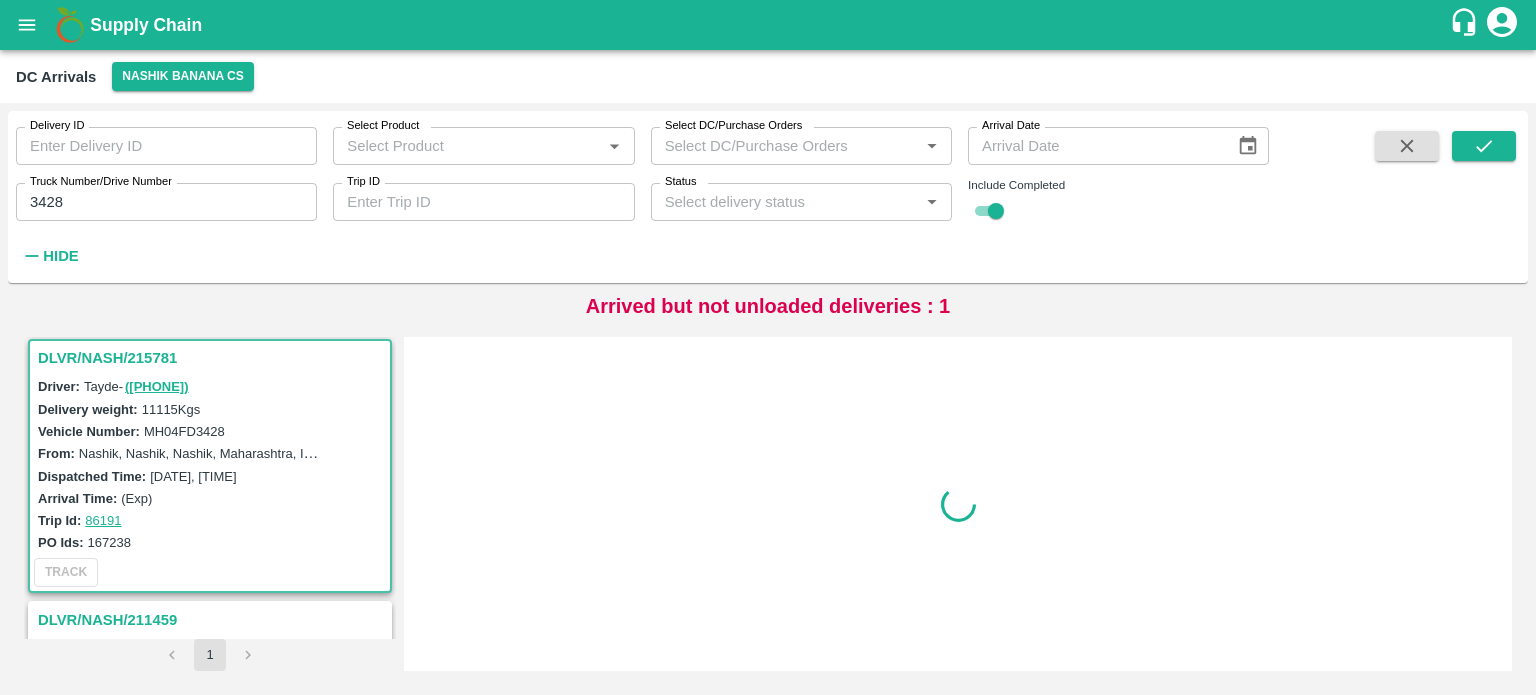 scroll, scrollTop: 268, scrollLeft: 0, axis: vertical 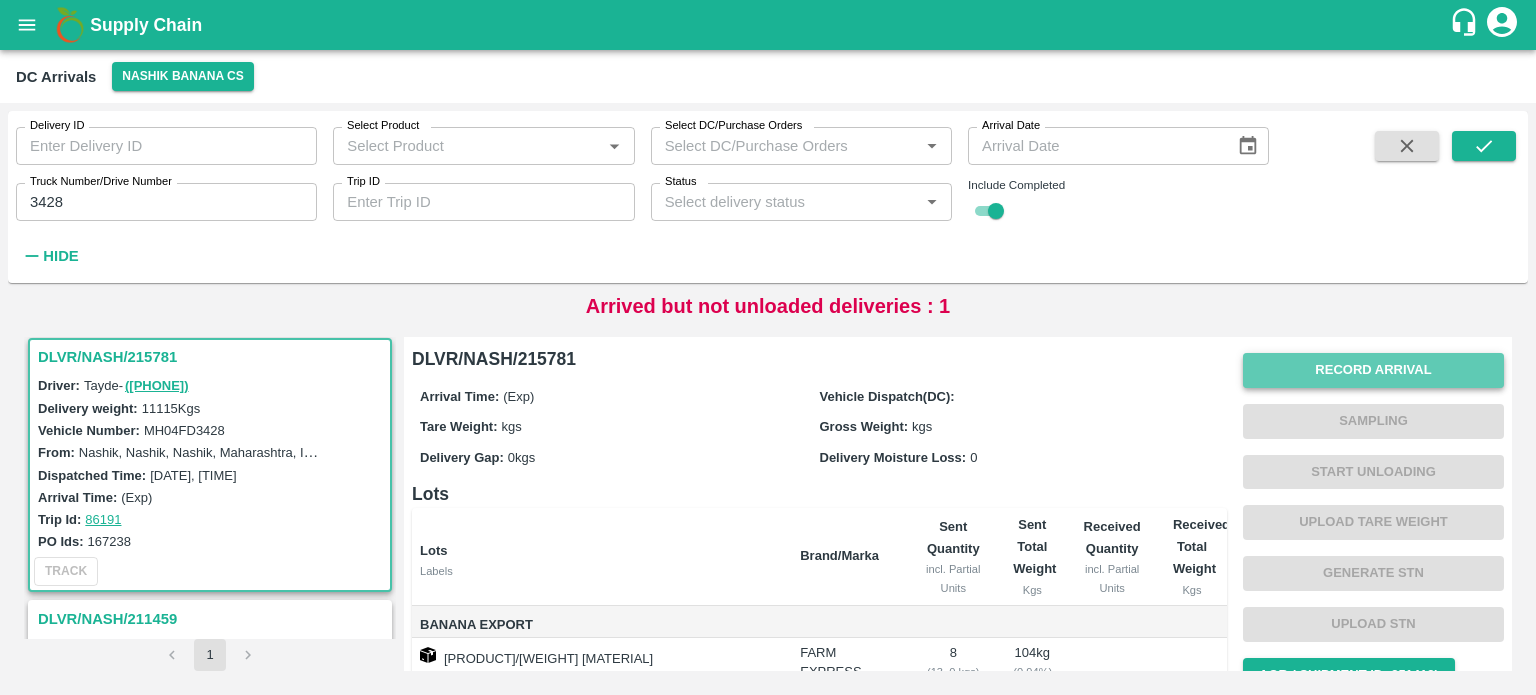 click on "Record Arrival" at bounding box center (1373, 370) 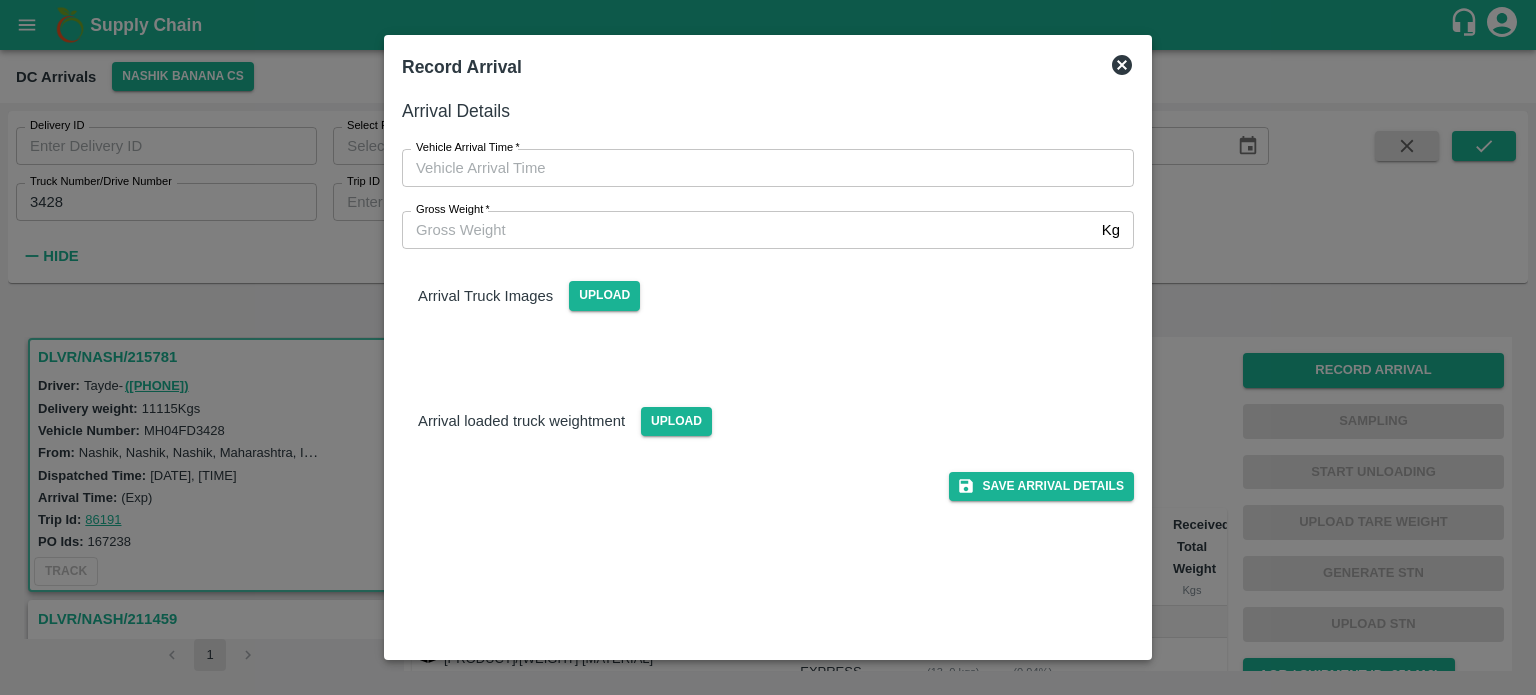 type on "DD/MM/YYYY hh:mm aa" 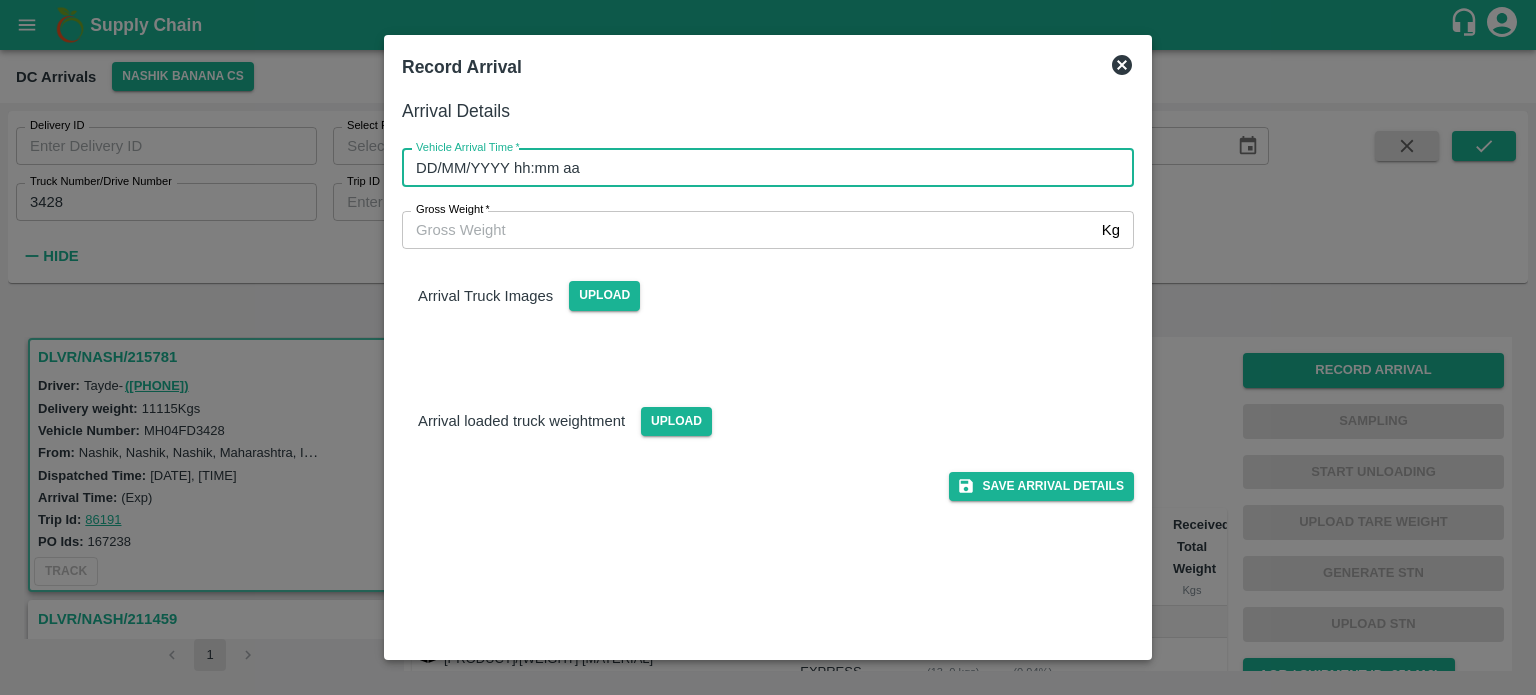 click on "DD/MM/YYYY hh:mm aa" at bounding box center [761, 168] 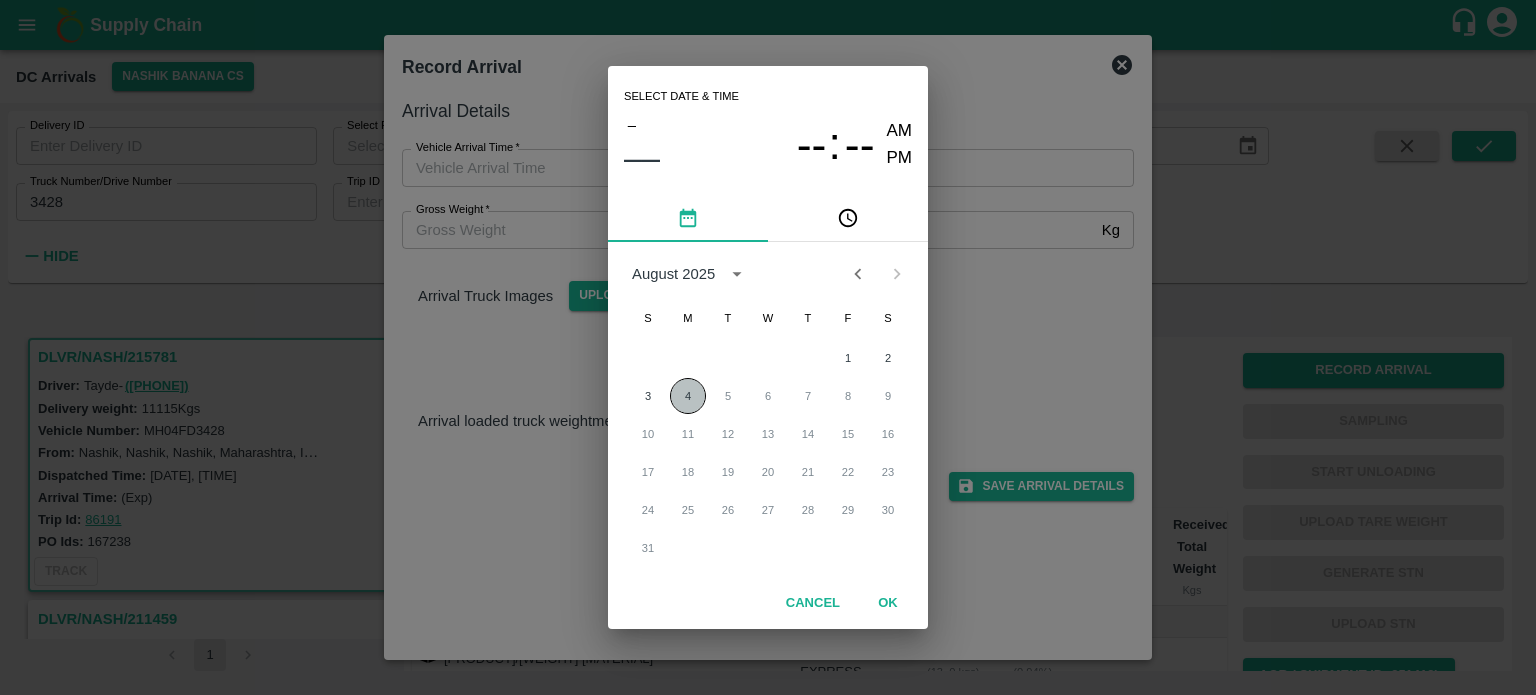 click on "4" at bounding box center [688, 396] 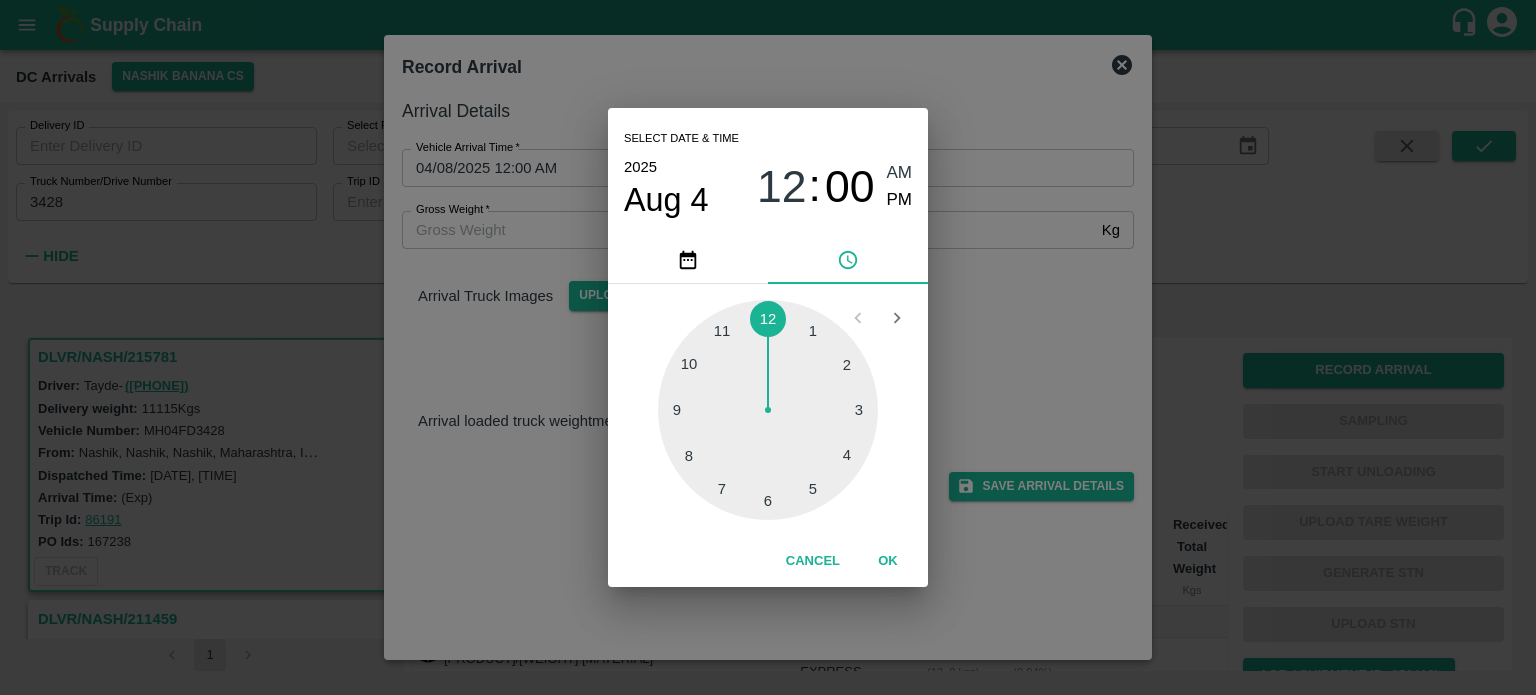 click at bounding box center [768, 410] 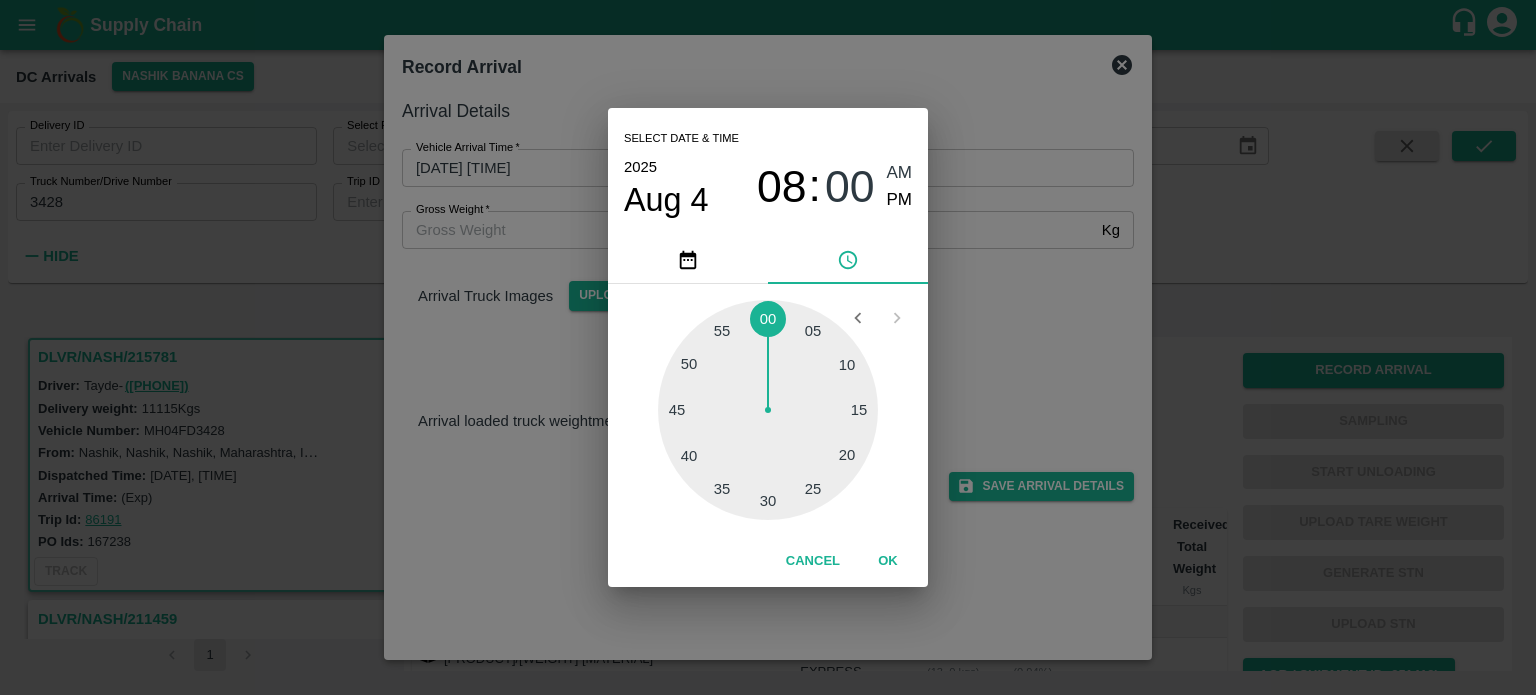 click on "Select date & time [DATE] [TIME] [TIME] [TIME] Cancel OK" at bounding box center [768, 347] 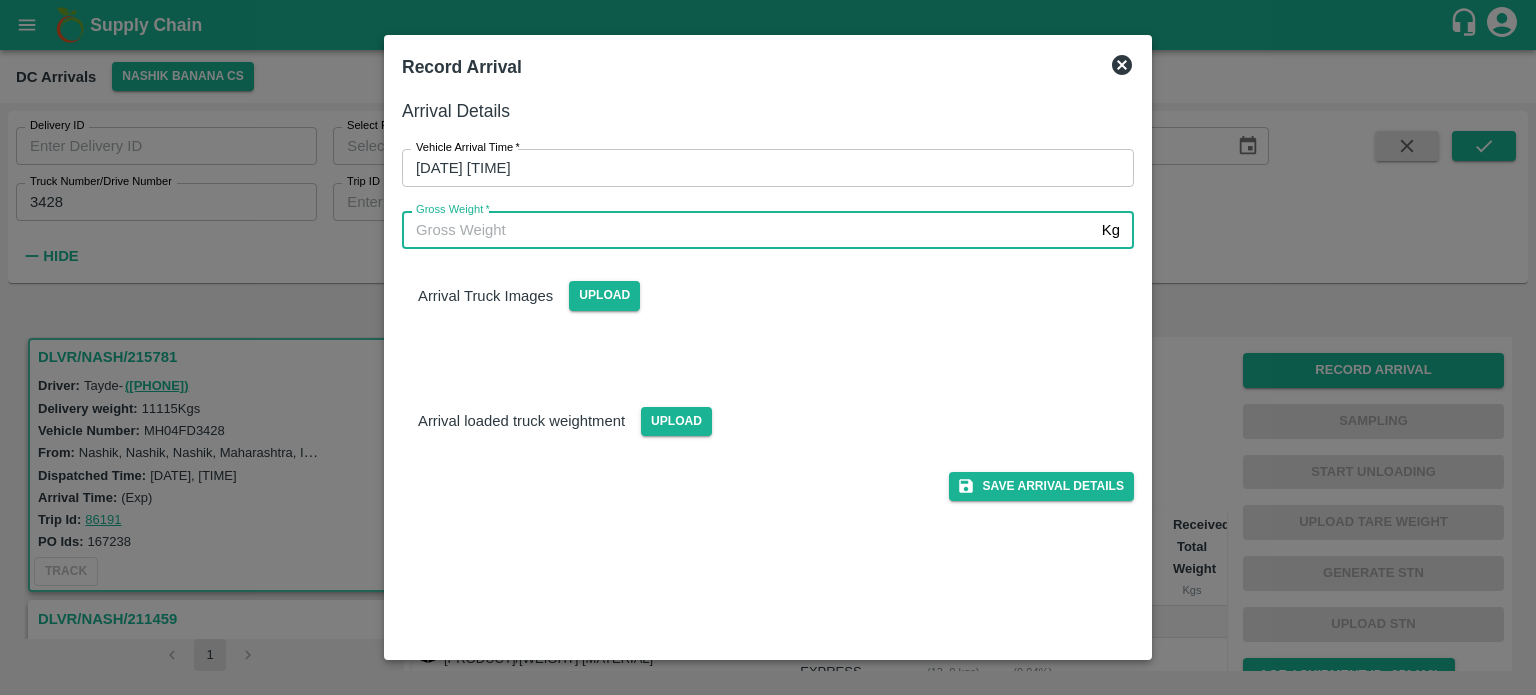 click on "Gross Weight   *" at bounding box center [748, 230] 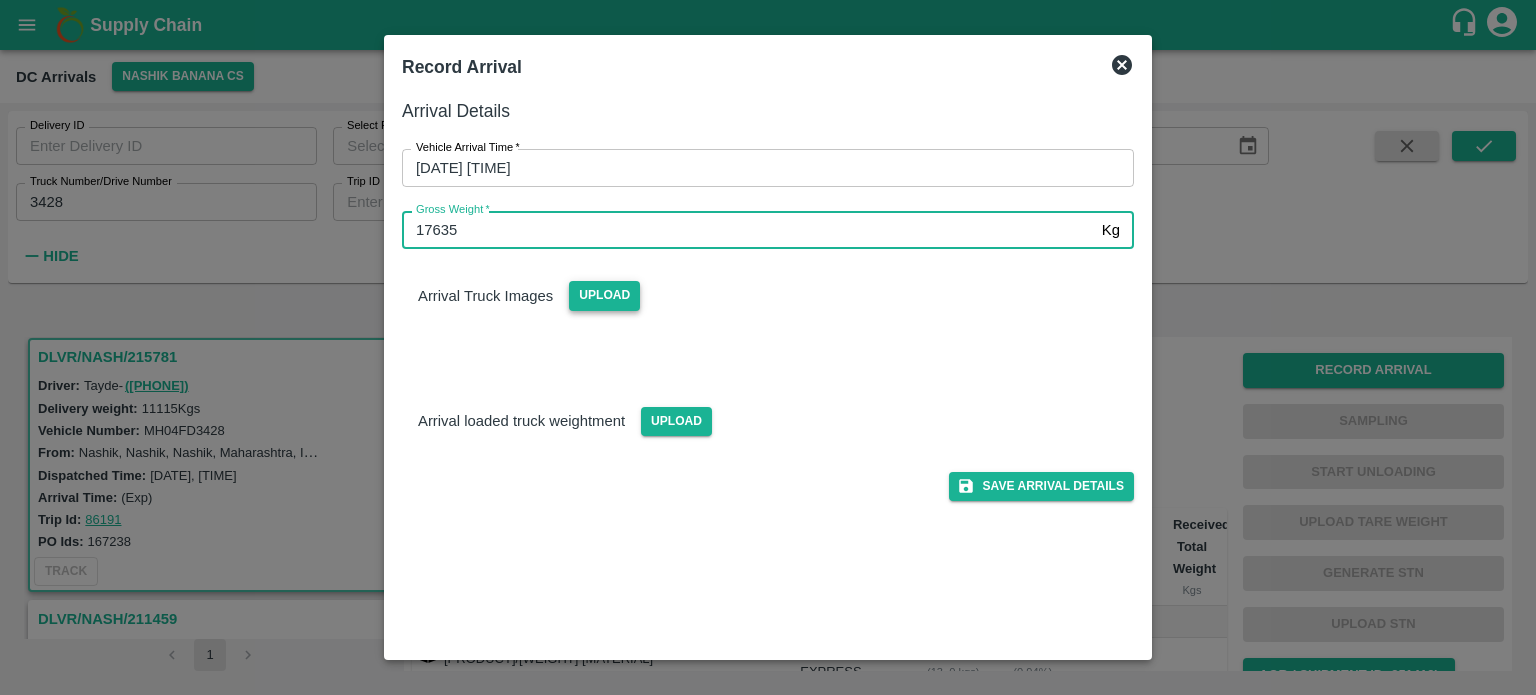 type on "17635" 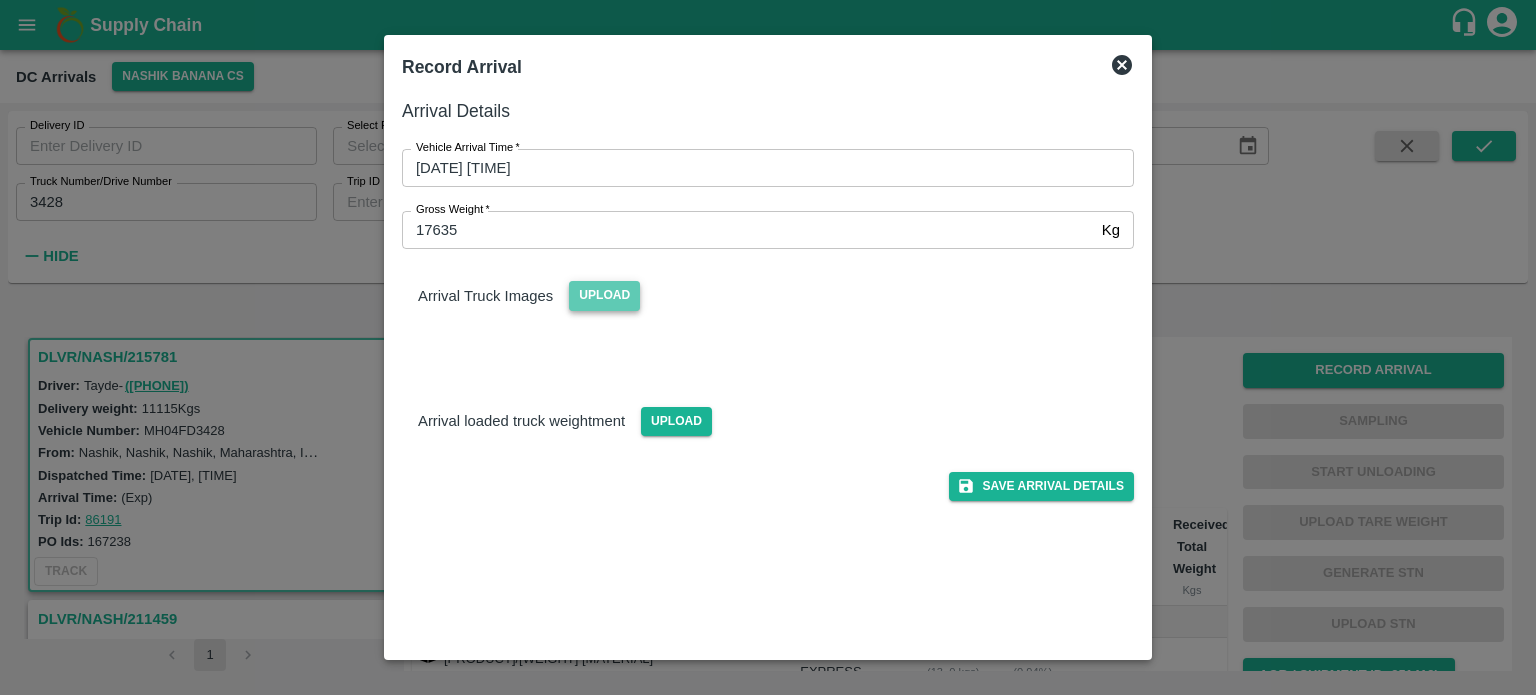 click on "Upload" at bounding box center (604, 295) 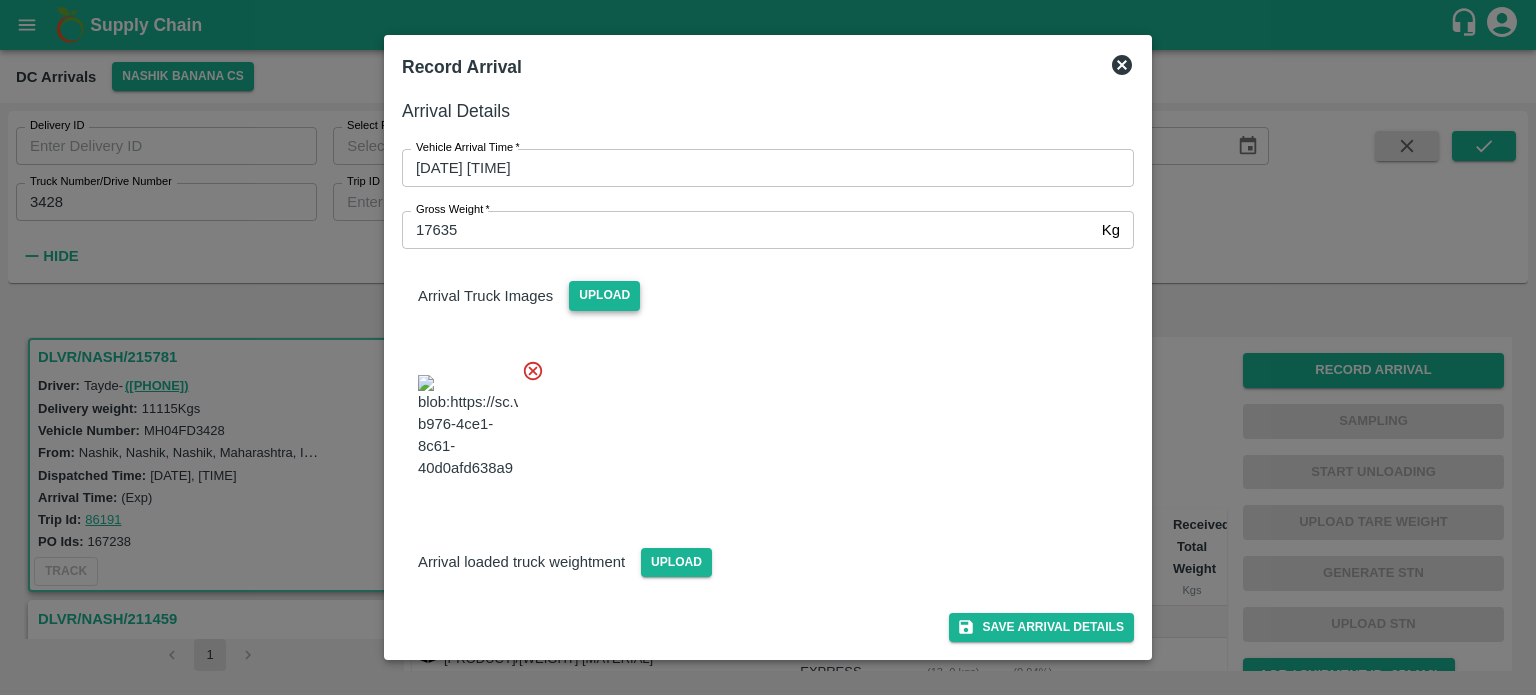 scroll, scrollTop: 28, scrollLeft: 0, axis: vertical 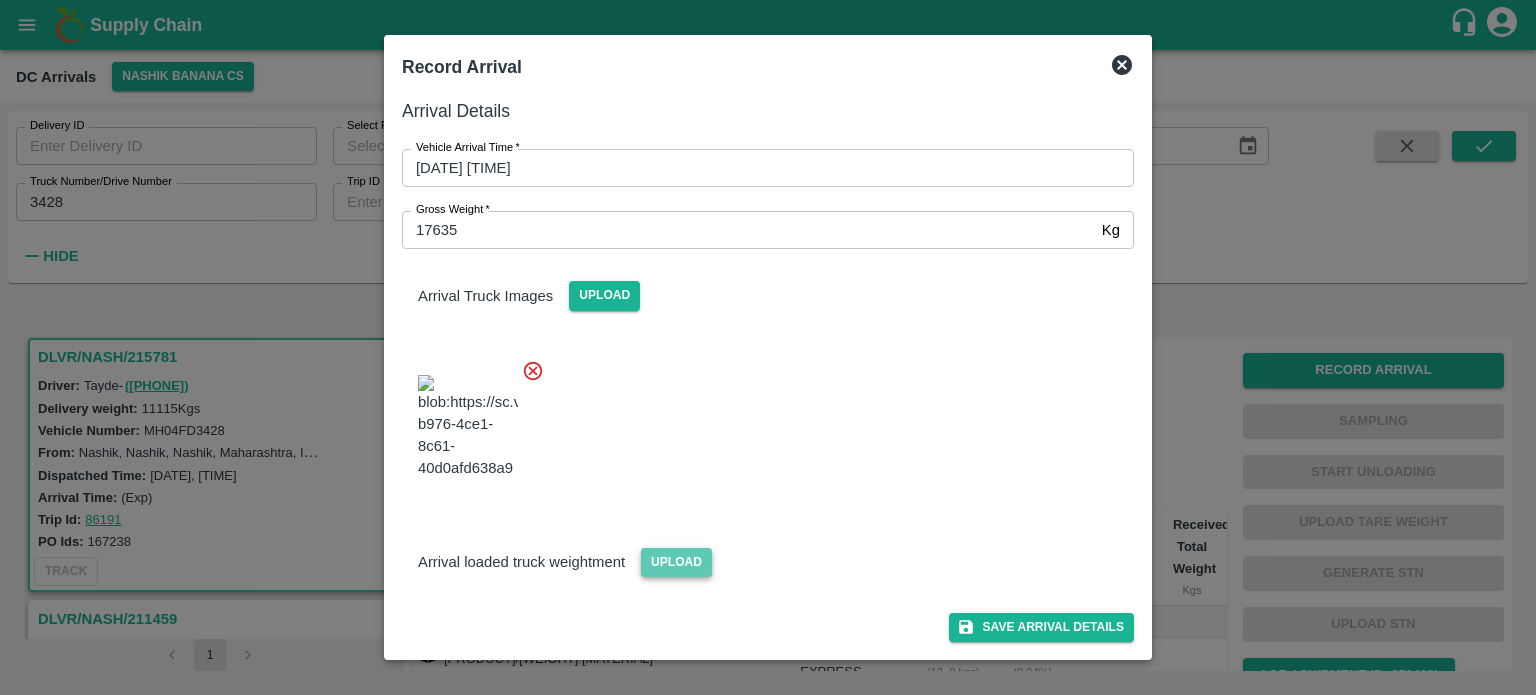 click on "Upload" at bounding box center [676, 562] 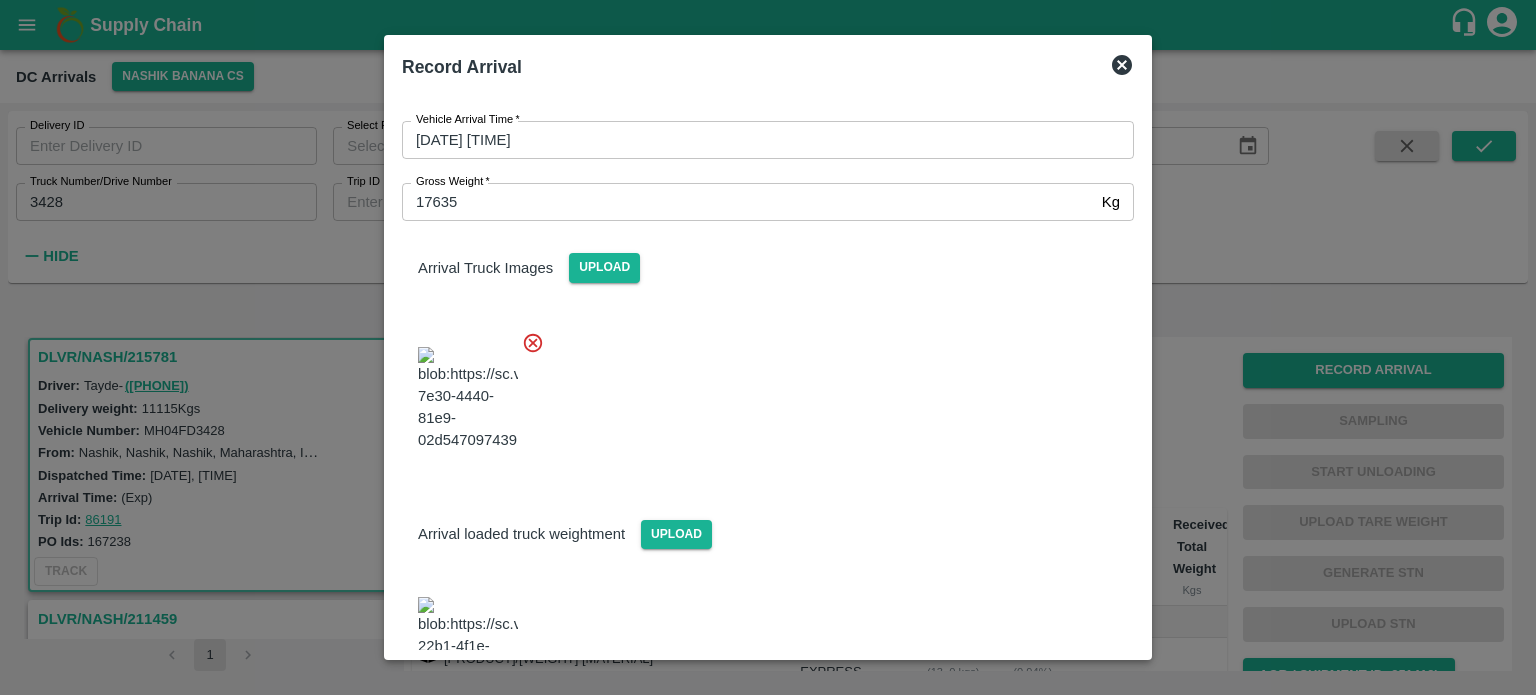 click at bounding box center (760, 393) 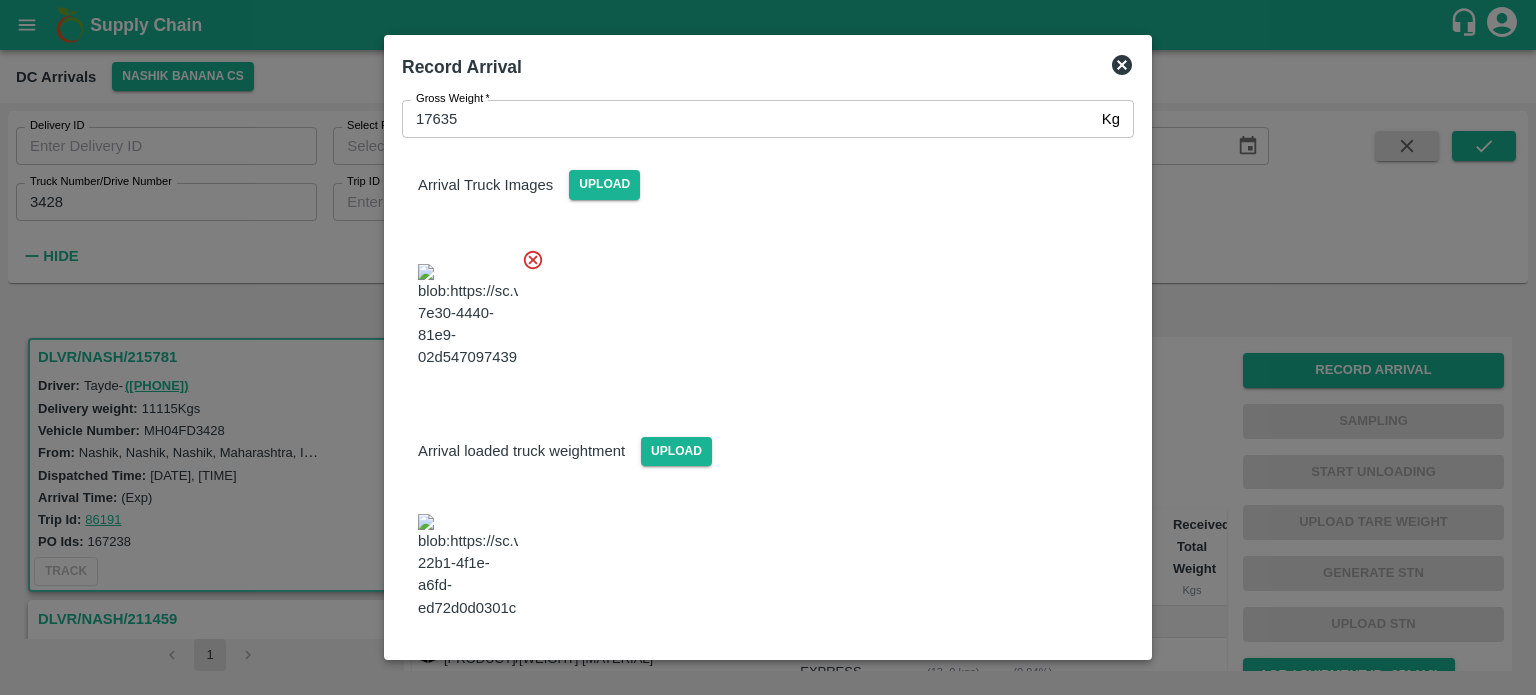 click on "Save Arrival Details" at bounding box center (1041, 673) 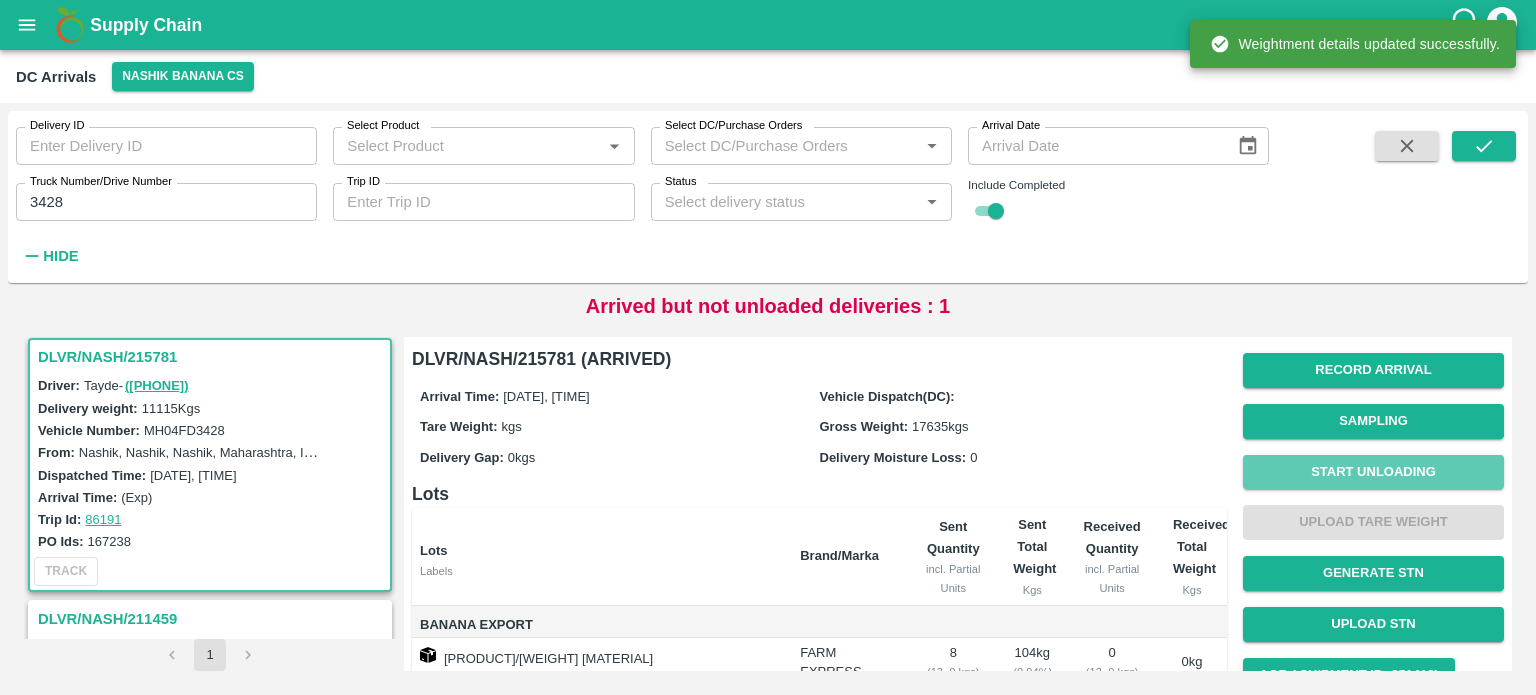 click on "Start Unloading" at bounding box center [1373, 472] 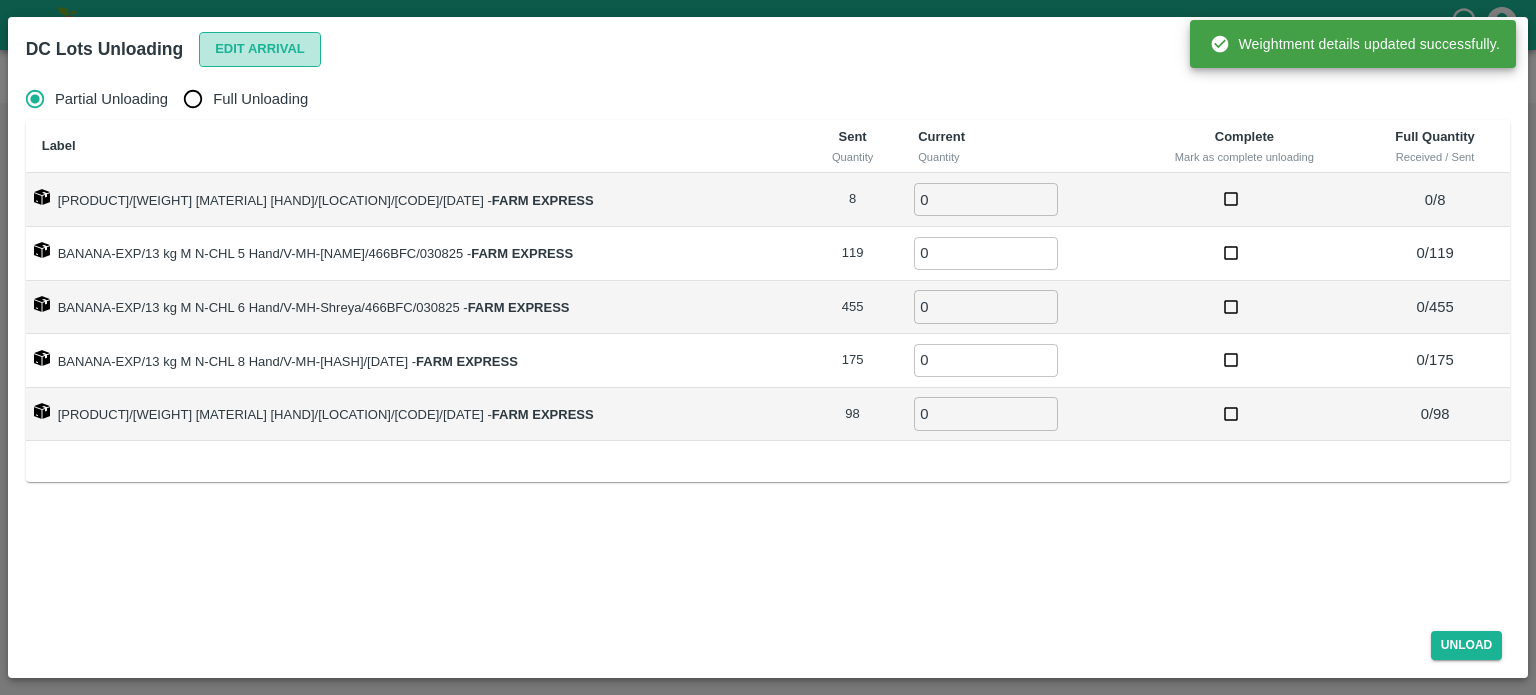 click on "Edit Arrival" at bounding box center [260, 49] 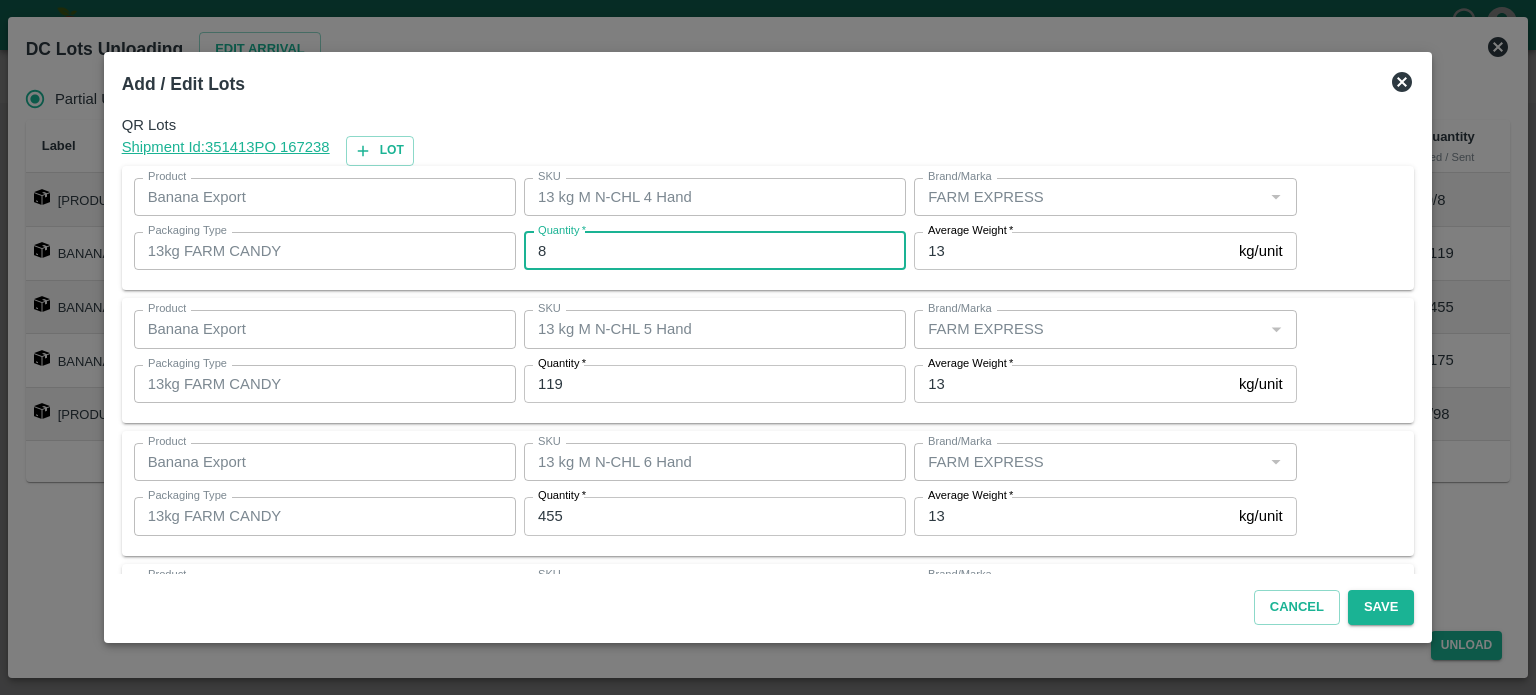 click on "8" at bounding box center (715, 251) 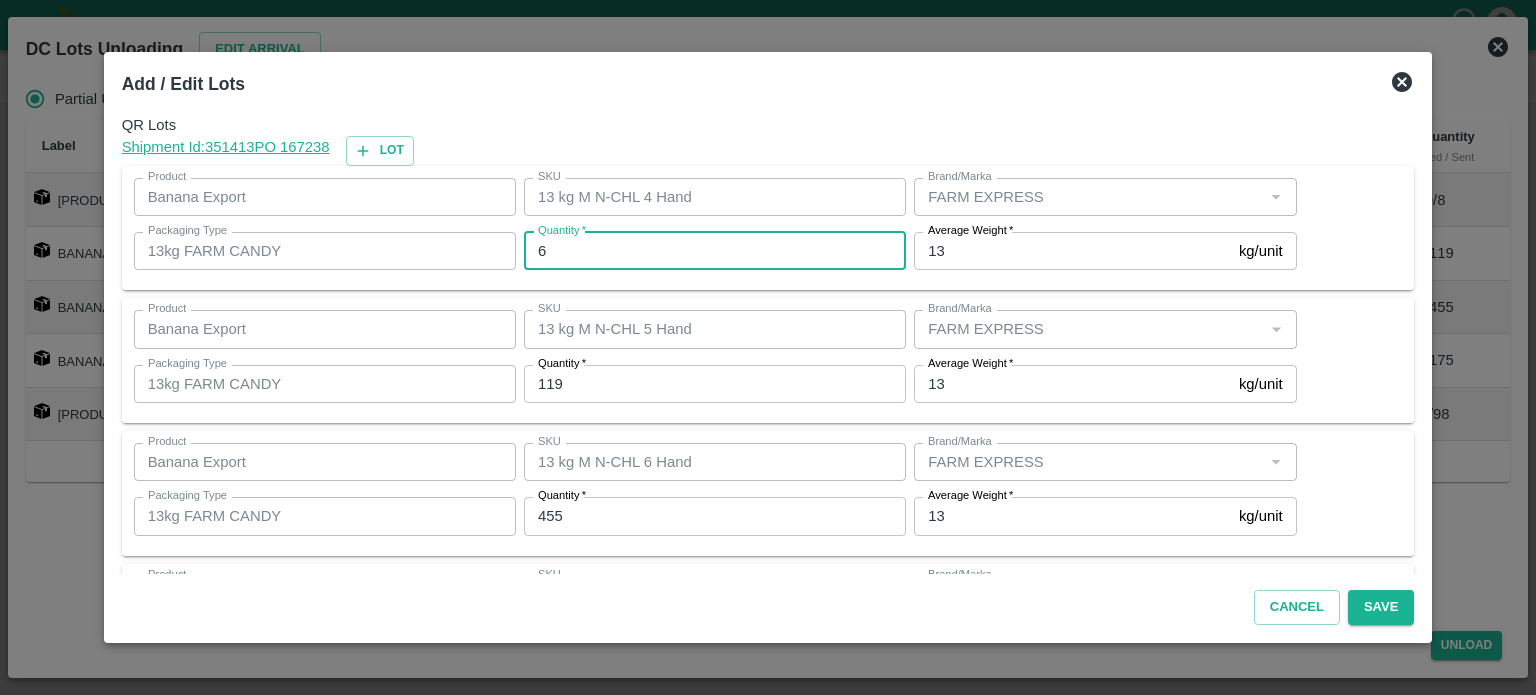 type on "6" 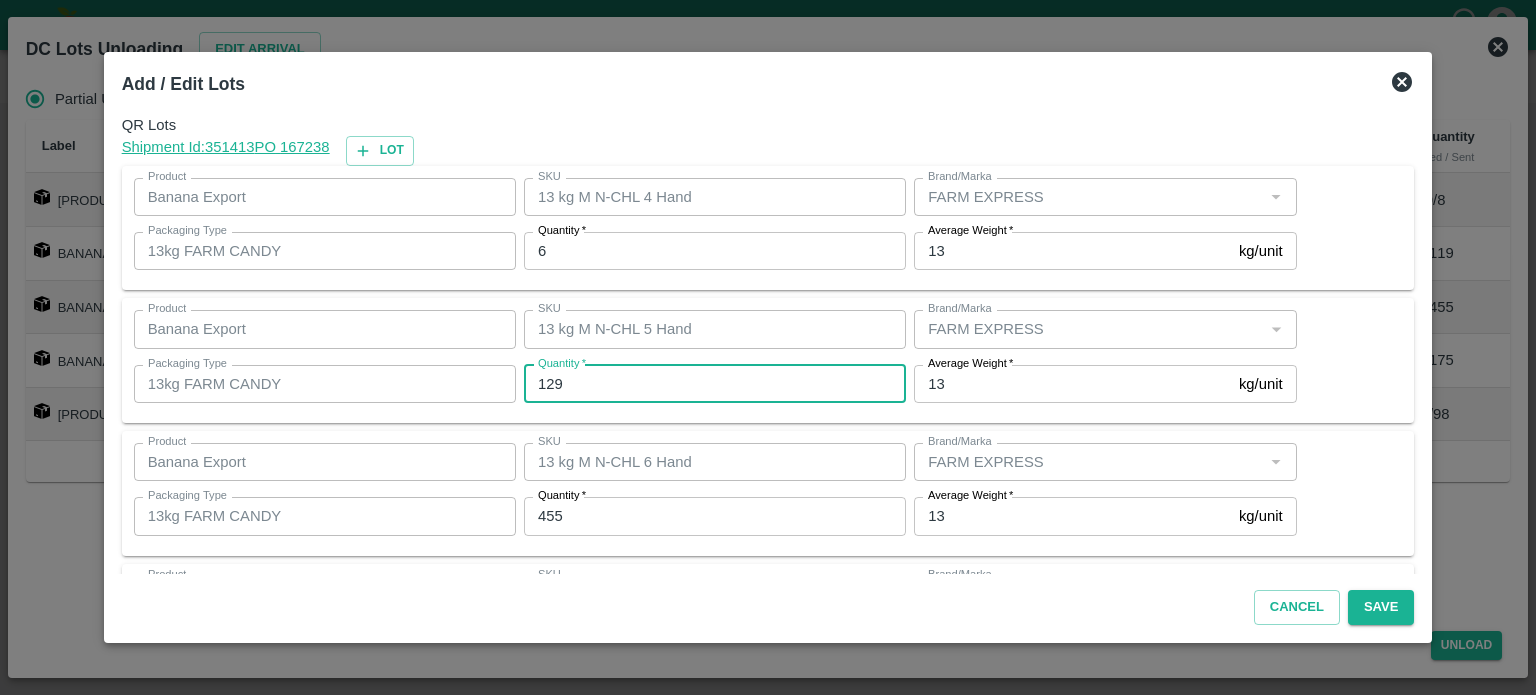 type on "129" 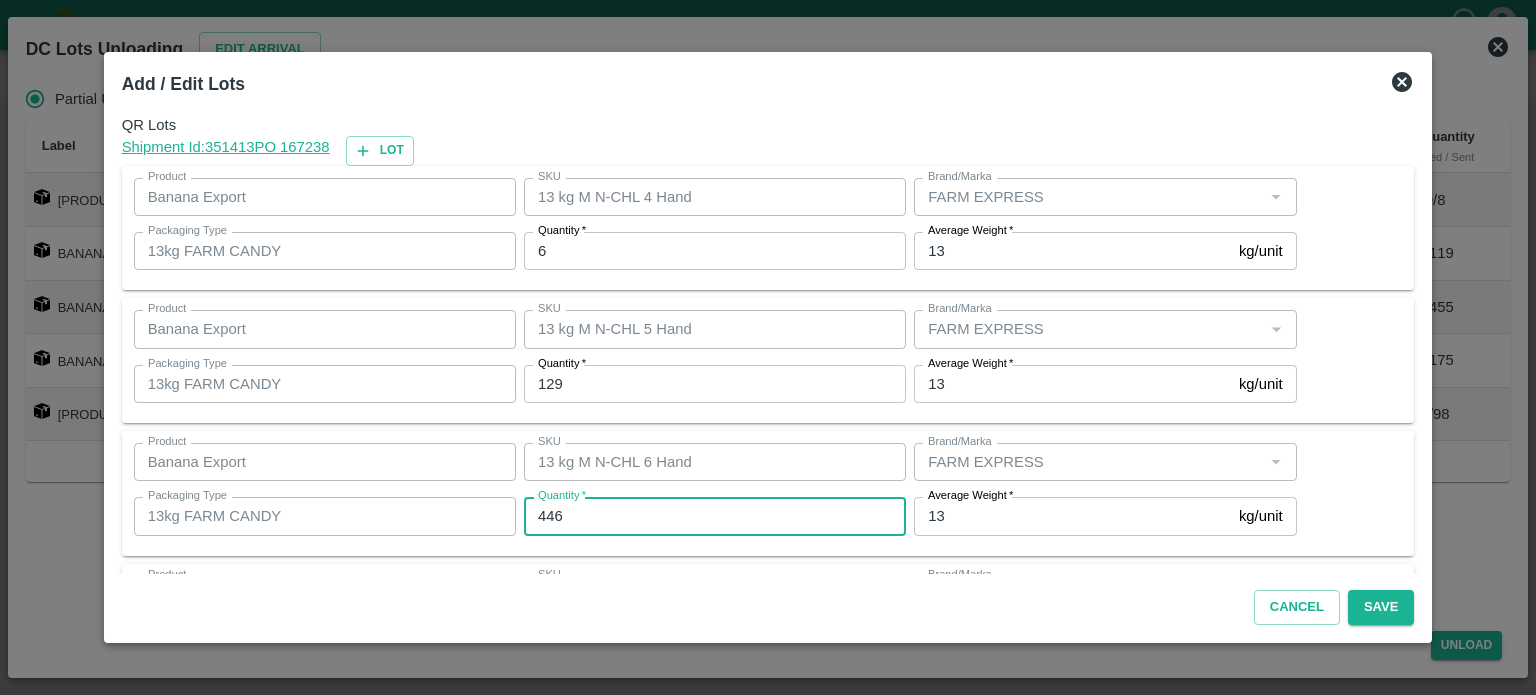 type on "446" 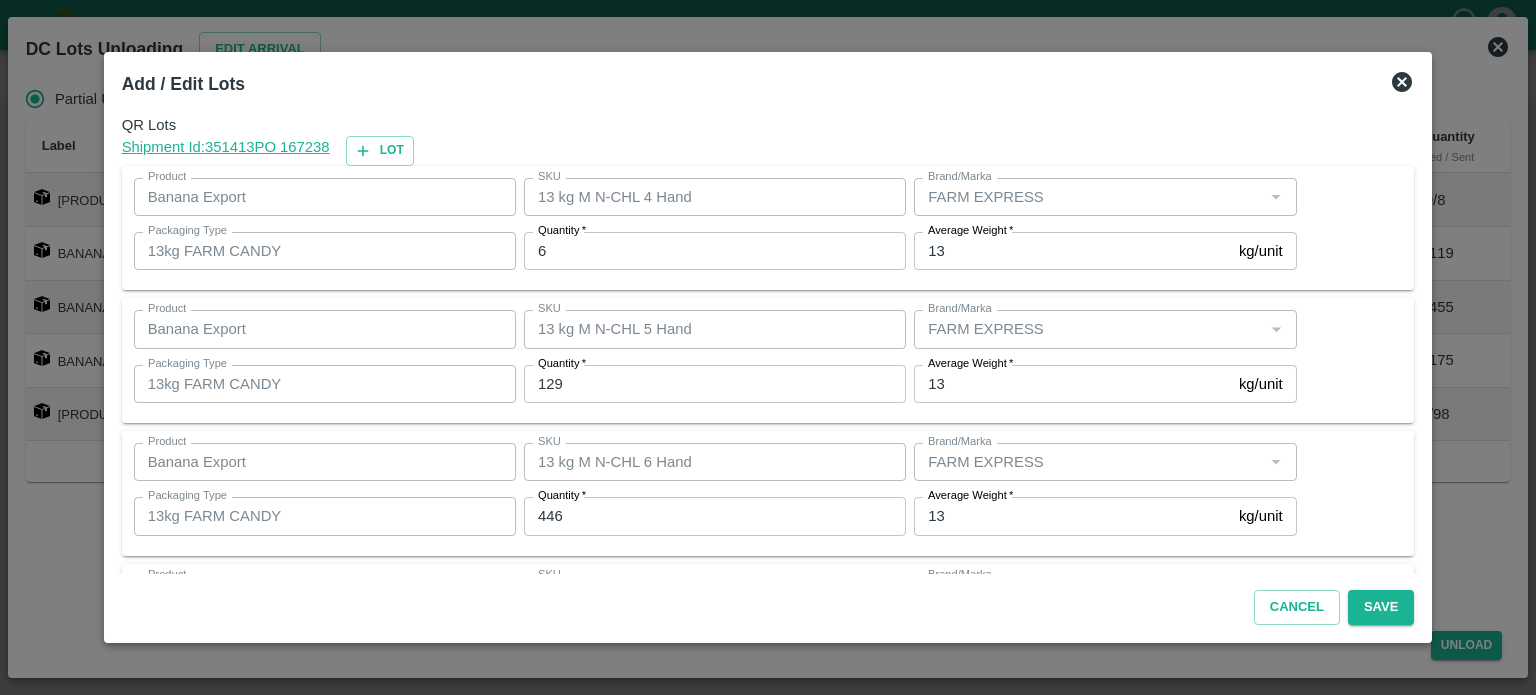 scroll, scrollTop: 262, scrollLeft: 0, axis: vertical 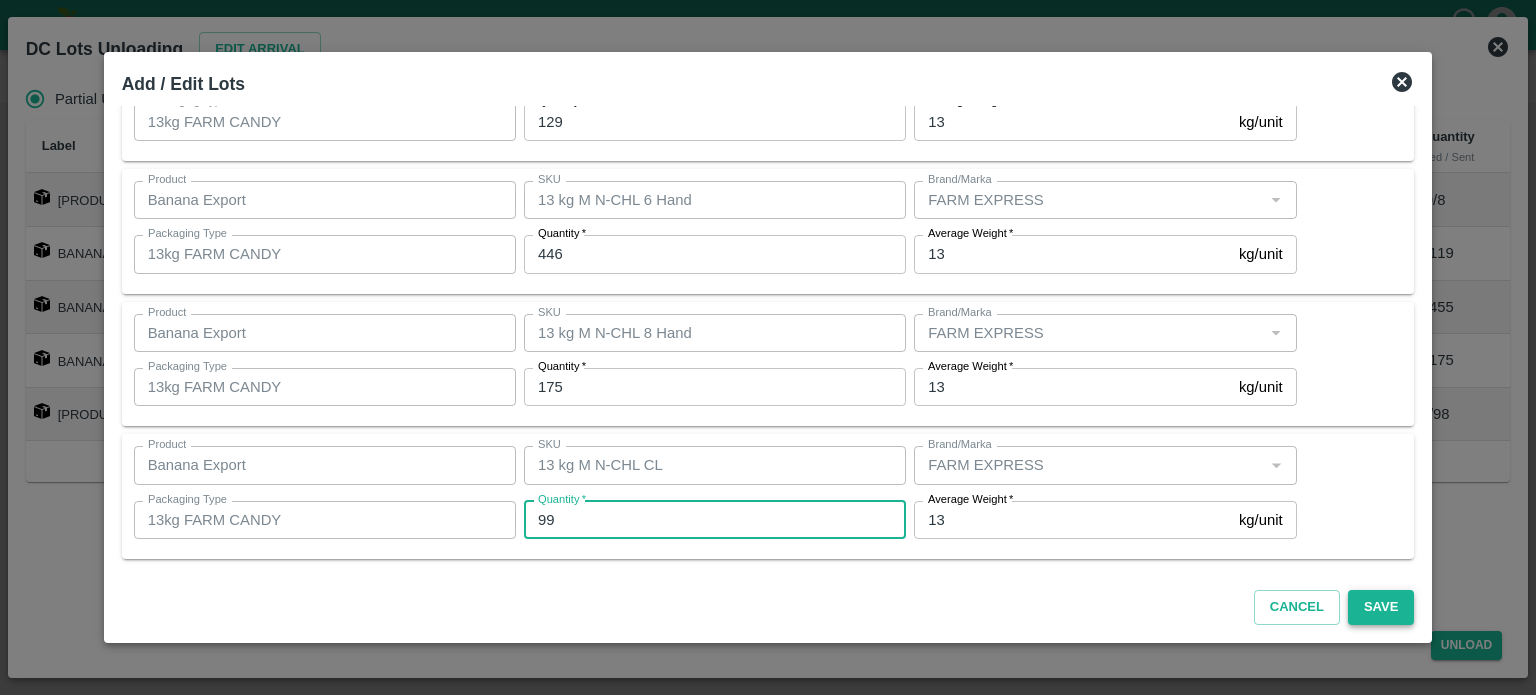 type on "99" 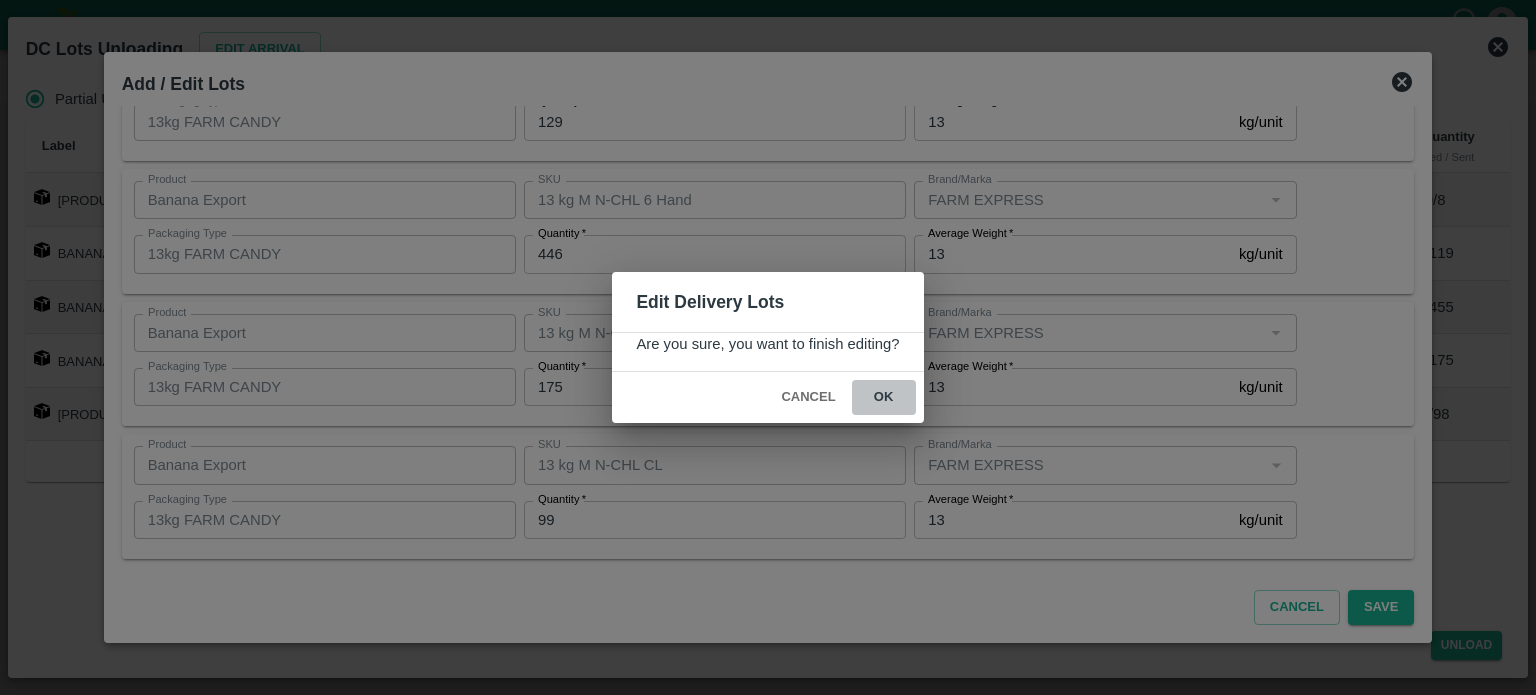 click on "ok" at bounding box center (884, 397) 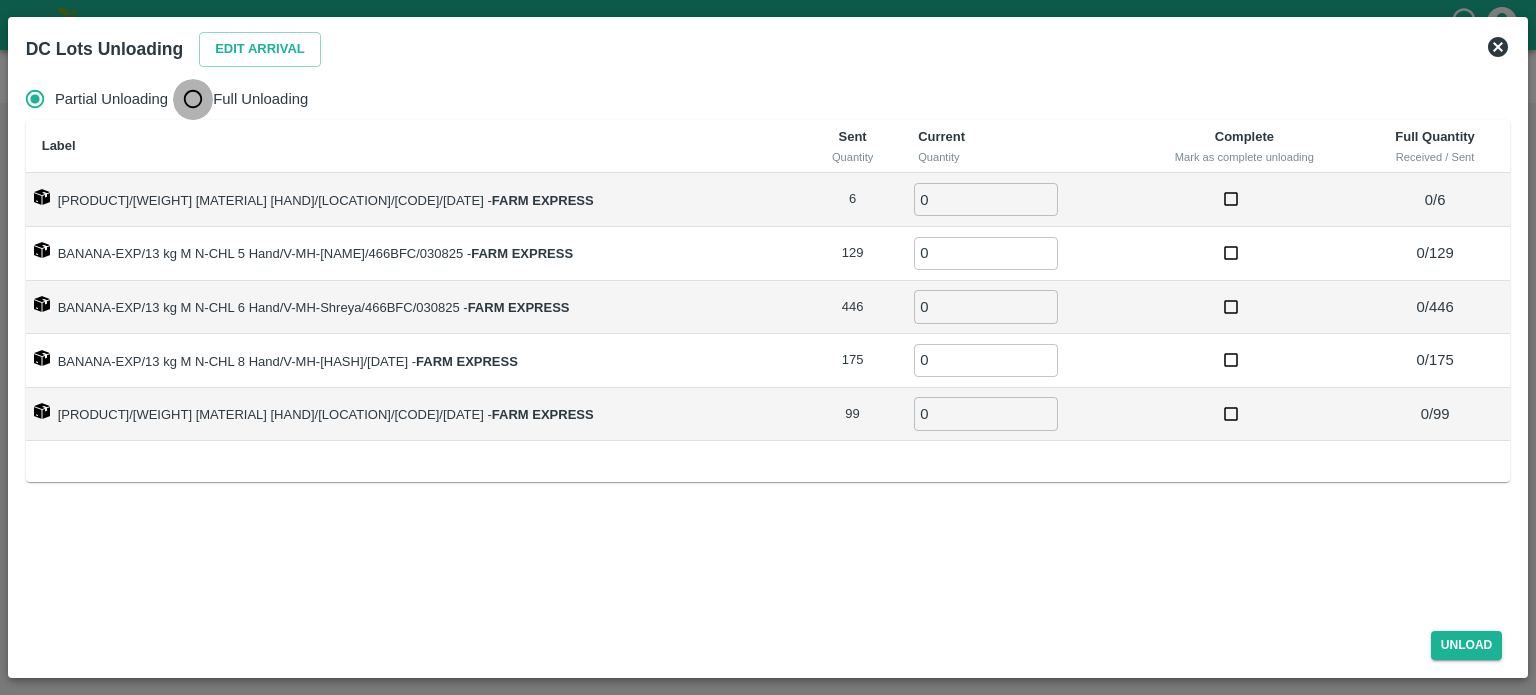 click on "Full Unloading" at bounding box center (193, 99) 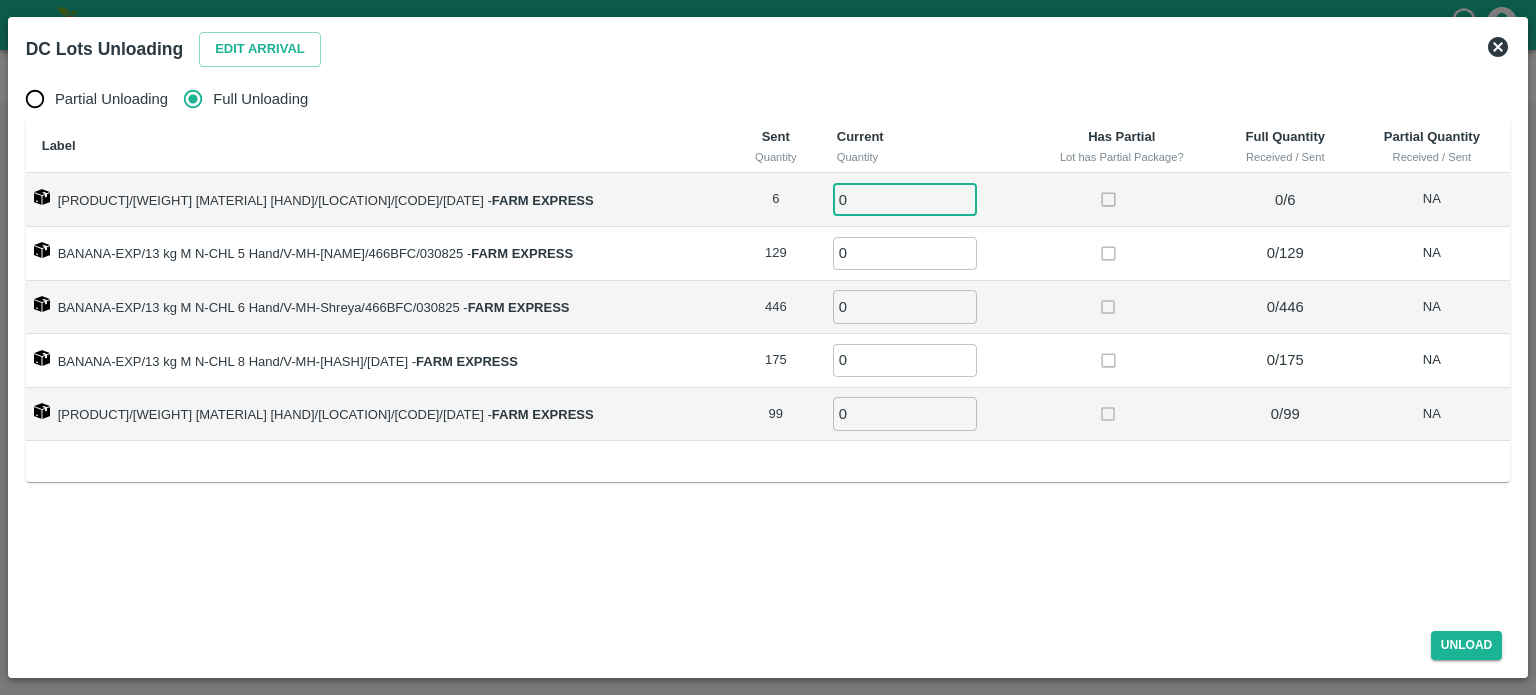 click on "0" at bounding box center (905, 199) 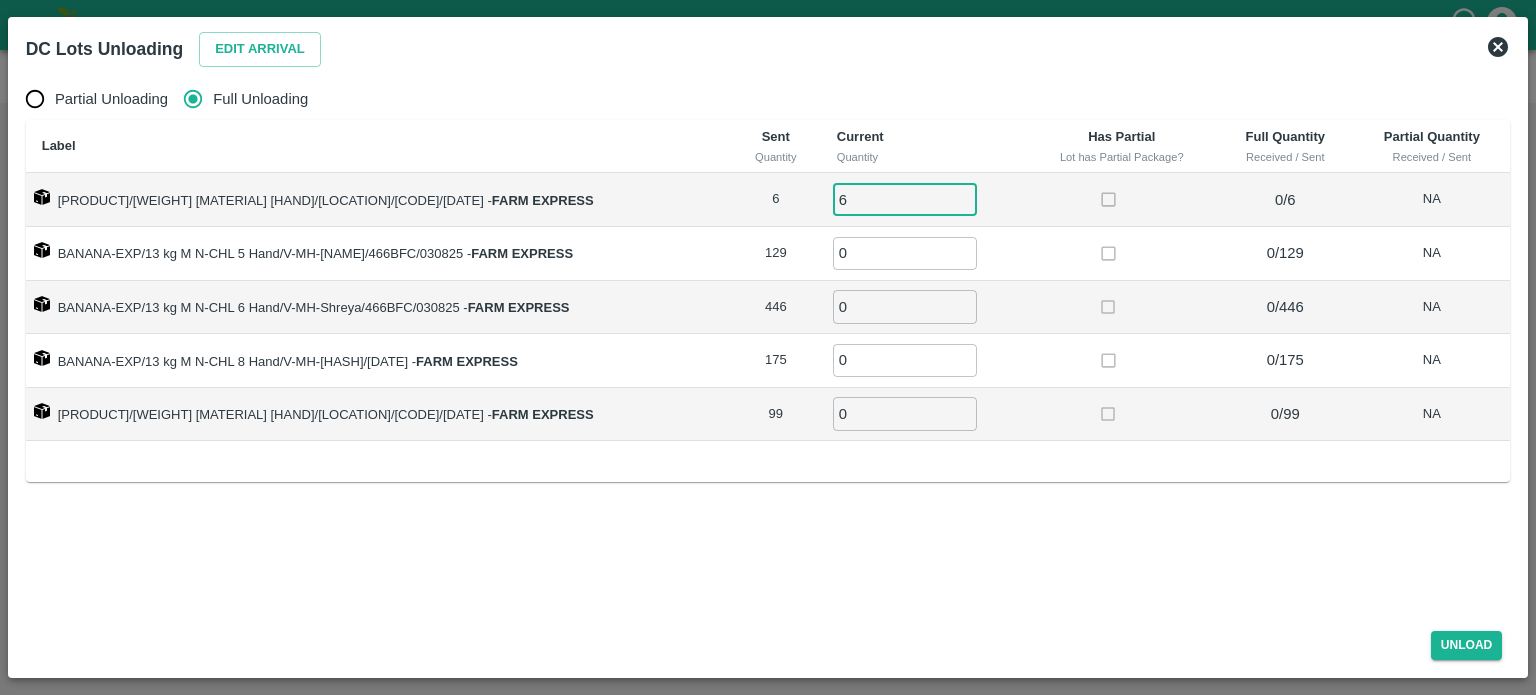 type on "6" 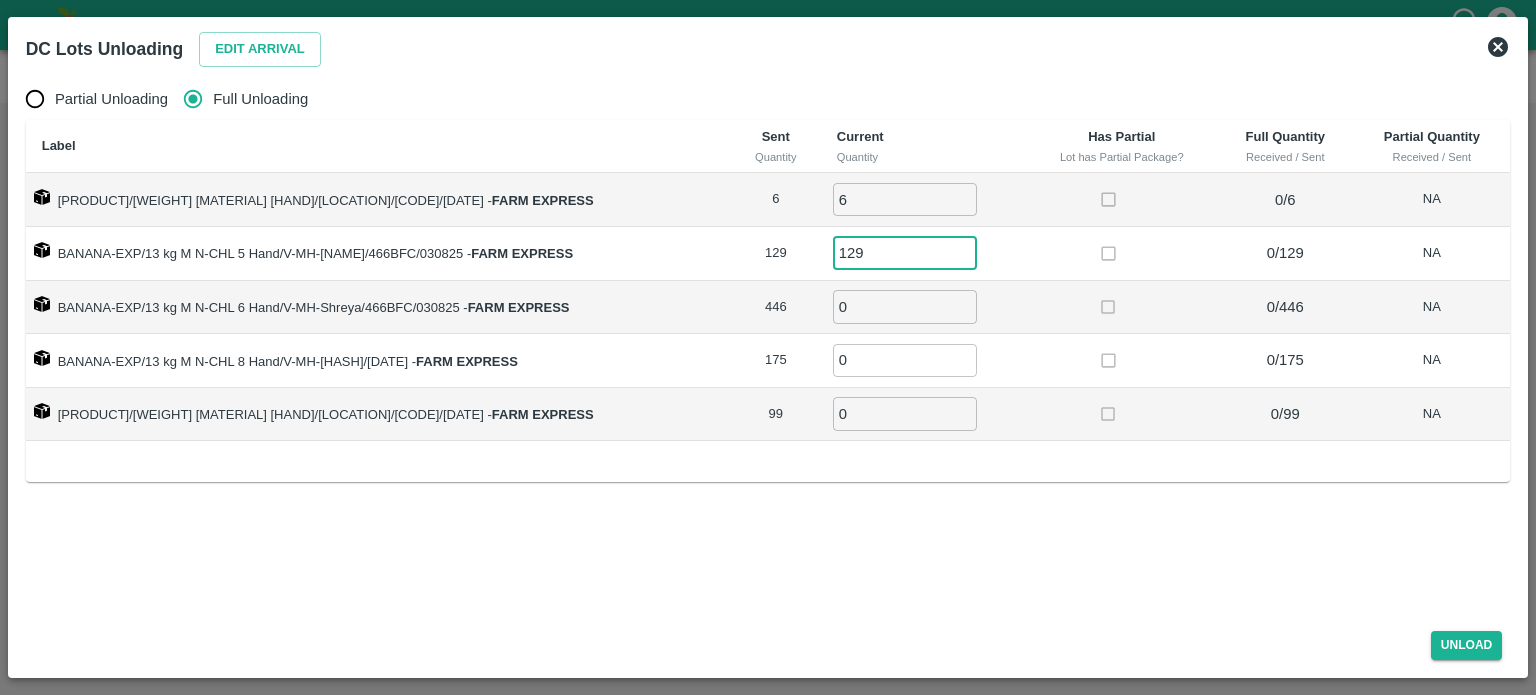 type on "129" 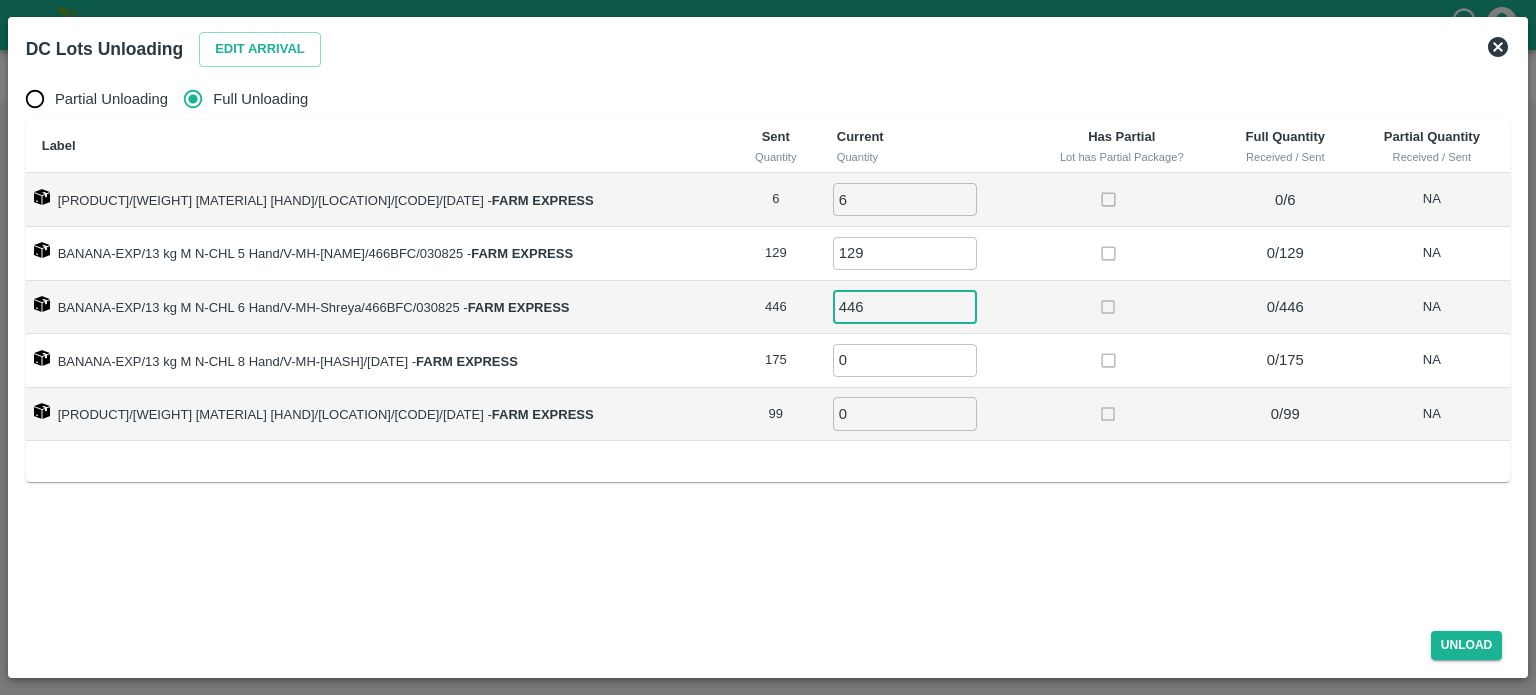 type on "446" 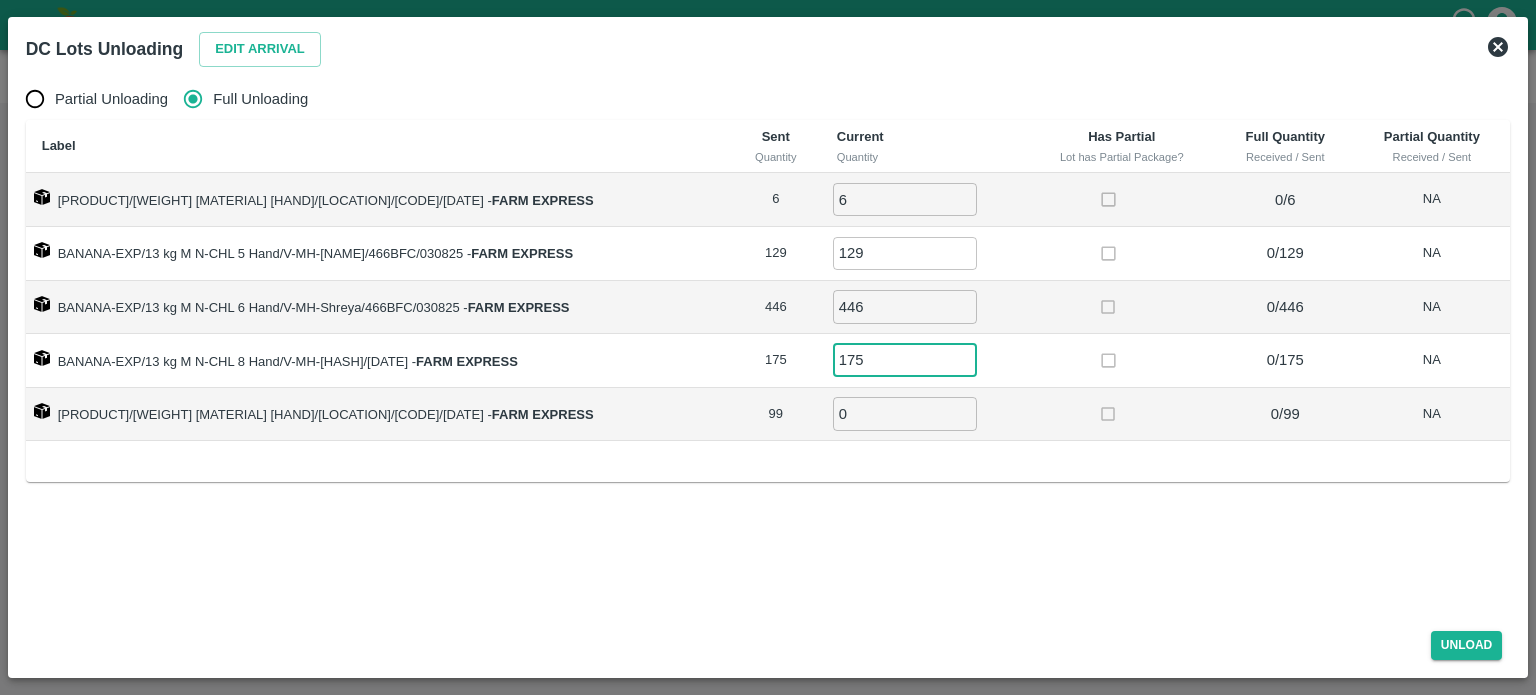 type on "175" 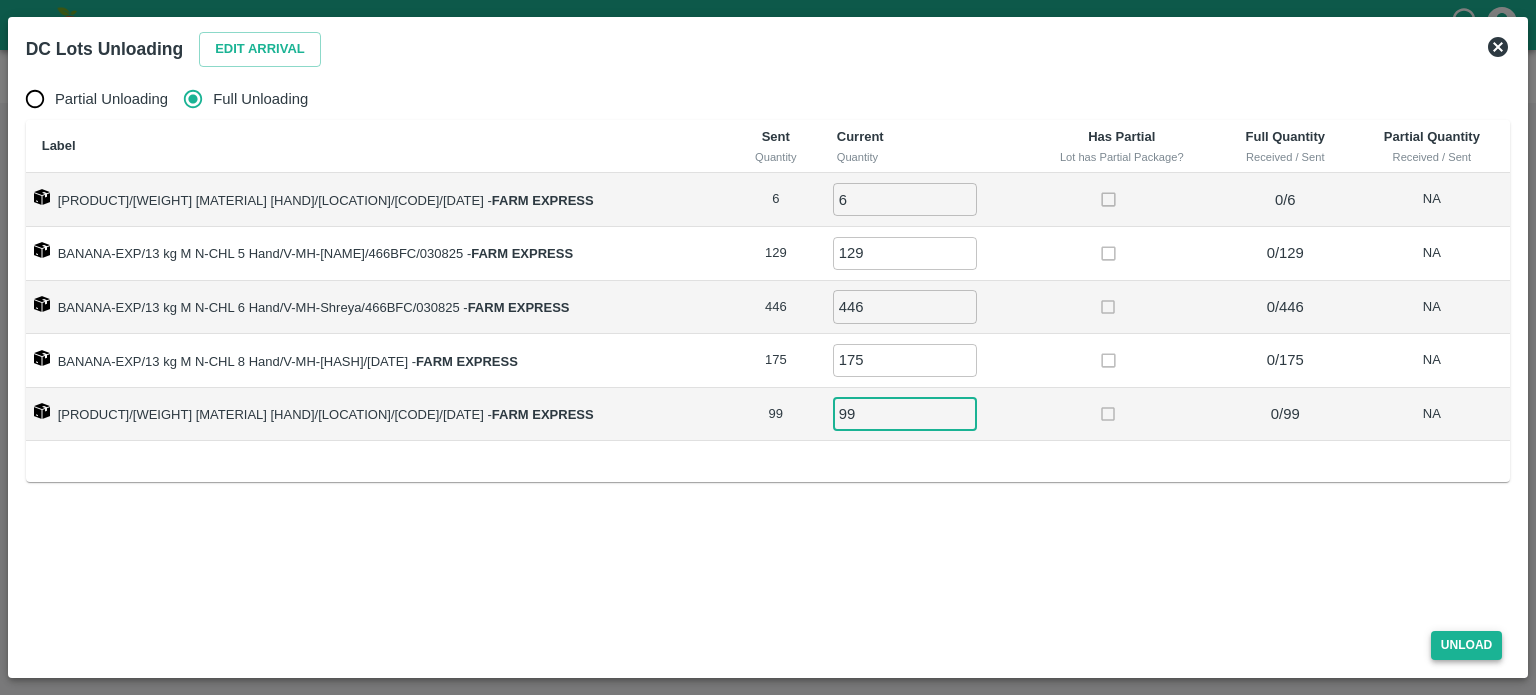 type on "99" 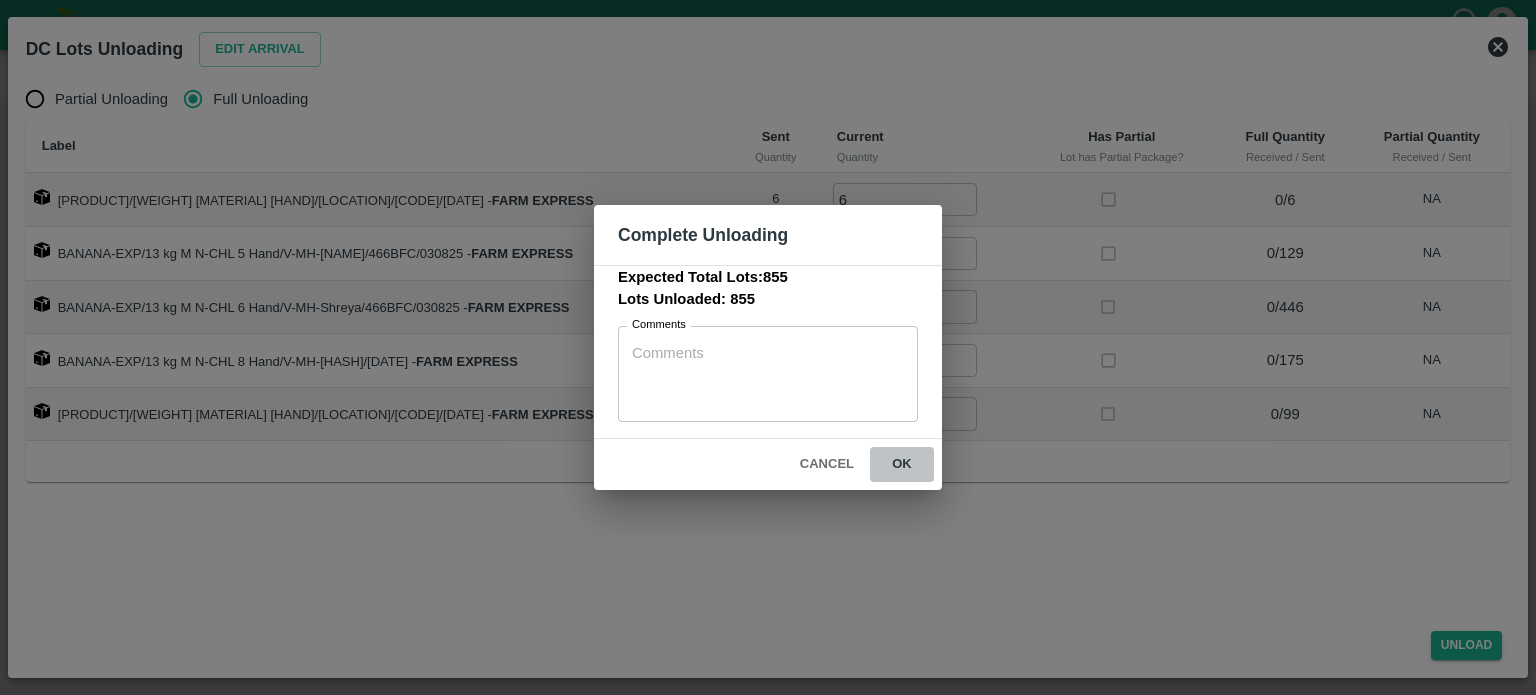 click on "ok" at bounding box center (902, 464) 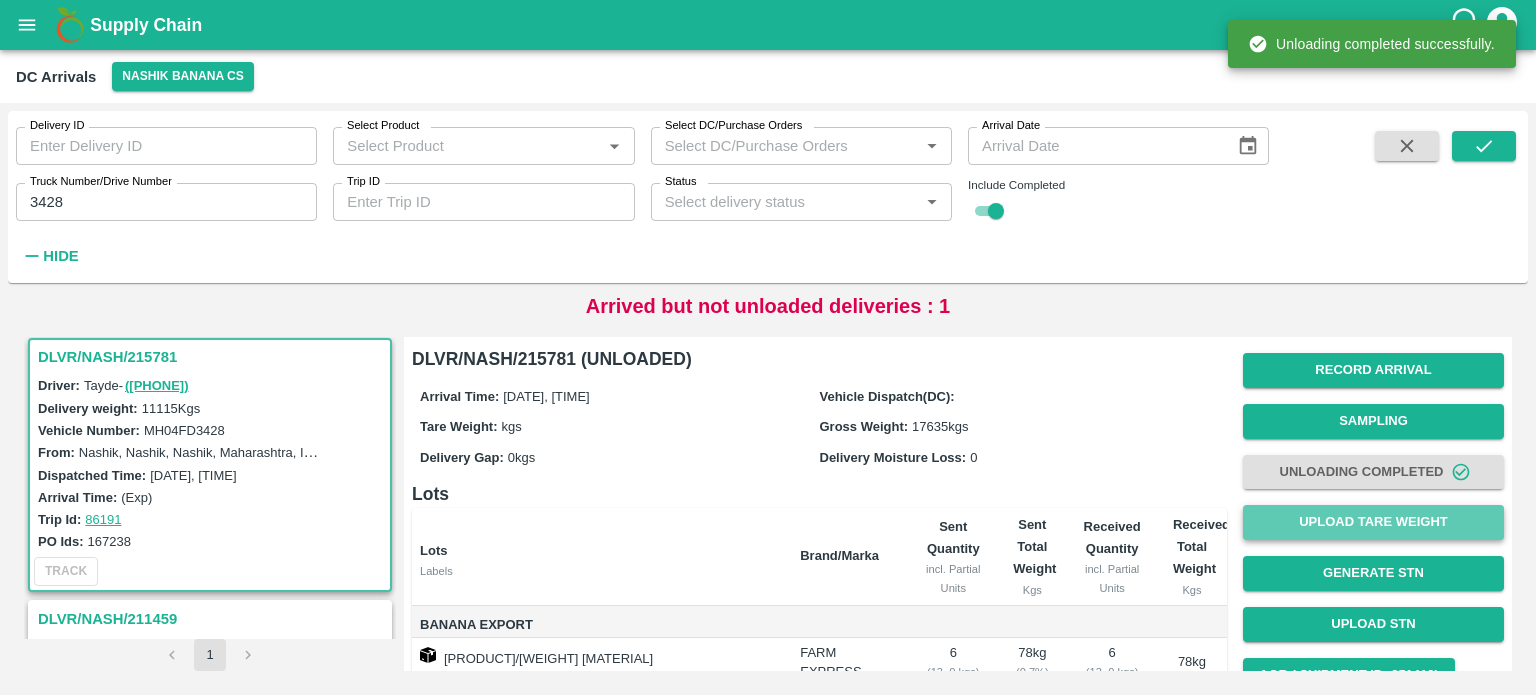 click on "Upload Tare Weight" at bounding box center (1373, 522) 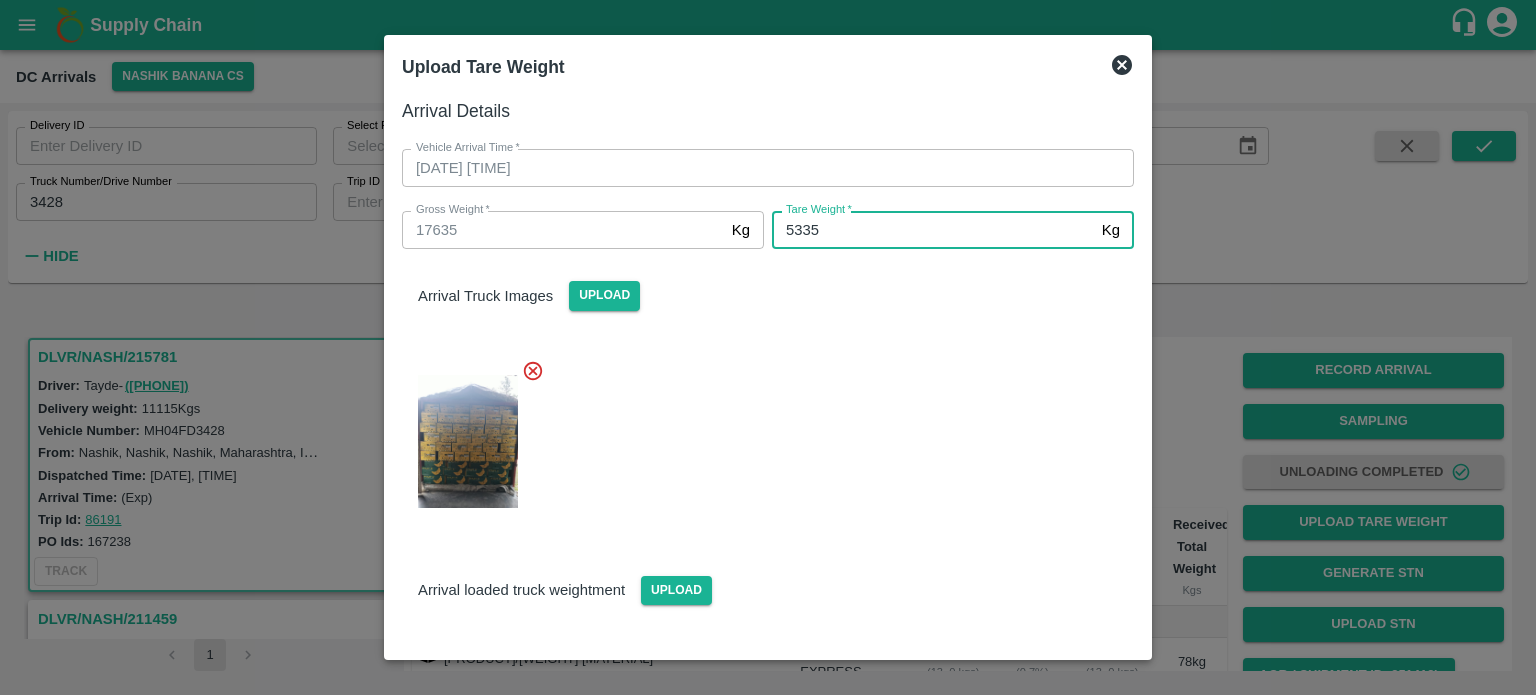 type on "5335" 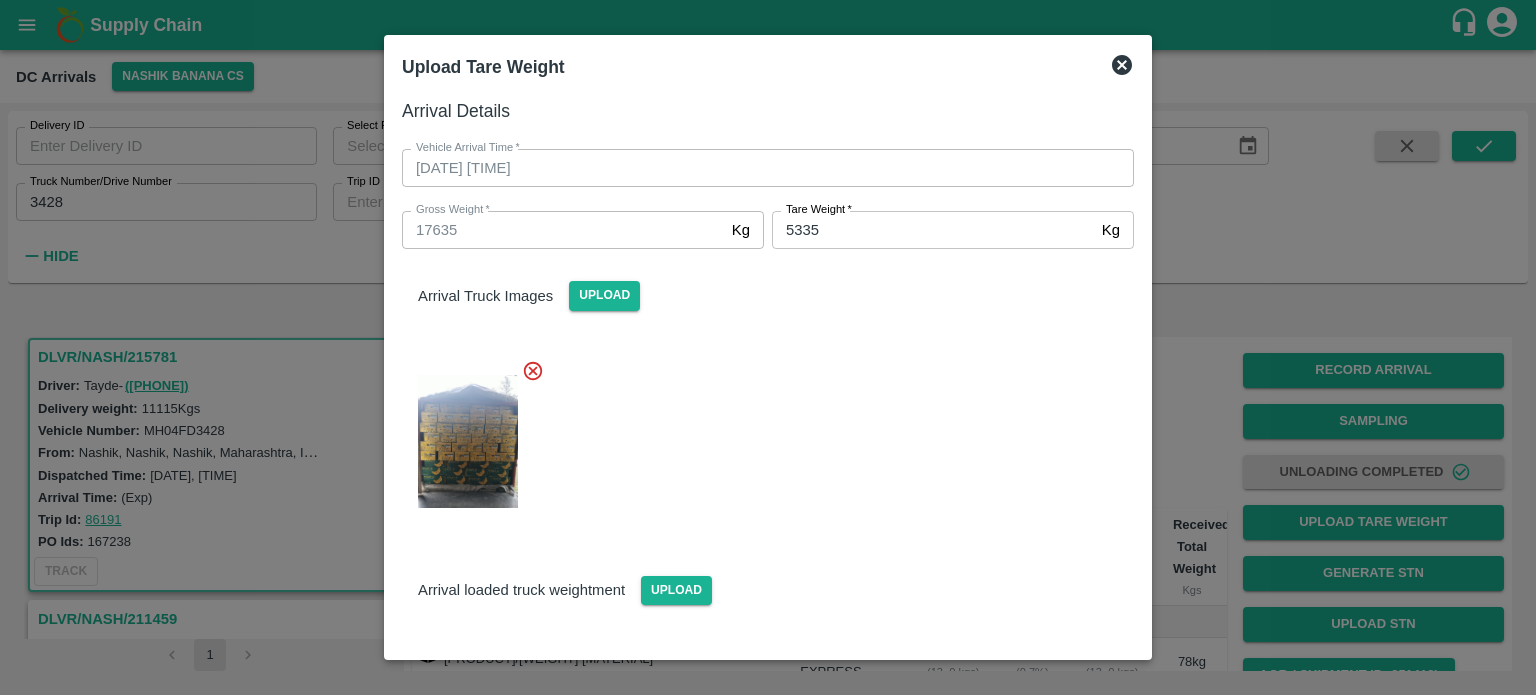 click at bounding box center [760, 435] 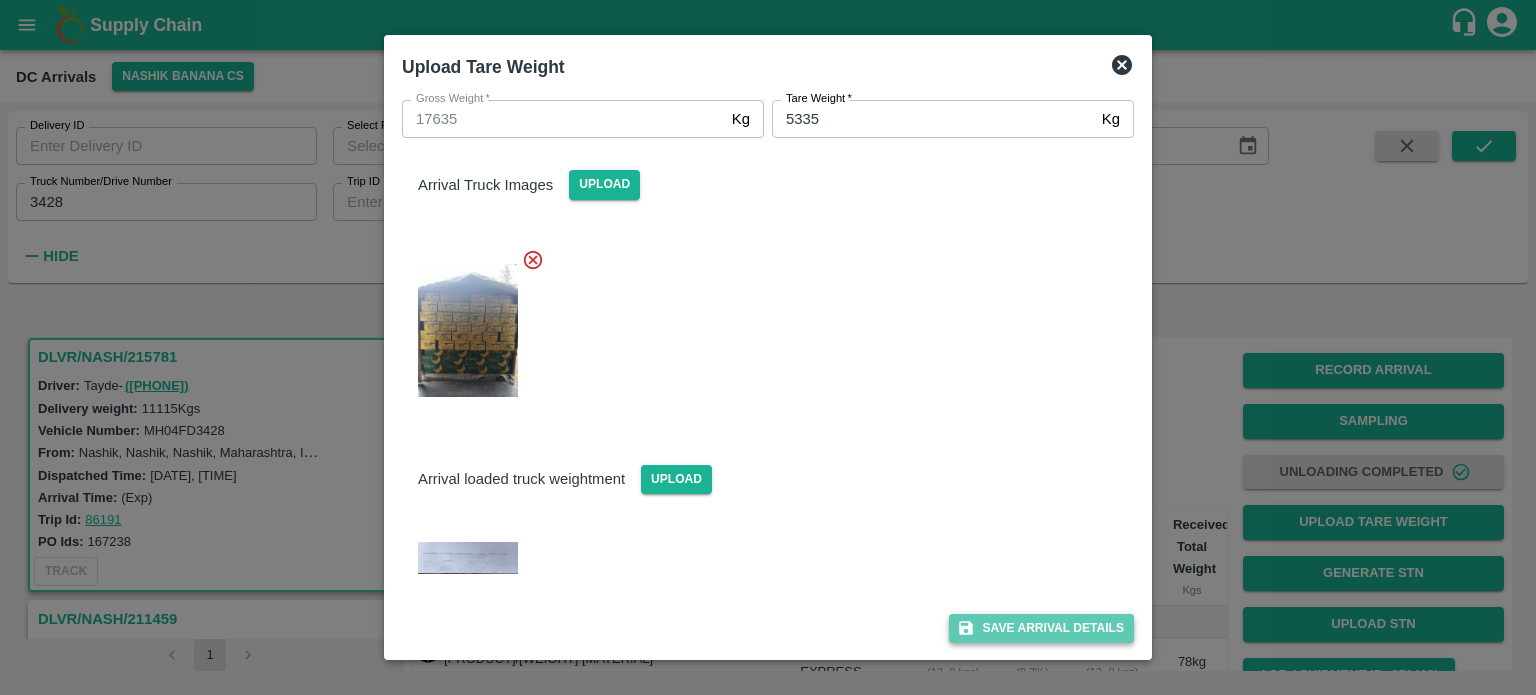 click on "Save Arrival Details" at bounding box center [1041, 628] 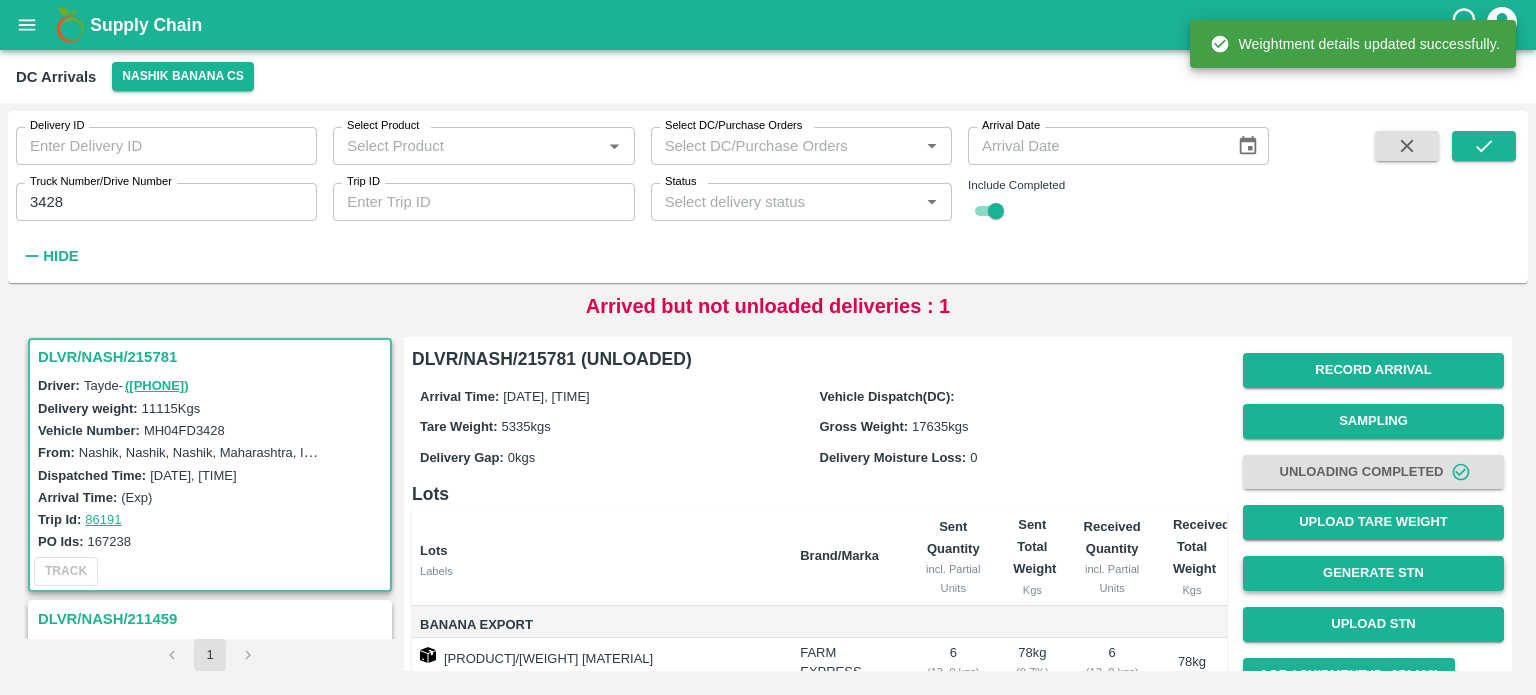 scroll, scrollTop: 184, scrollLeft: 0, axis: vertical 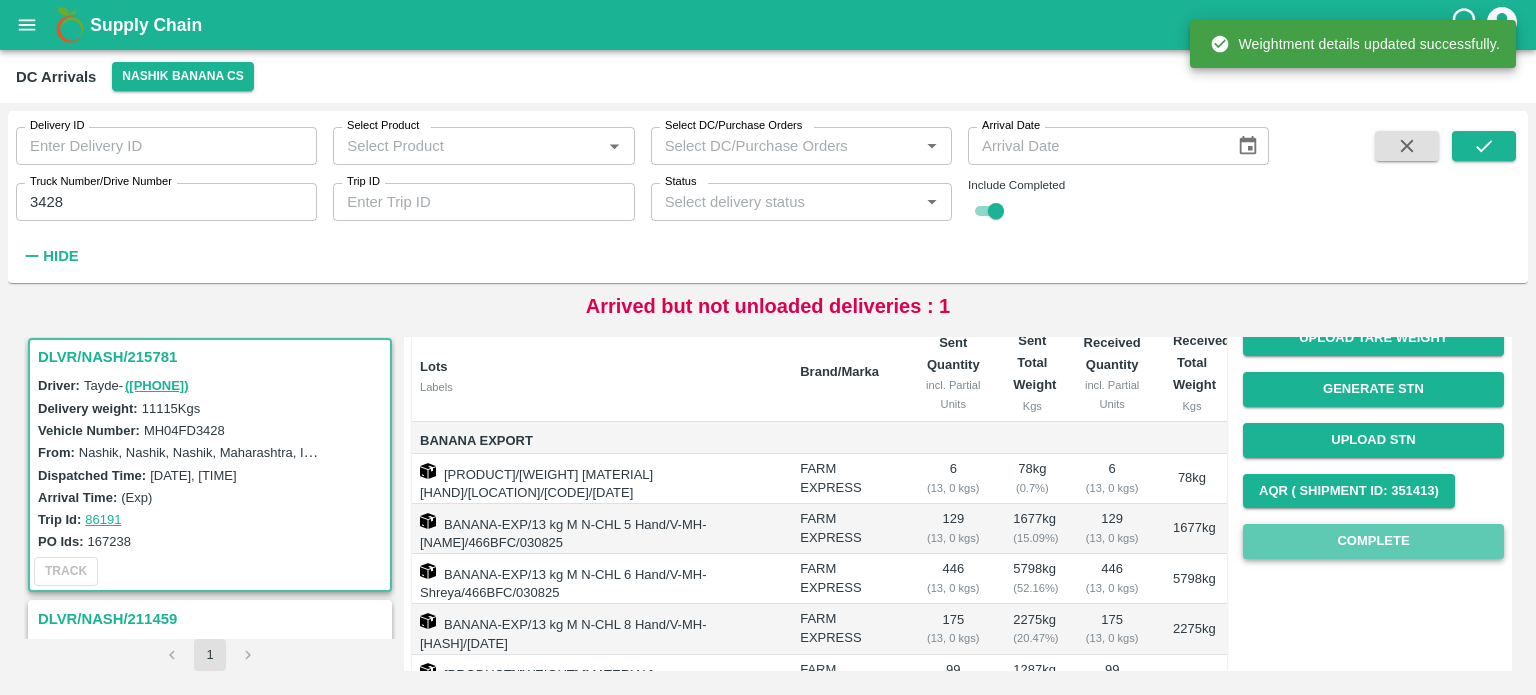 click on "Complete" at bounding box center (1373, 541) 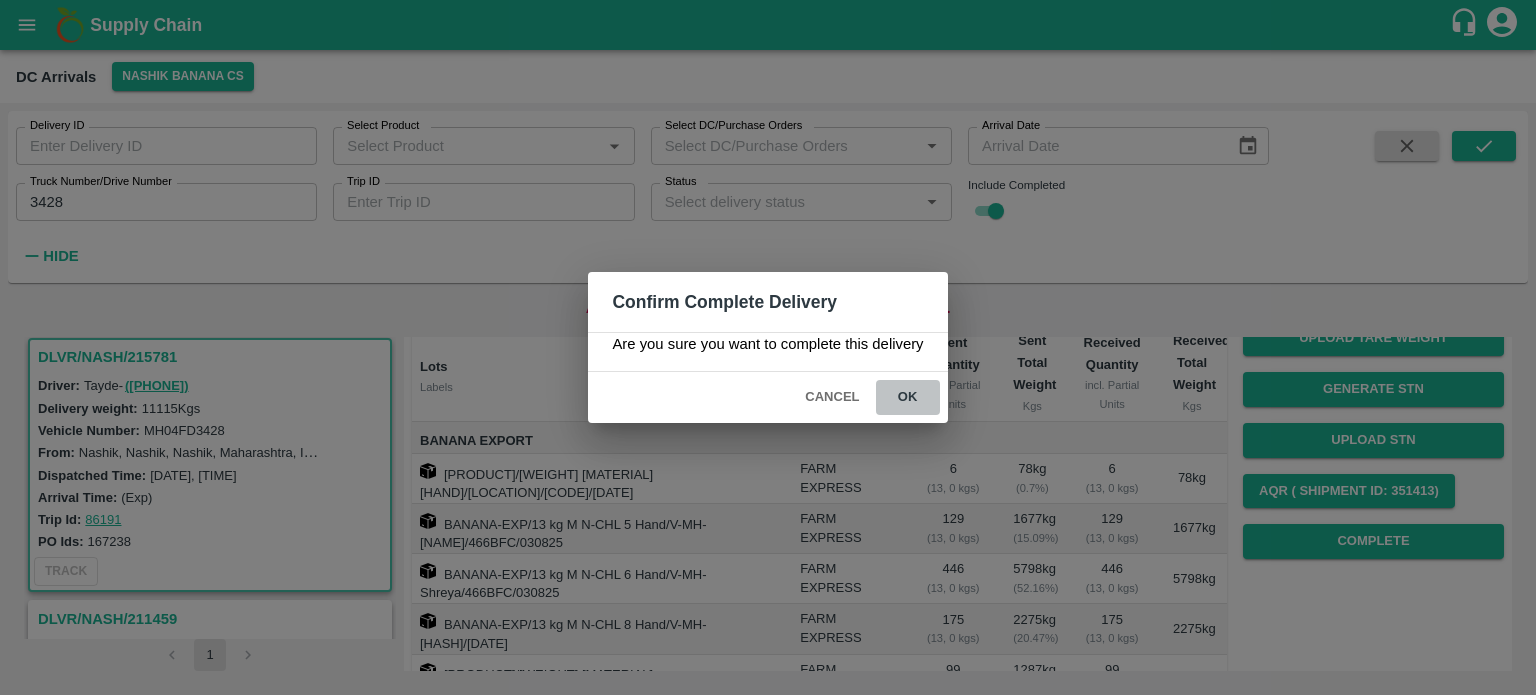 click on "ok" at bounding box center (908, 397) 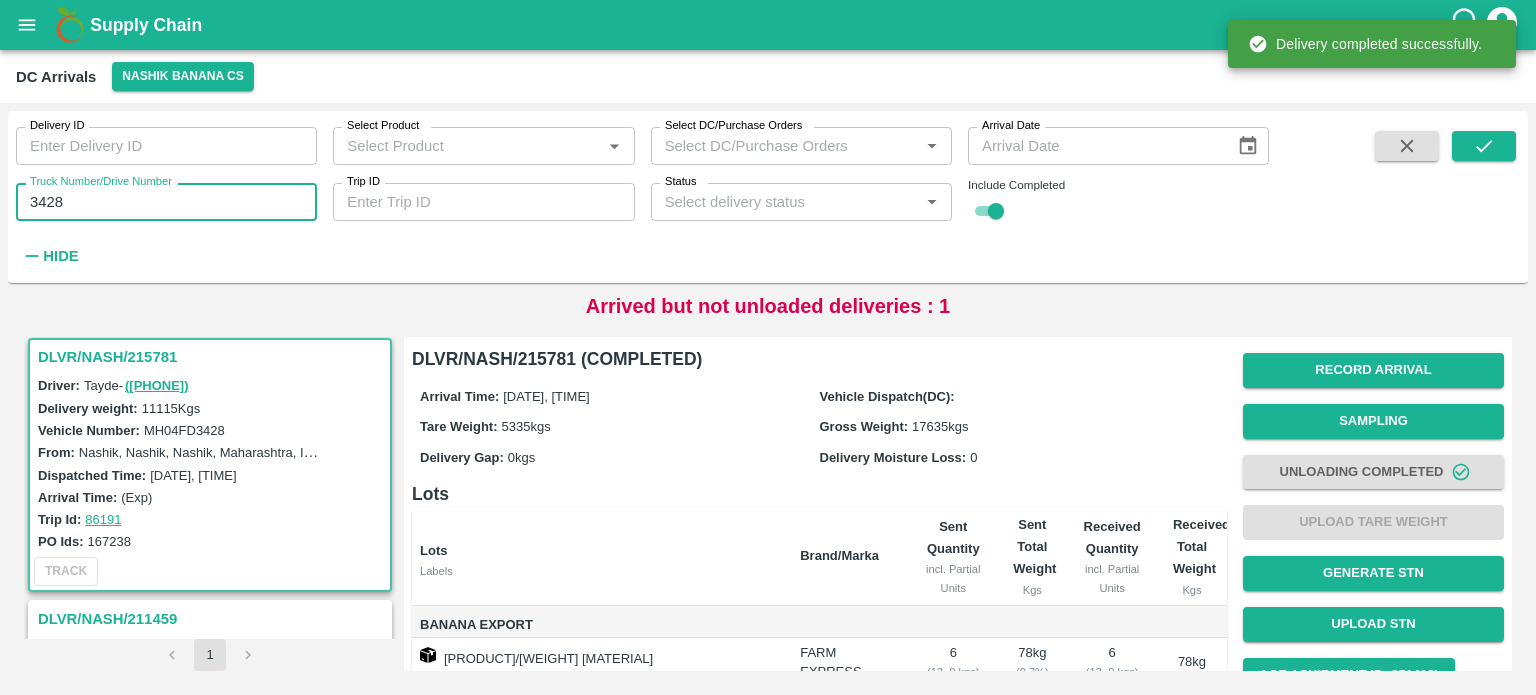 click on "3428" at bounding box center [166, 202] 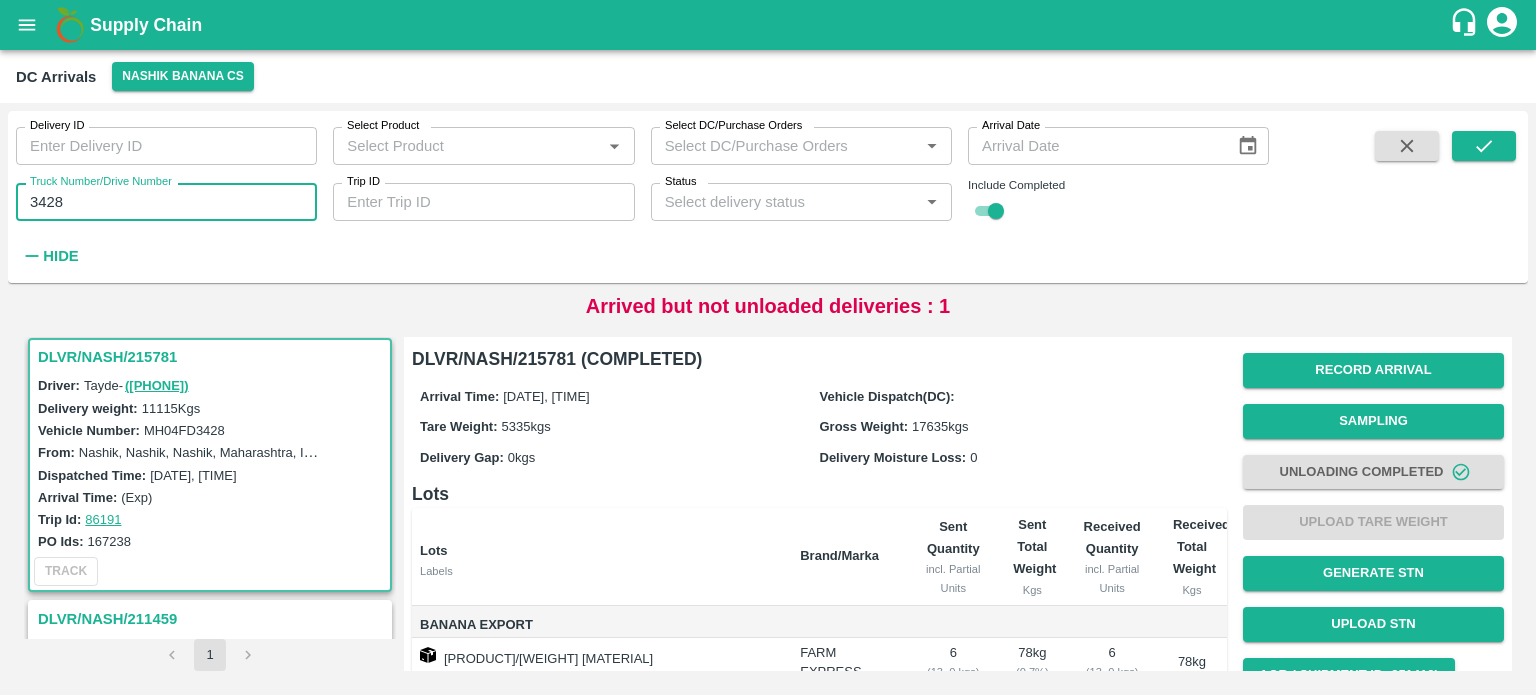click on "3428" at bounding box center [166, 202] 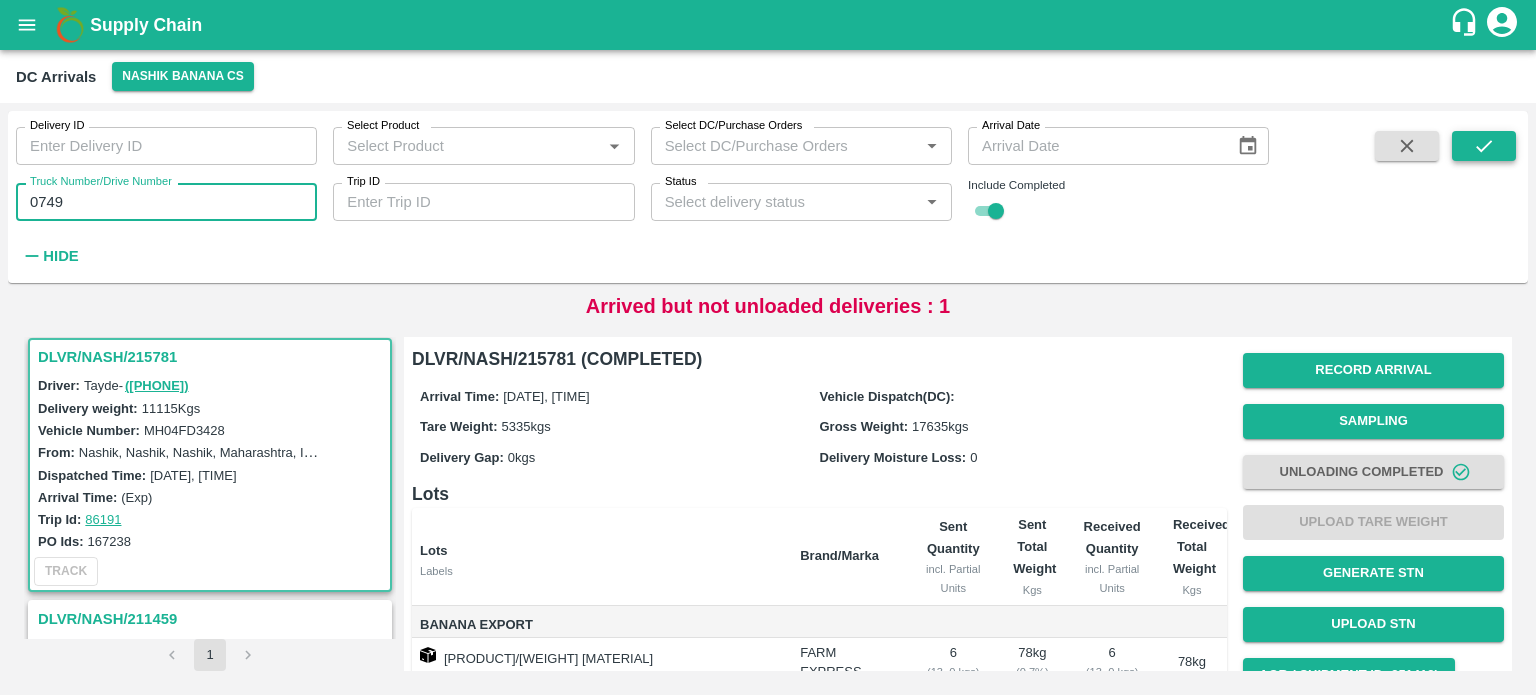 type on "0749" 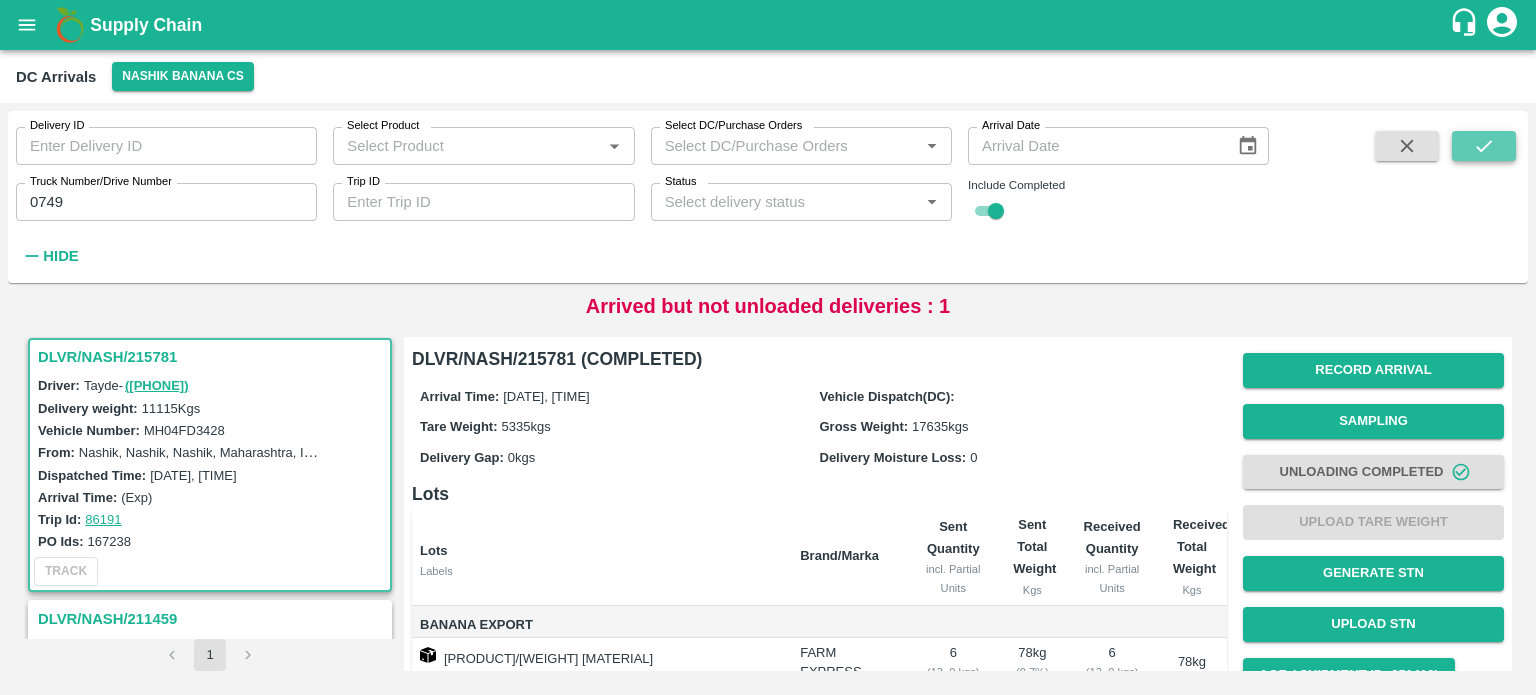 click at bounding box center (1484, 146) 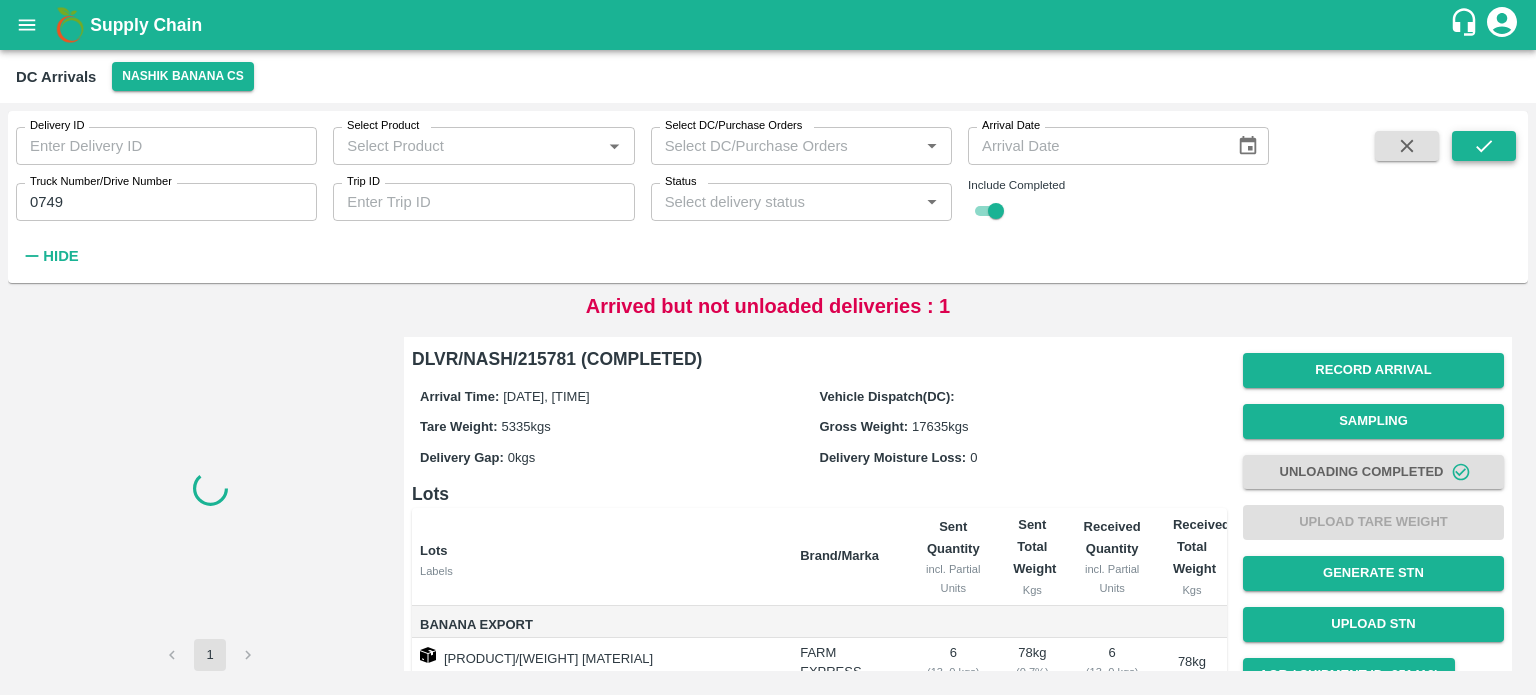 scroll, scrollTop: 0, scrollLeft: 0, axis: both 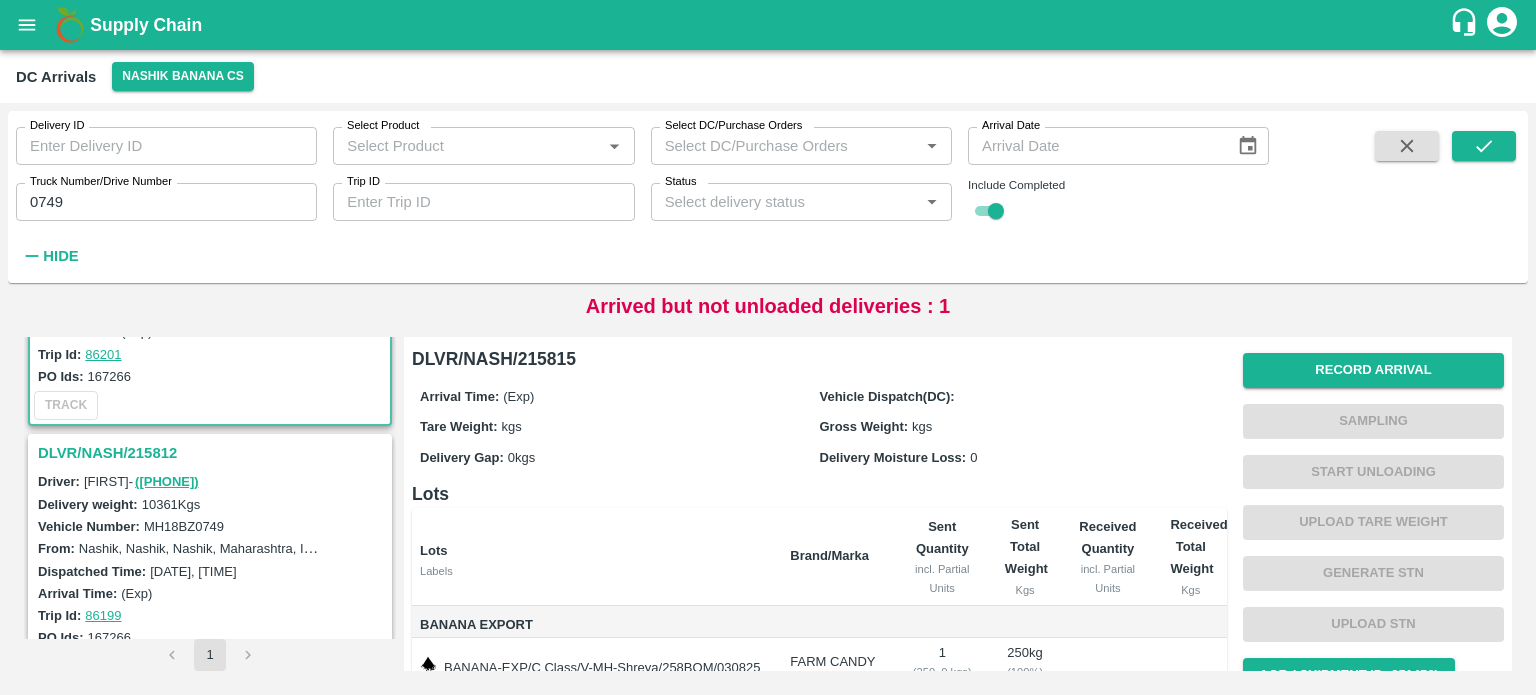 click on "DLVR/NASH/215812" at bounding box center [213, 453] 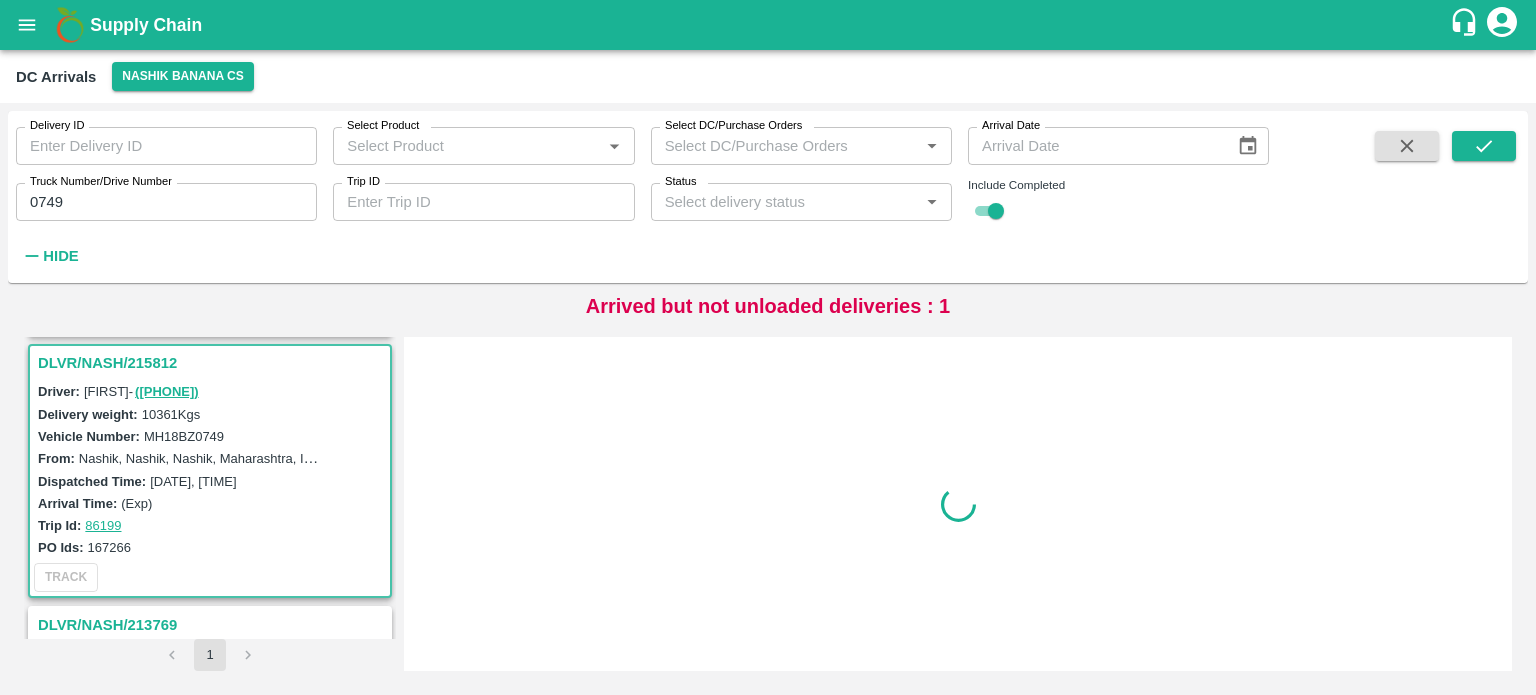 scroll, scrollTop: 268, scrollLeft: 0, axis: vertical 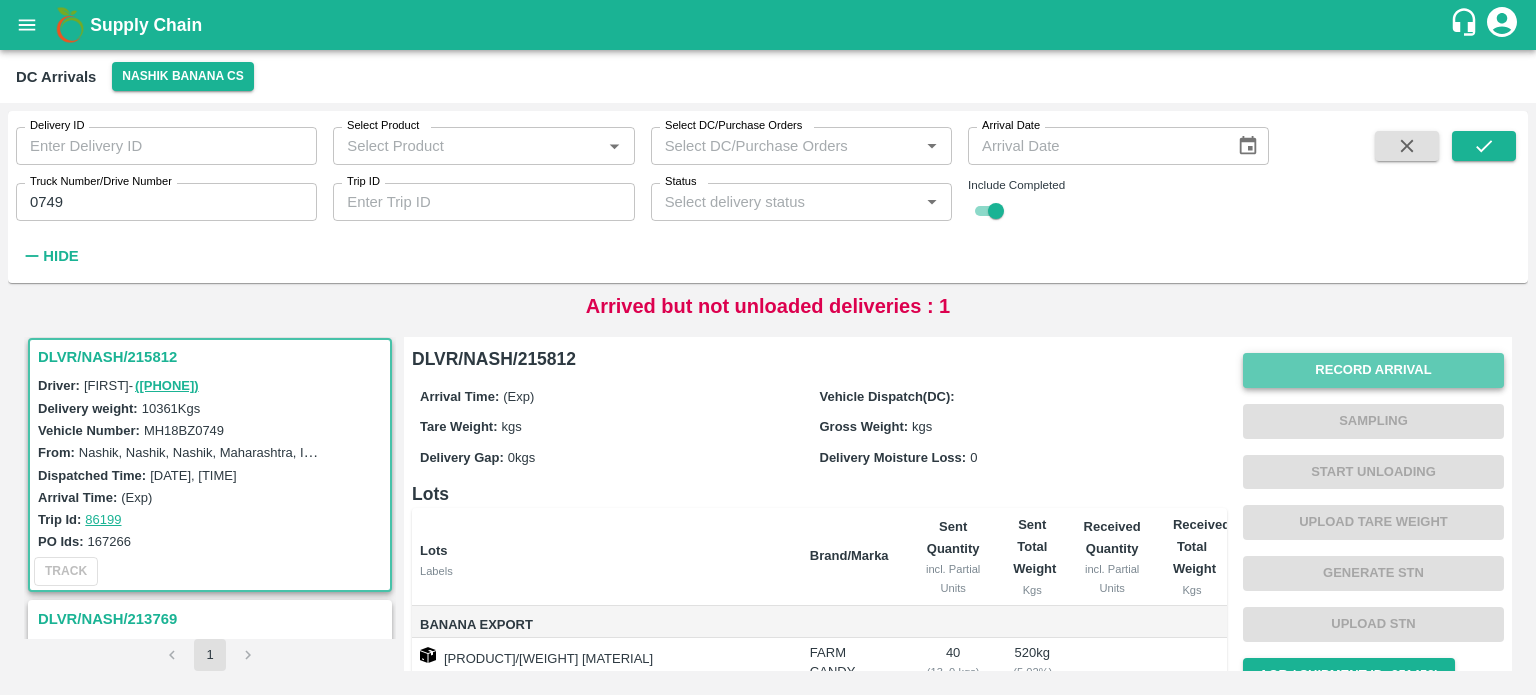 click on "Record Arrival" at bounding box center [1373, 370] 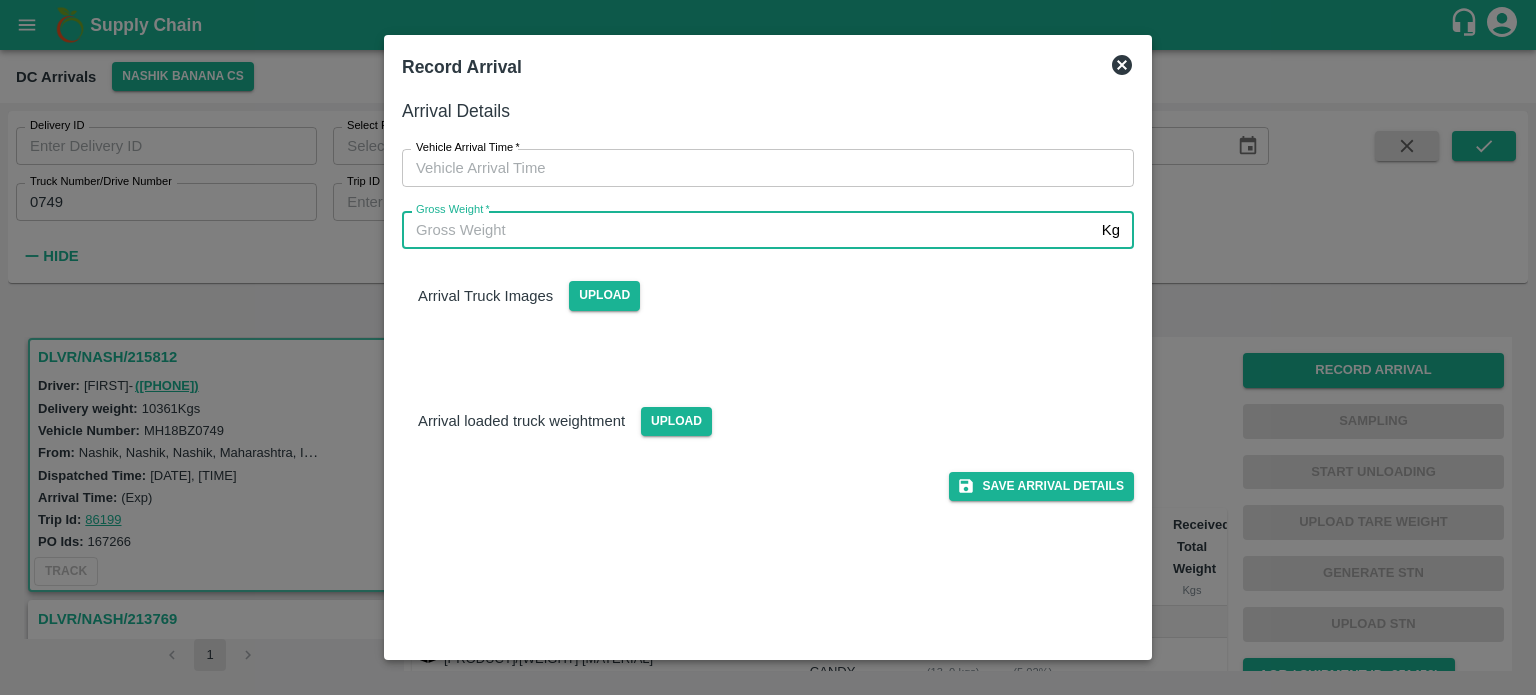 click on "Gross Weight   *" at bounding box center (748, 230) 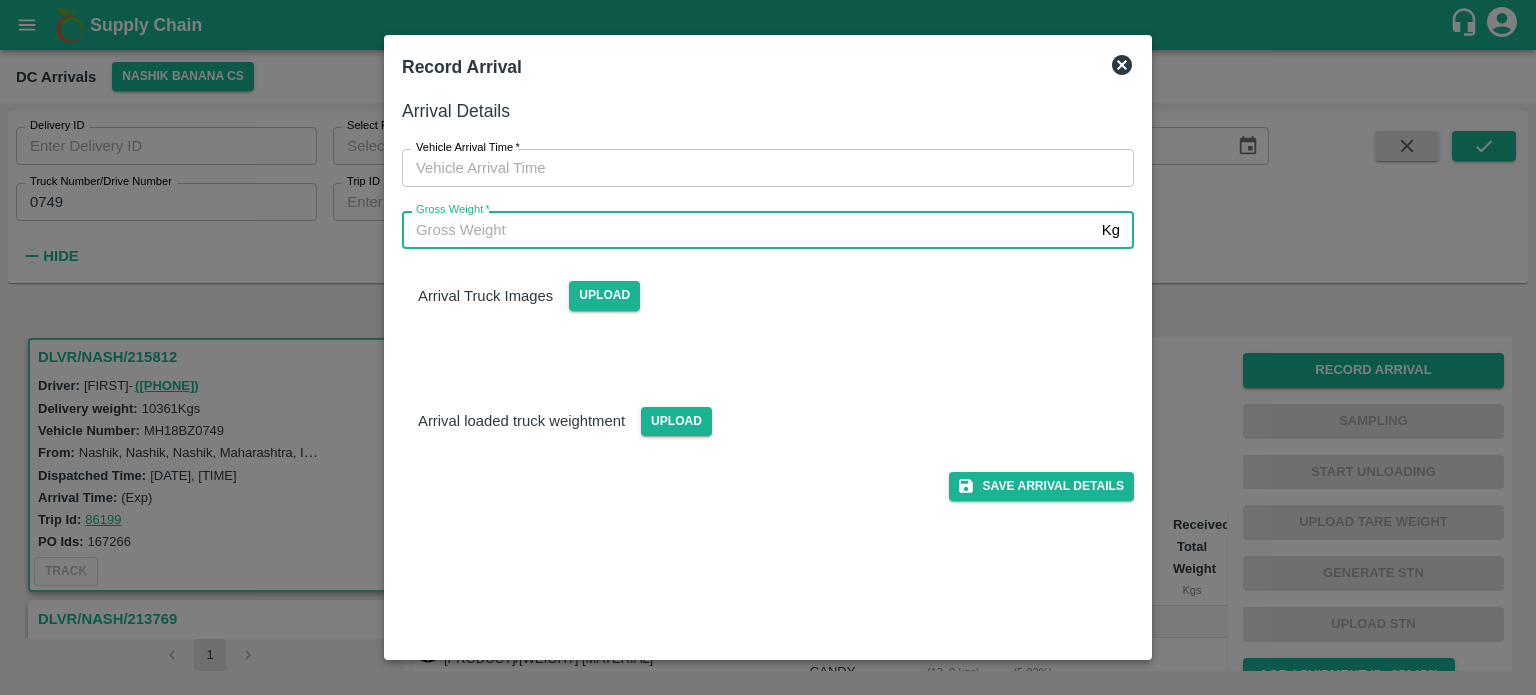 type on "[NUMBER]" 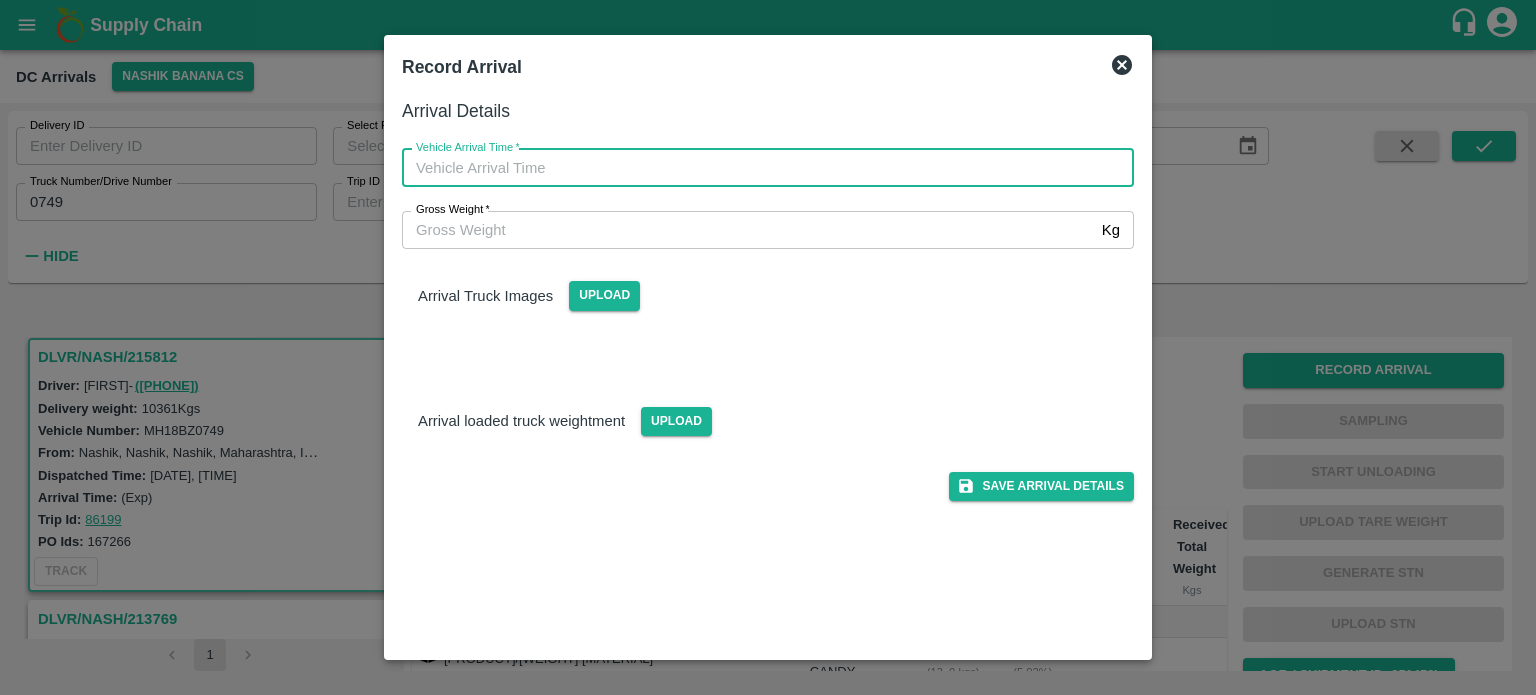 type on "DD/MM/YYYY hh:mm aa" 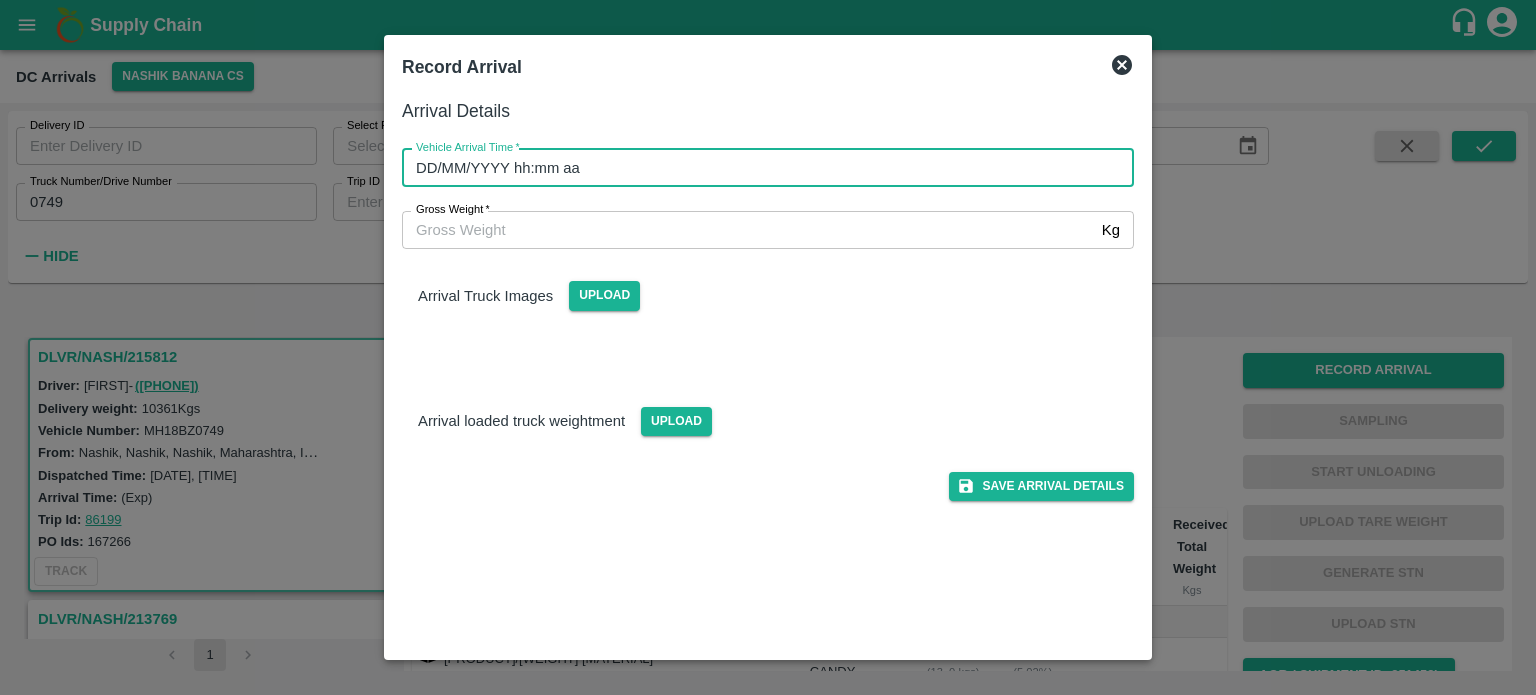 click on "DD/MM/YYYY hh:mm aa" at bounding box center (761, 168) 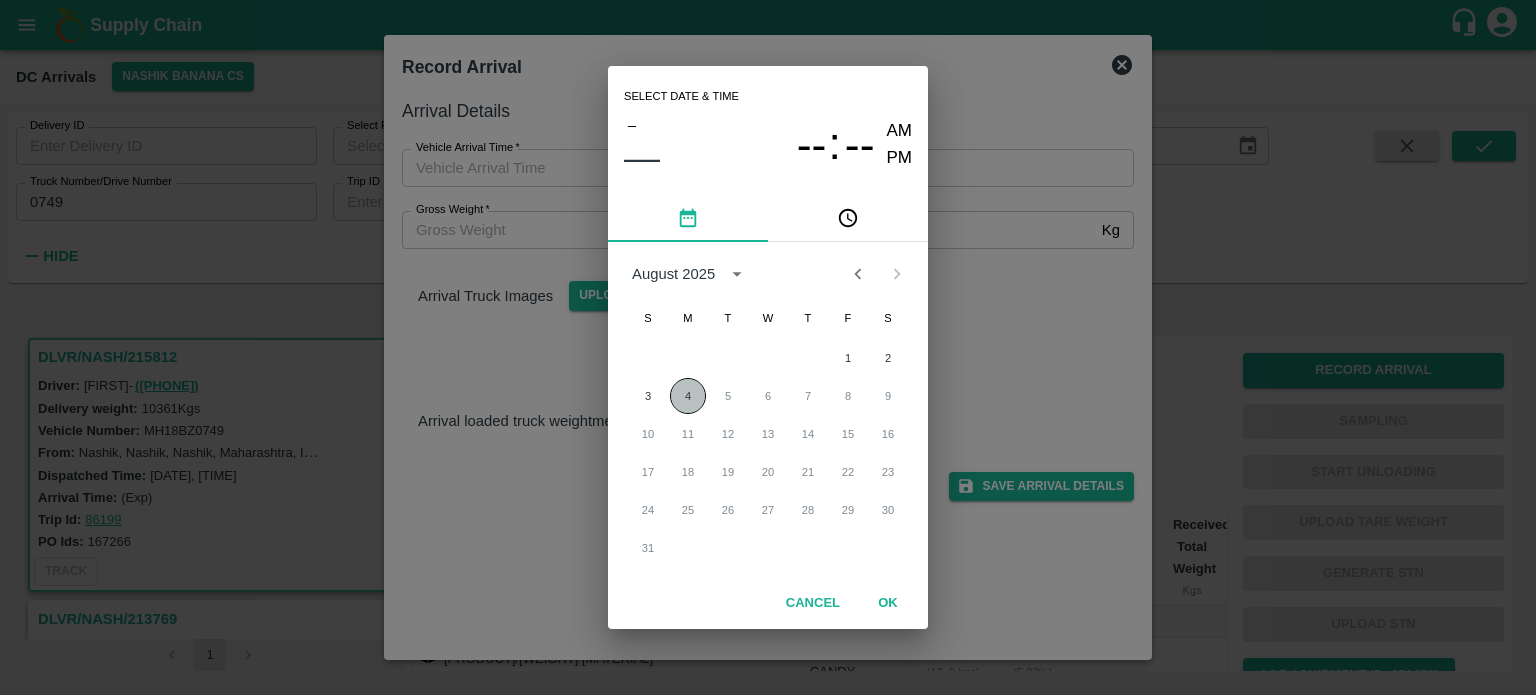 click on "4" at bounding box center [688, 396] 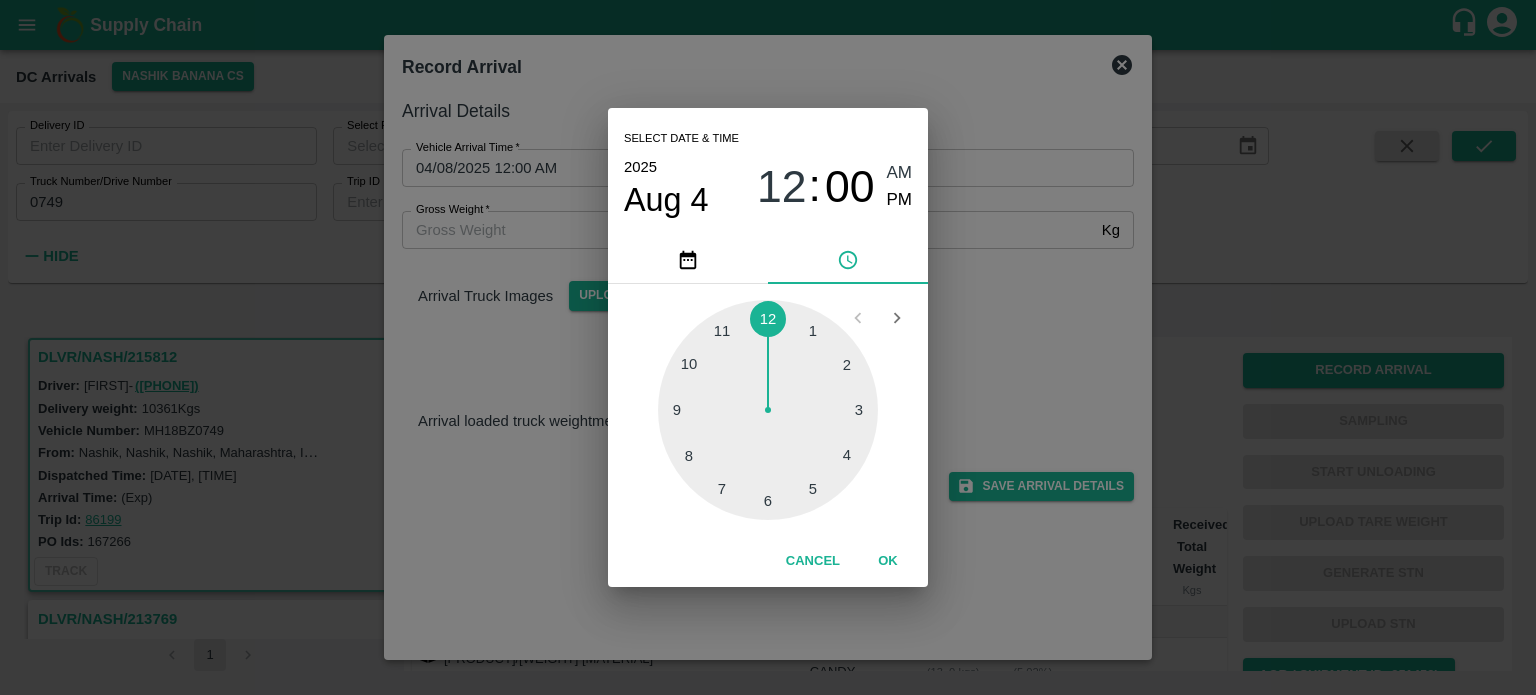 click at bounding box center [768, 410] 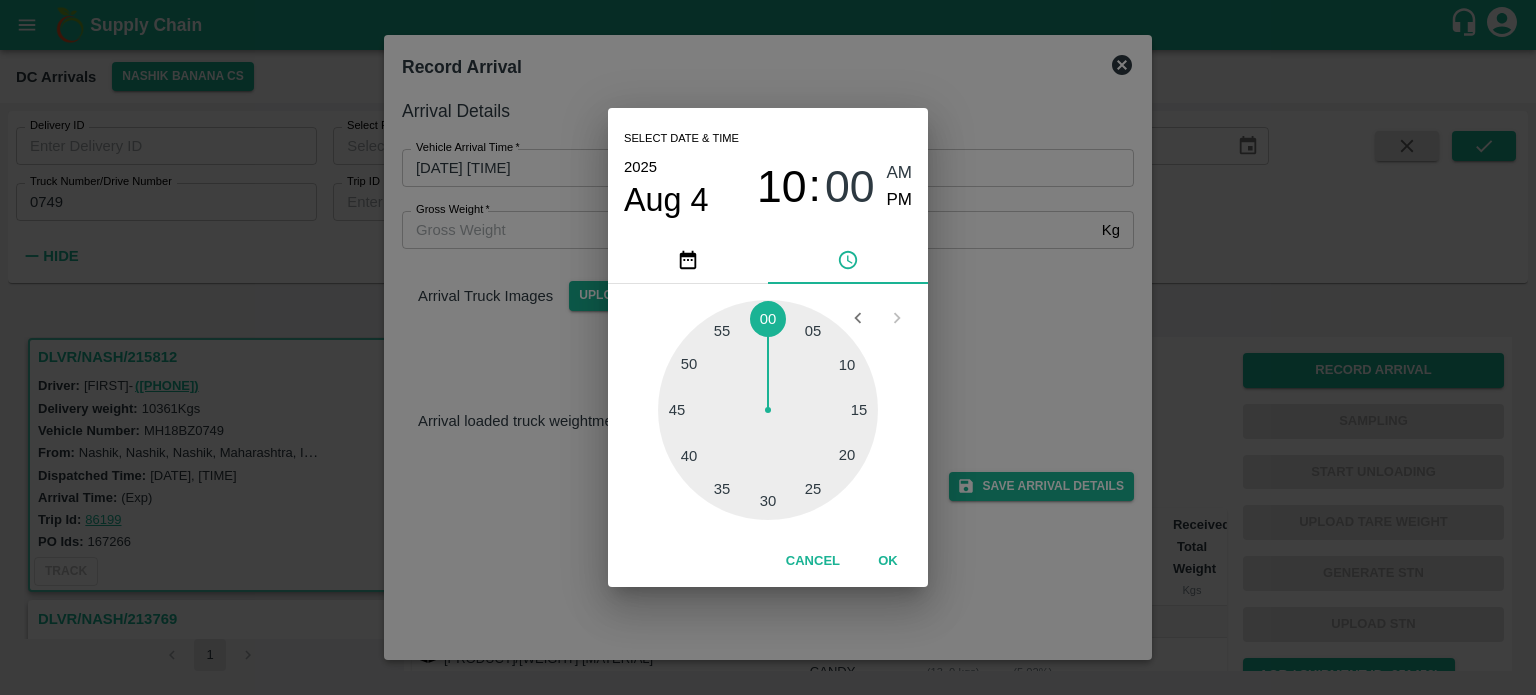 drag, startPoint x: 860, startPoint y: 414, endPoint x: 1088, endPoint y: 343, distance: 238.79907 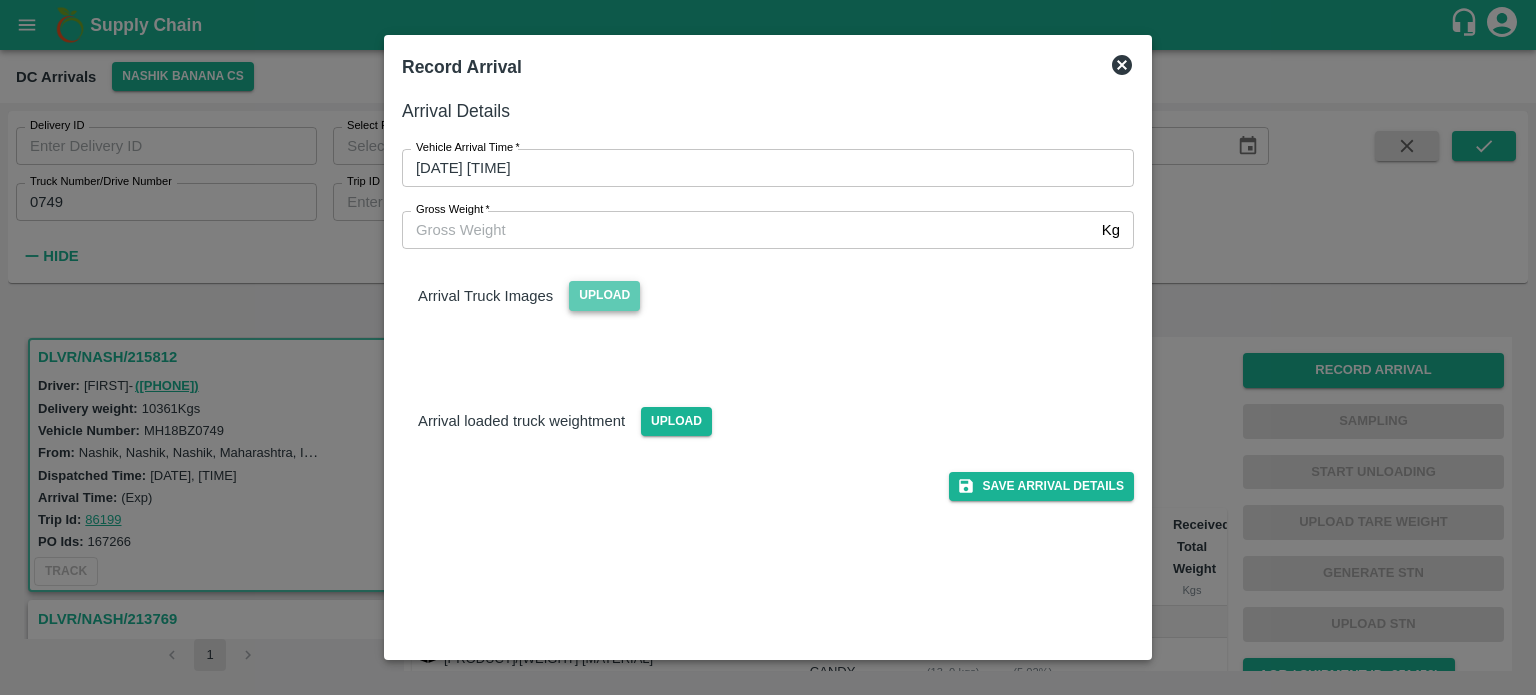click on "Upload" at bounding box center [604, 295] 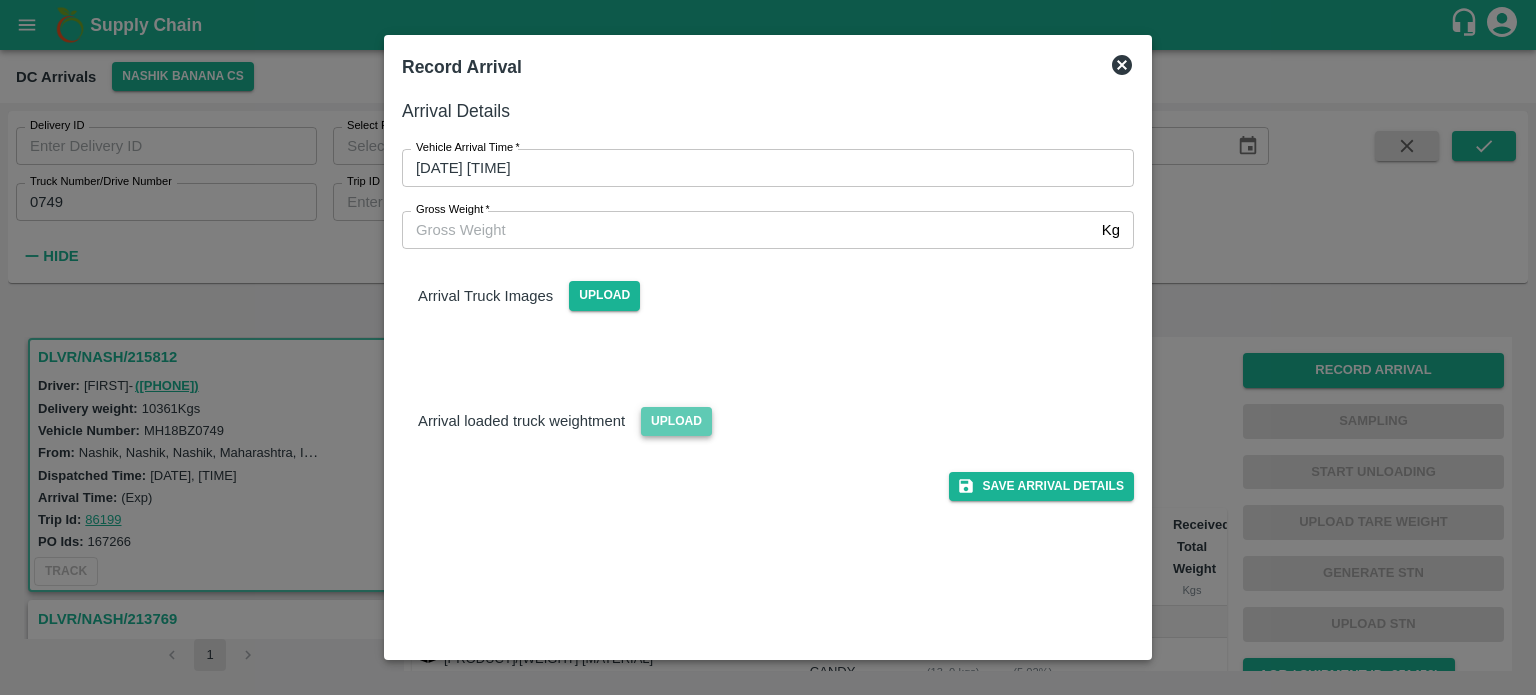 click on "Upload" at bounding box center (676, 421) 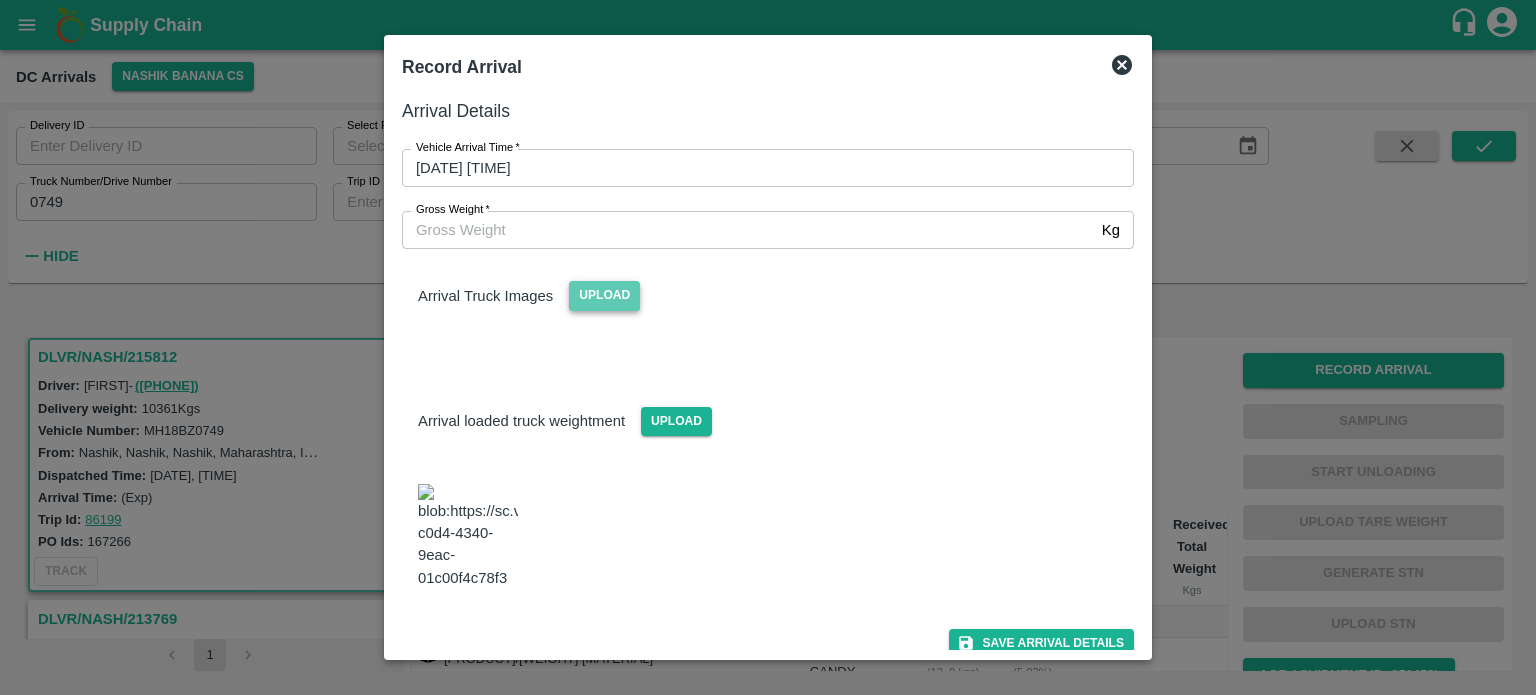 click on "Upload" at bounding box center [604, 295] 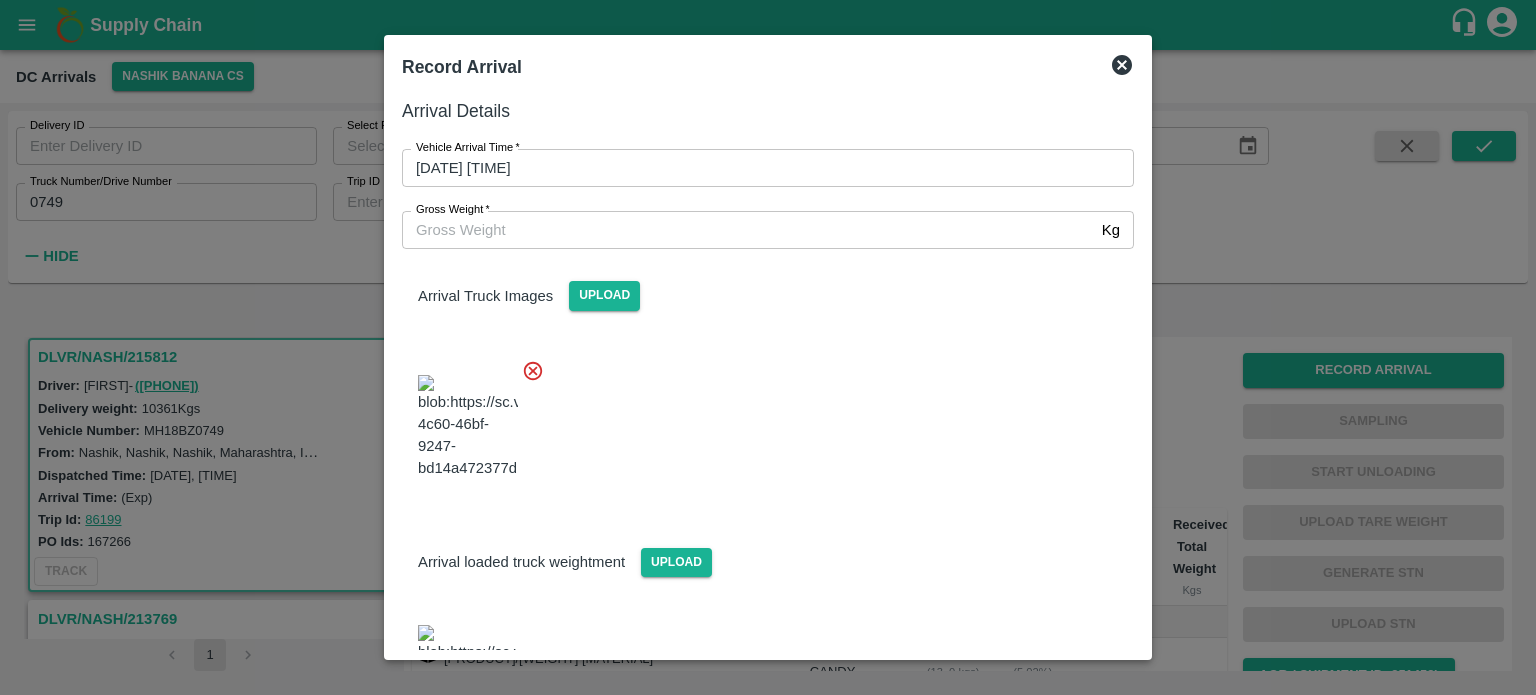 click at bounding box center (760, 421) 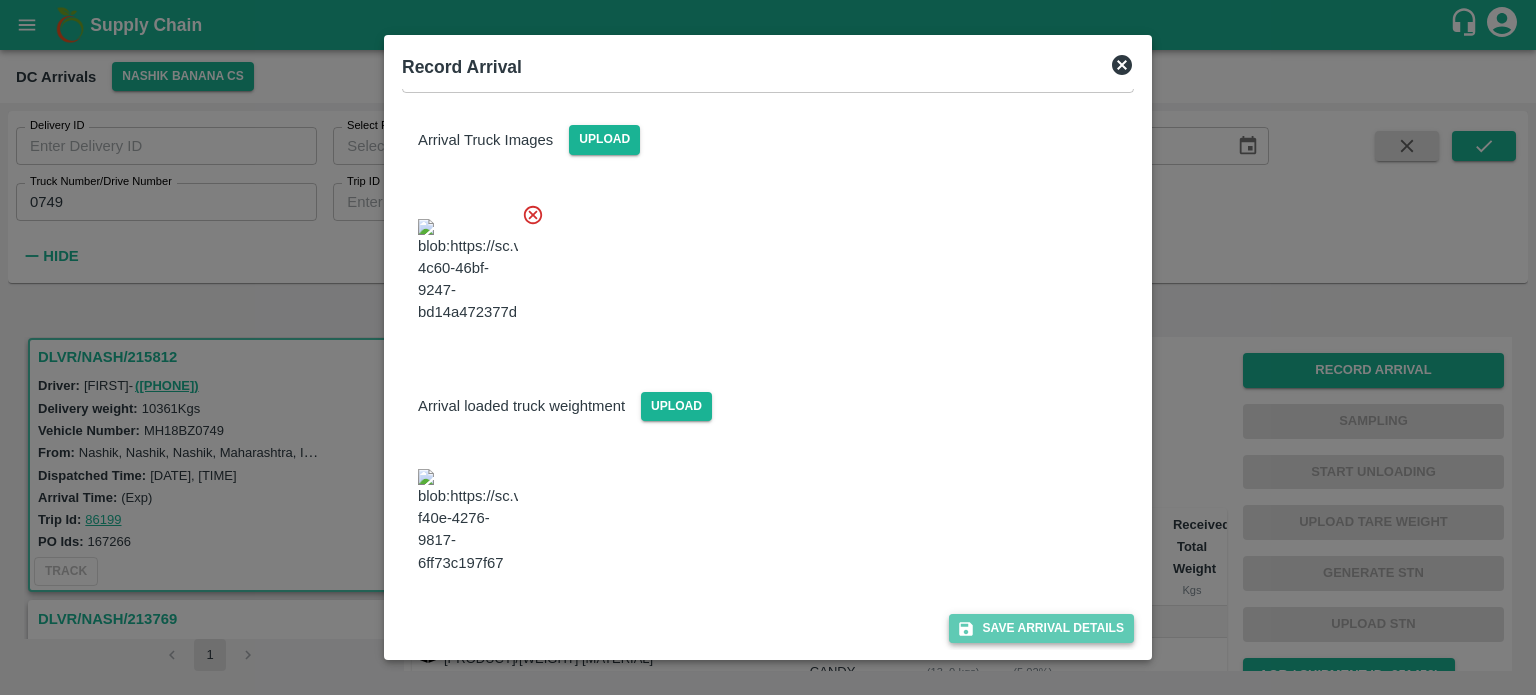 click on "Save Arrival Details" at bounding box center [1041, 628] 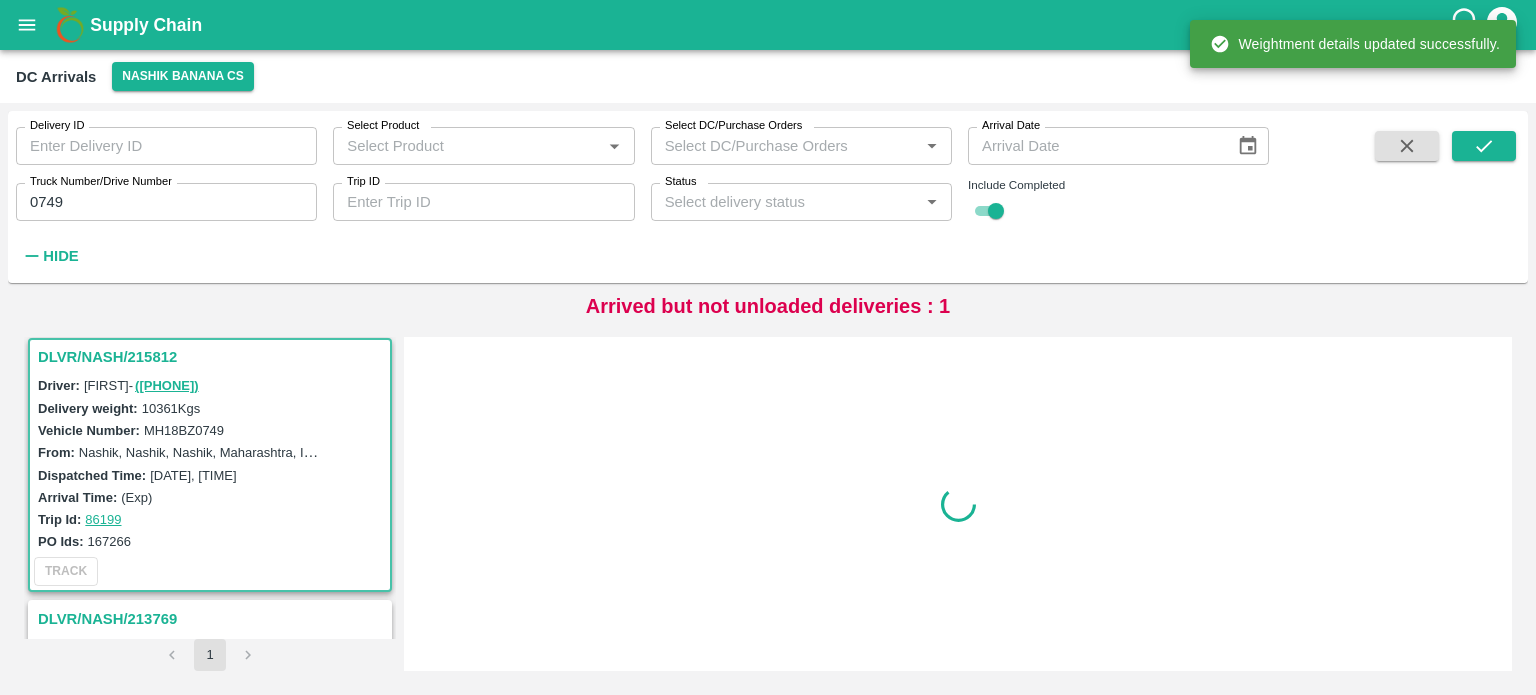 scroll, scrollTop: 0, scrollLeft: 0, axis: both 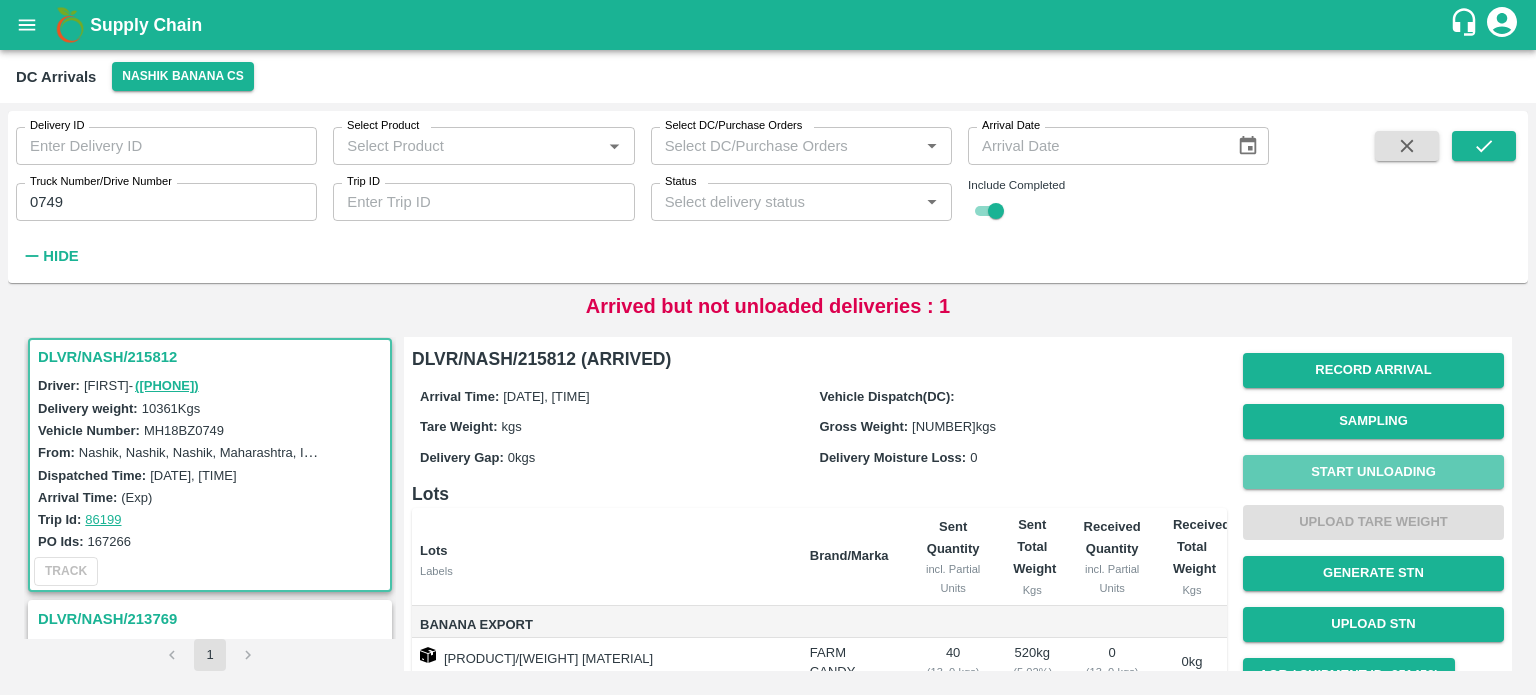 click on "Start Unloading" at bounding box center [1373, 472] 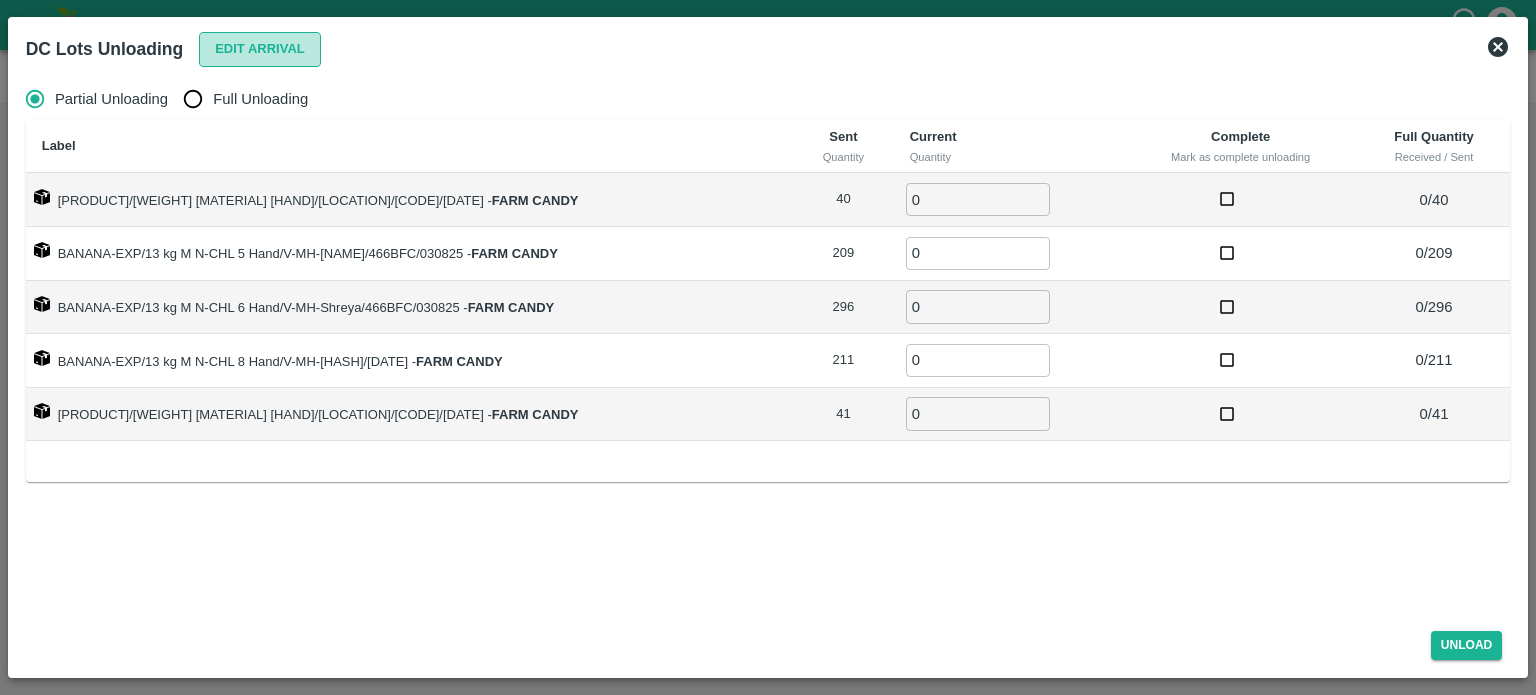 click on "Edit Arrival" at bounding box center (260, 49) 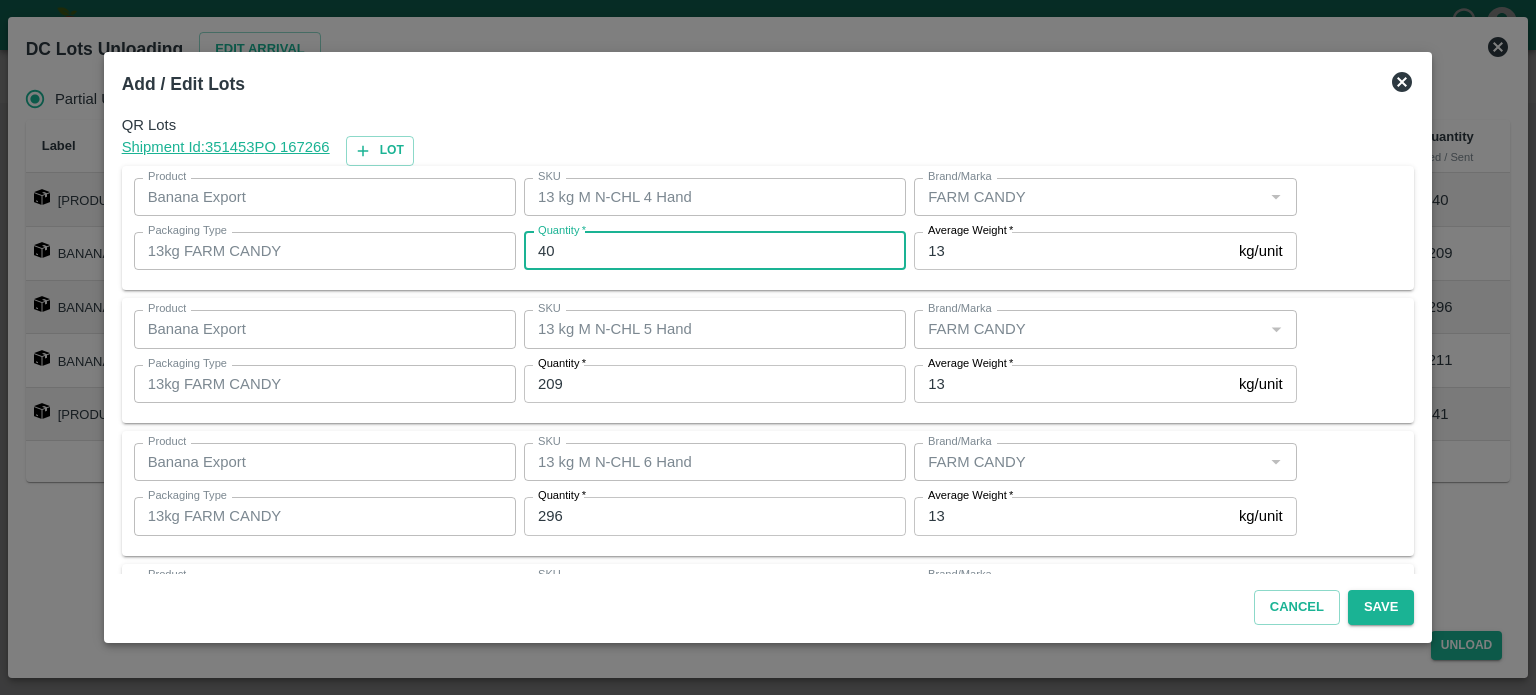 click on "40" at bounding box center (715, 251) 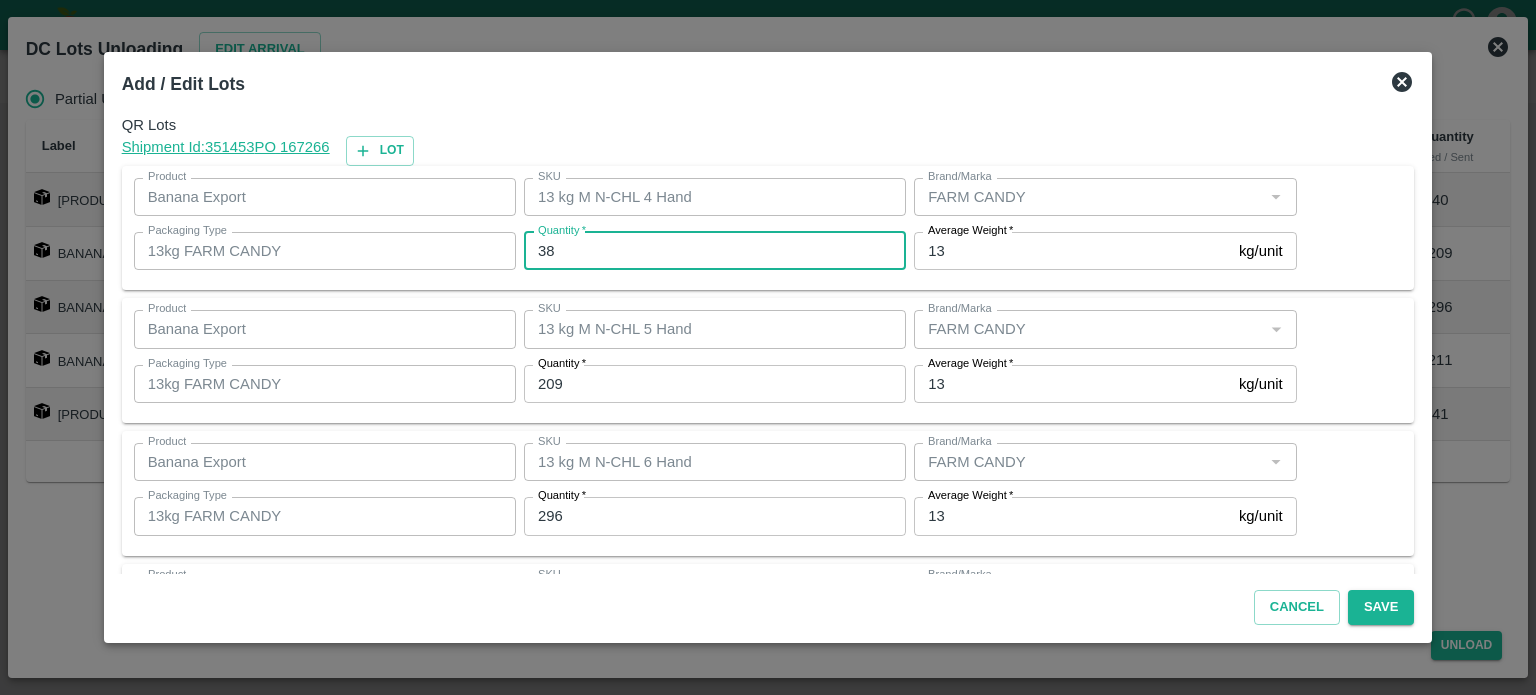 type on "38" 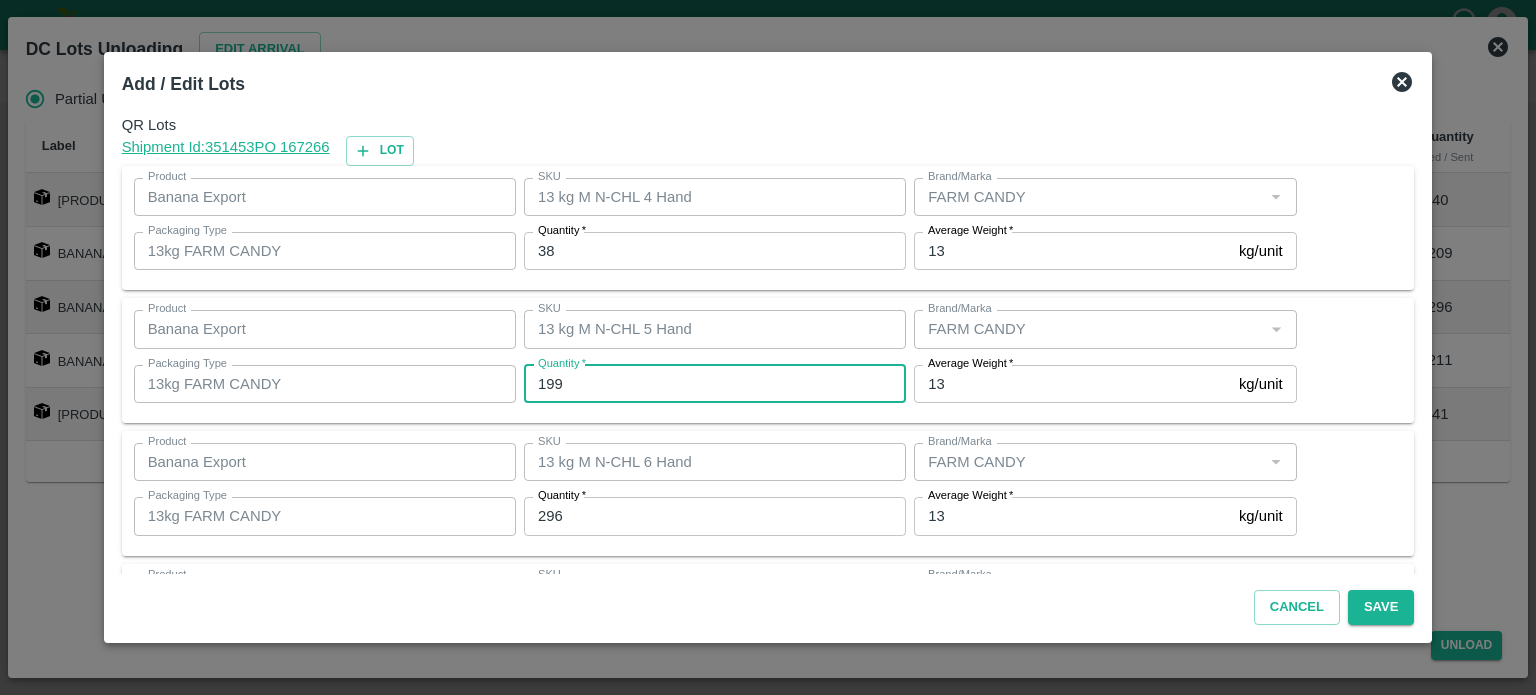 type on "199" 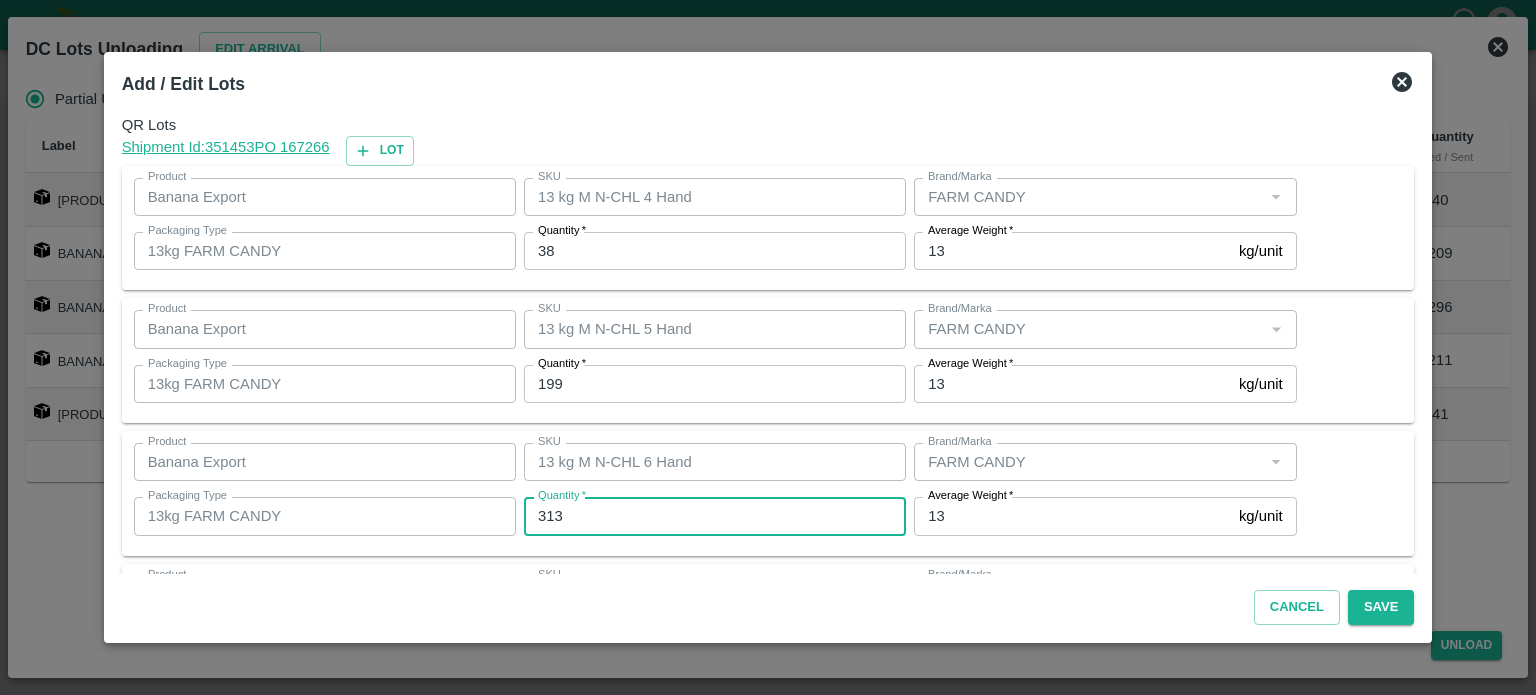 type on "313" 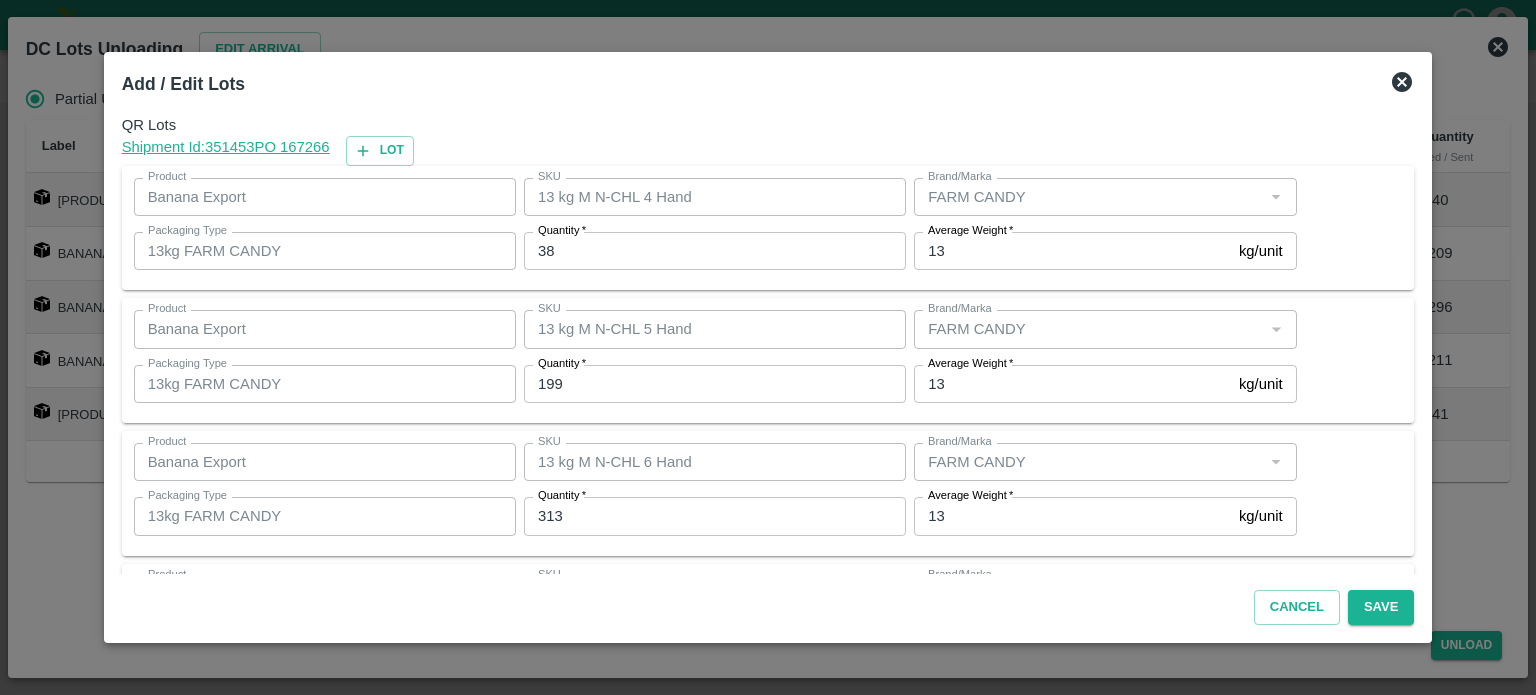 scroll, scrollTop: 262, scrollLeft: 0, axis: vertical 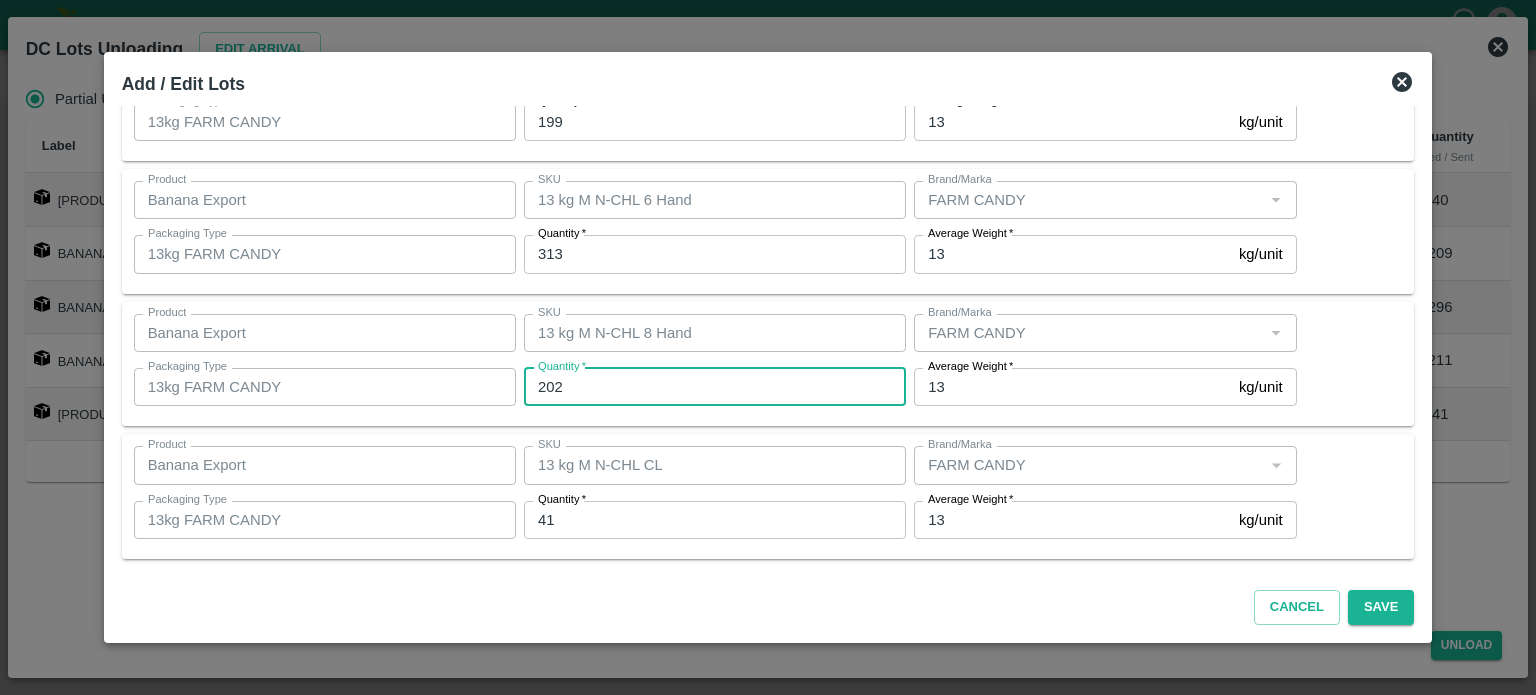 type on "202" 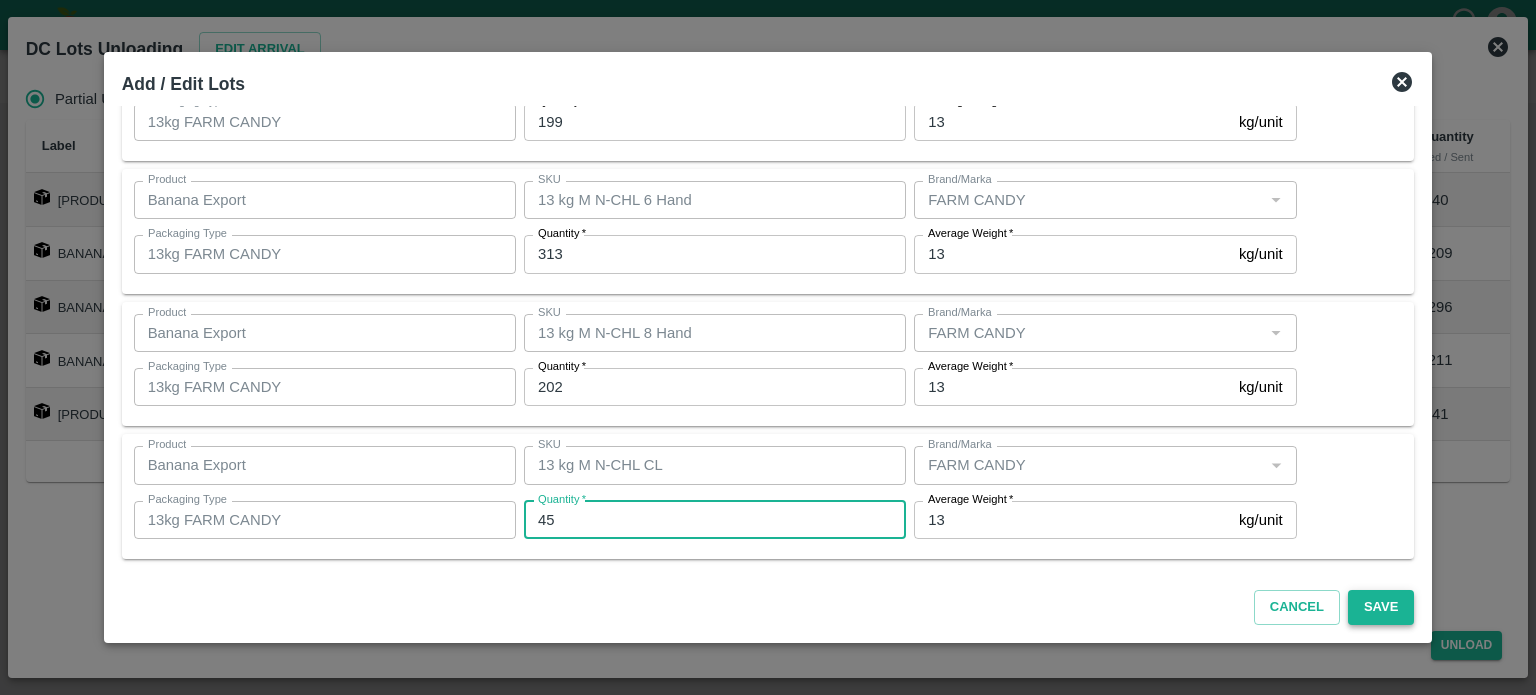 type on "45" 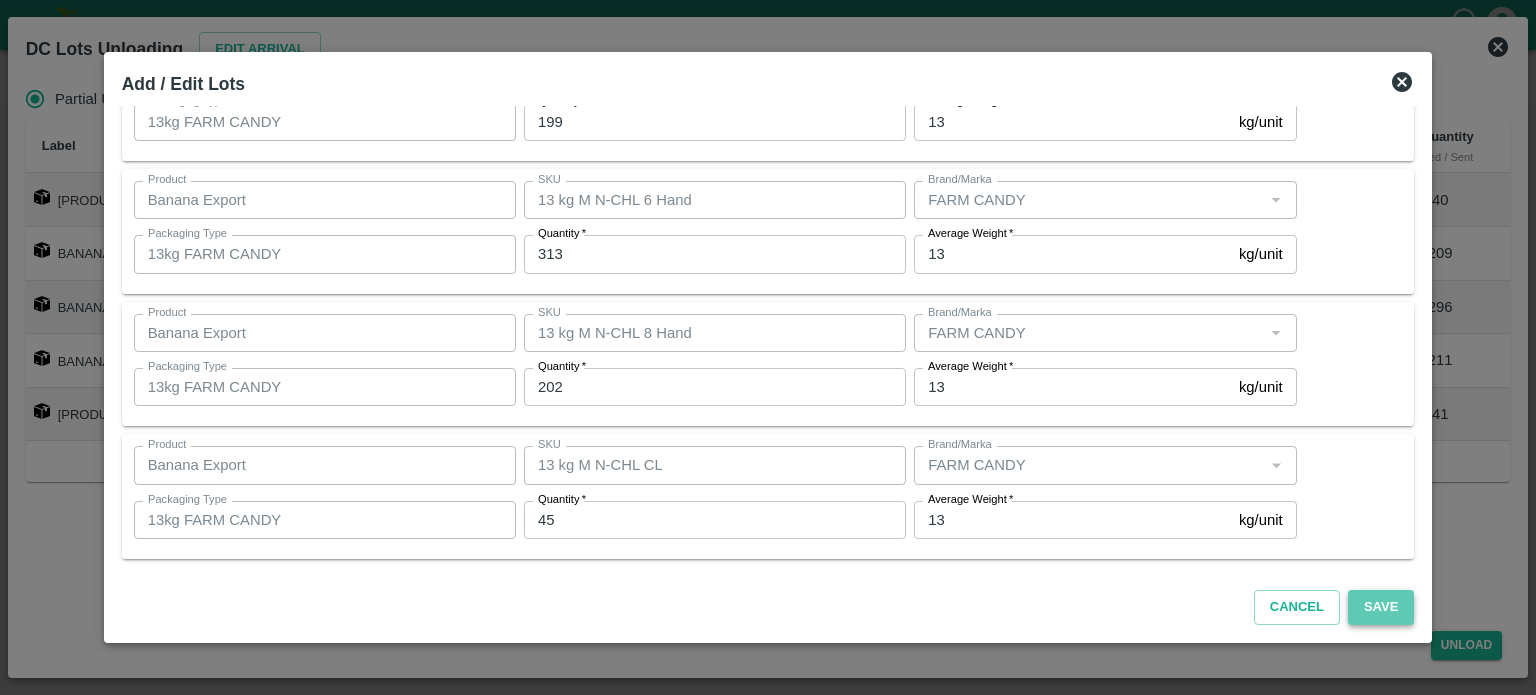 click on "Save" at bounding box center (1381, 607) 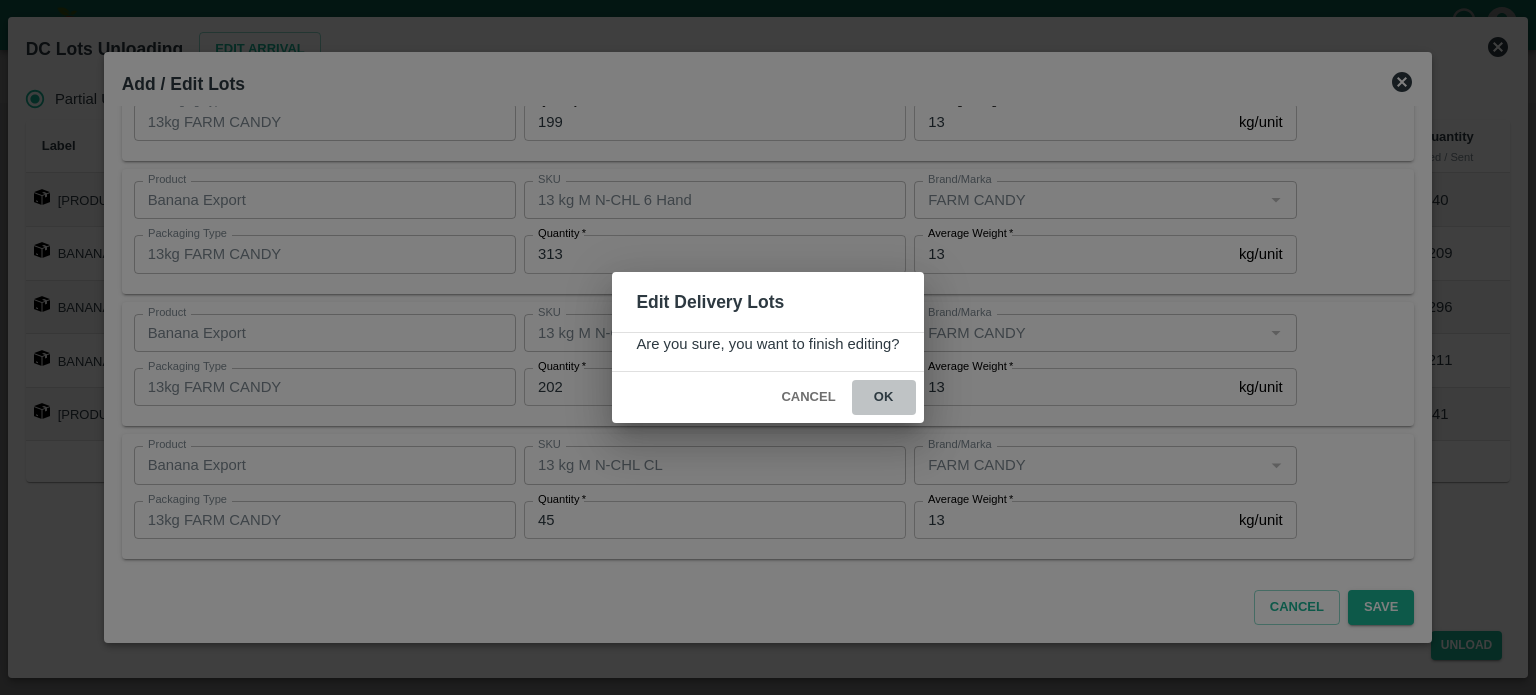 click on "ok" at bounding box center [884, 397] 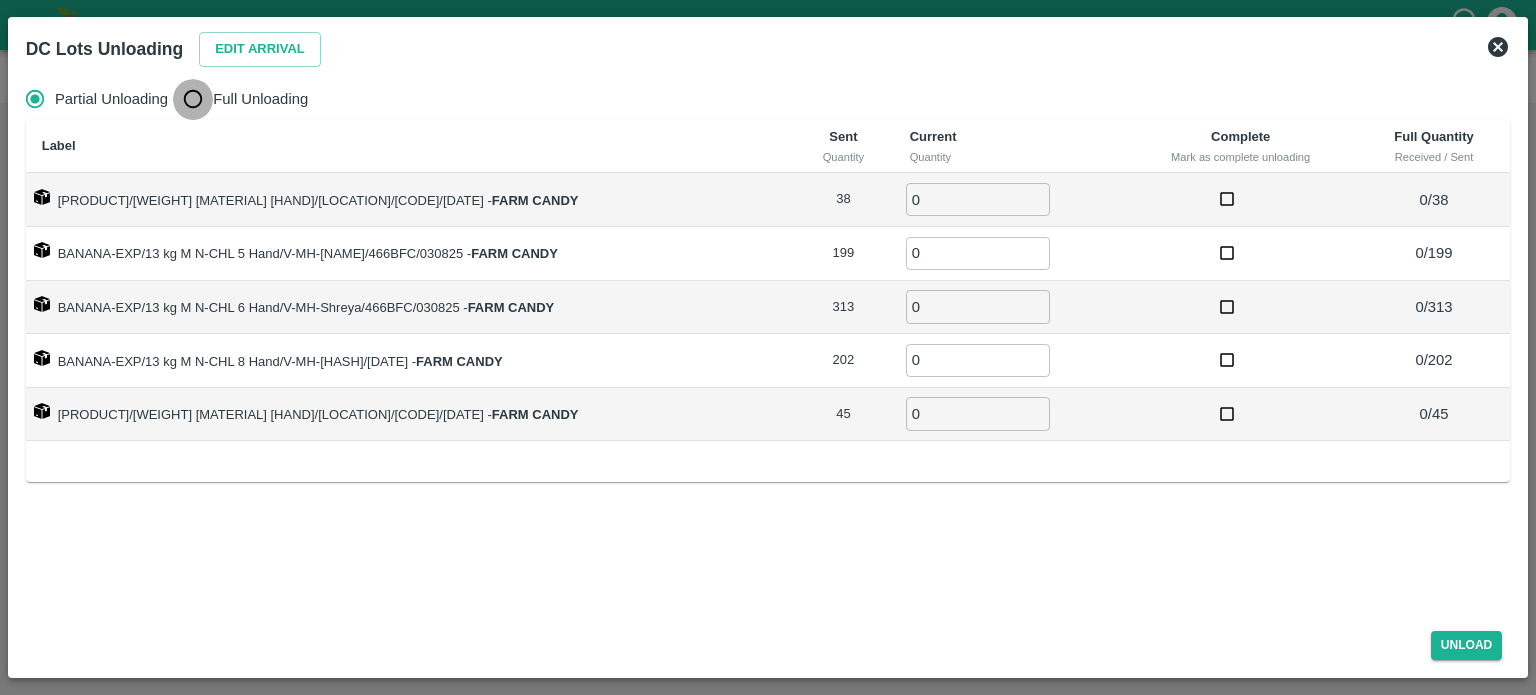 click on "Full Unloading" at bounding box center (193, 99) 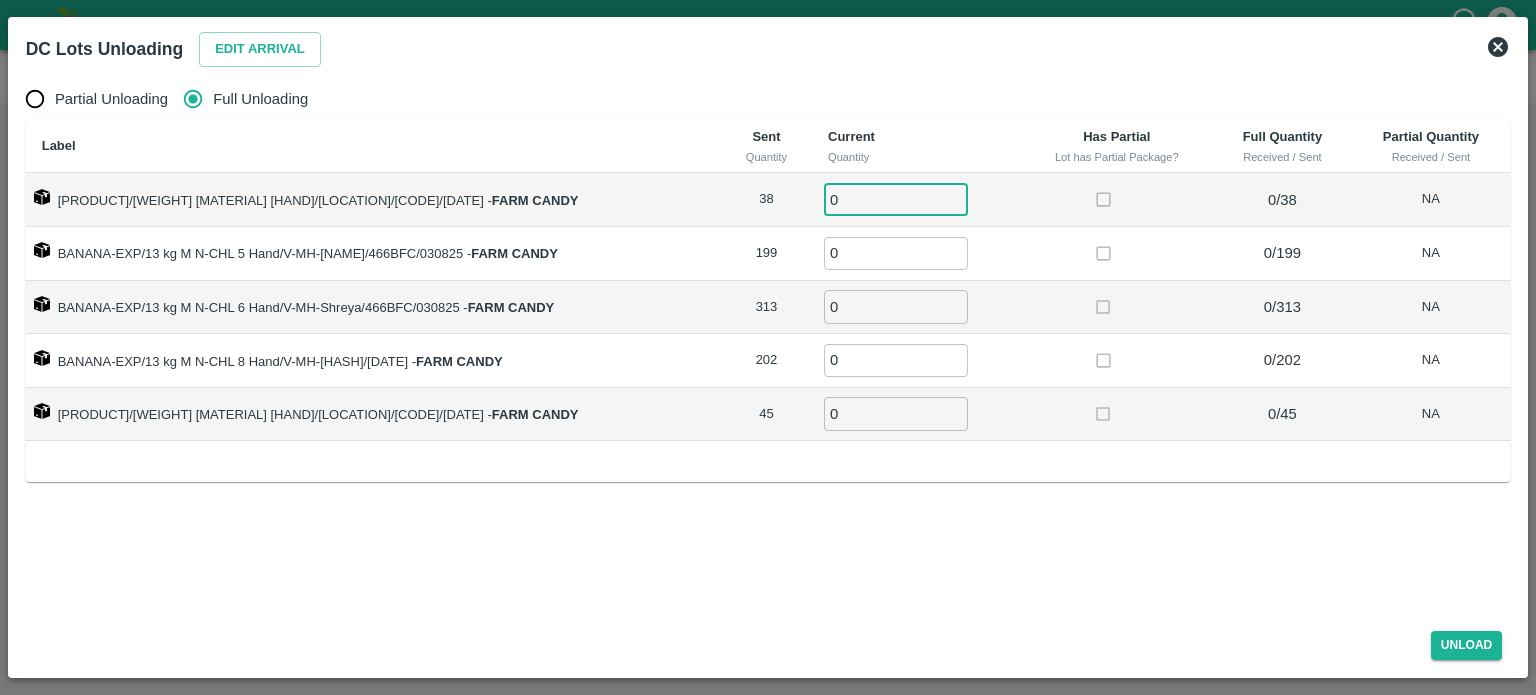 click on "0" at bounding box center [896, 199] 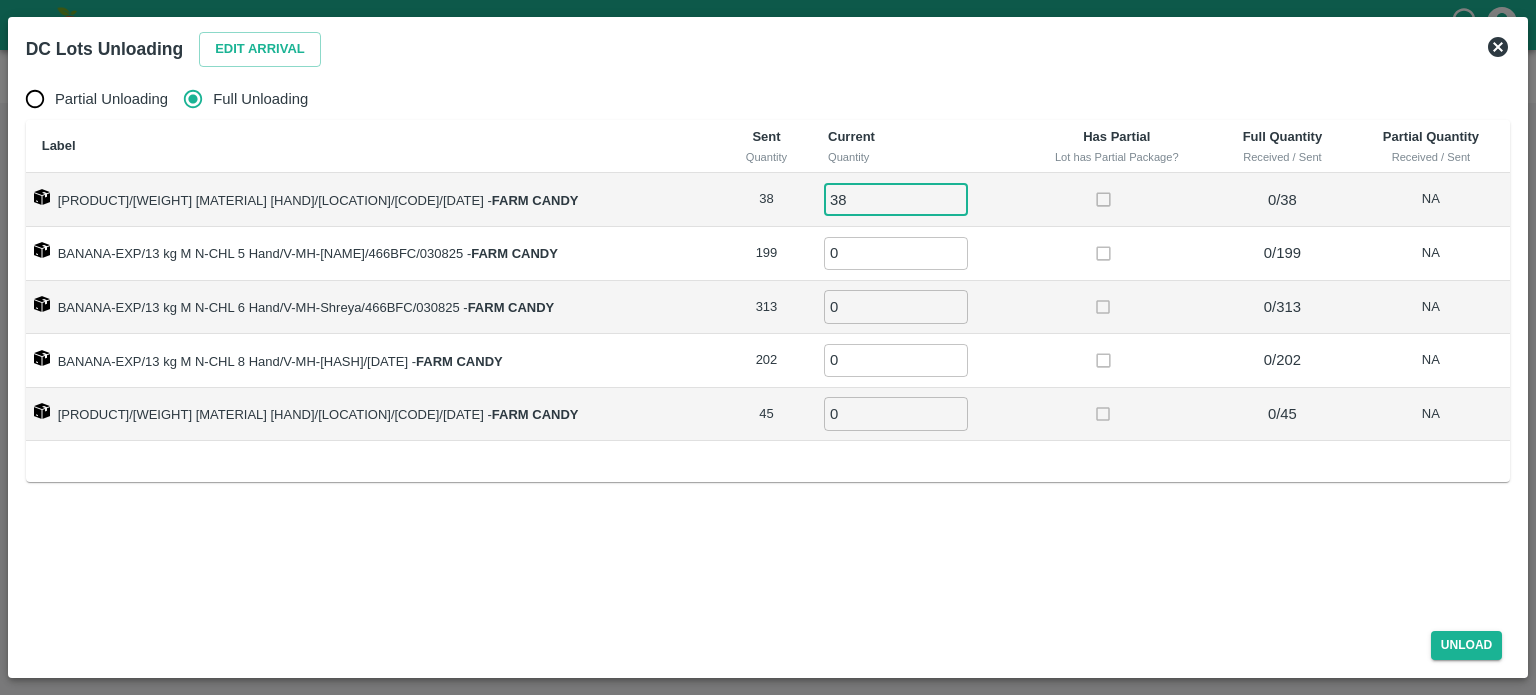 type on "38" 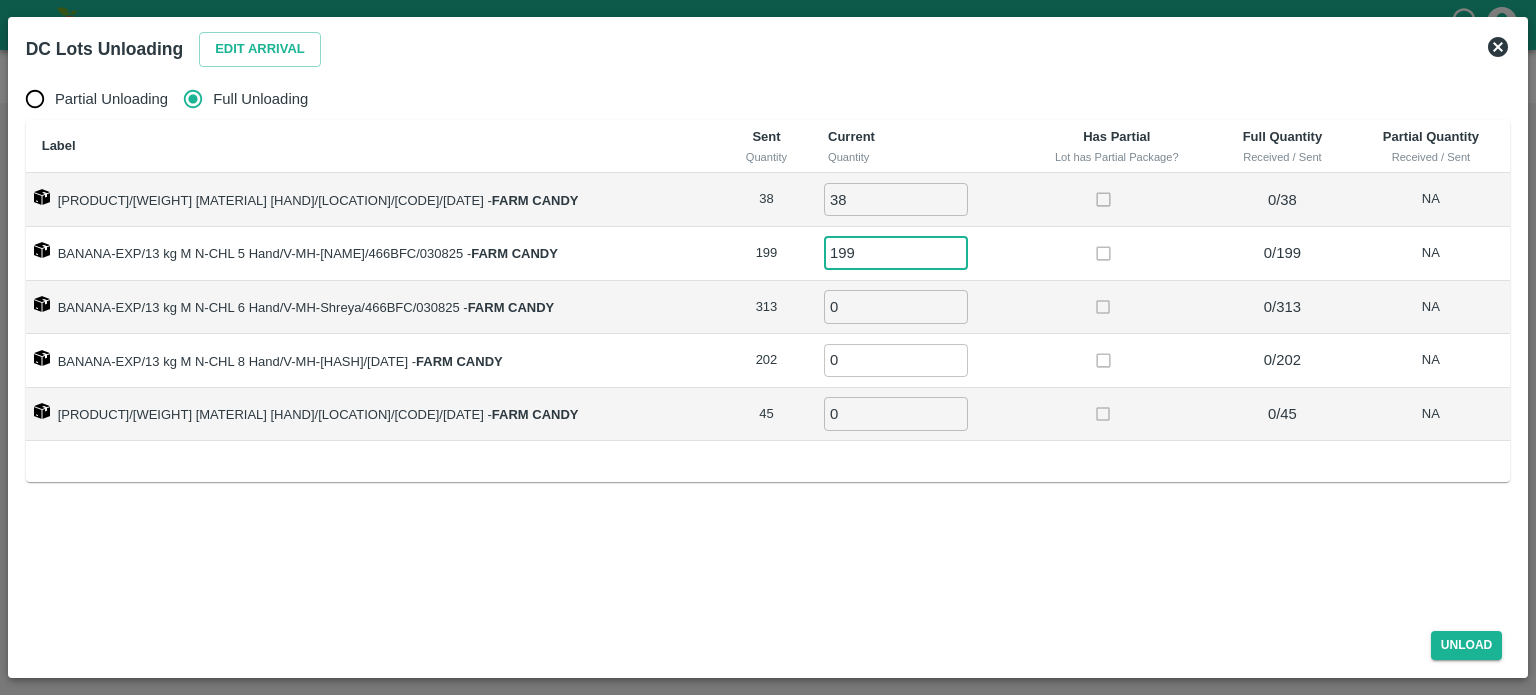 type on "199" 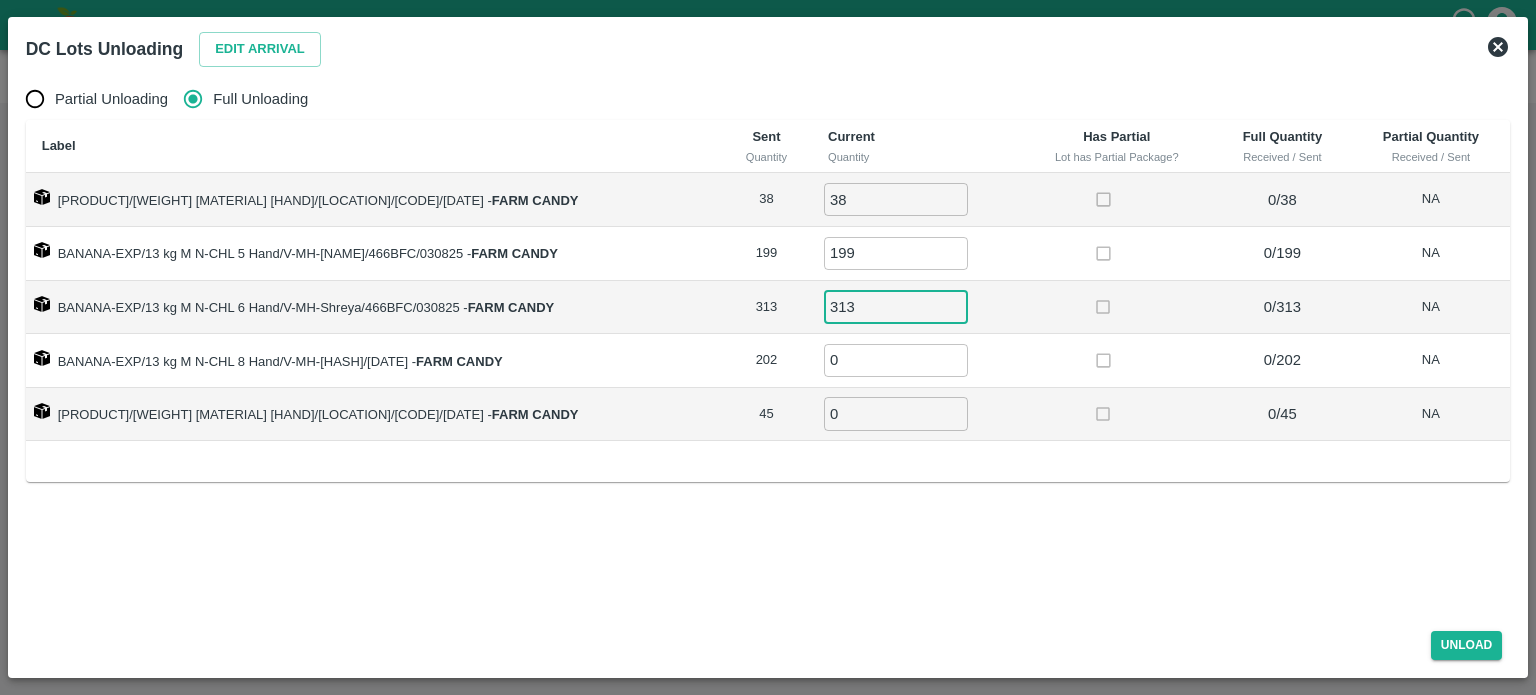 type on "313" 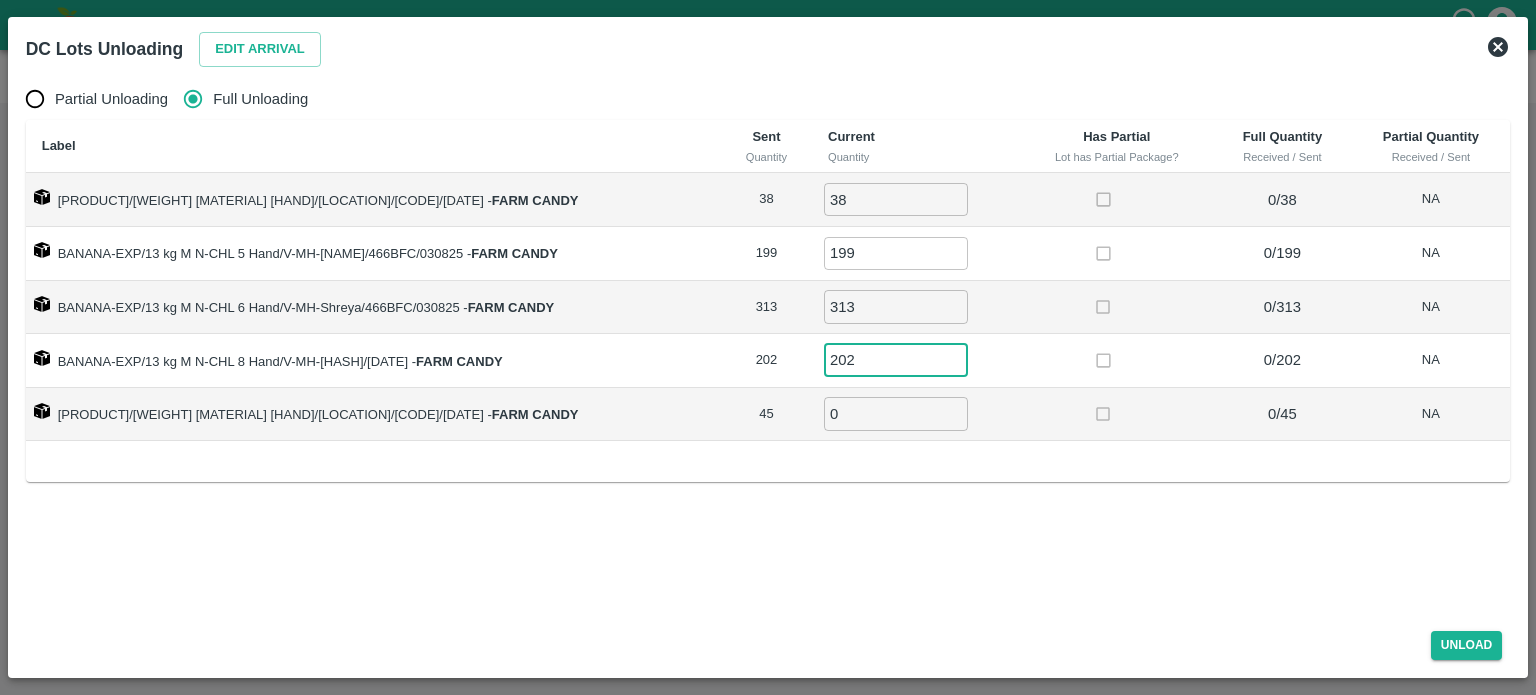 type on "202" 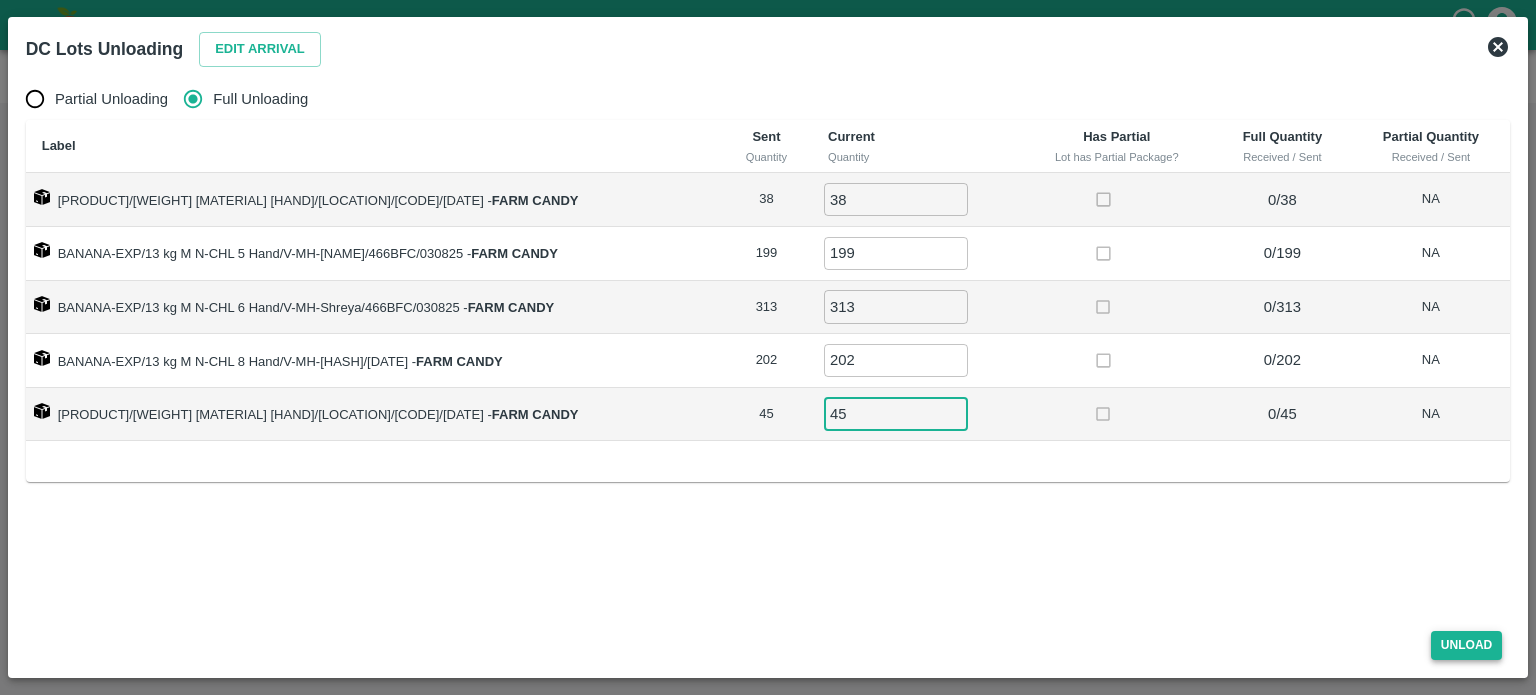 type on "45" 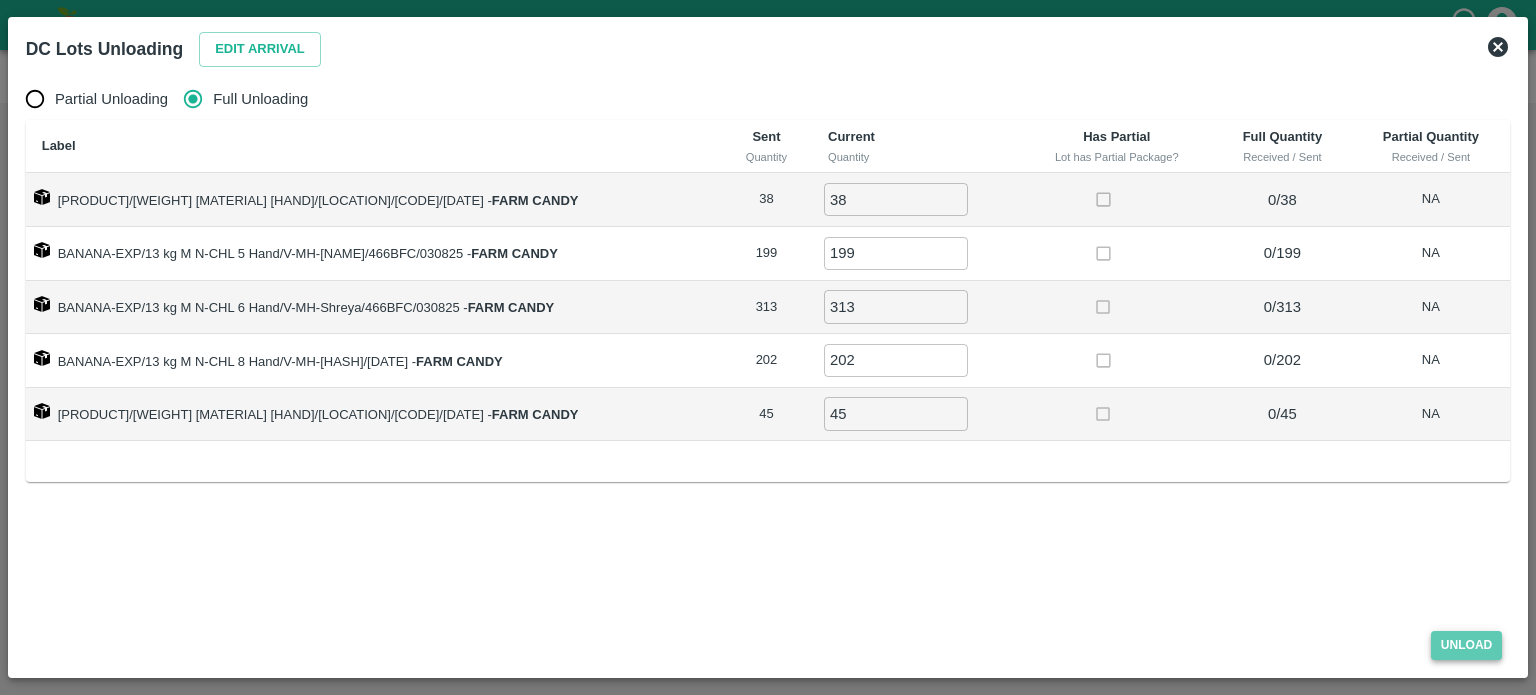 click on "Unload" at bounding box center [1467, 645] 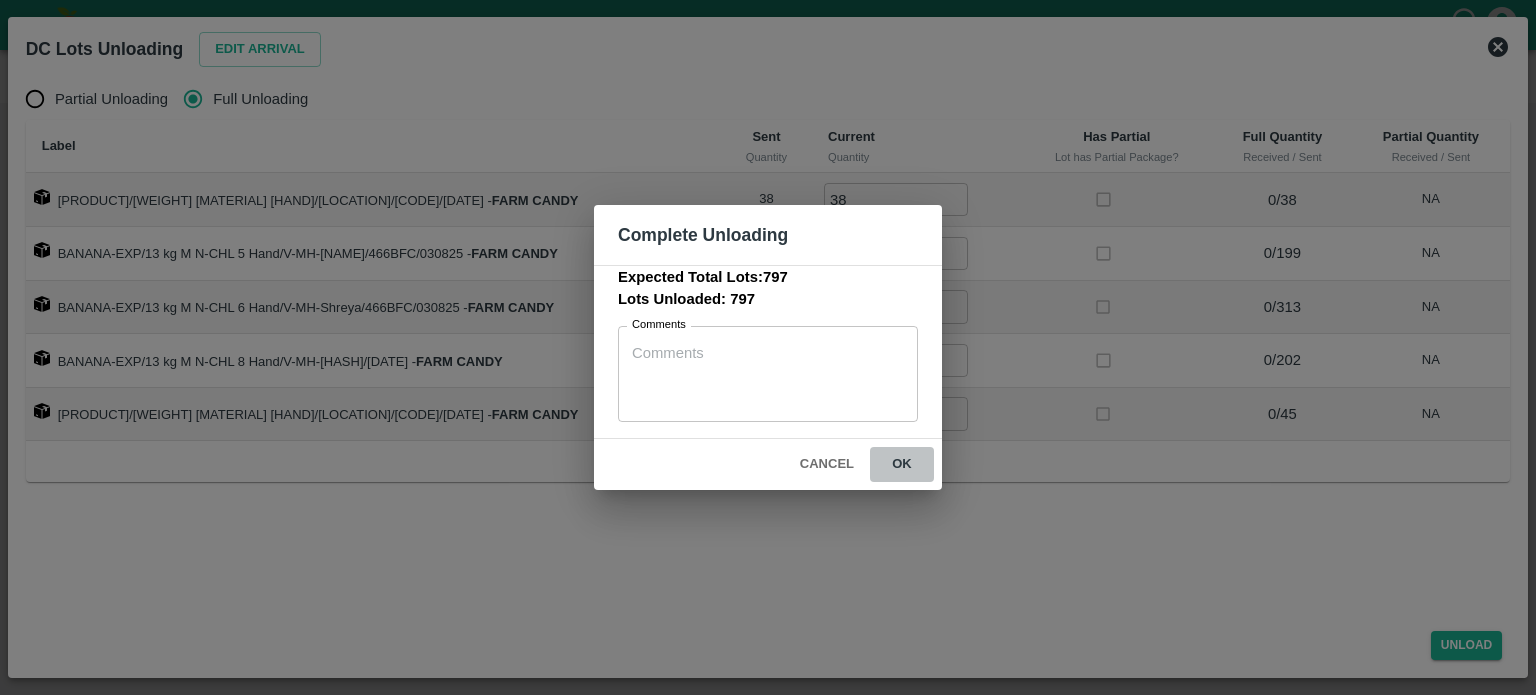 click on "ok" at bounding box center (902, 464) 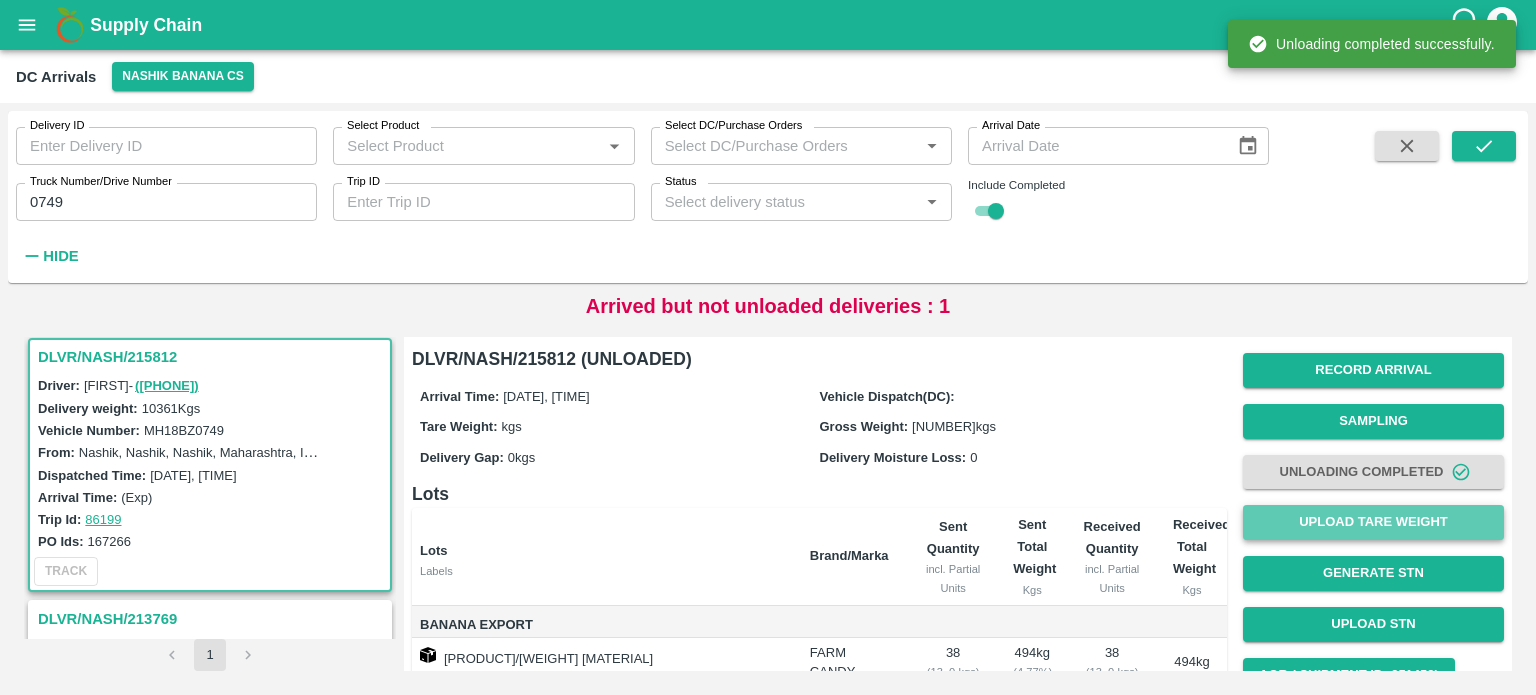click on "Upload Tare Weight" at bounding box center (1373, 522) 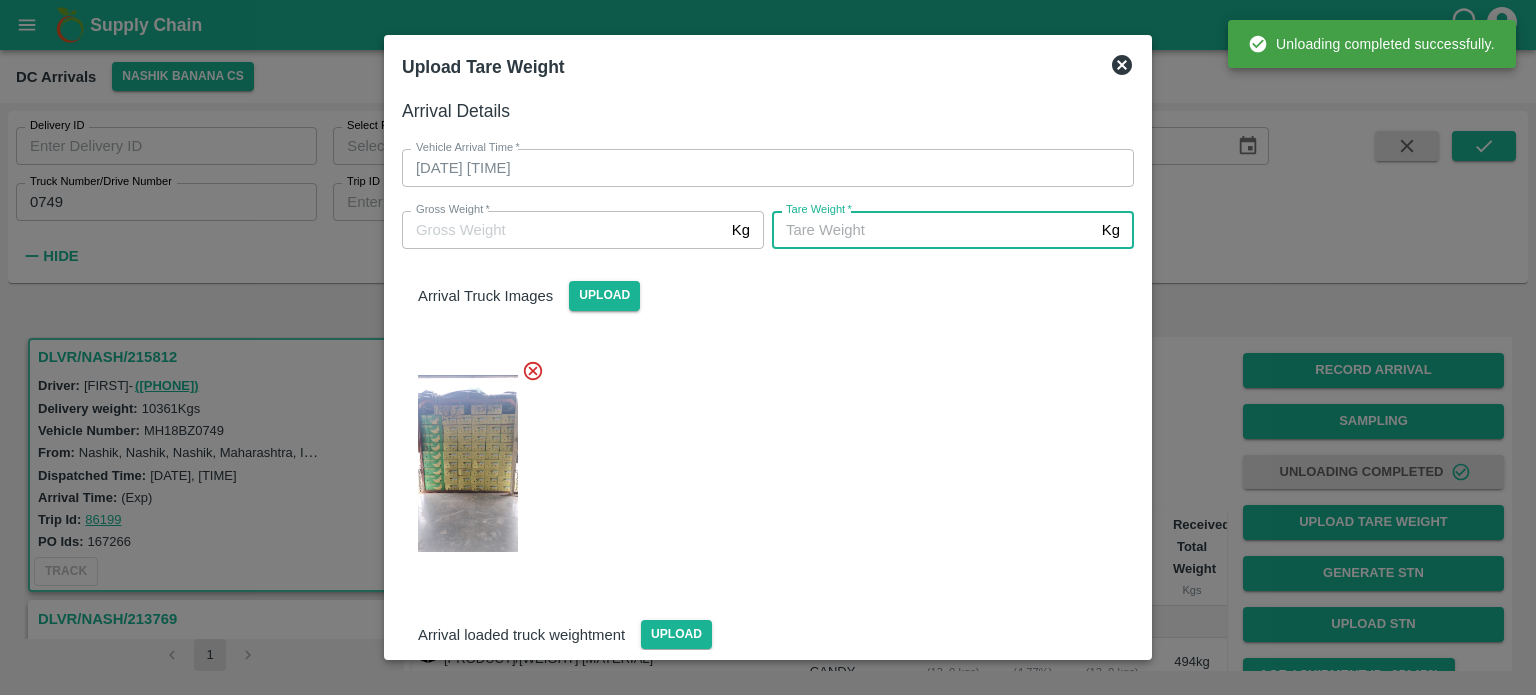 click on "Tare Weight   *" at bounding box center (933, 230) 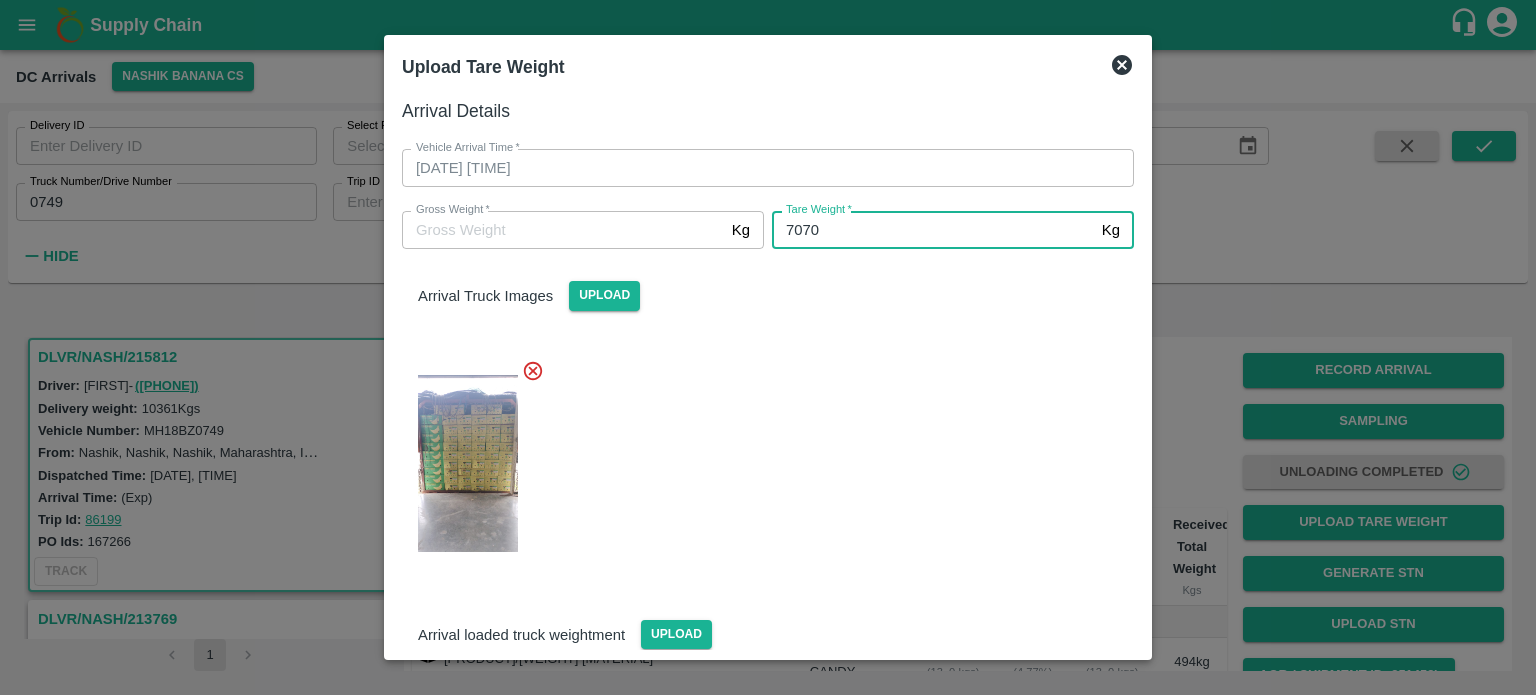type on "7070" 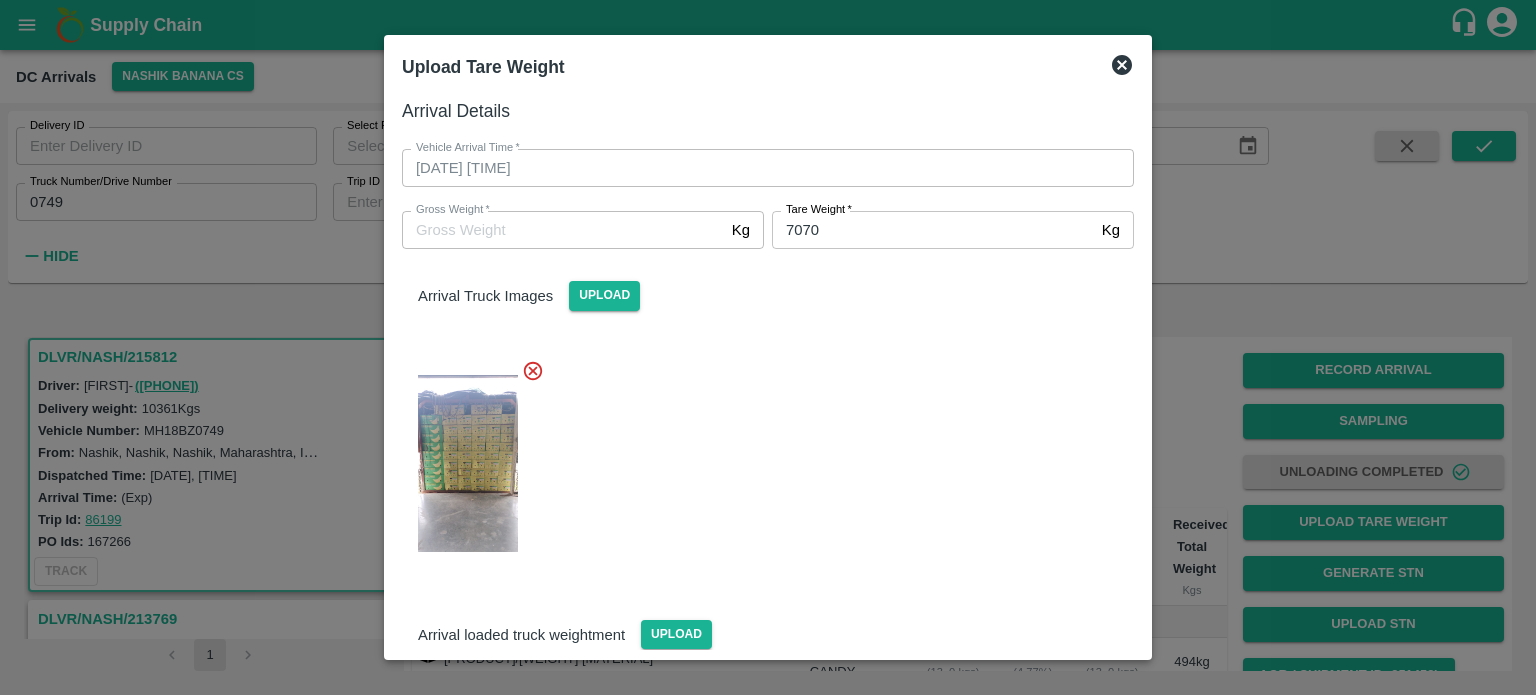 click at bounding box center (760, 458) 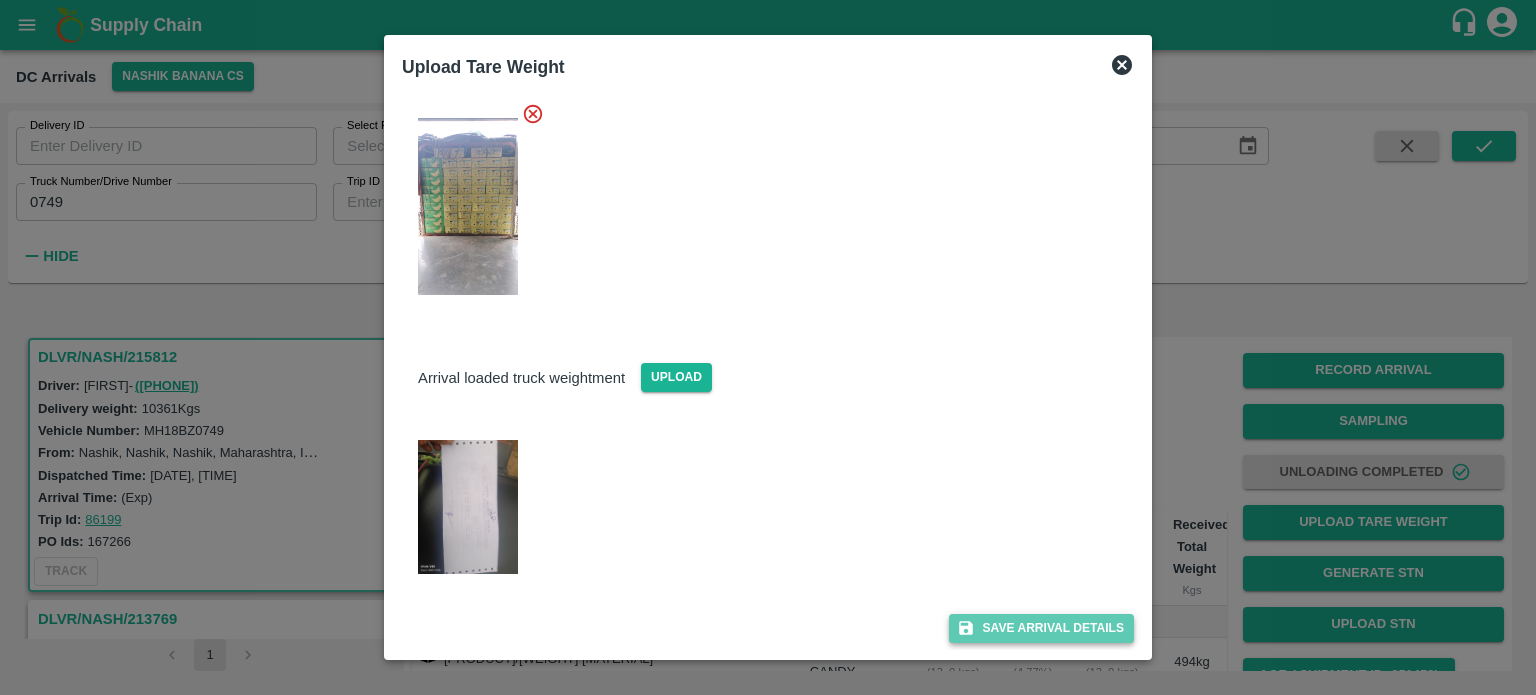 click on "Save Arrival Details" at bounding box center [1041, 628] 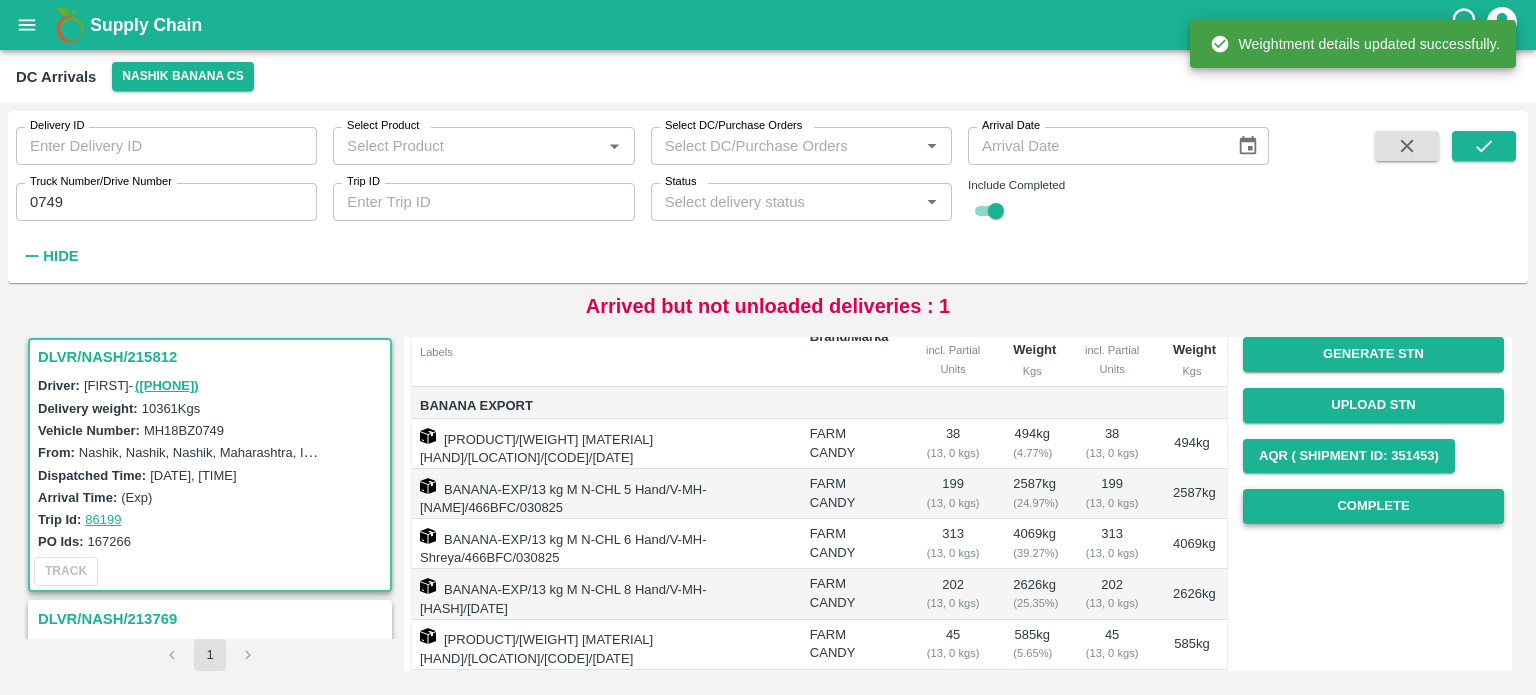 scroll, scrollTop: 220, scrollLeft: 0, axis: vertical 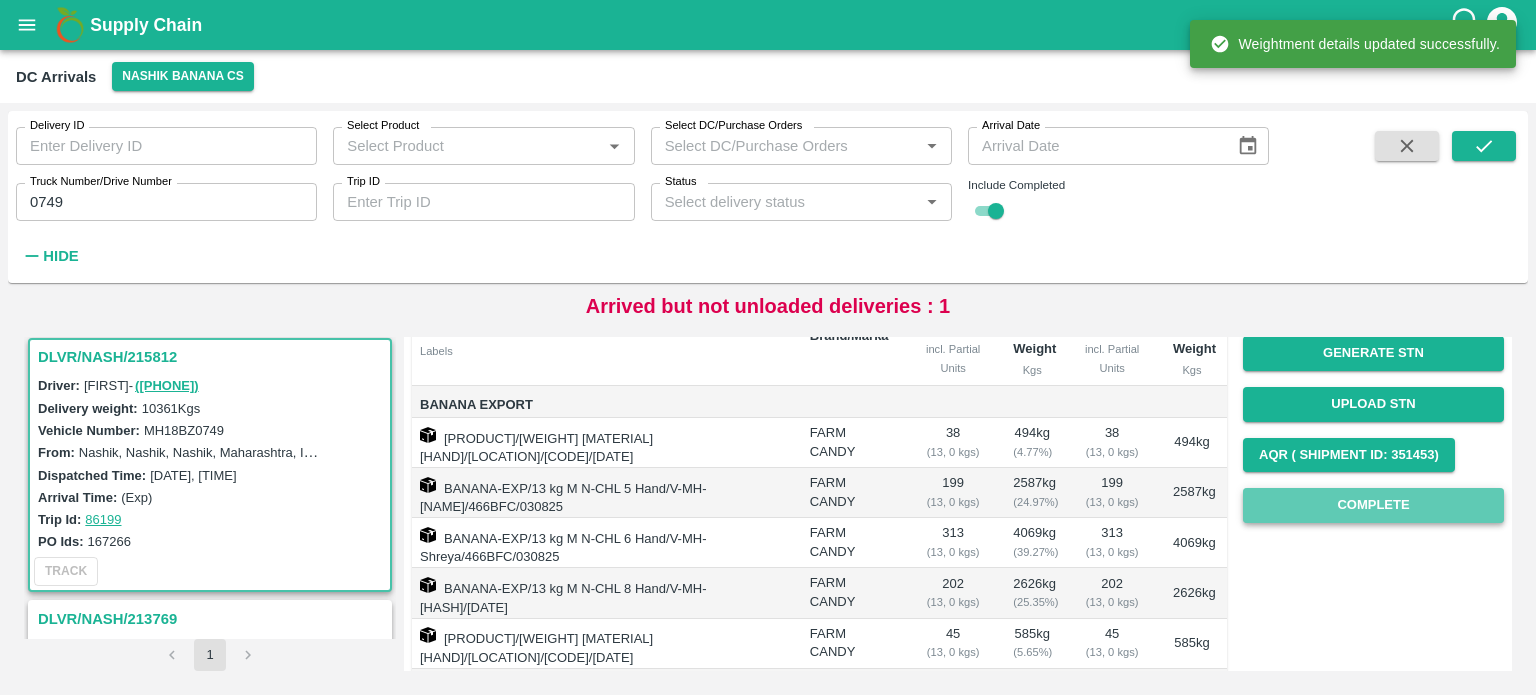 click on "Complete" at bounding box center (1373, 505) 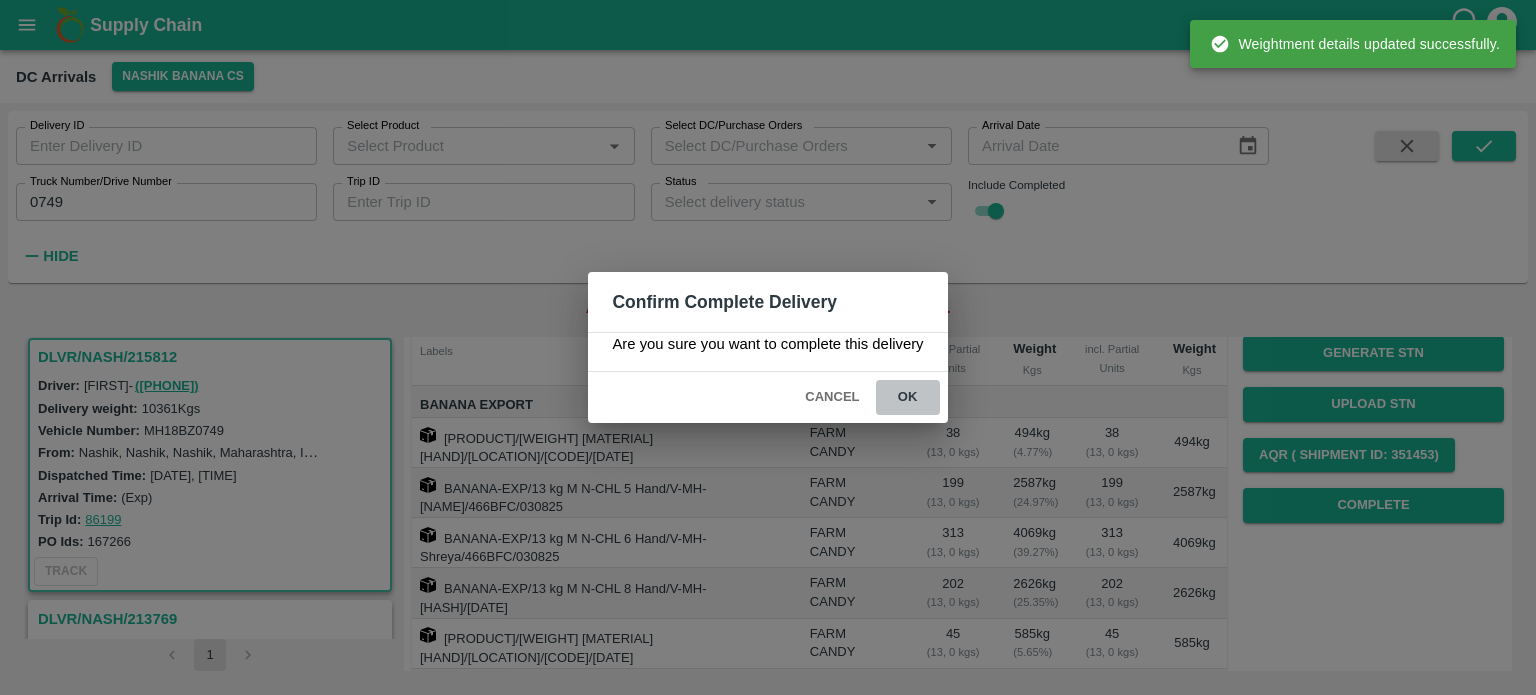 click on "ok" at bounding box center [908, 397] 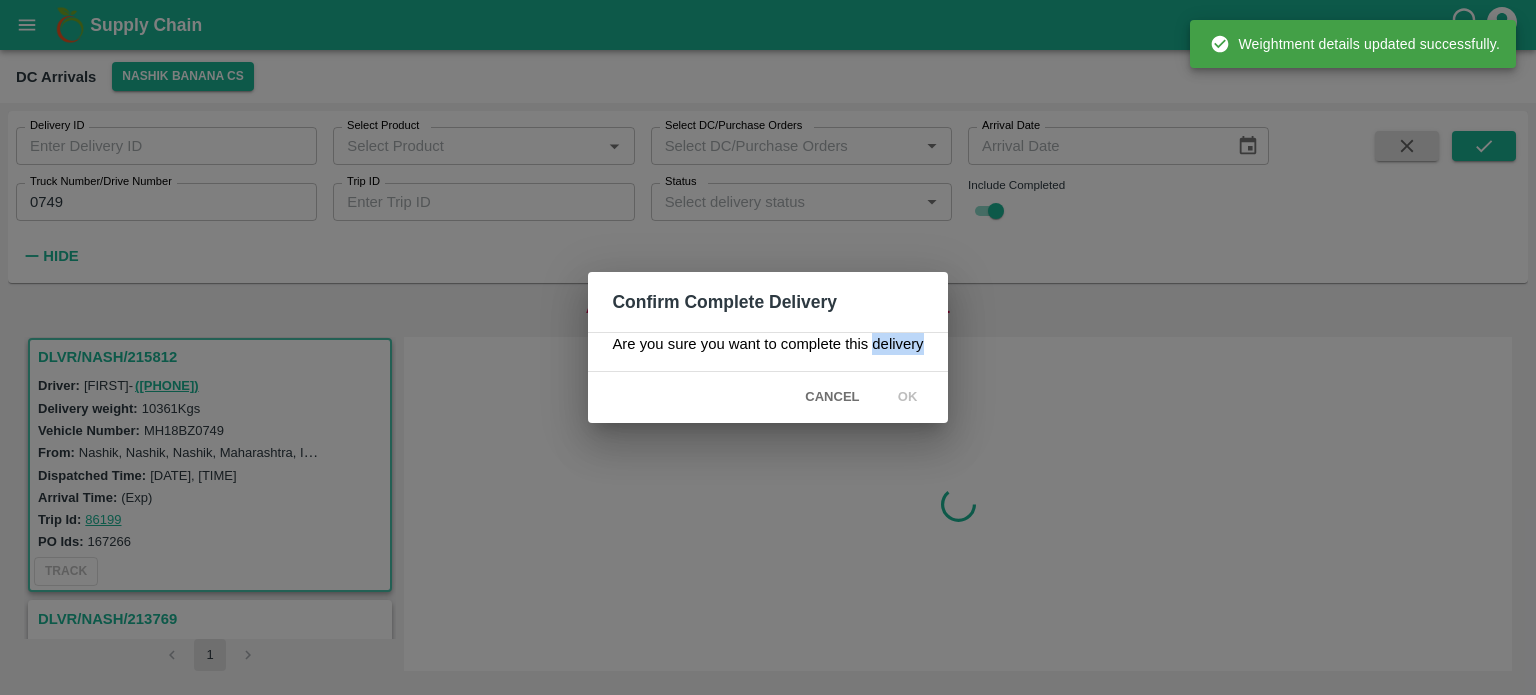 scroll, scrollTop: 0, scrollLeft: 0, axis: both 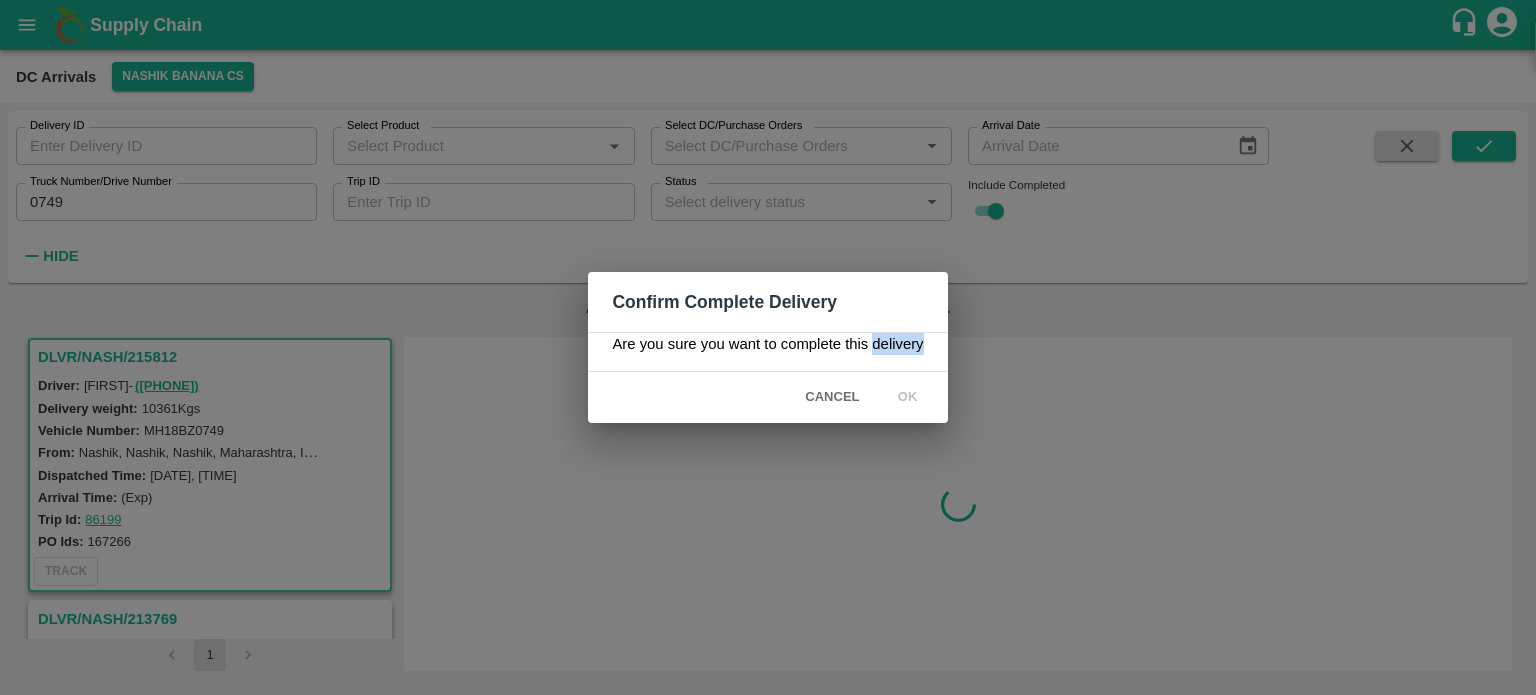 drag, startPoint x: 906, startPoint y: 390, endPoint x: 1040, endPoint y: 666, distance: 306.8094 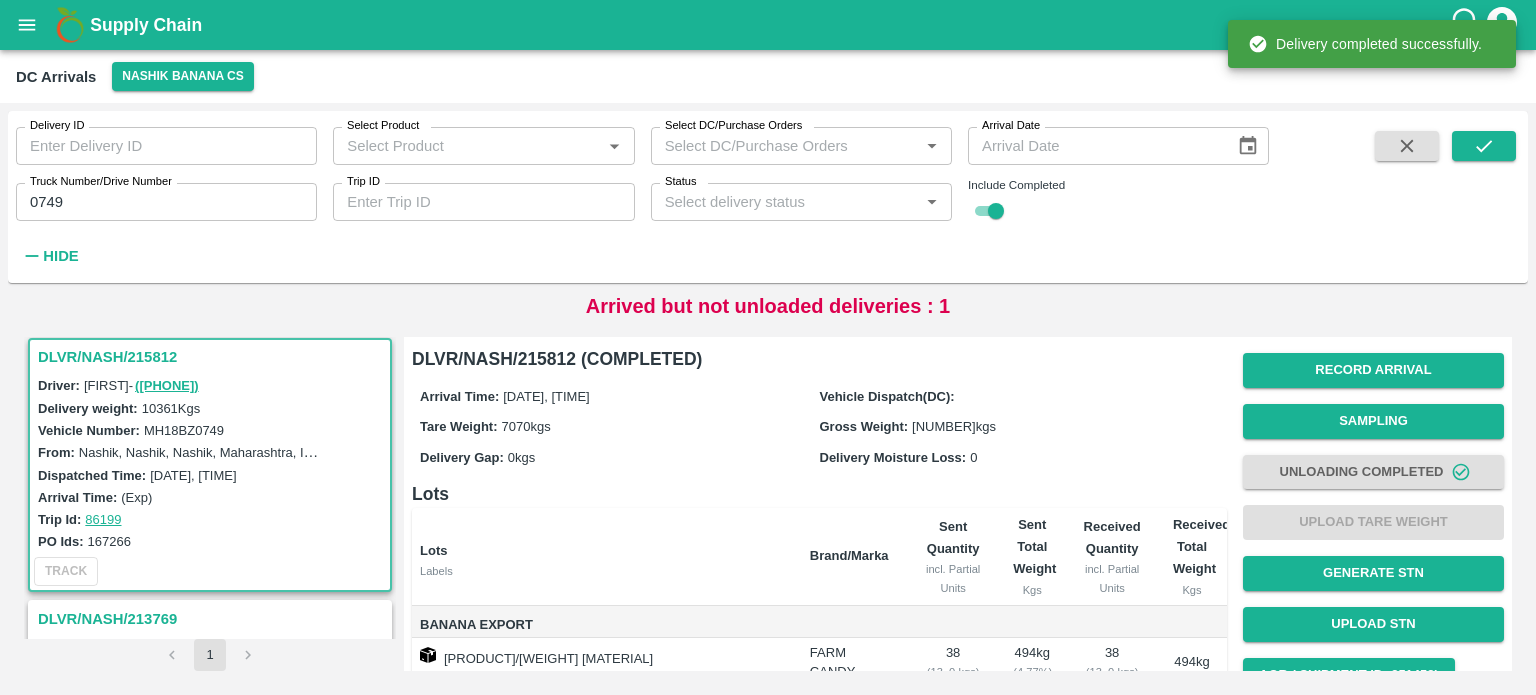 scroll, scrollTop: 0, scrollLeft: 0, axis: both 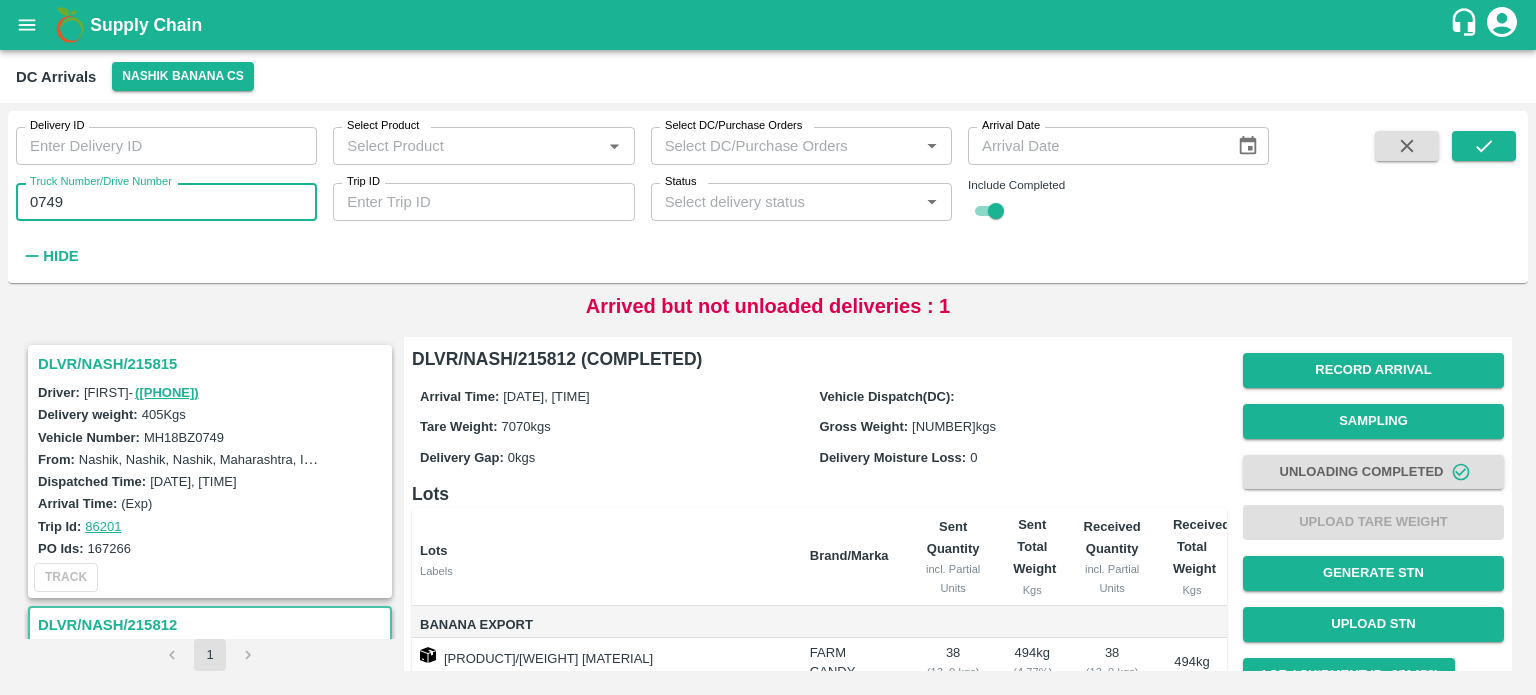 click on "0749" at bounding box center [166, 202] 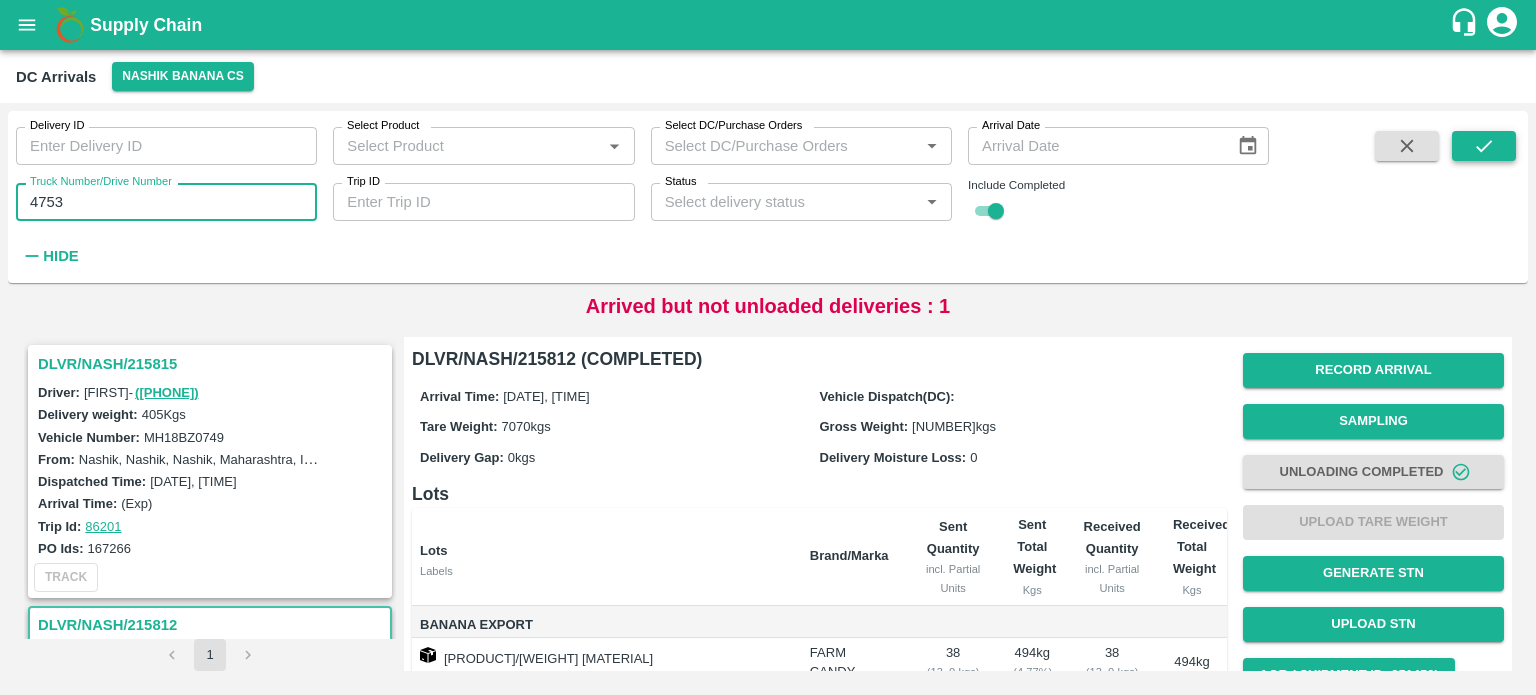 type on "4753" 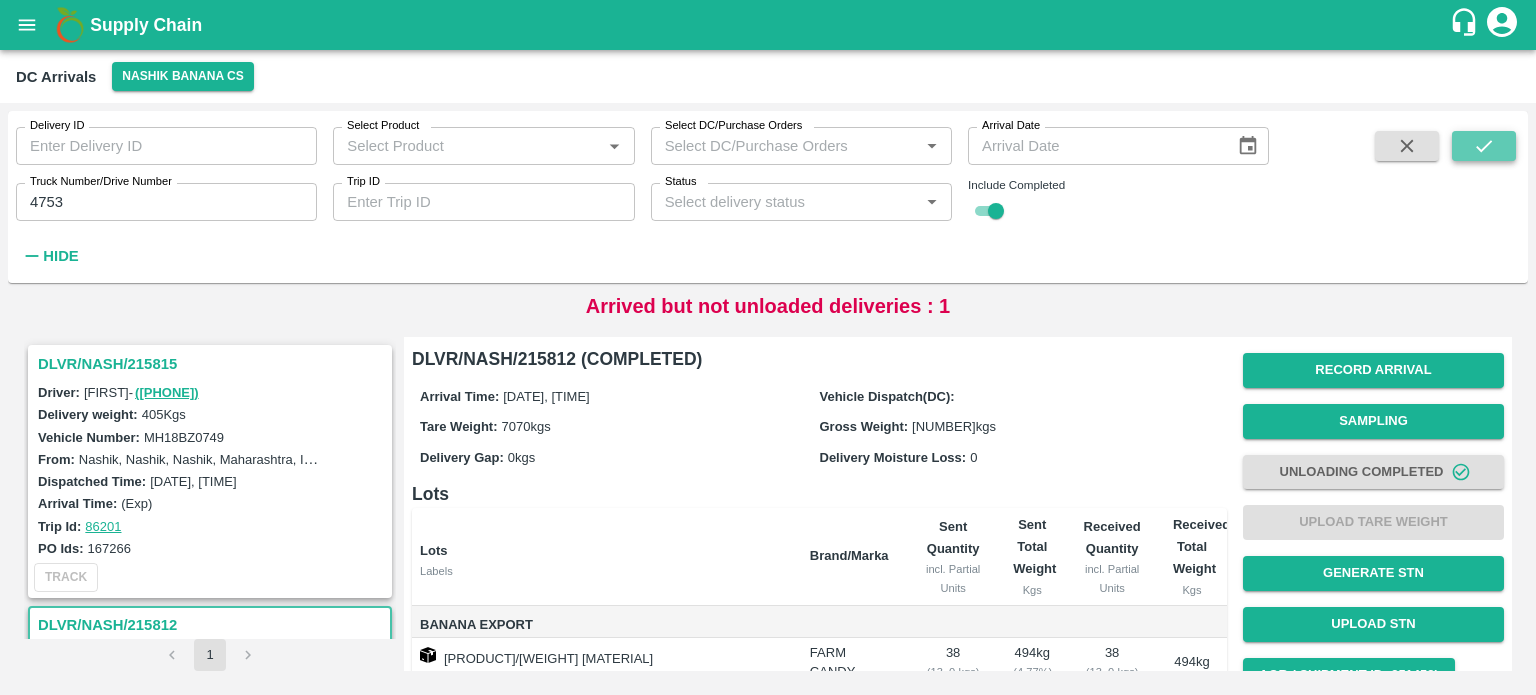 click 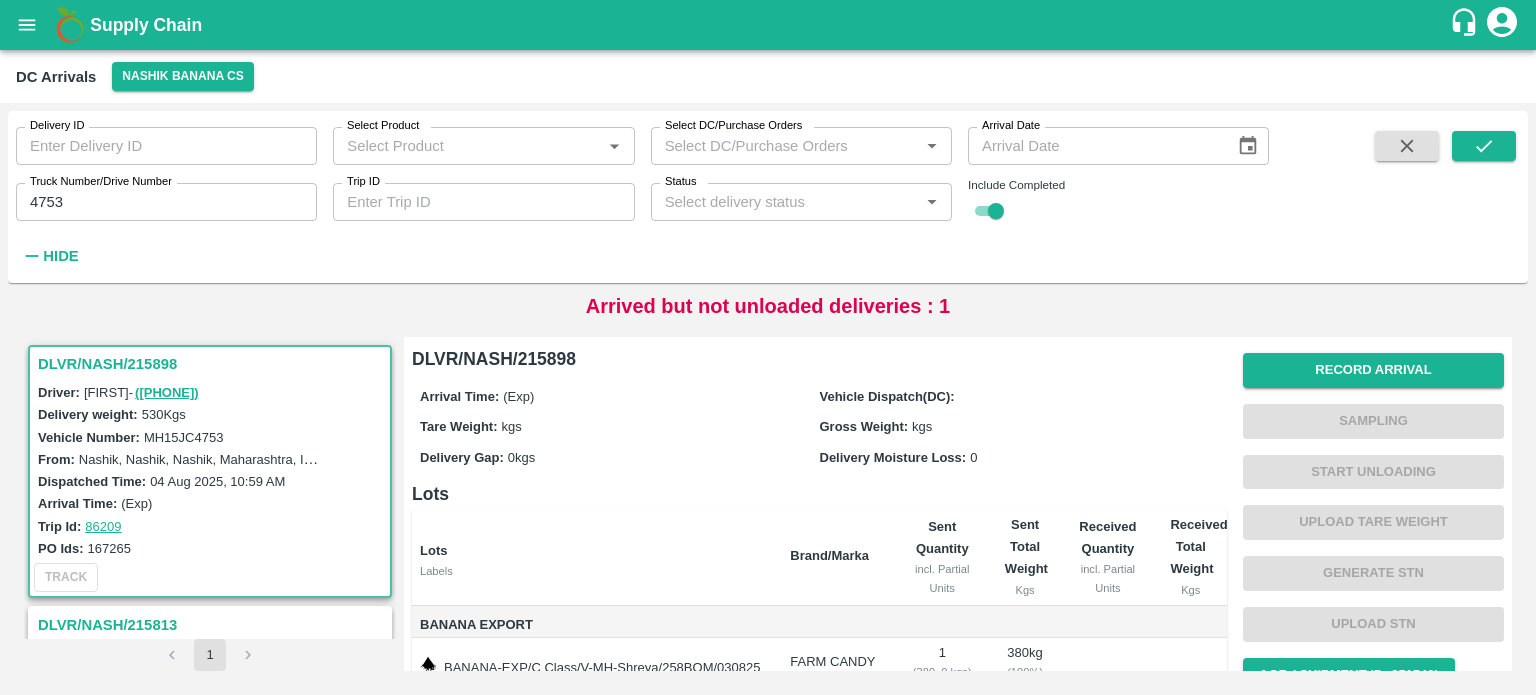 scroll, scrollTop: 107, scrollLeft: 0, axis: vertical 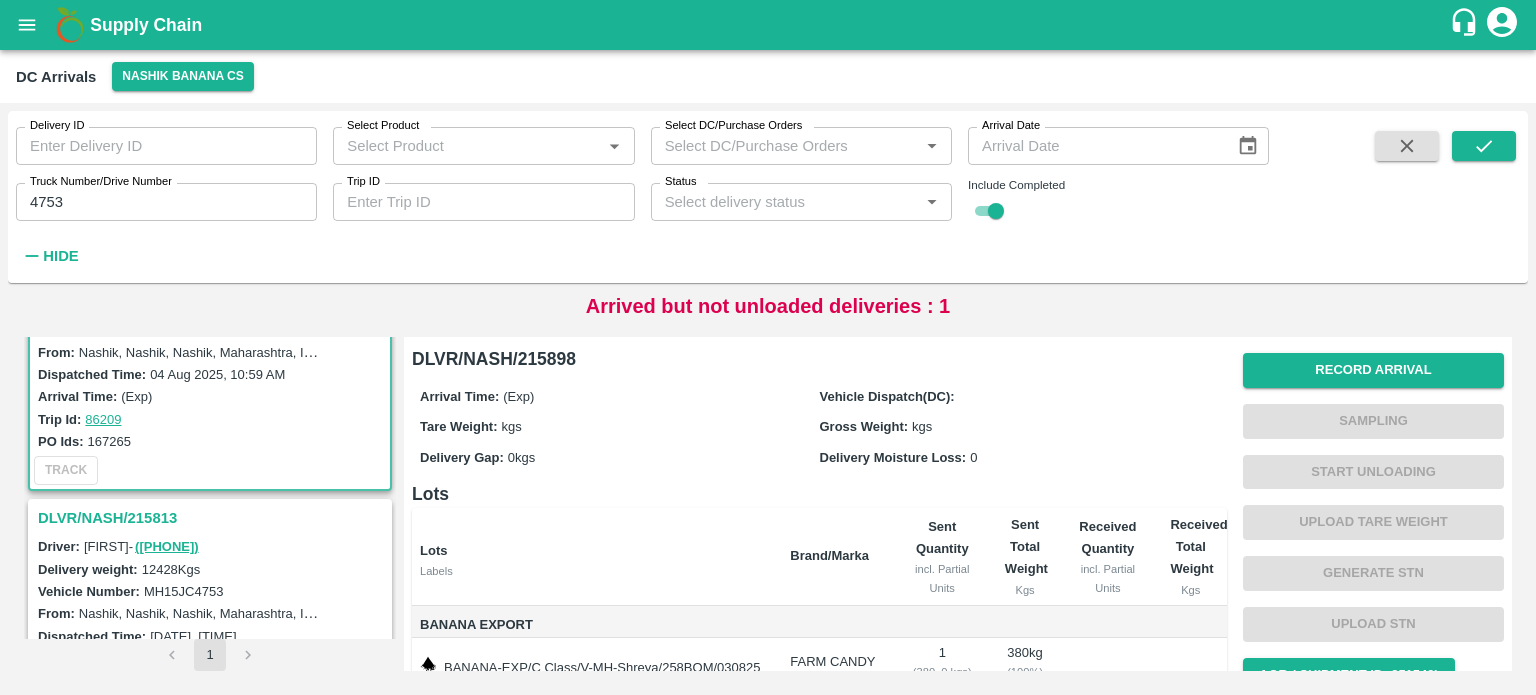 click on "DLVR/NASH/215813" at bounding box center [213, 518] 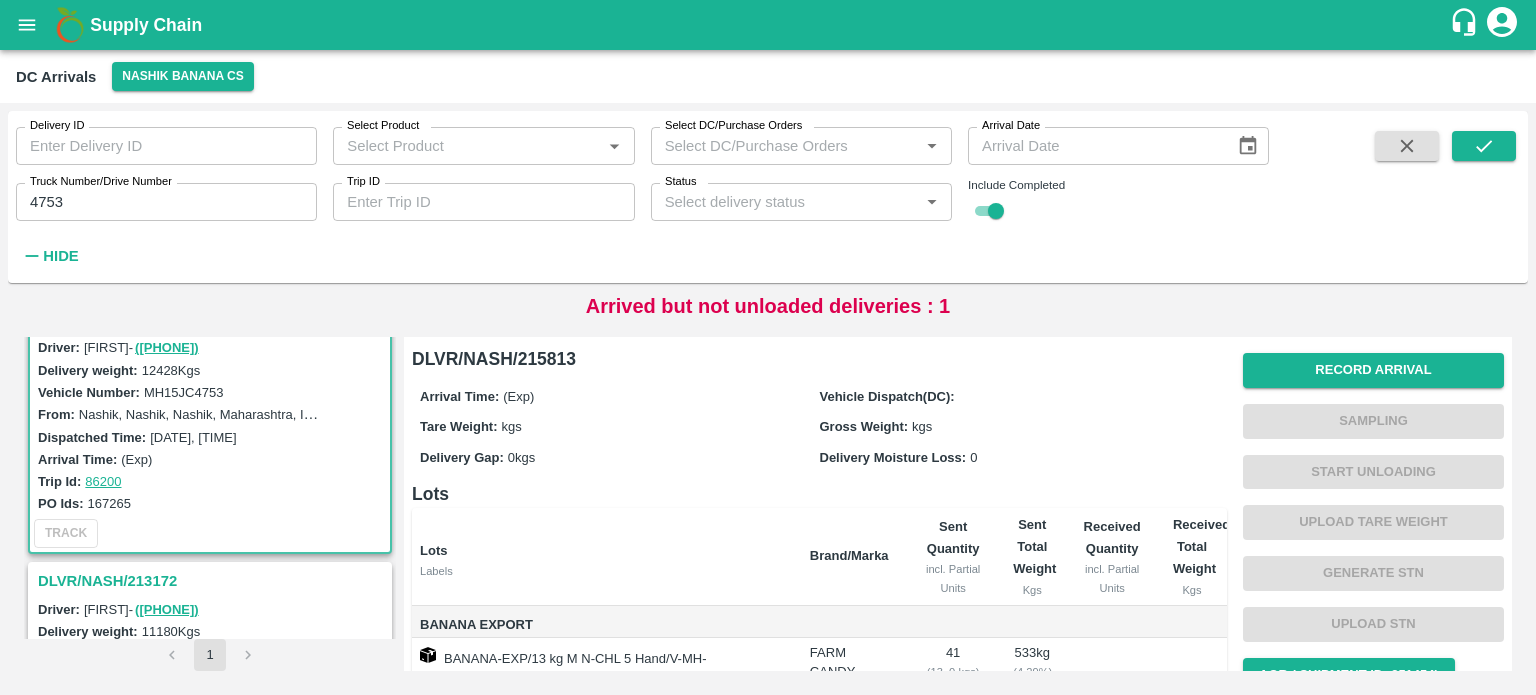 scroll, scrollTop: 271, scrollLeft: 0, axis: vertical 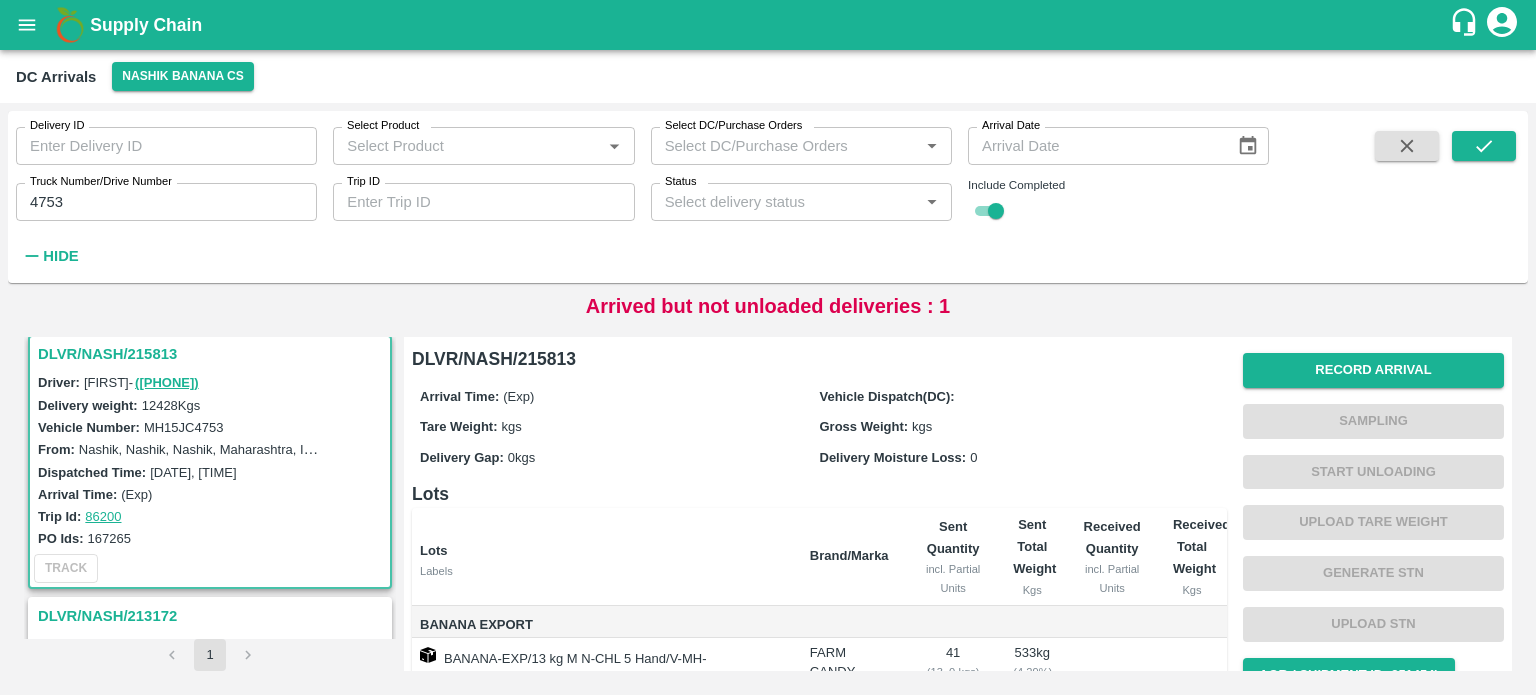 click on "MH15JC4753" at bounding box center [184, 427] 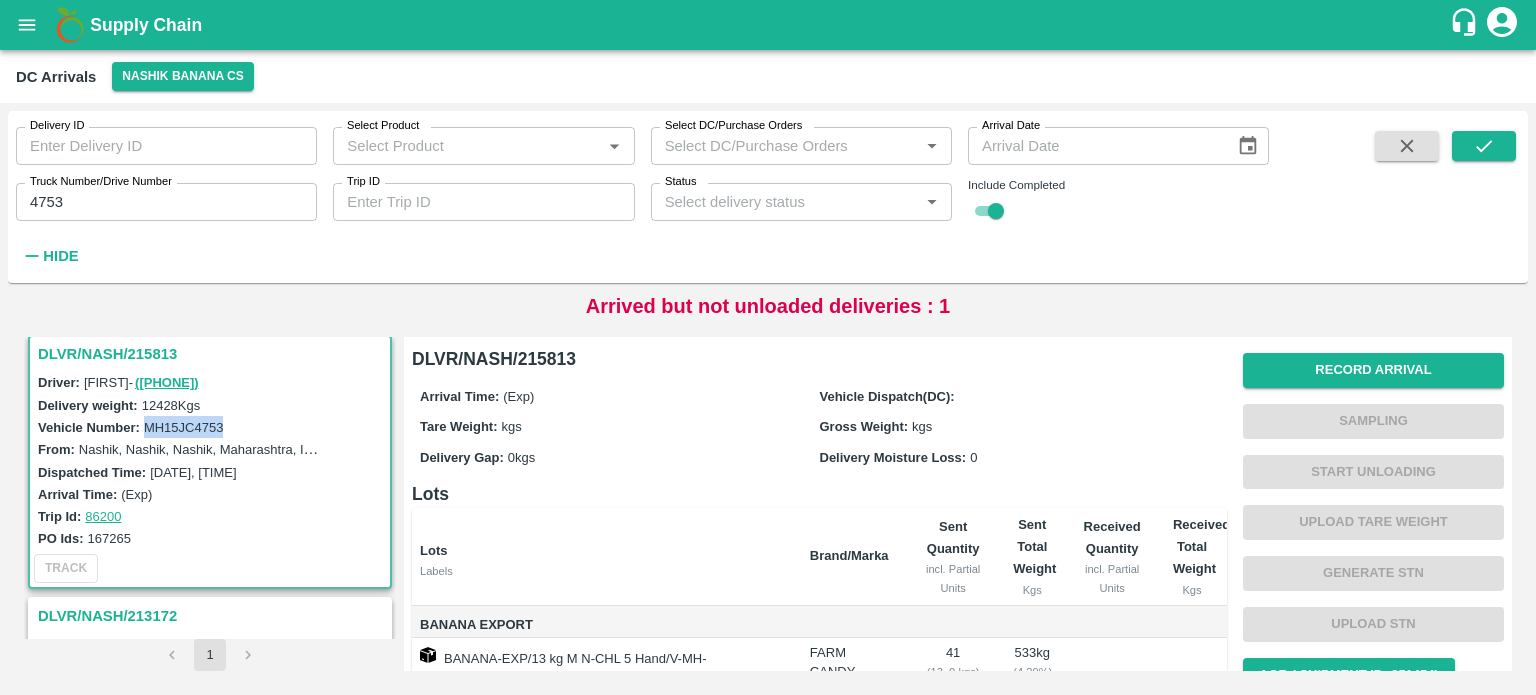 click on "MH15JC4753" at bounding box center [184, 427] 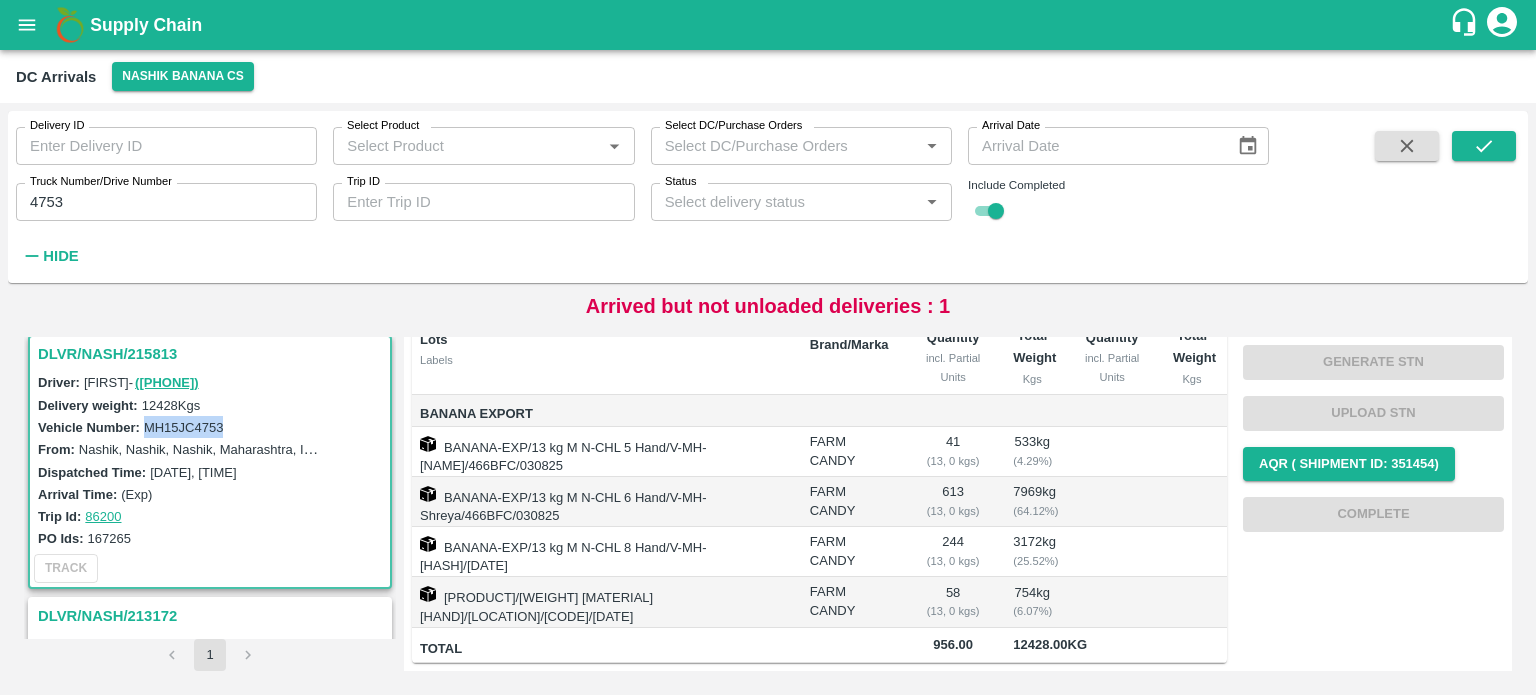 scroll, scrollTop: 0, scrollLeft: 0, axis: both 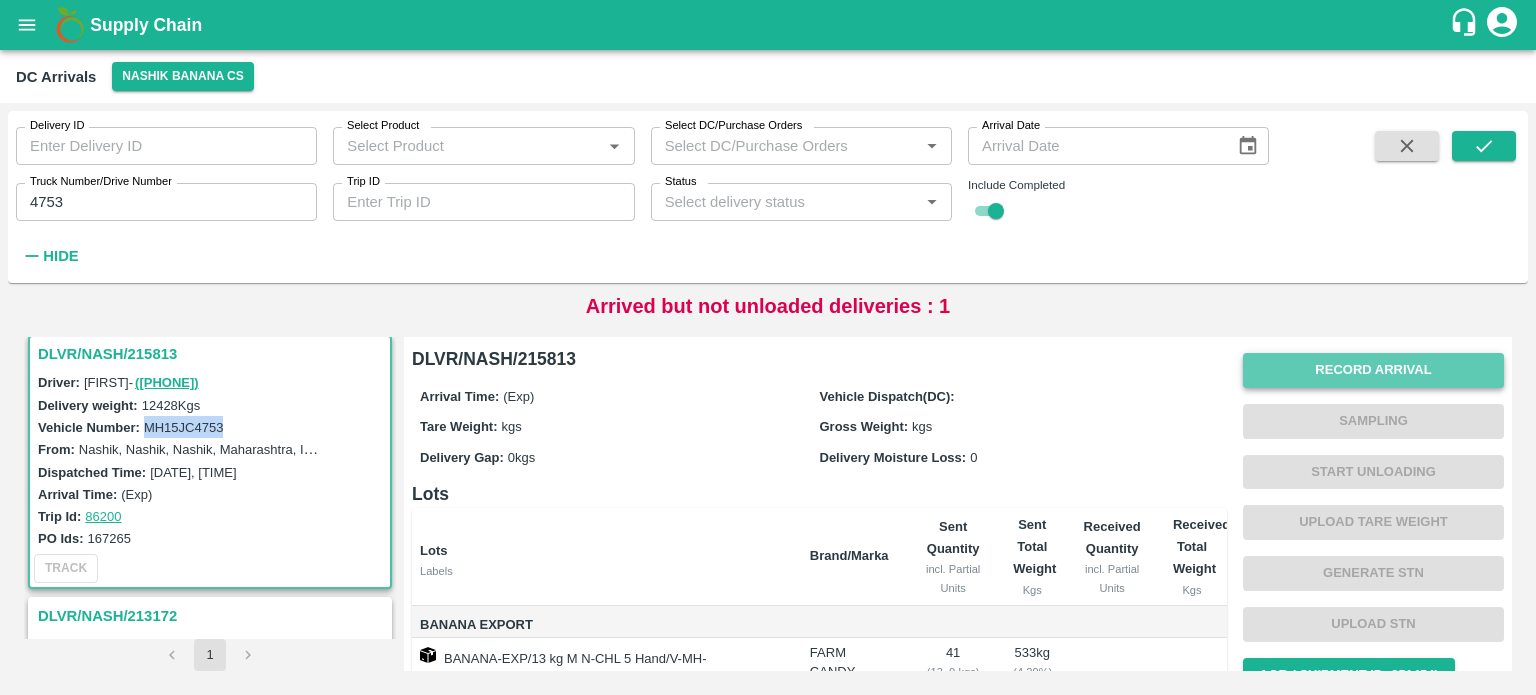 click on "Record Arrival" at bounding box center [1373, 370] 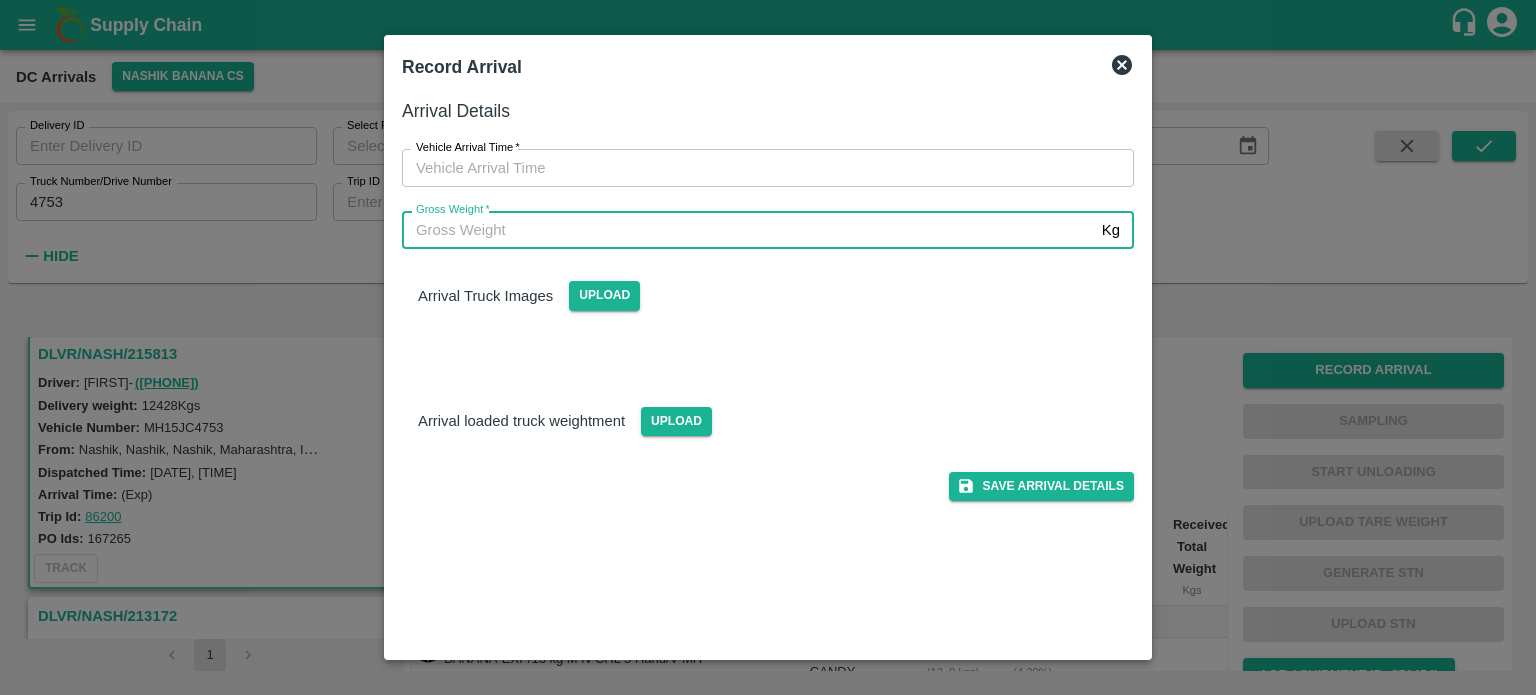 click on "Gross Weight   *" at bounding box center (748, 230) 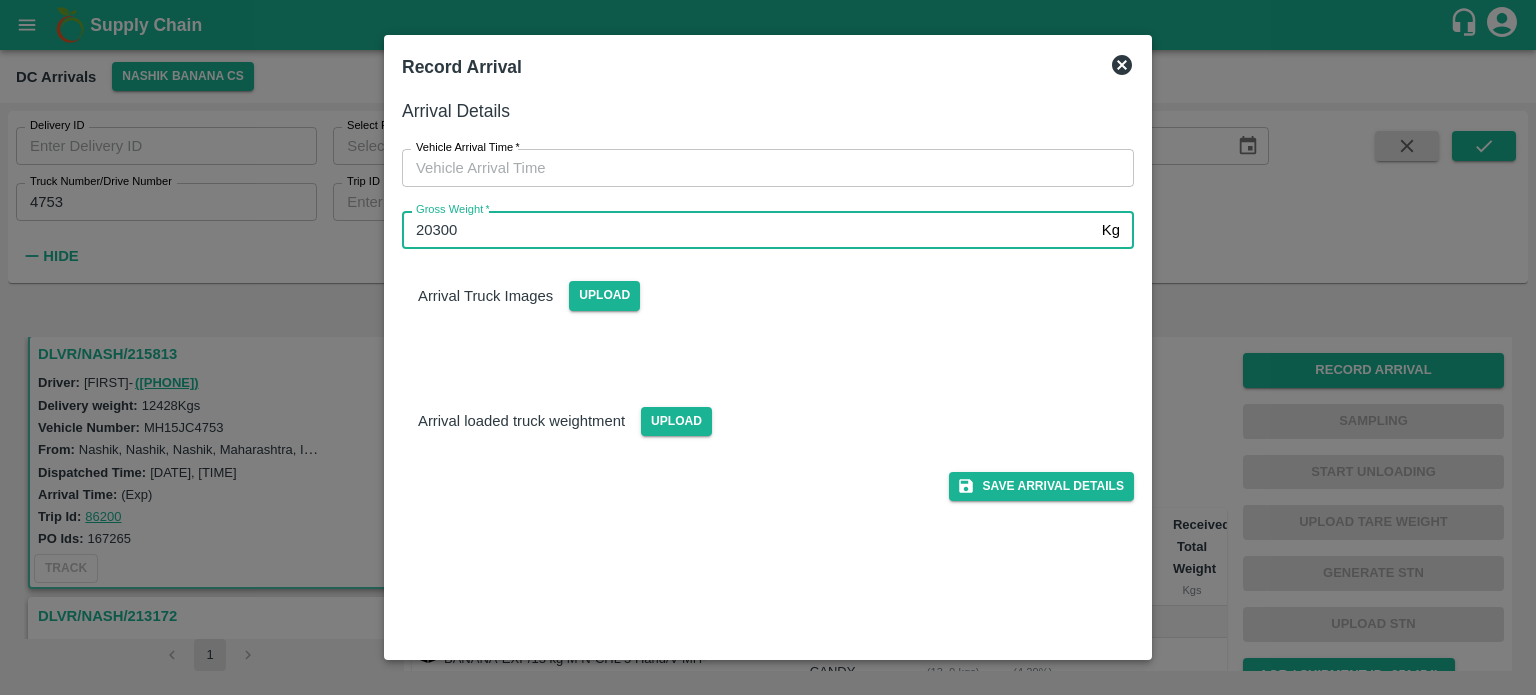 type on "20300" 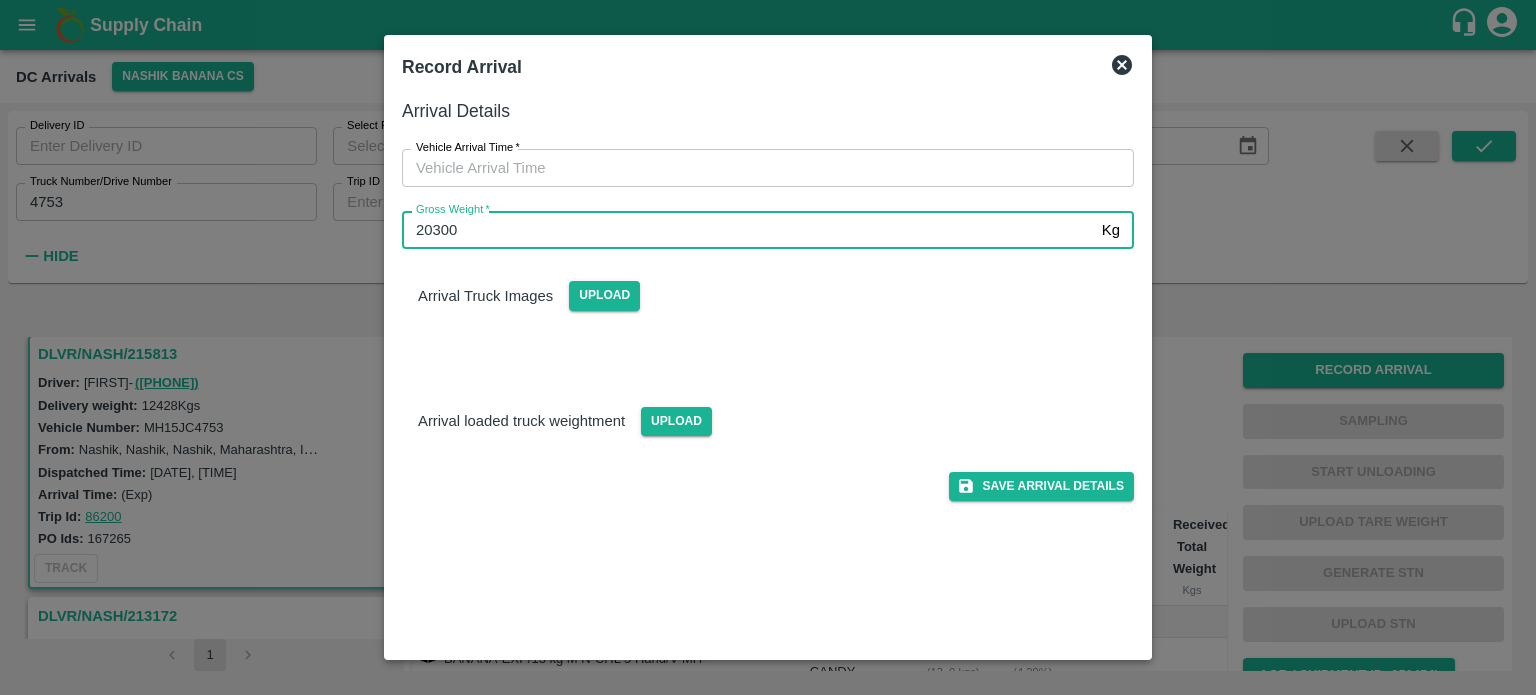 type on "DD/MM/YYYY hh:mm aa" 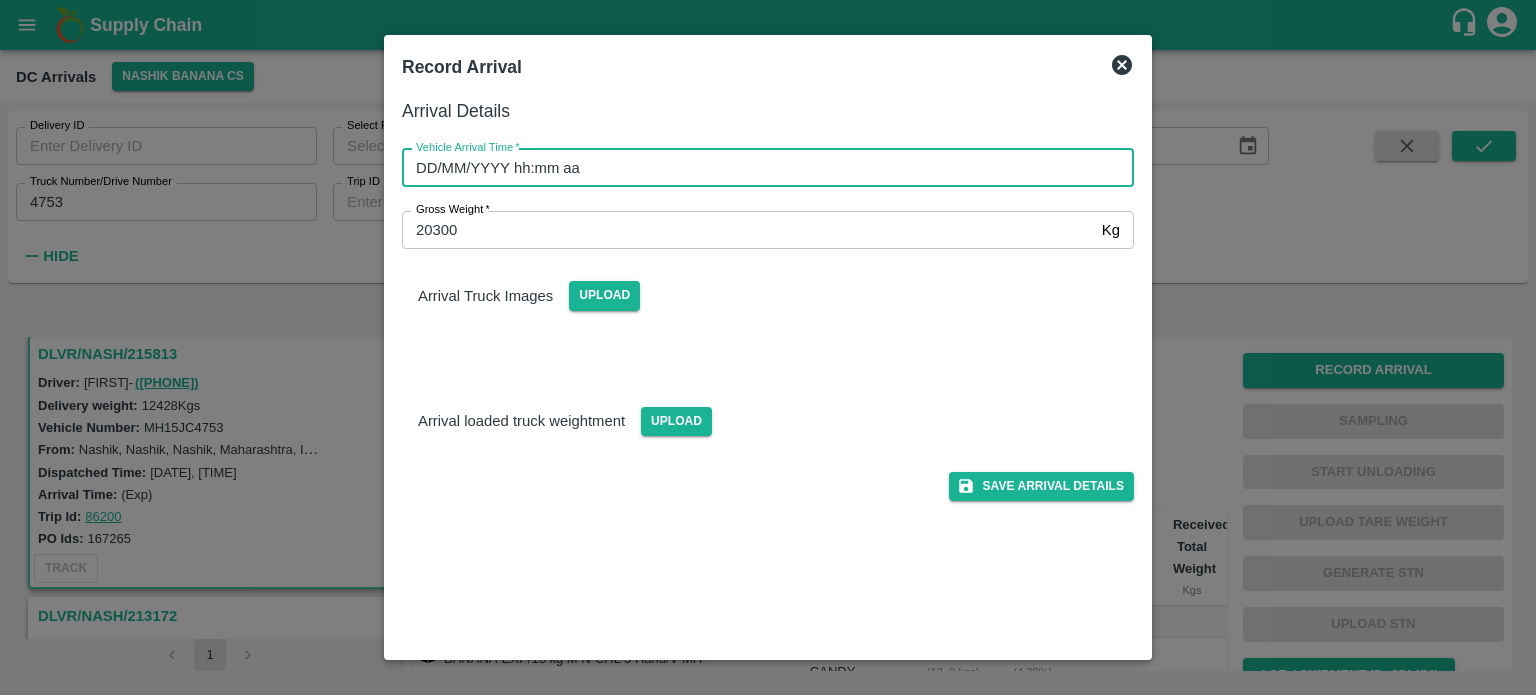 click on "DD/MM/YYYY hh:mm aa" at bounding box center [761, 168] 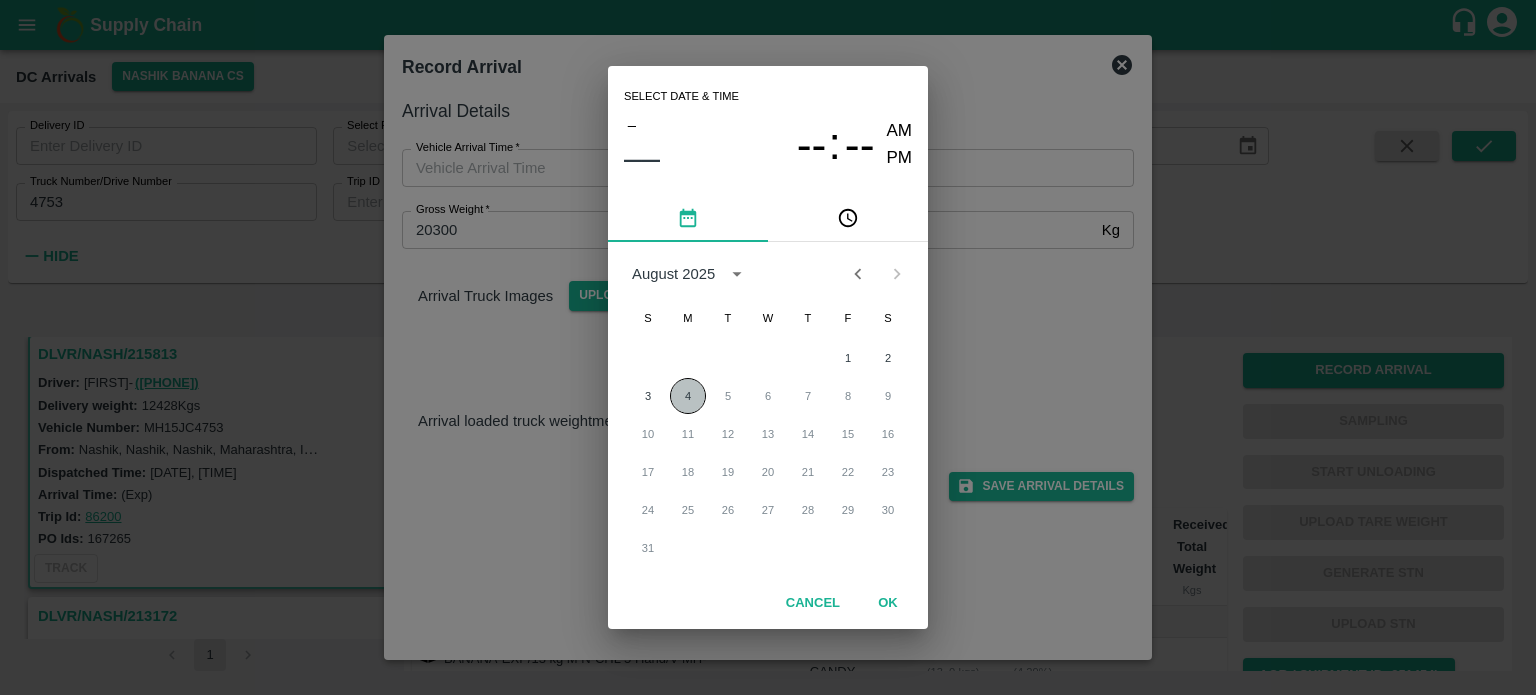click on "4" at bounding box center (688, 396) 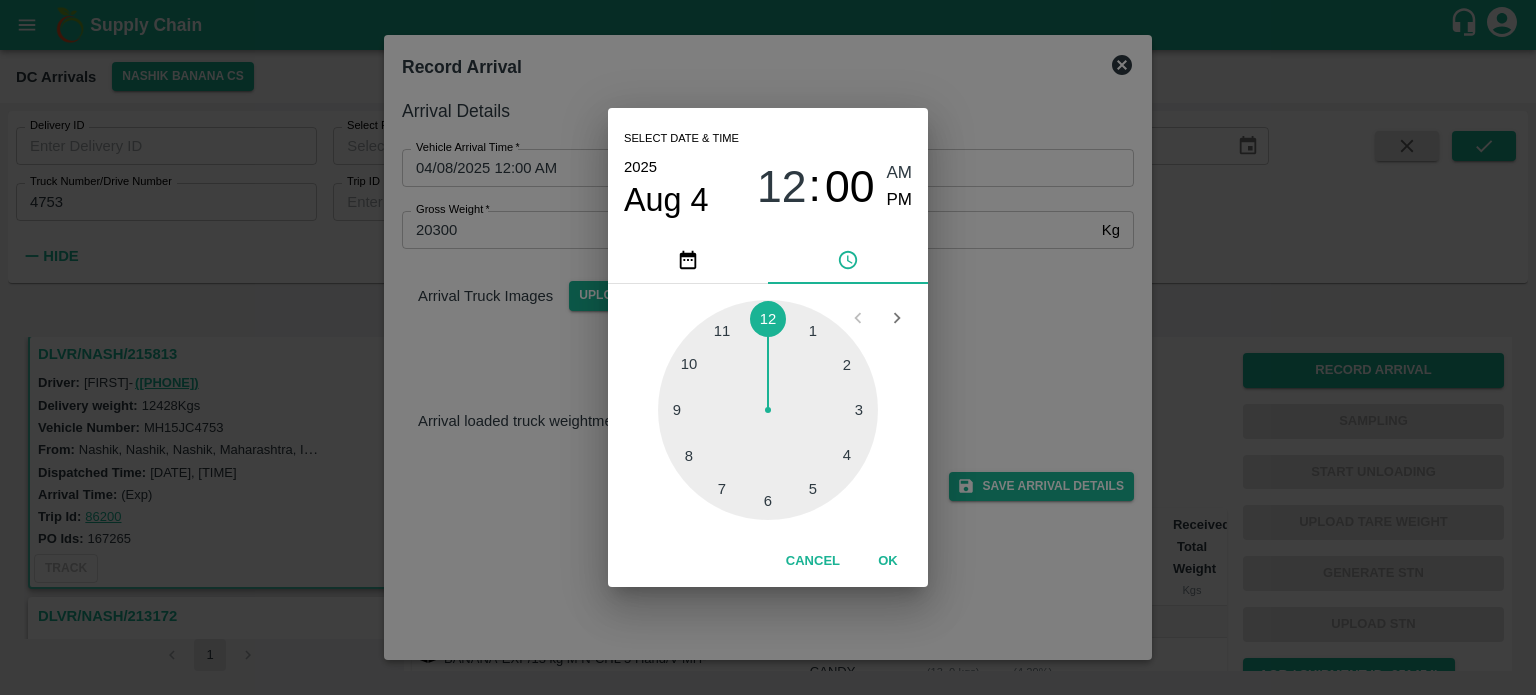 click at bounding box center (768, 410) 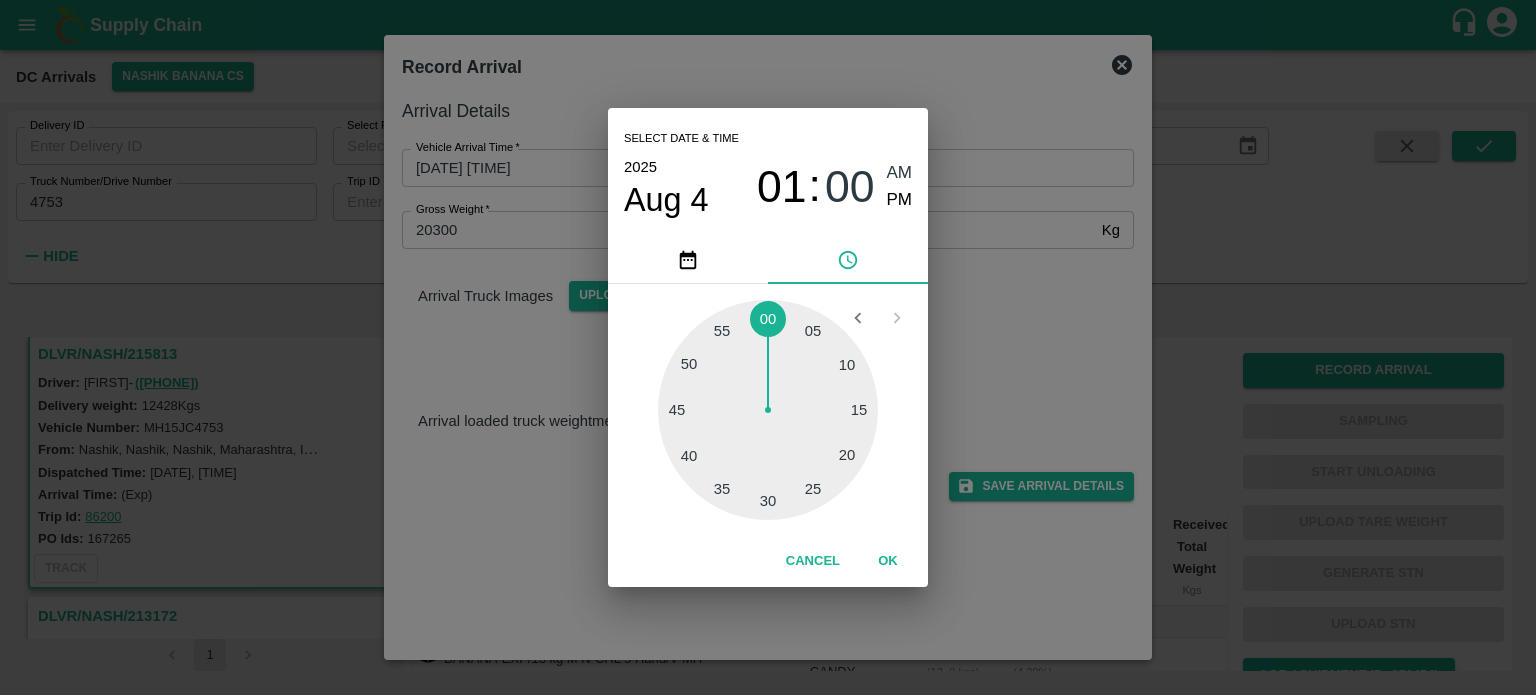 click at bounding box center [768, 410] 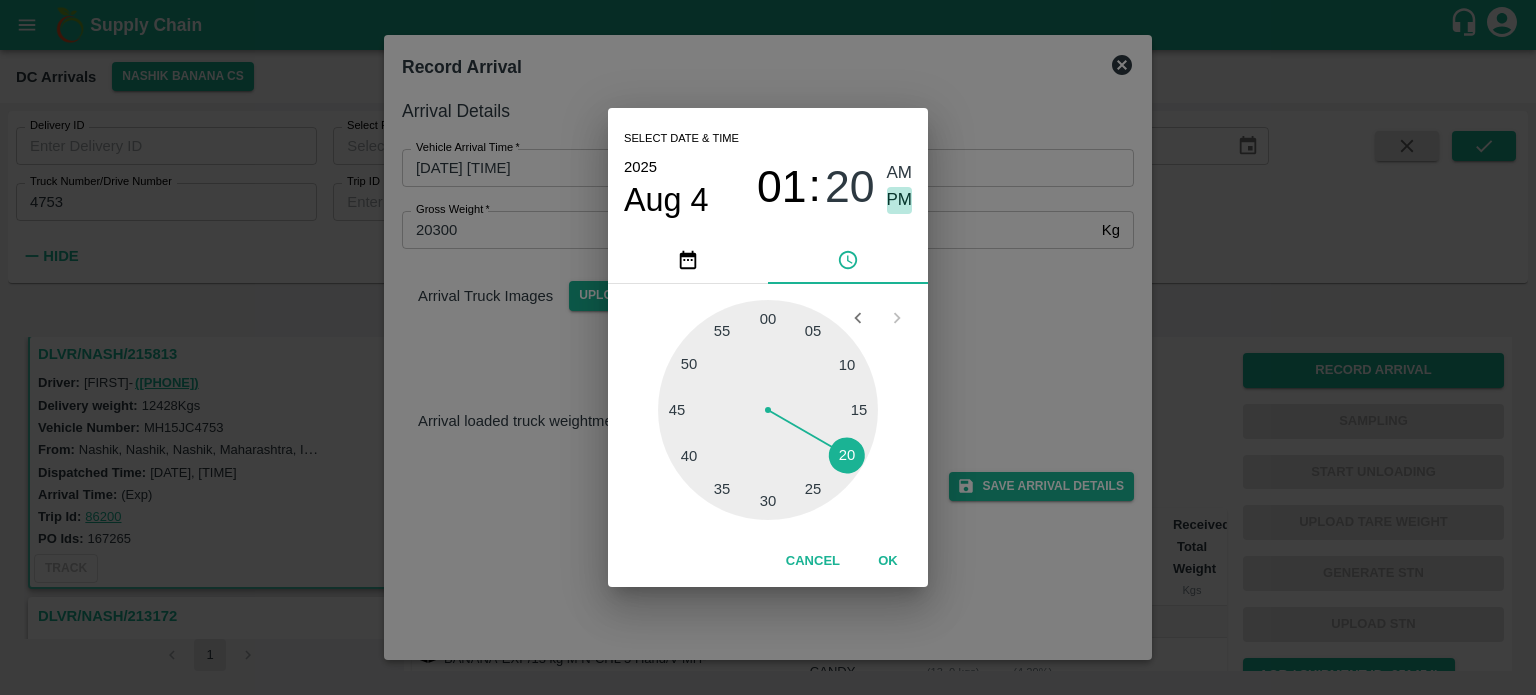 click on "PM" at bounding box center (900, 200) 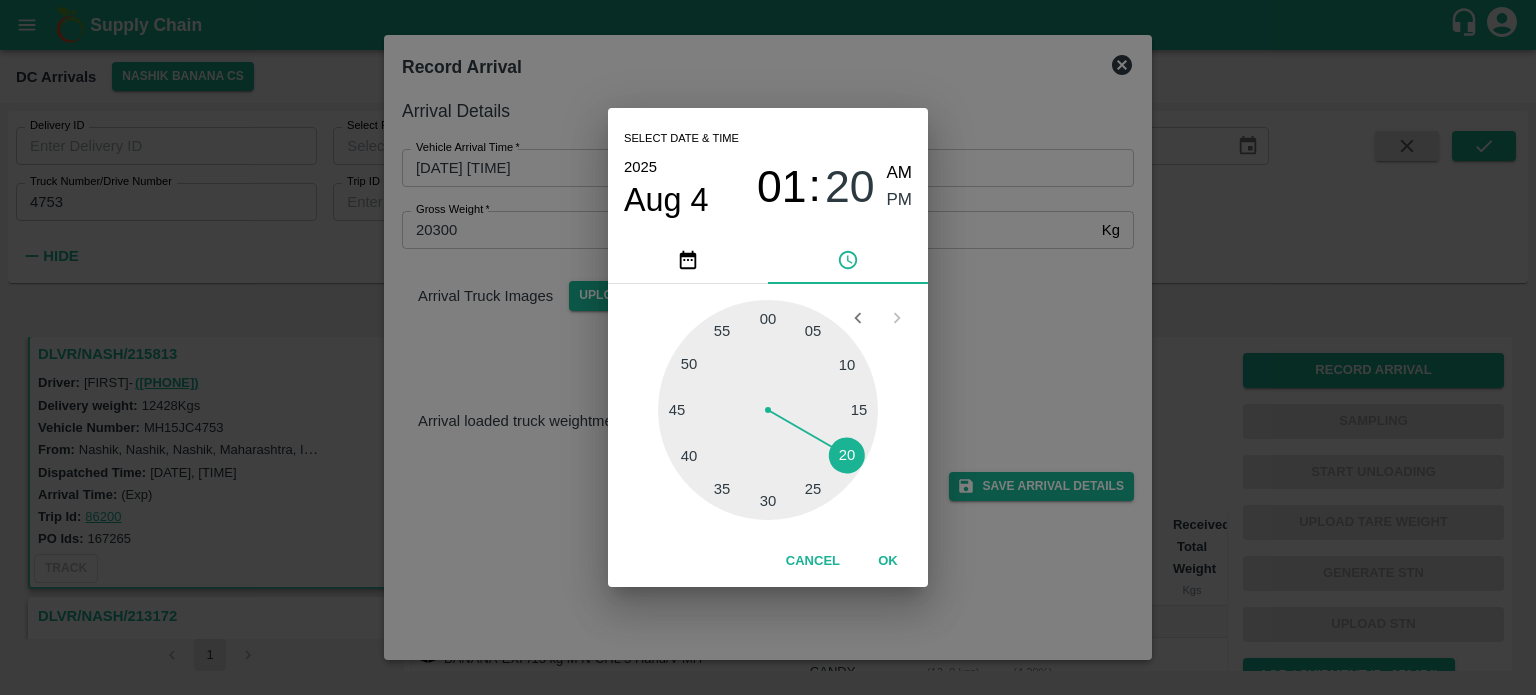 click on "Select date & time [YEAR] Aug [DAY] [TIME] AM PM [MINUTES] Cancel OK" at bounding box center (768, 347) 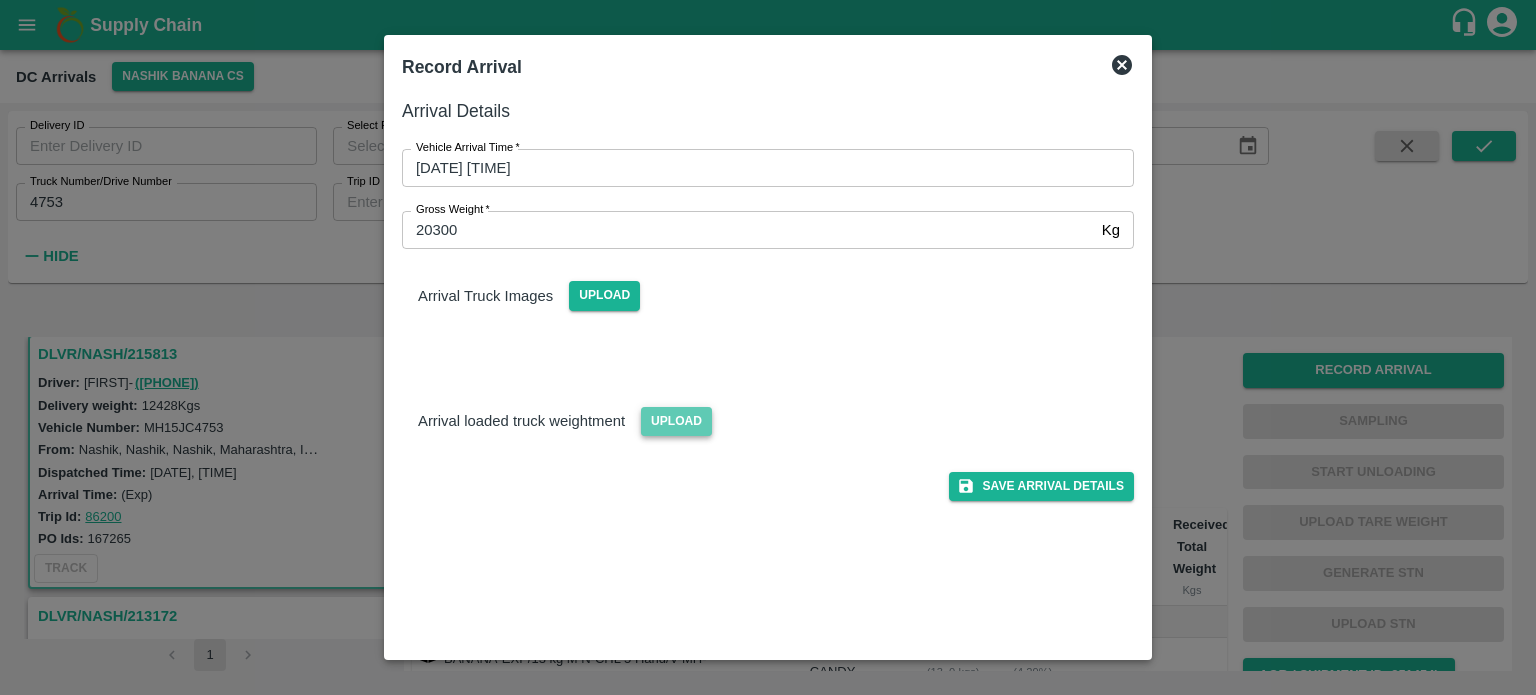 click on "Upload" at bounding box center [676, 421] 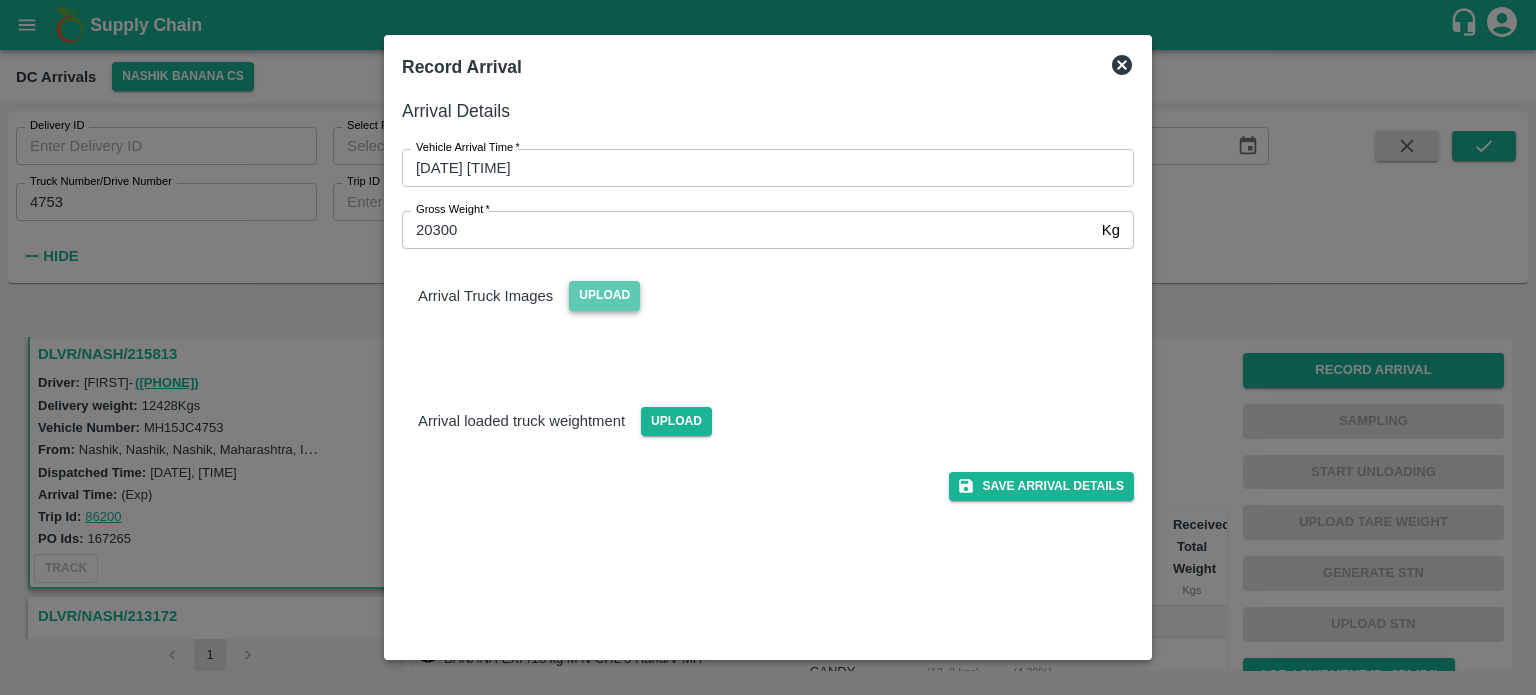 click on "Upload" at bounding box center (604, 295) 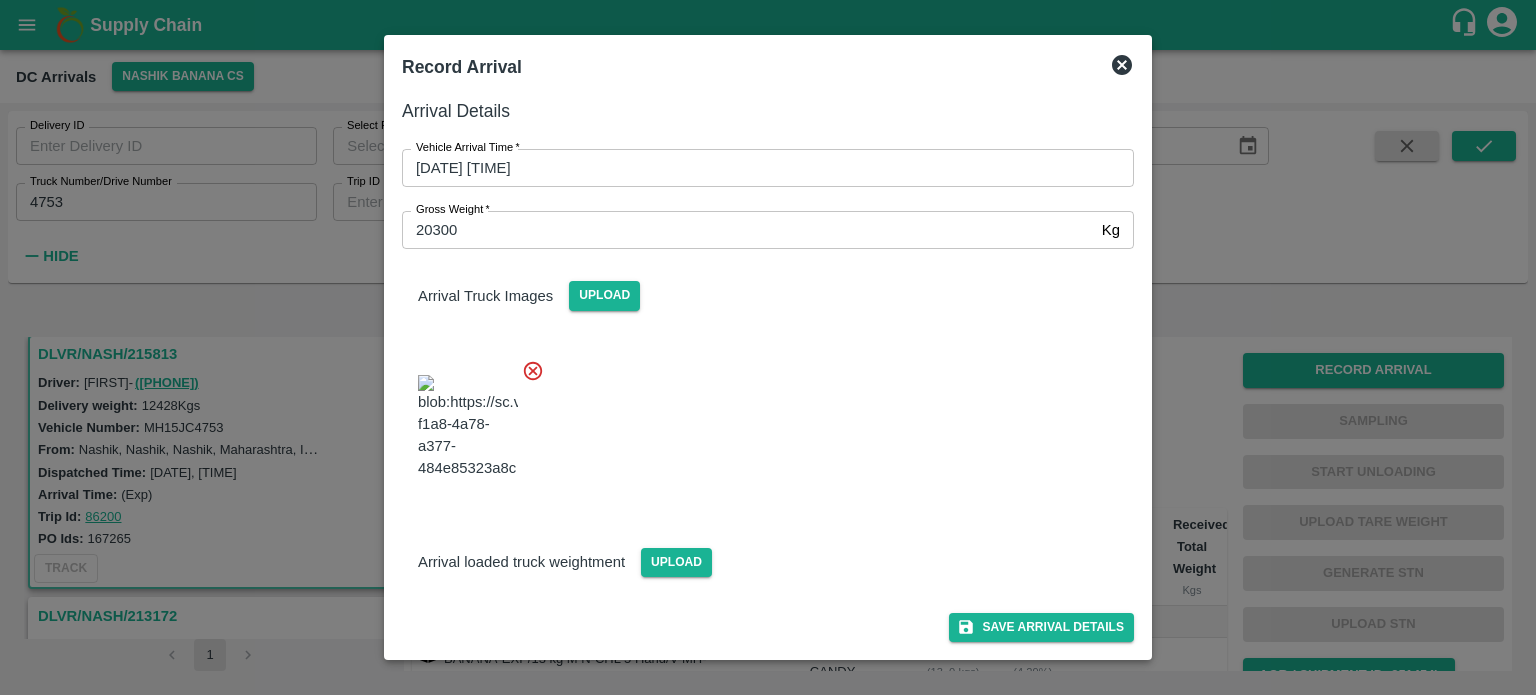 scroll, scrollTop: 27, scrollLeft: 0, axis: vertical 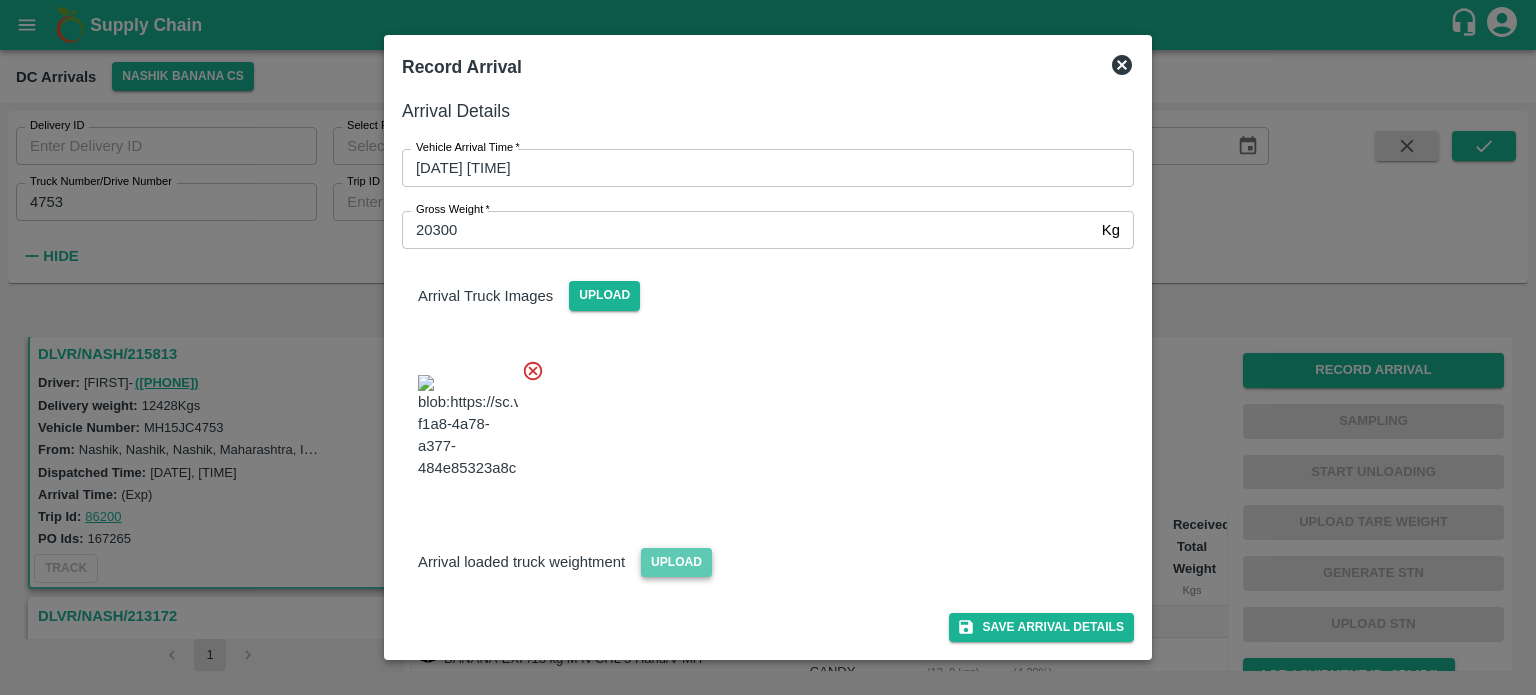 click on "Upload" at bounding box center (676, 562) 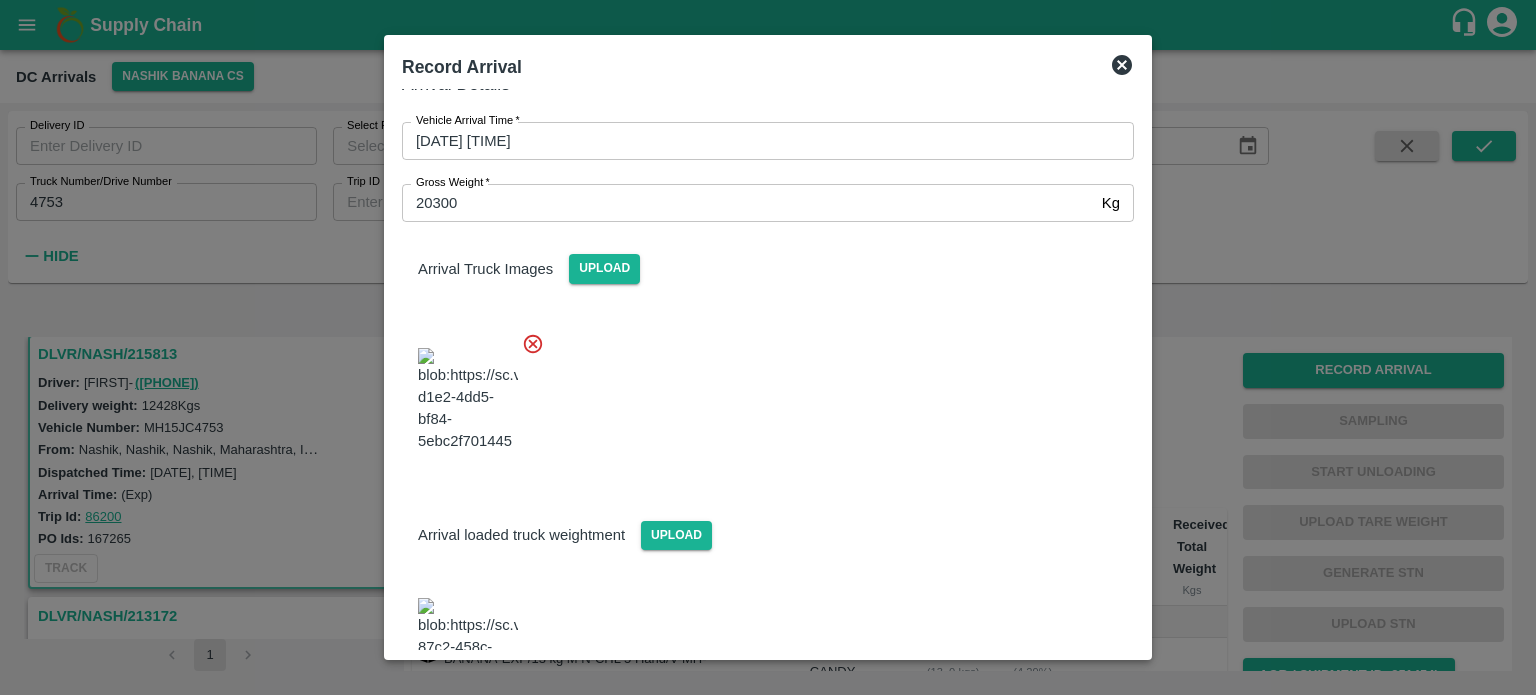 click at bounding box center (760, 394) 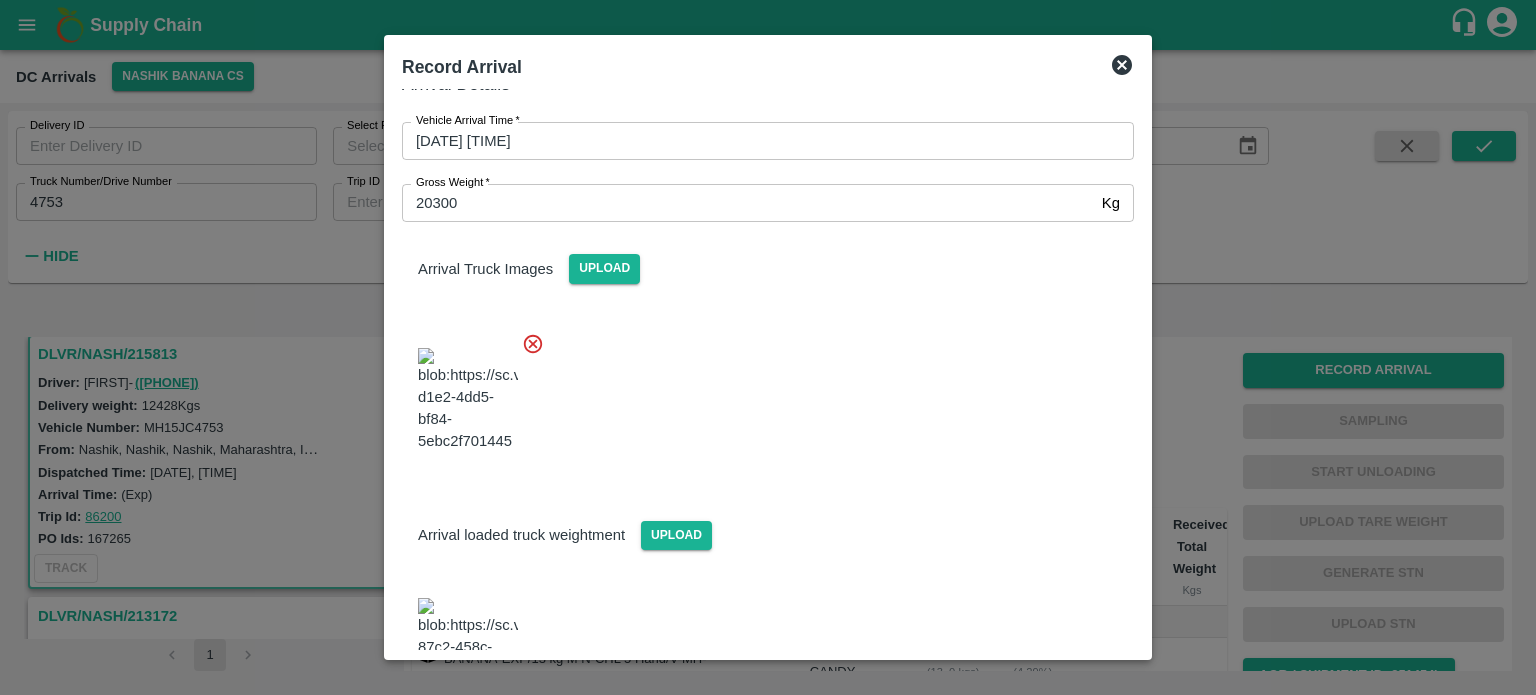 scroll, scrollTop: 126, scrollLeft: 0, axis: vertical 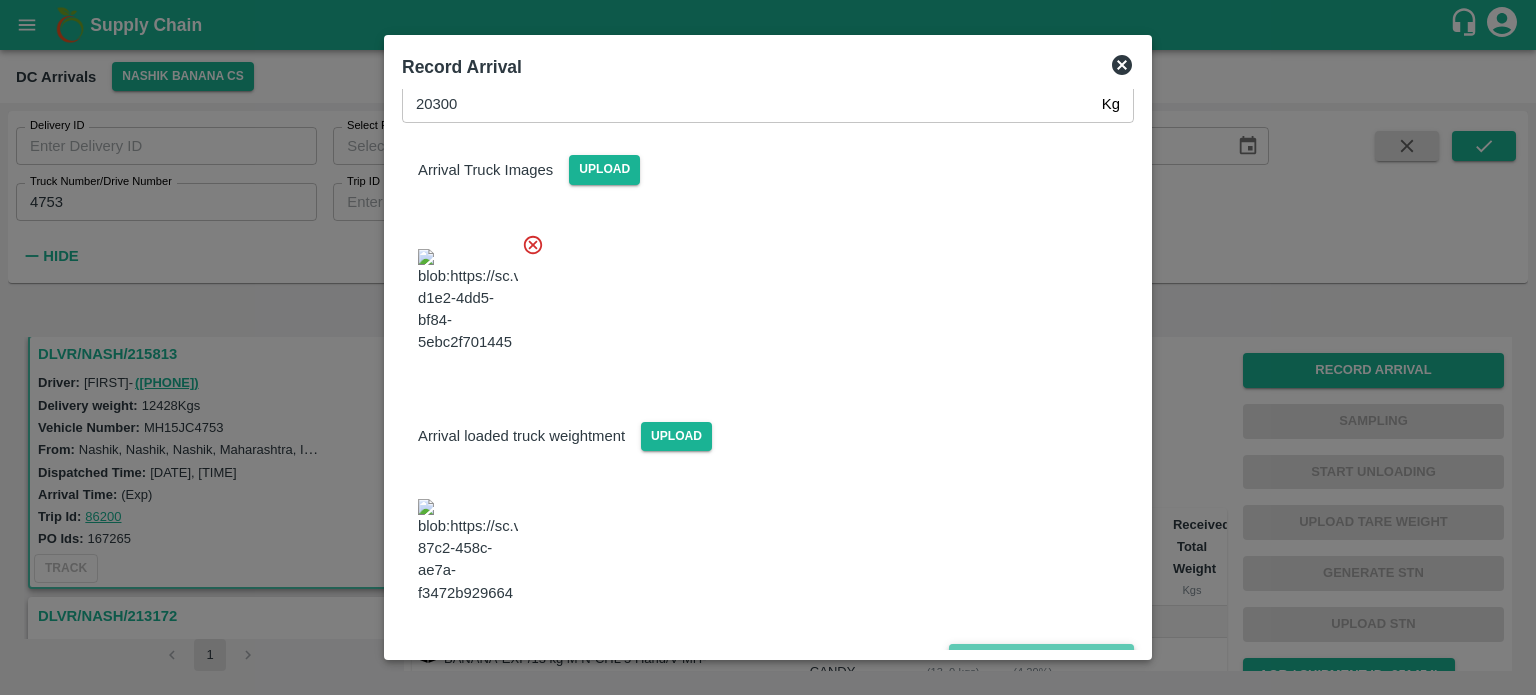 click on "Save Arrival Details" at bounding box center (1041, 658) 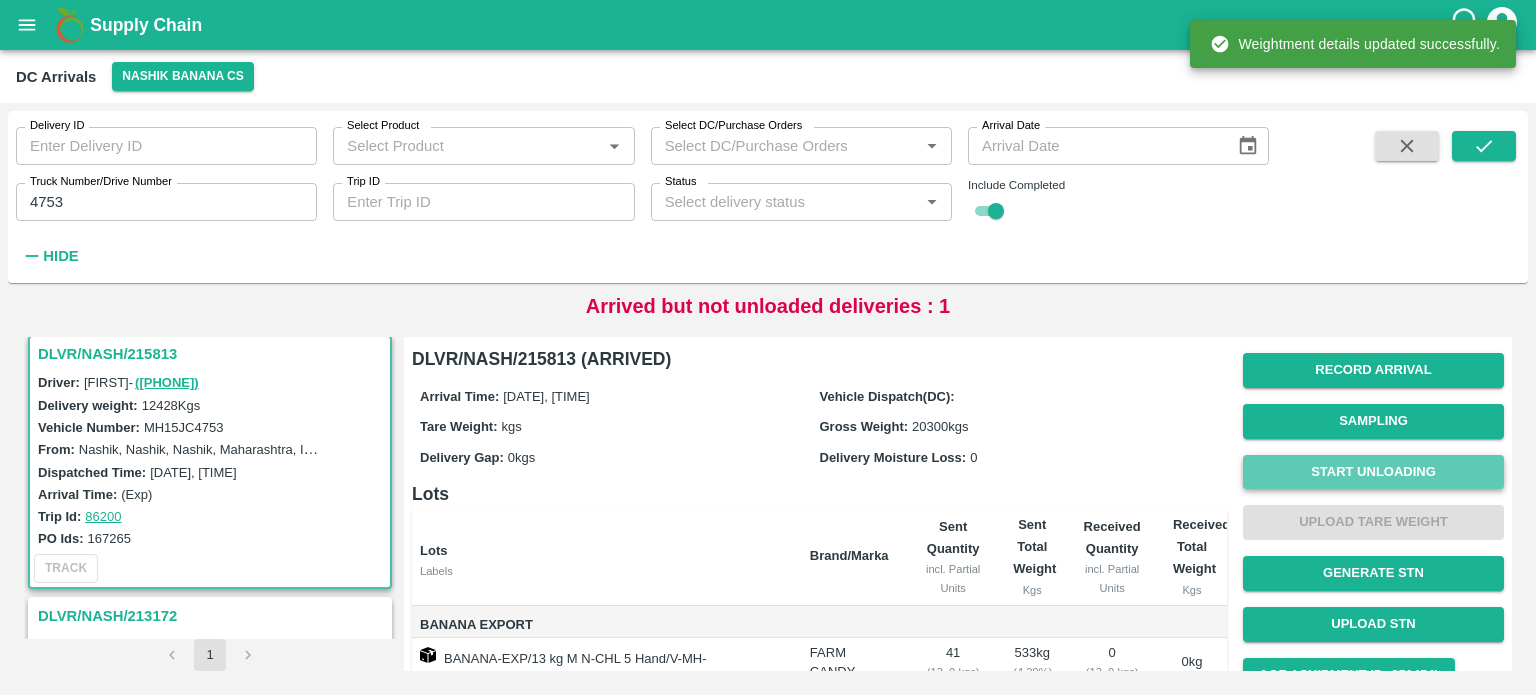 click on "Start Unloading" at bounding box center (1373, 472) 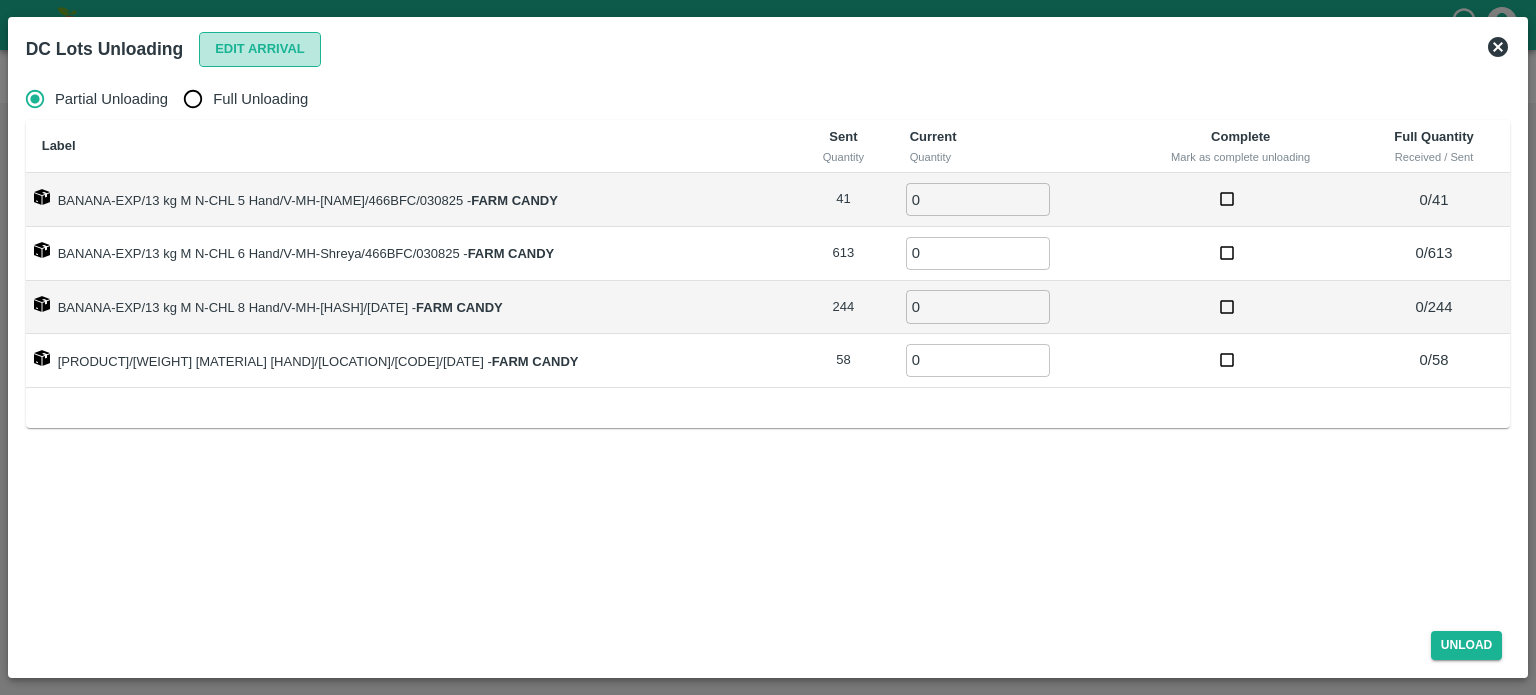 click on "Edit Arrival" at bounding box center (260, 49) 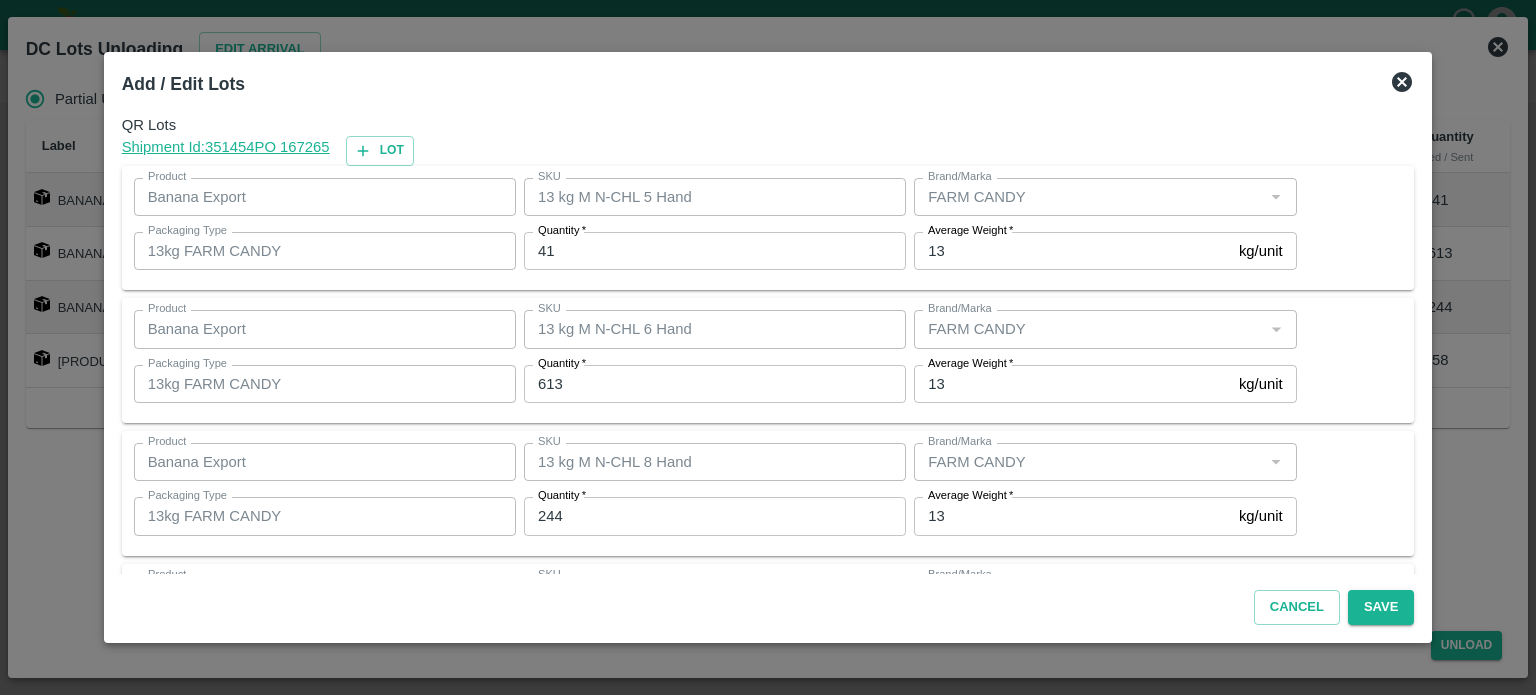 click on "41" at bounding box center [715, 251] 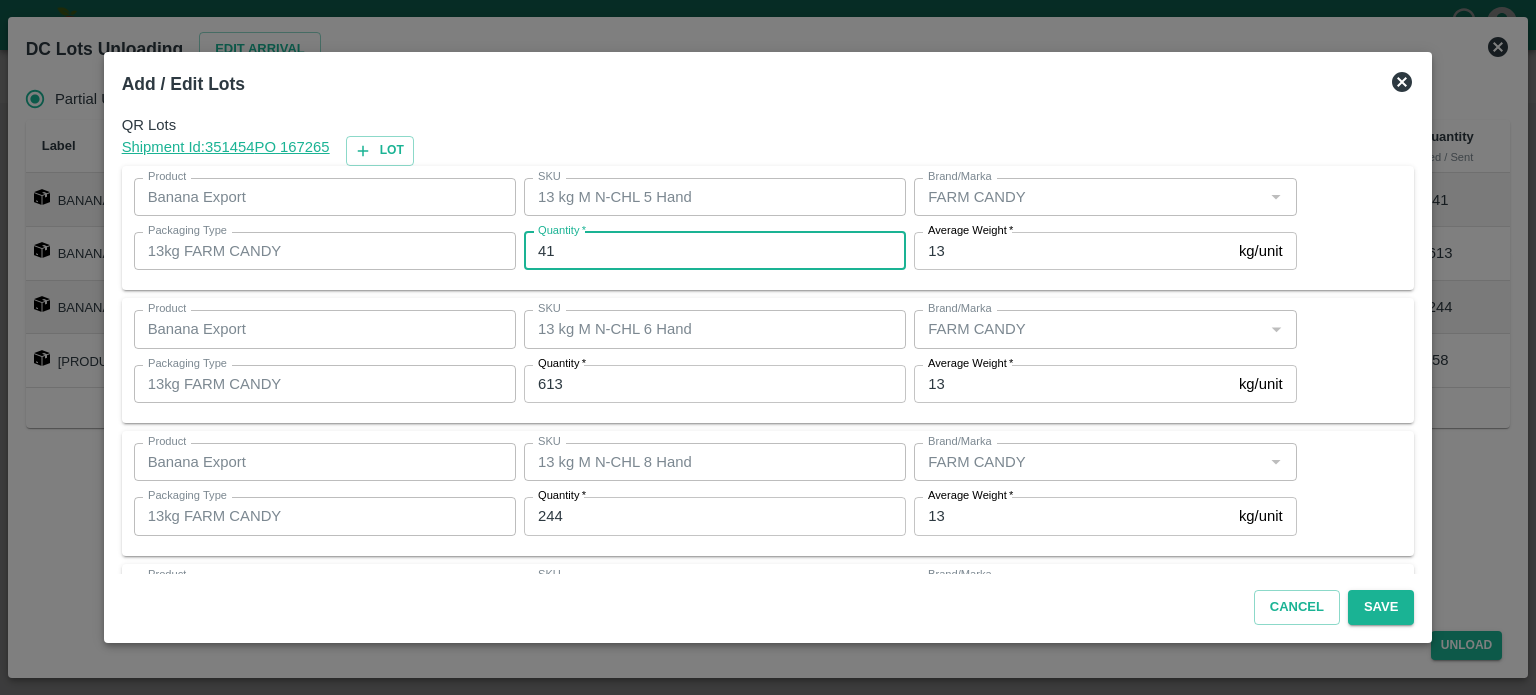 click on "41" at bounding box center [715, 251] 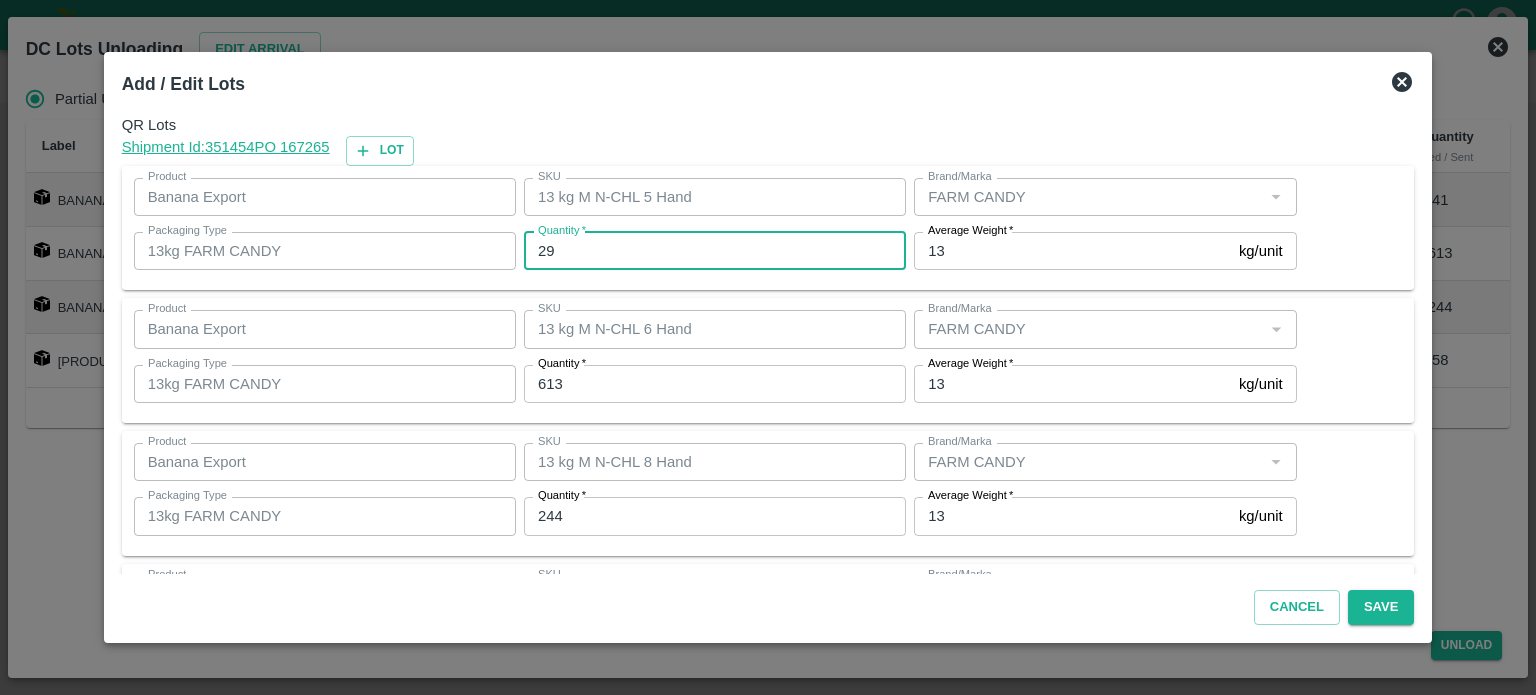 type on "29" 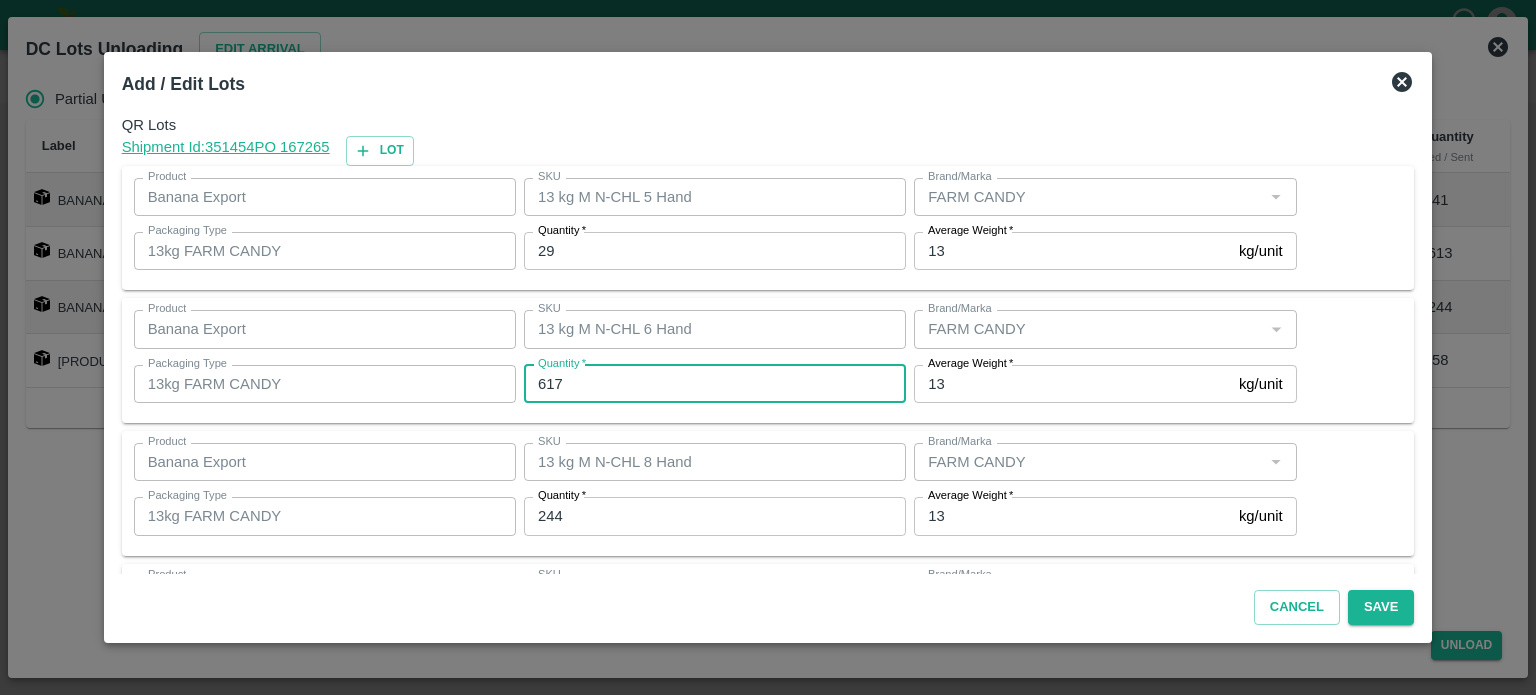 type on "617" 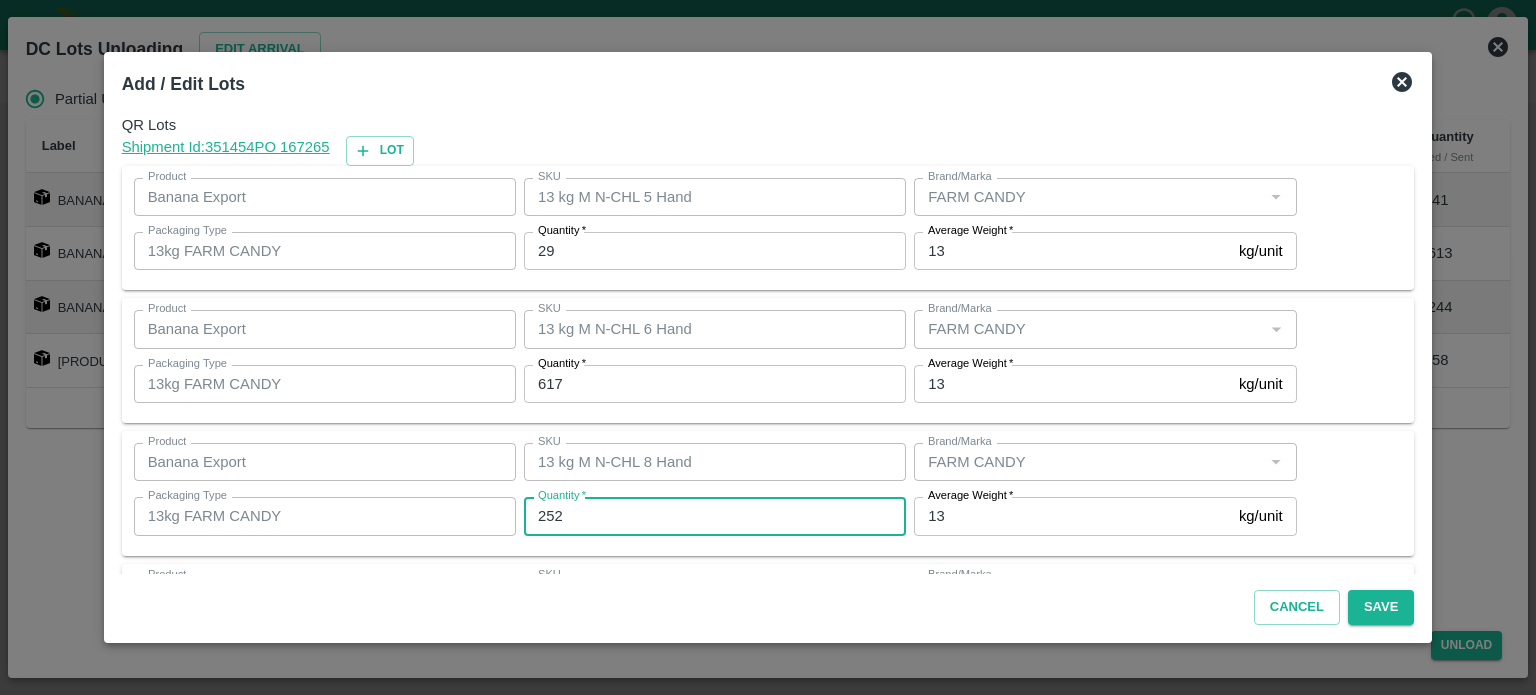 type on "252" 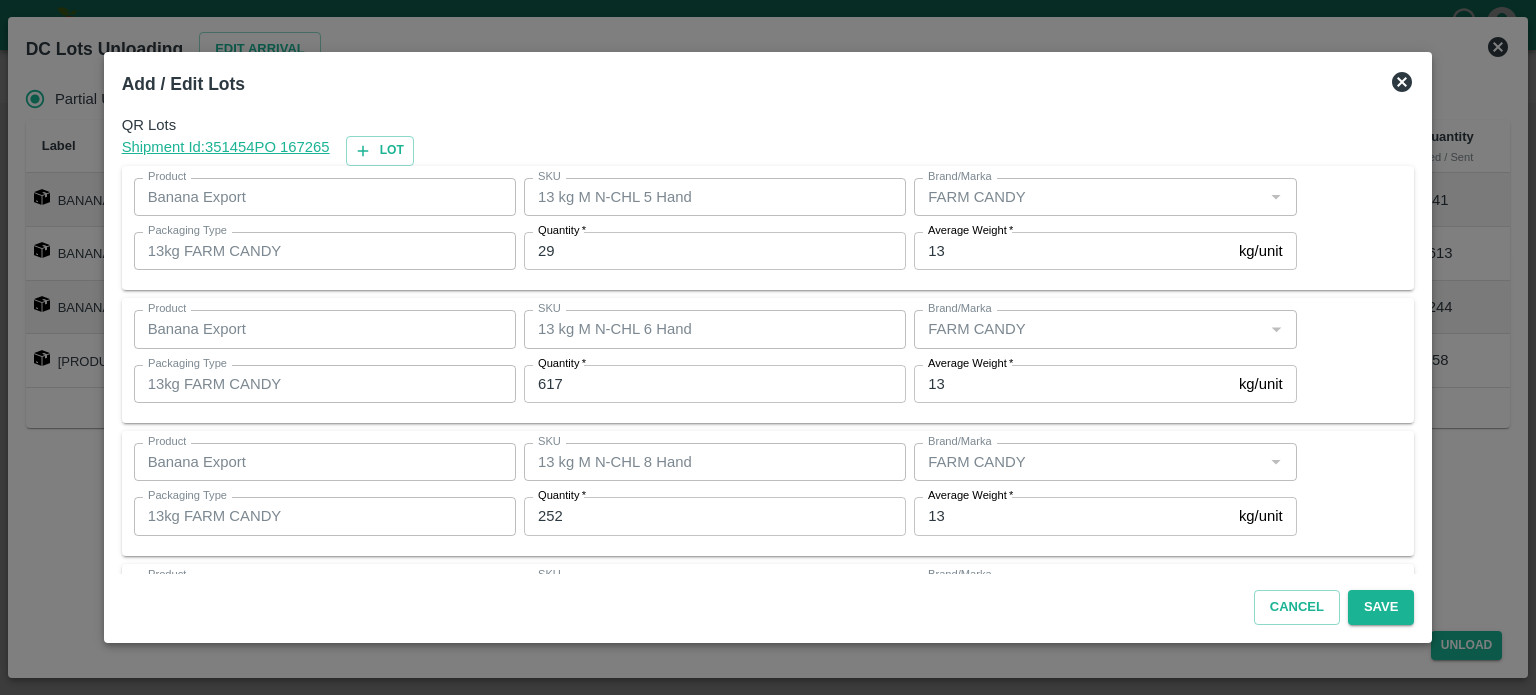 scroll, scrollTop: 129, scrollLeft: 0, axis: vertical 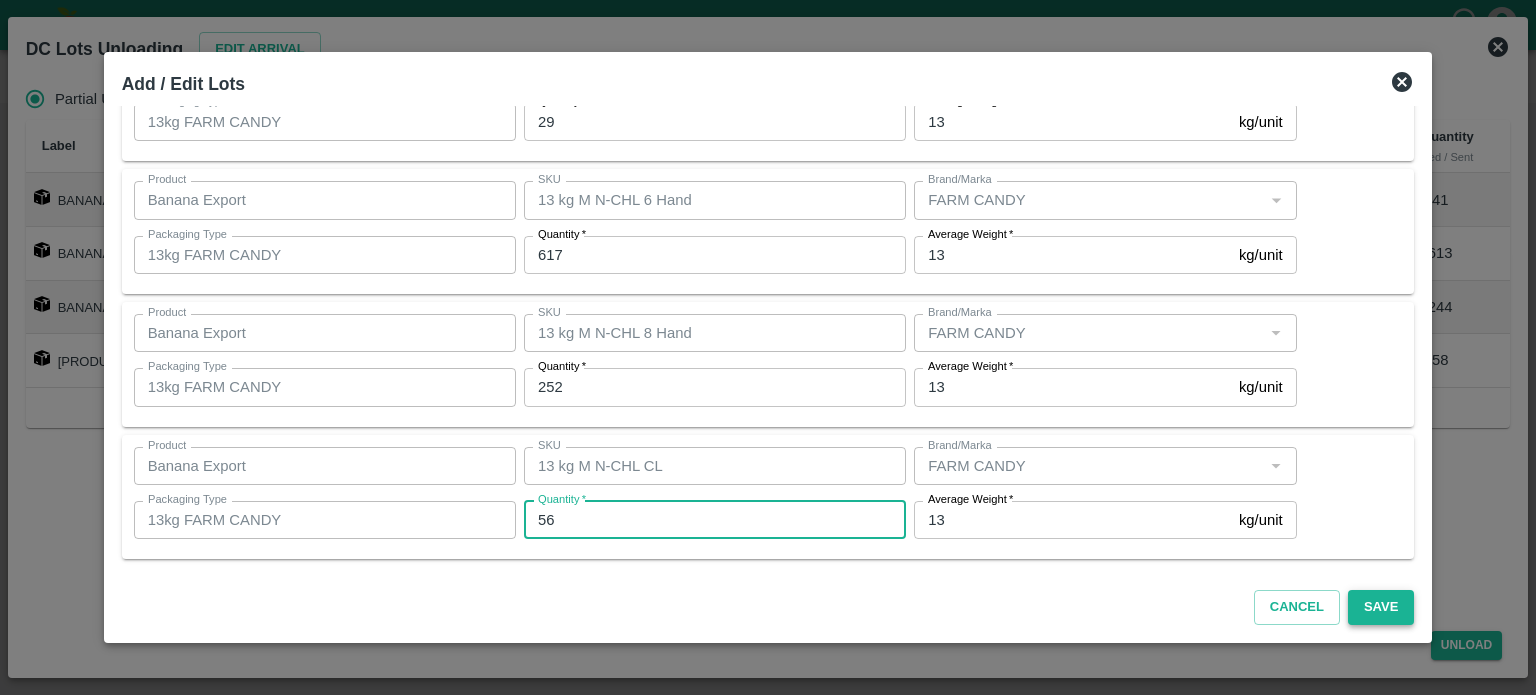type on "56" 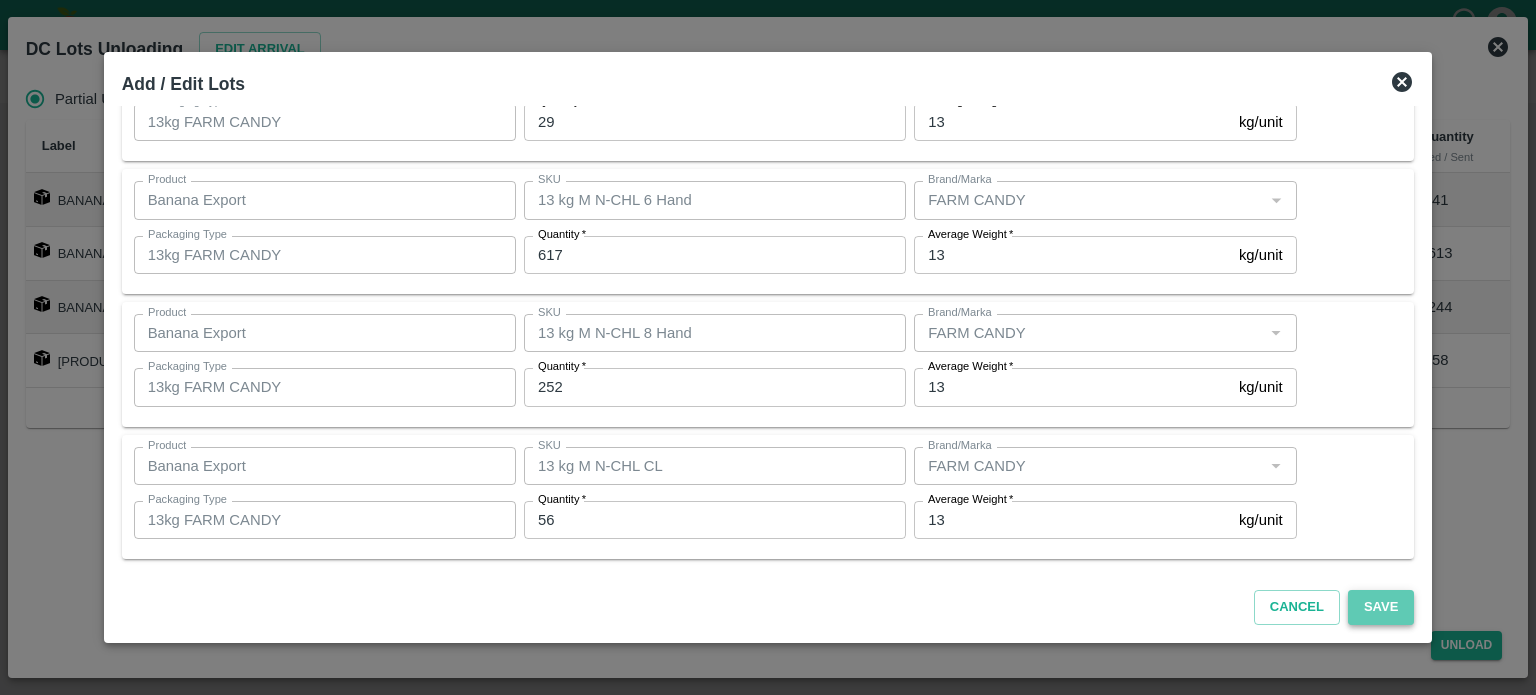 click on "Save" at bounding box center [1381, 607] 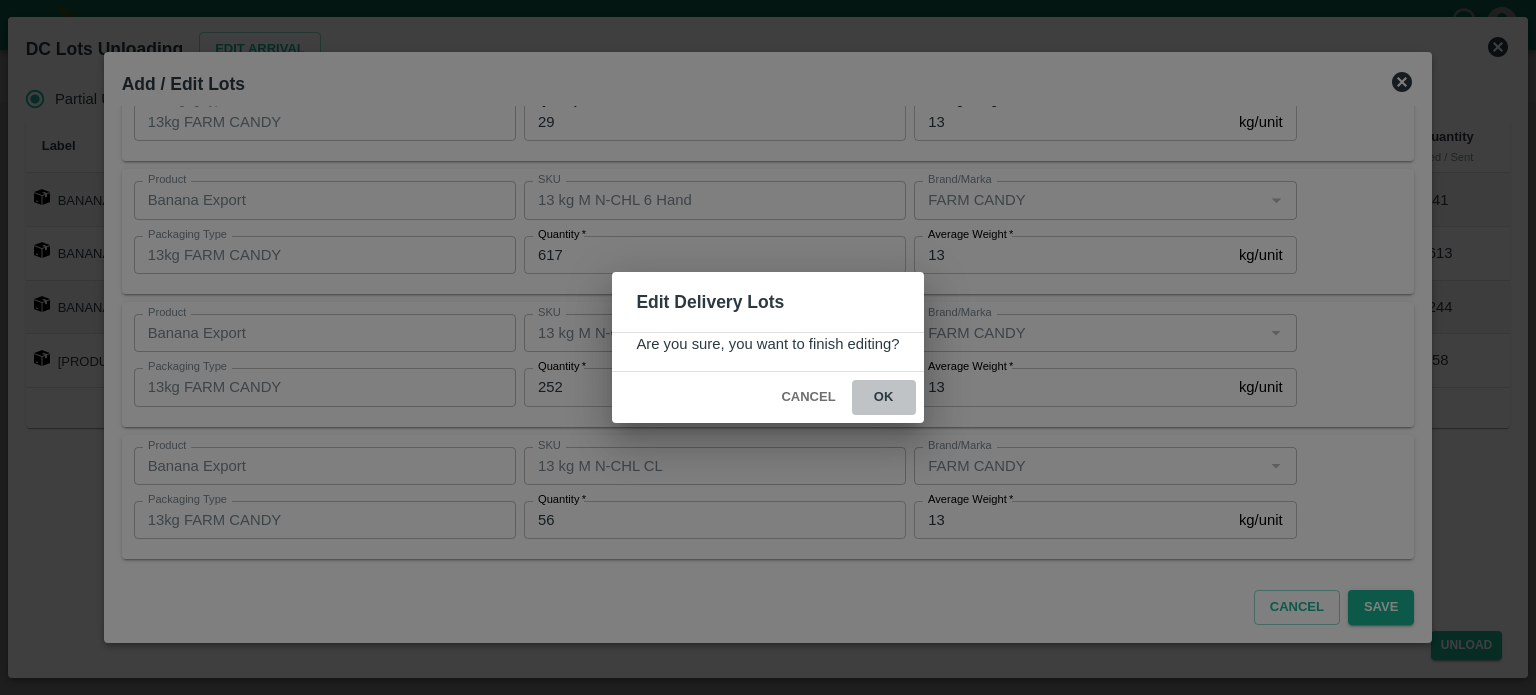 click on "ok" at bounding box center [884, 397] 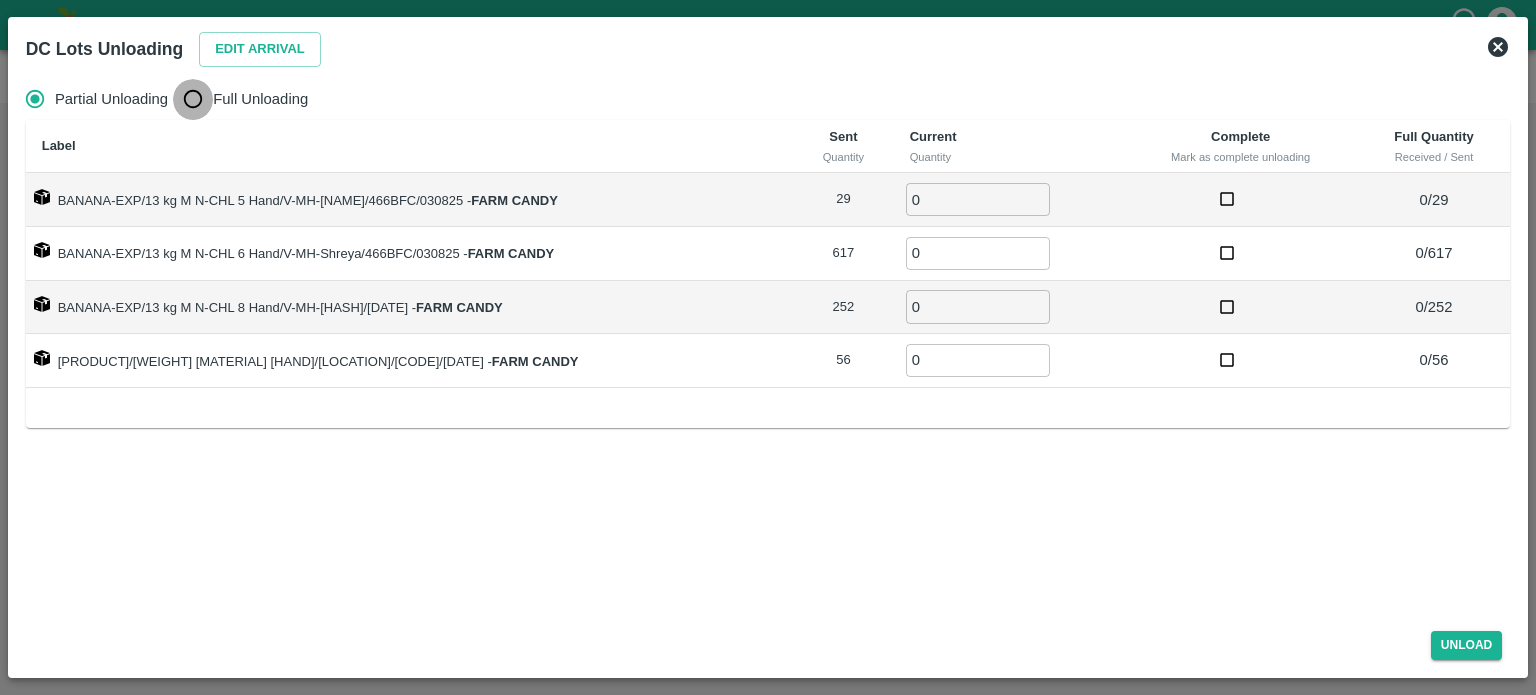 click on "Full Unloading" at bounding box center [193, 99] 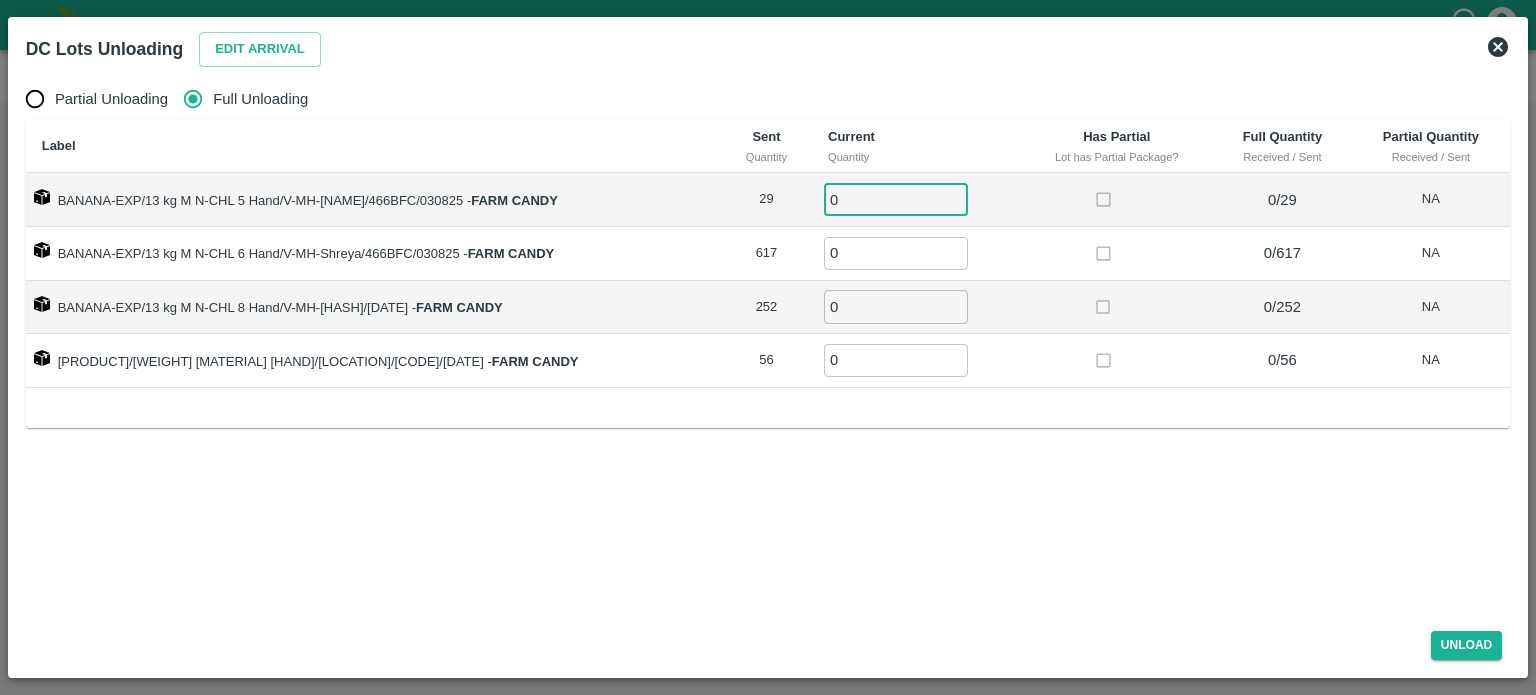 click on "0" at bounding box center [896, 199] 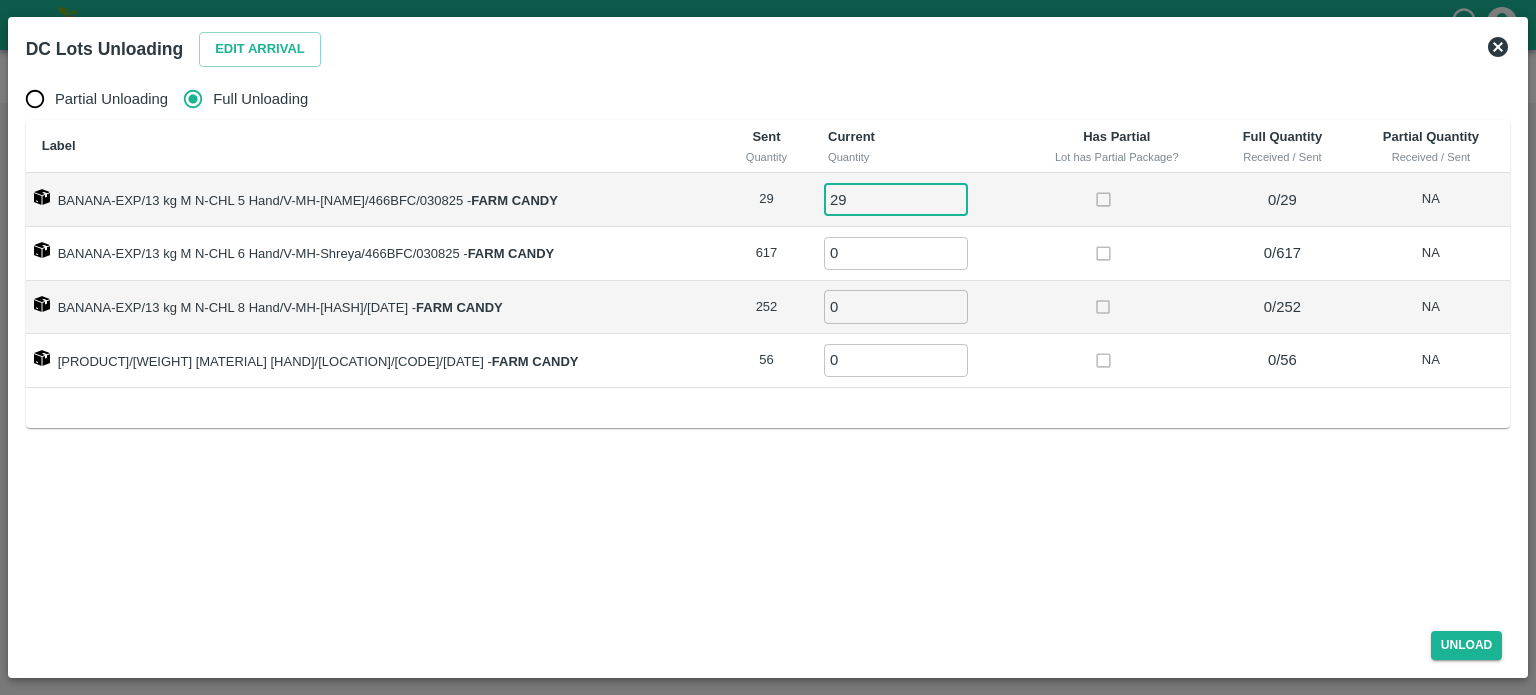 type on "29" 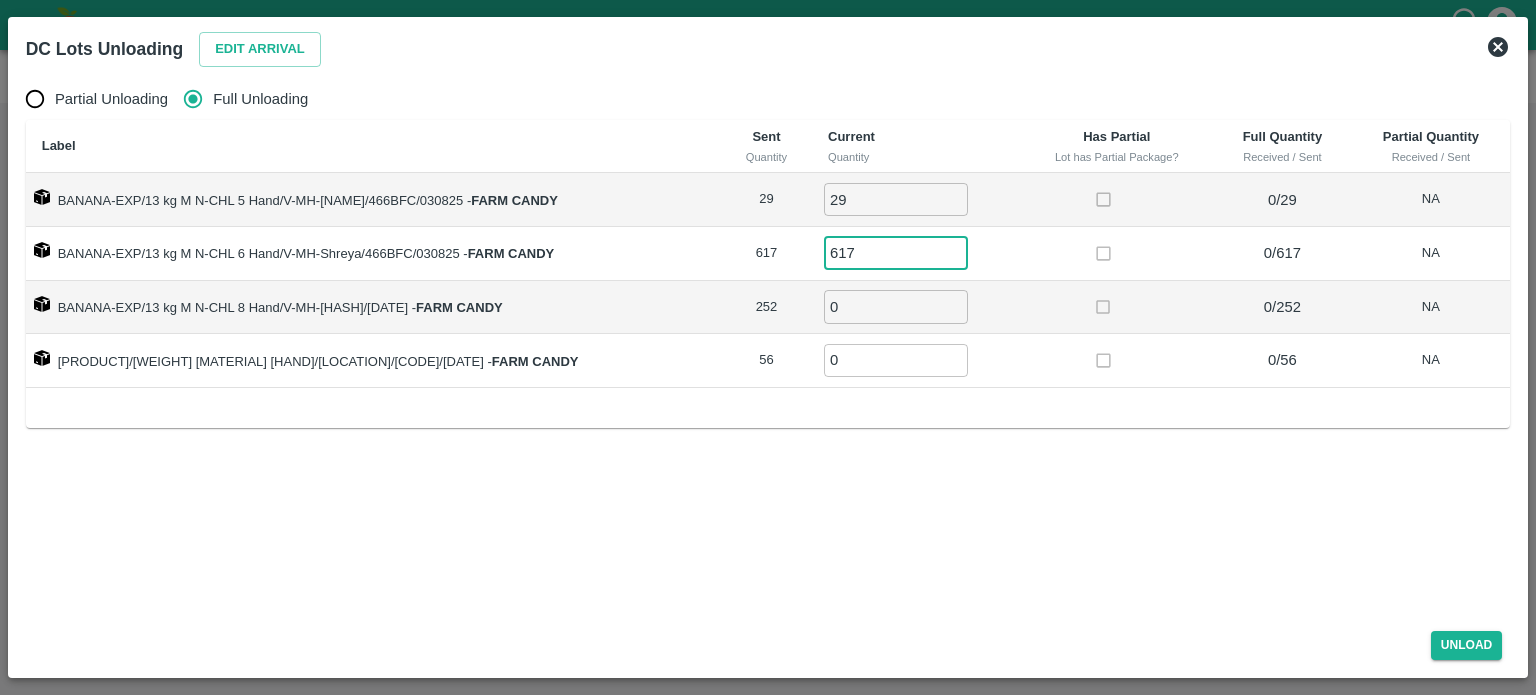type on "617" 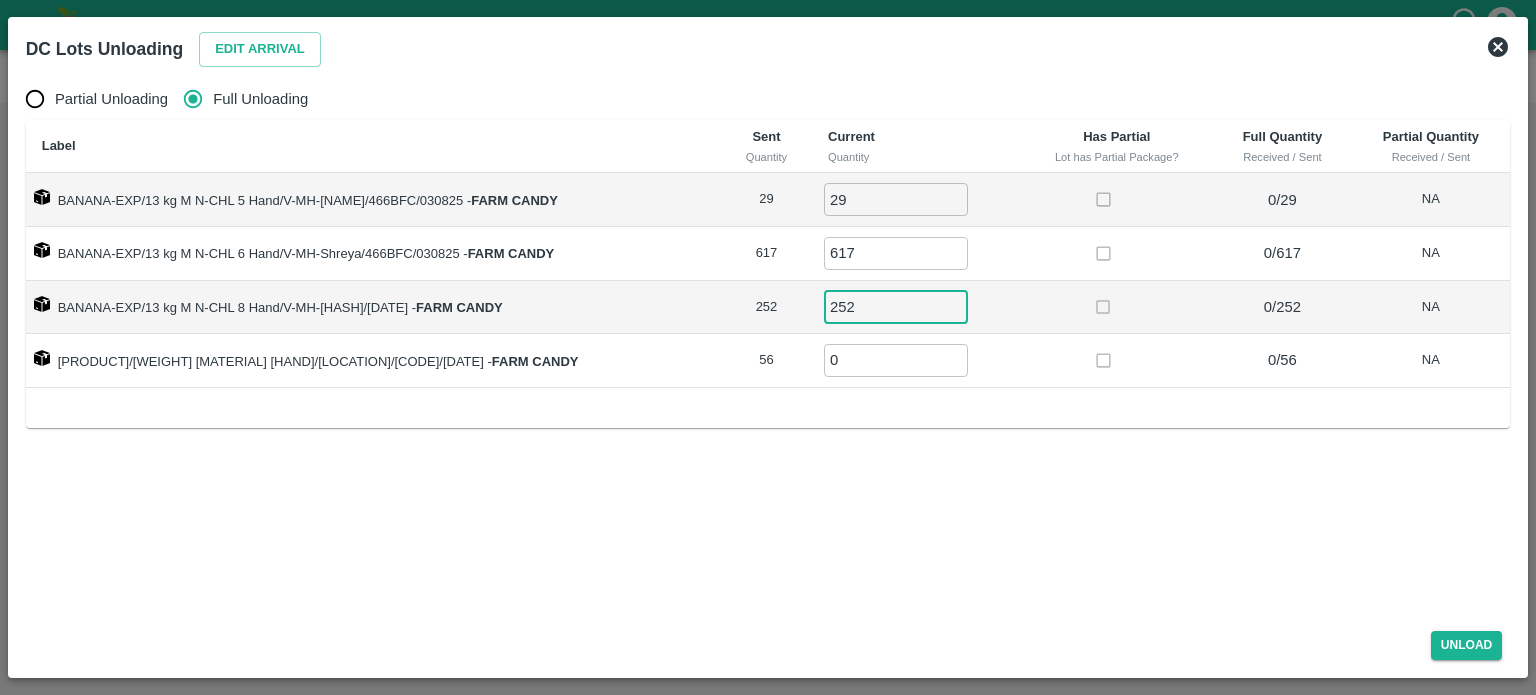 type on "252" 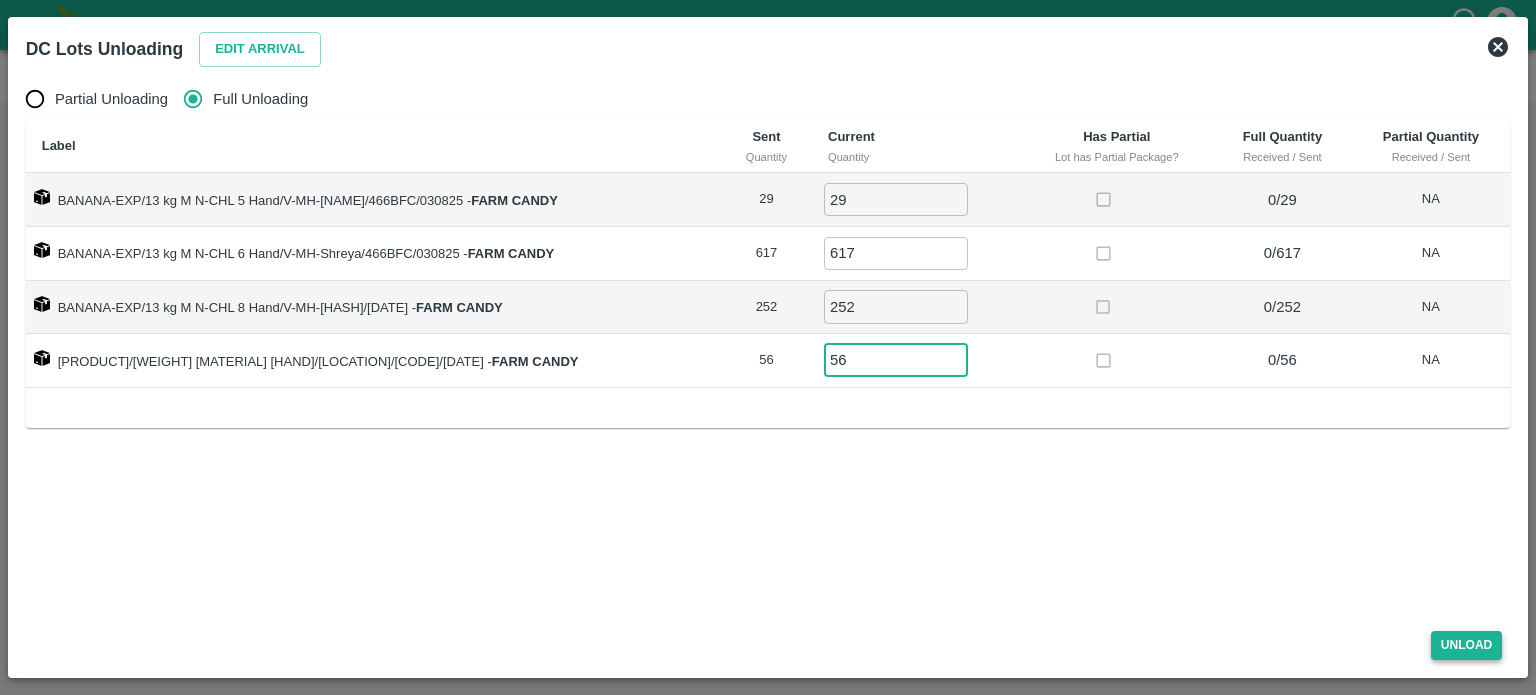 type on "56" 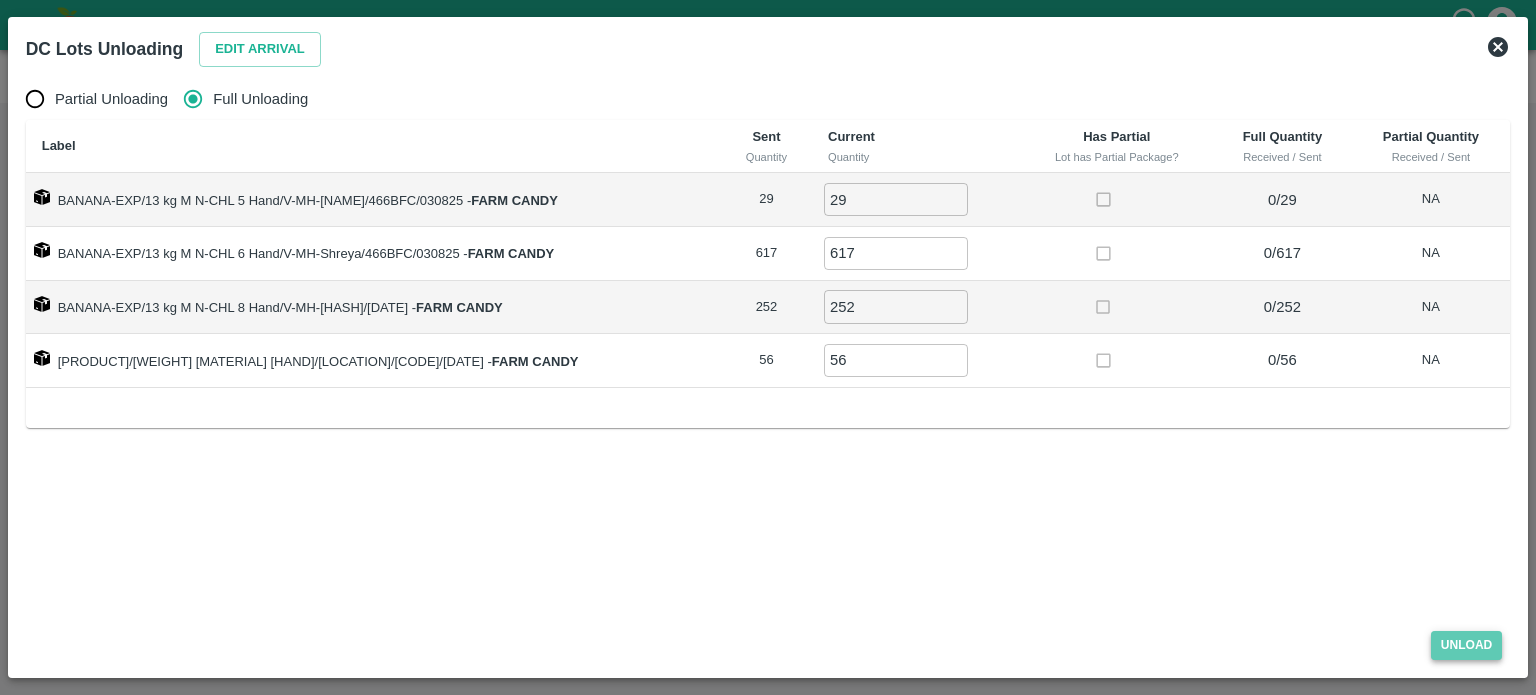 click on "Unload" at bounding box center (1467, 645) 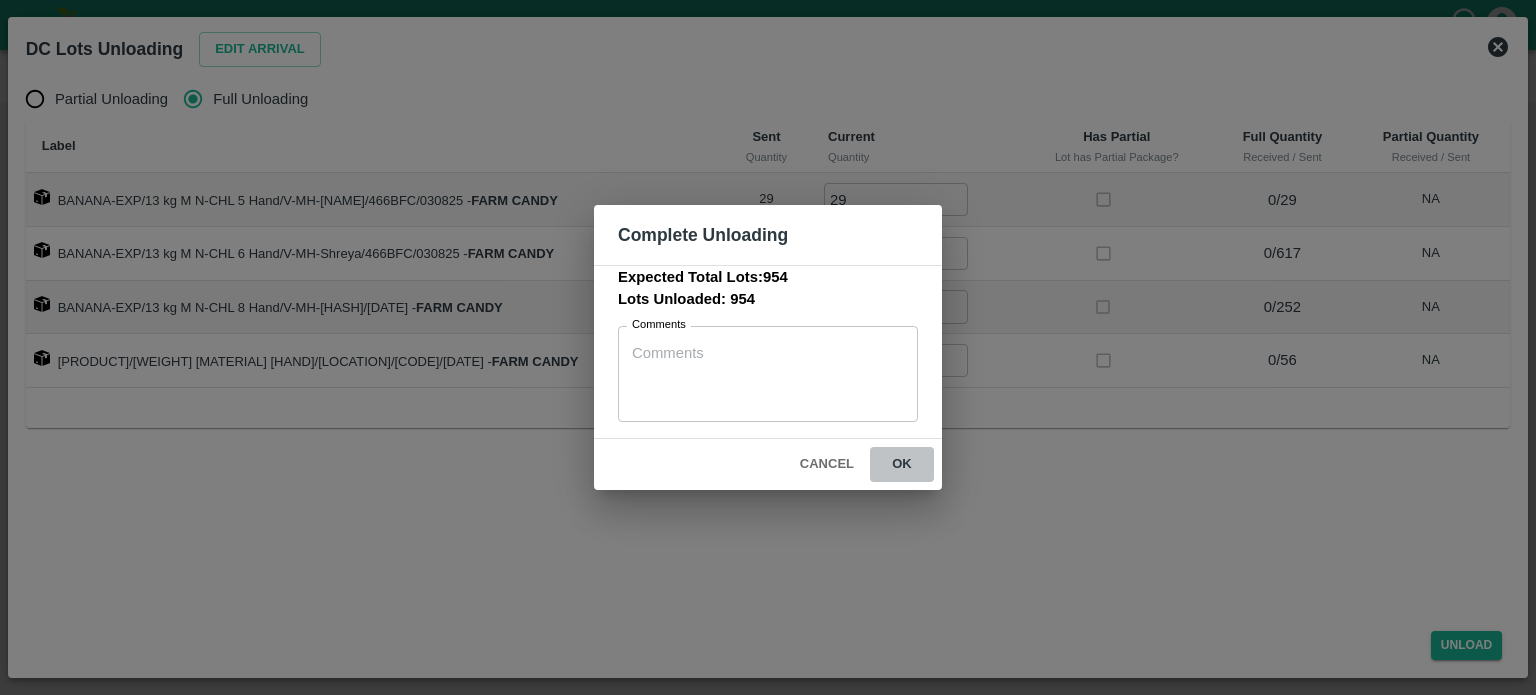 click on "ok" at bounding box center [902, 464] 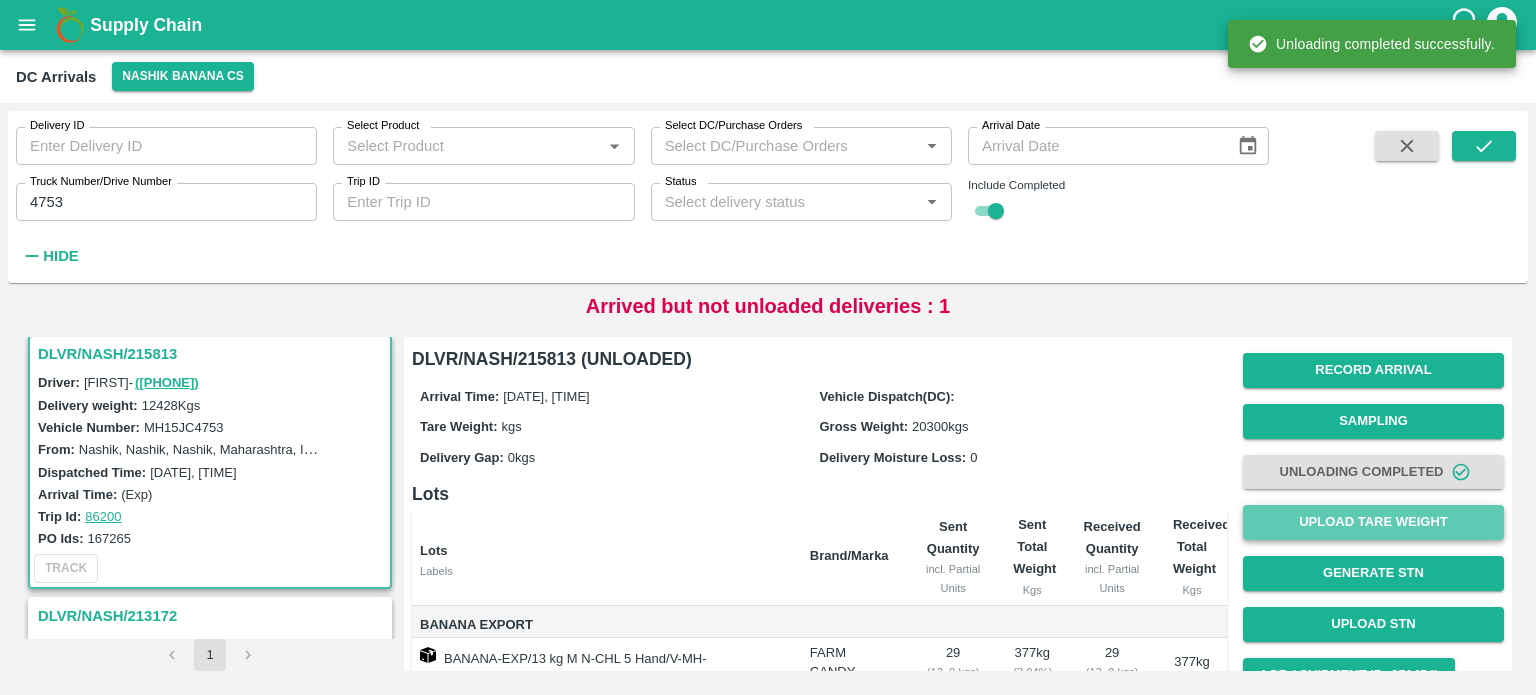 click on "Upload Tare Weight" at bounding box center (1373, 522) 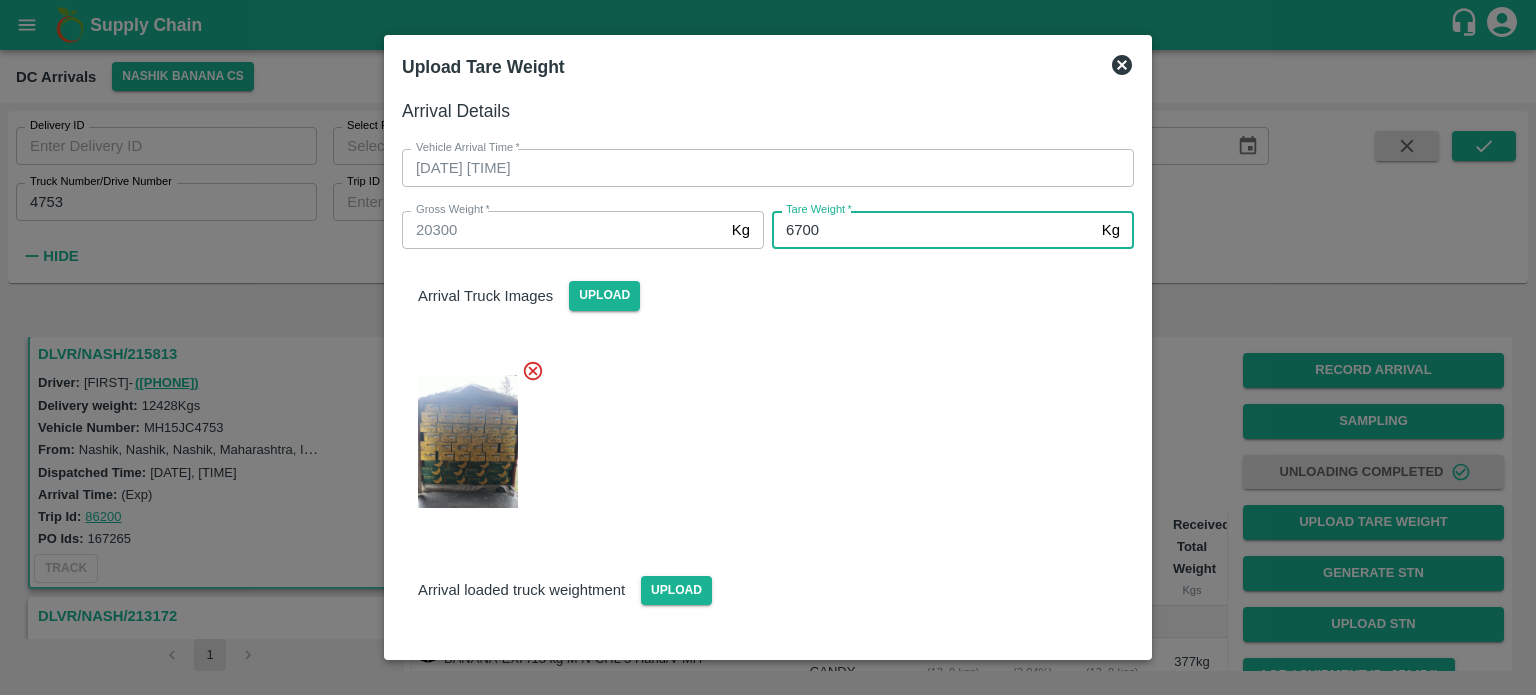 type on "6700" 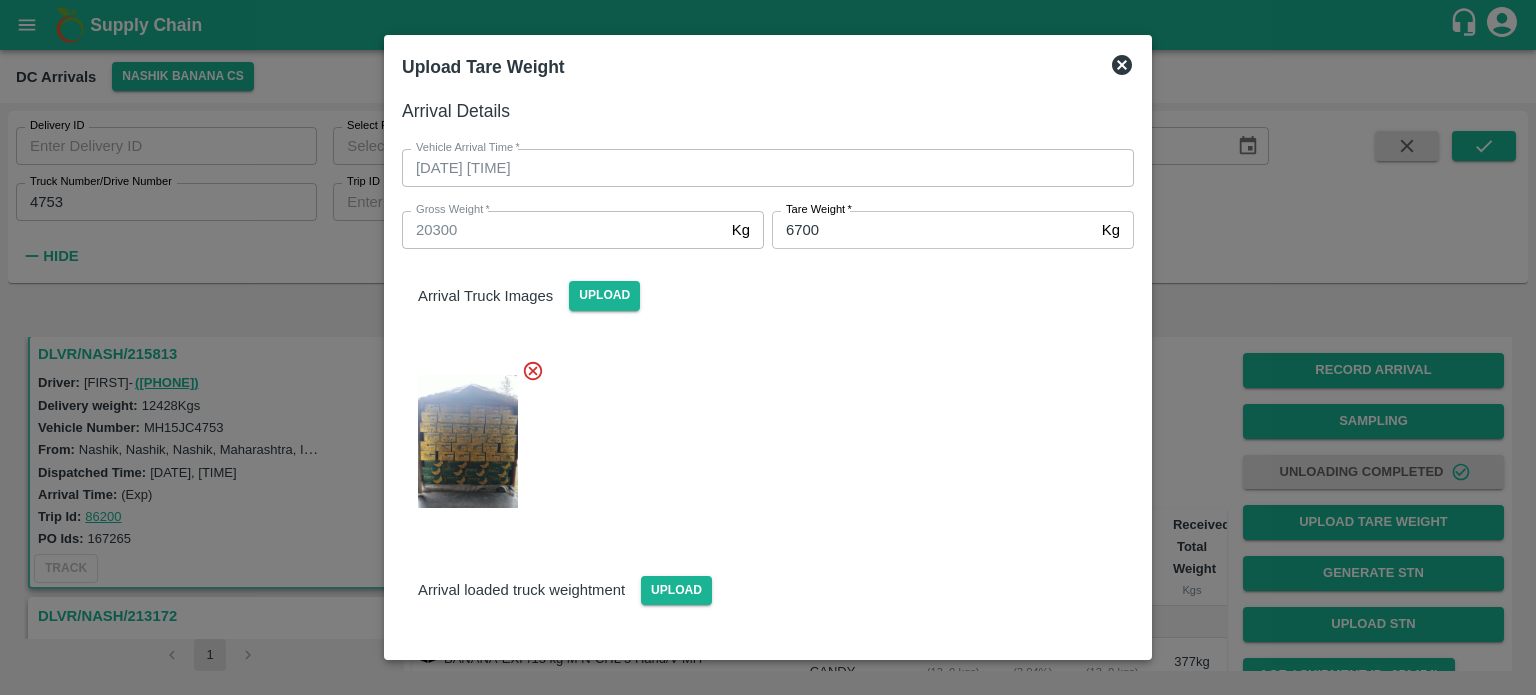 click on "Arrival loaded truck weightment Upload" at bounding box center (768, 574) 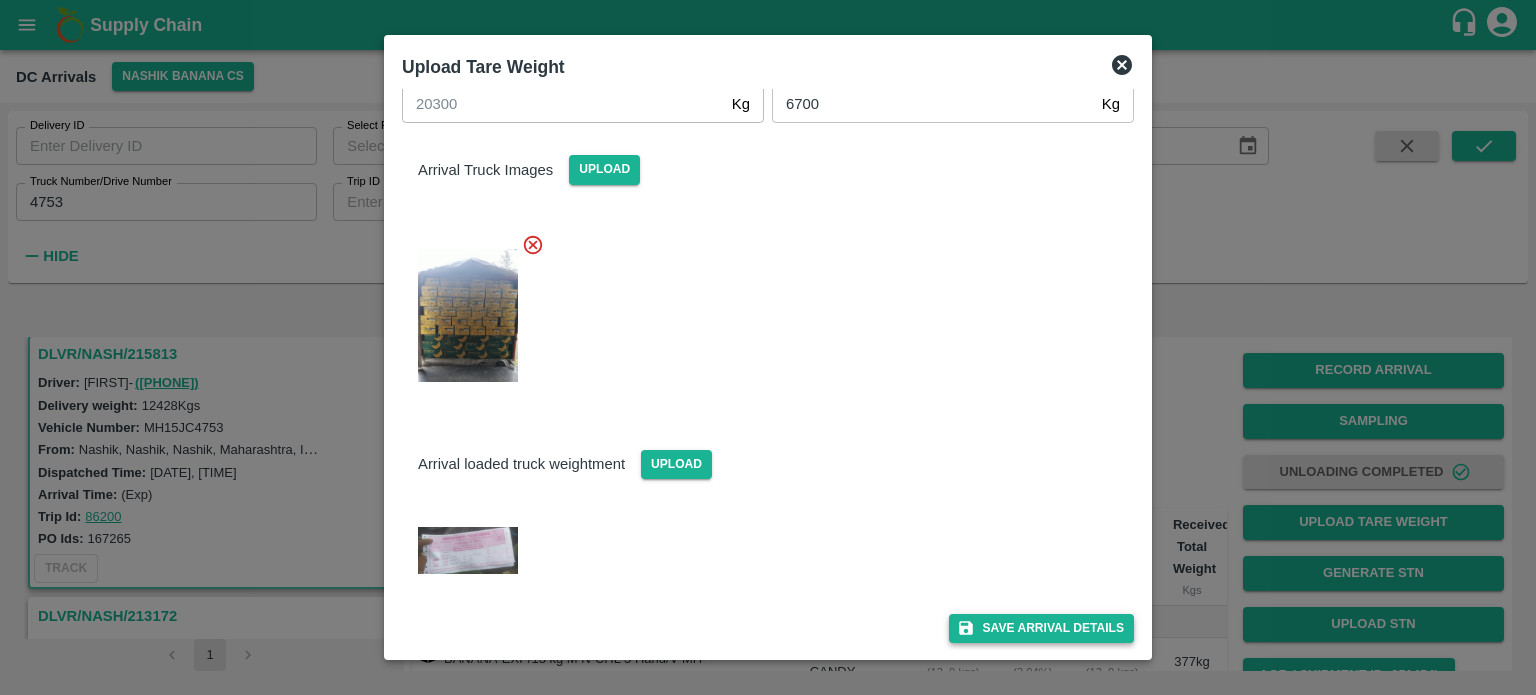 click on "Save Arrival Details" at bounding box center [1041, 628] 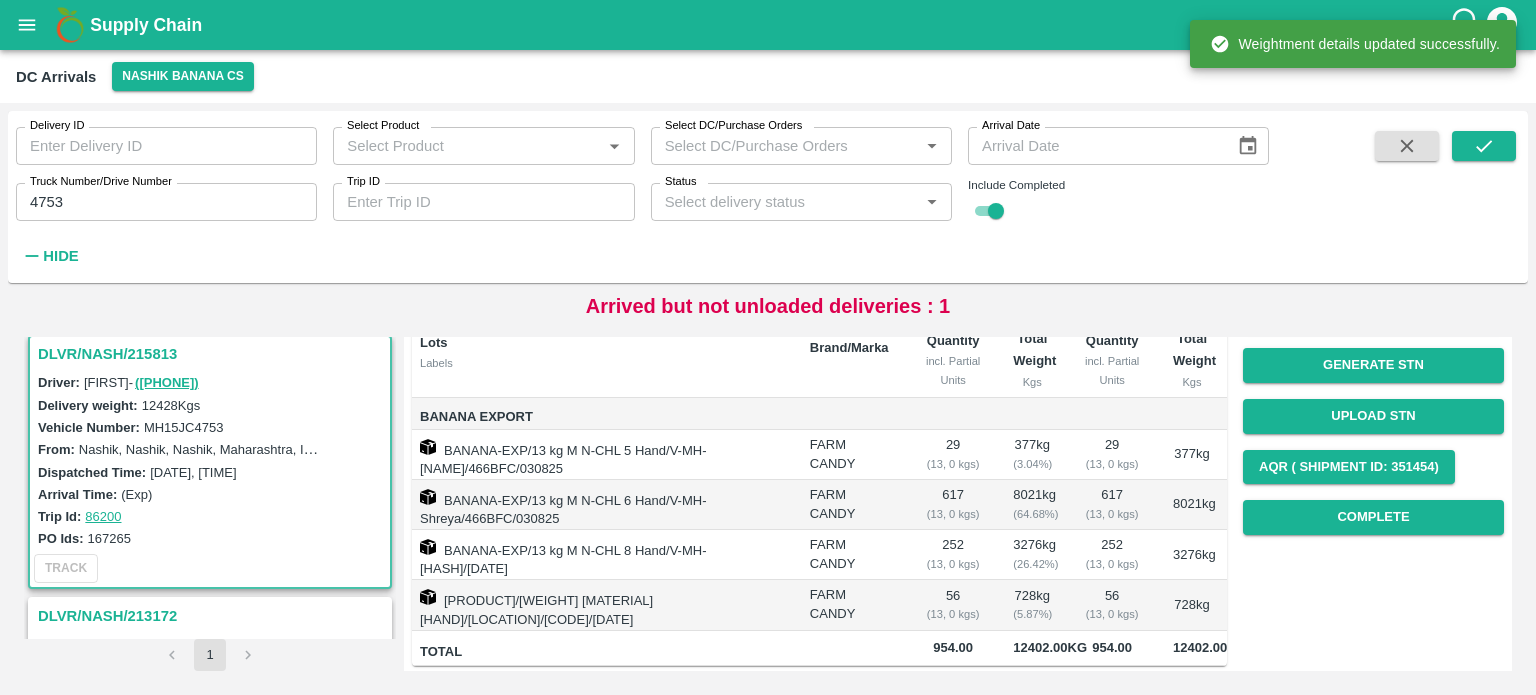 scroll, scrollTop: 208, scrollLeft: 0, axis: vertical 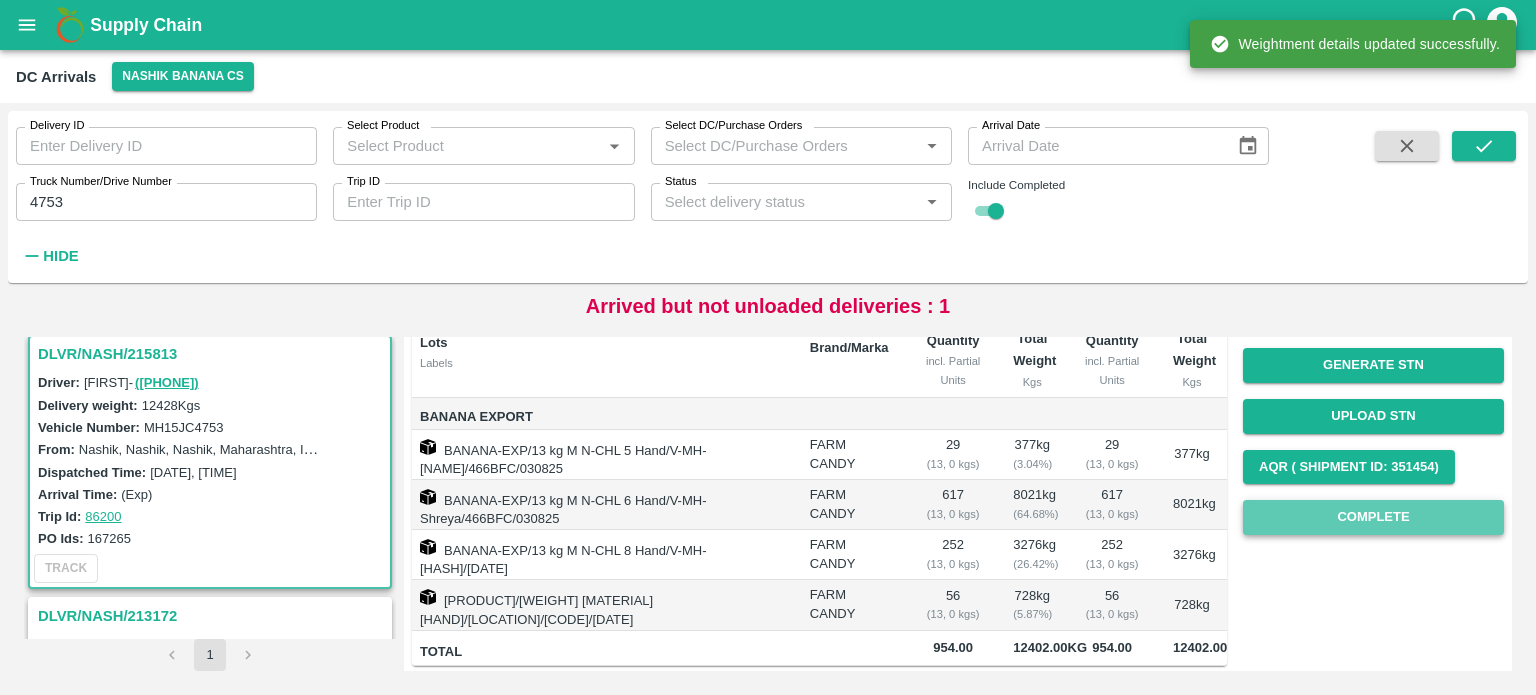 click on "Complete" at bounding box center (1373, 517) 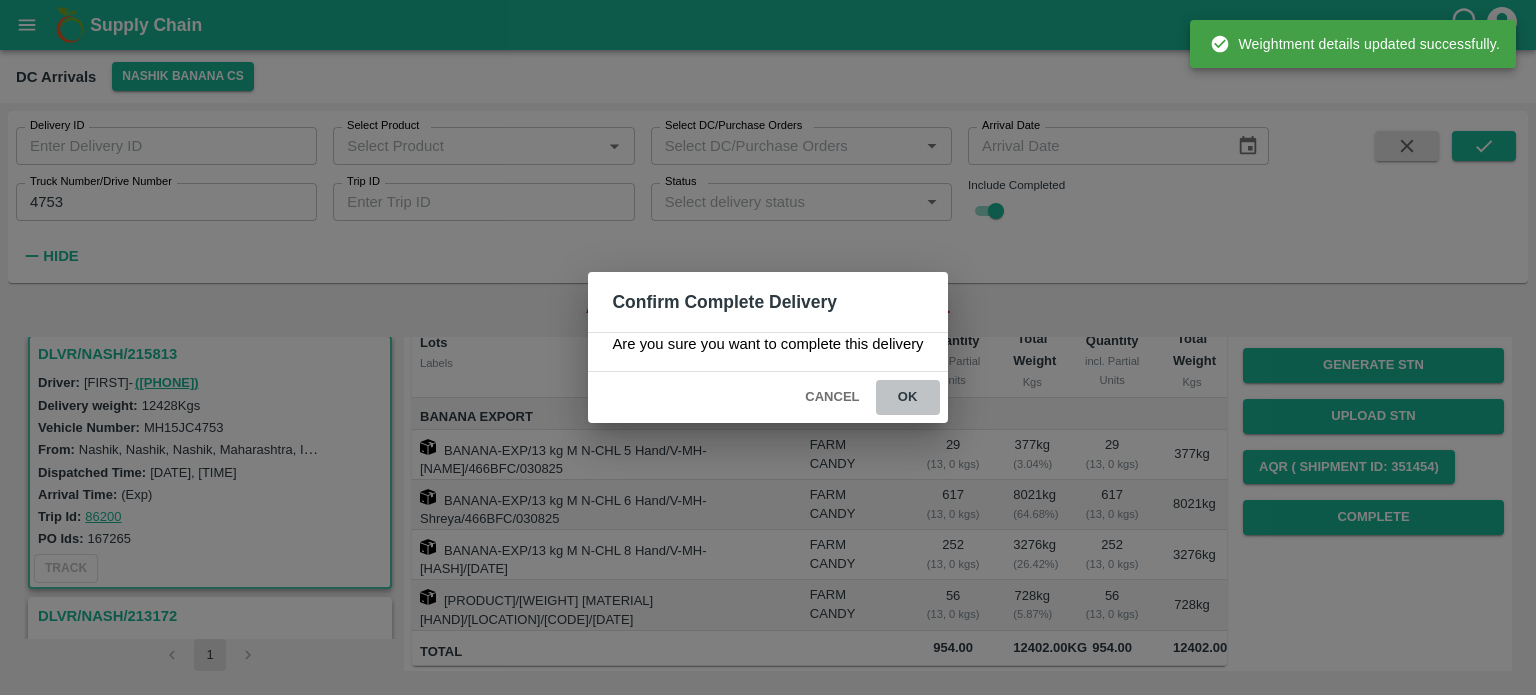 click on "ok" at bounding box center [908, 397] 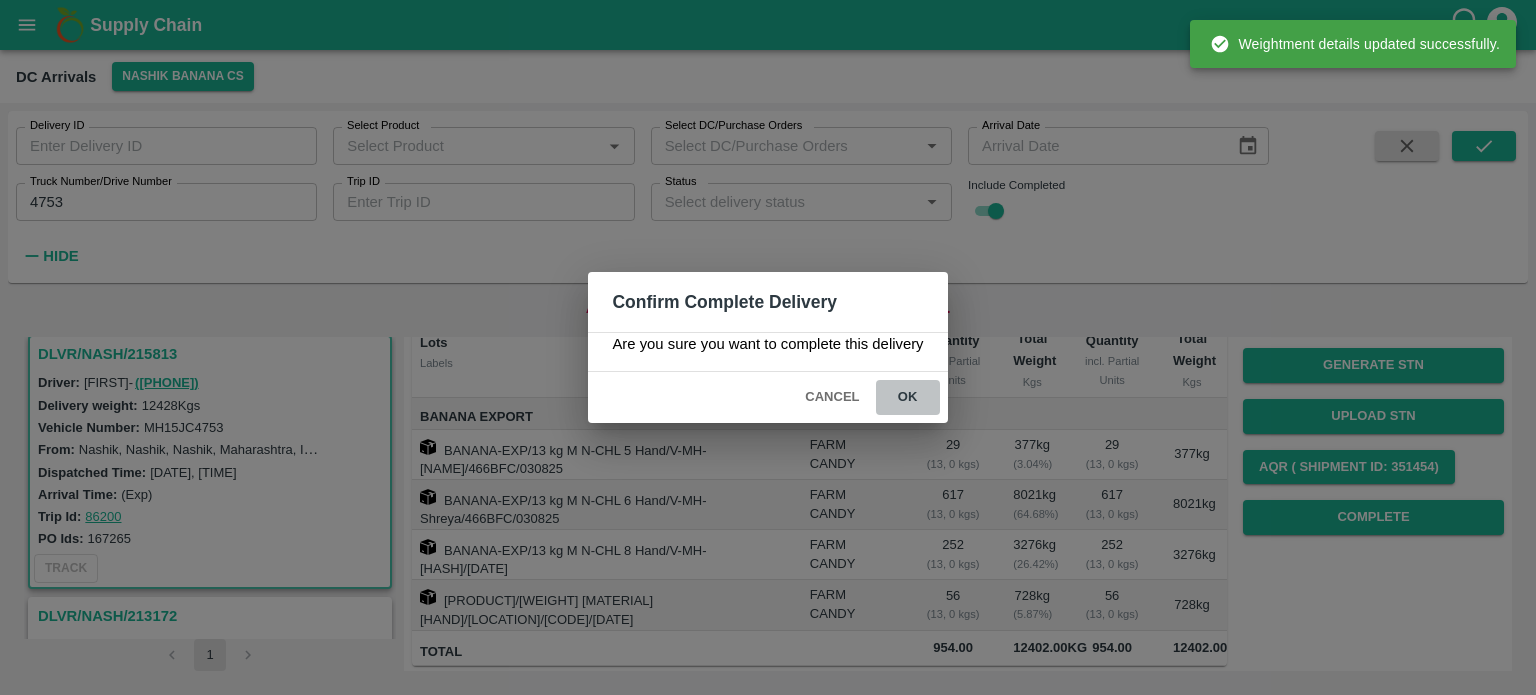 scroll, scrollTop: 0, scrollLeft: 0, axis: both 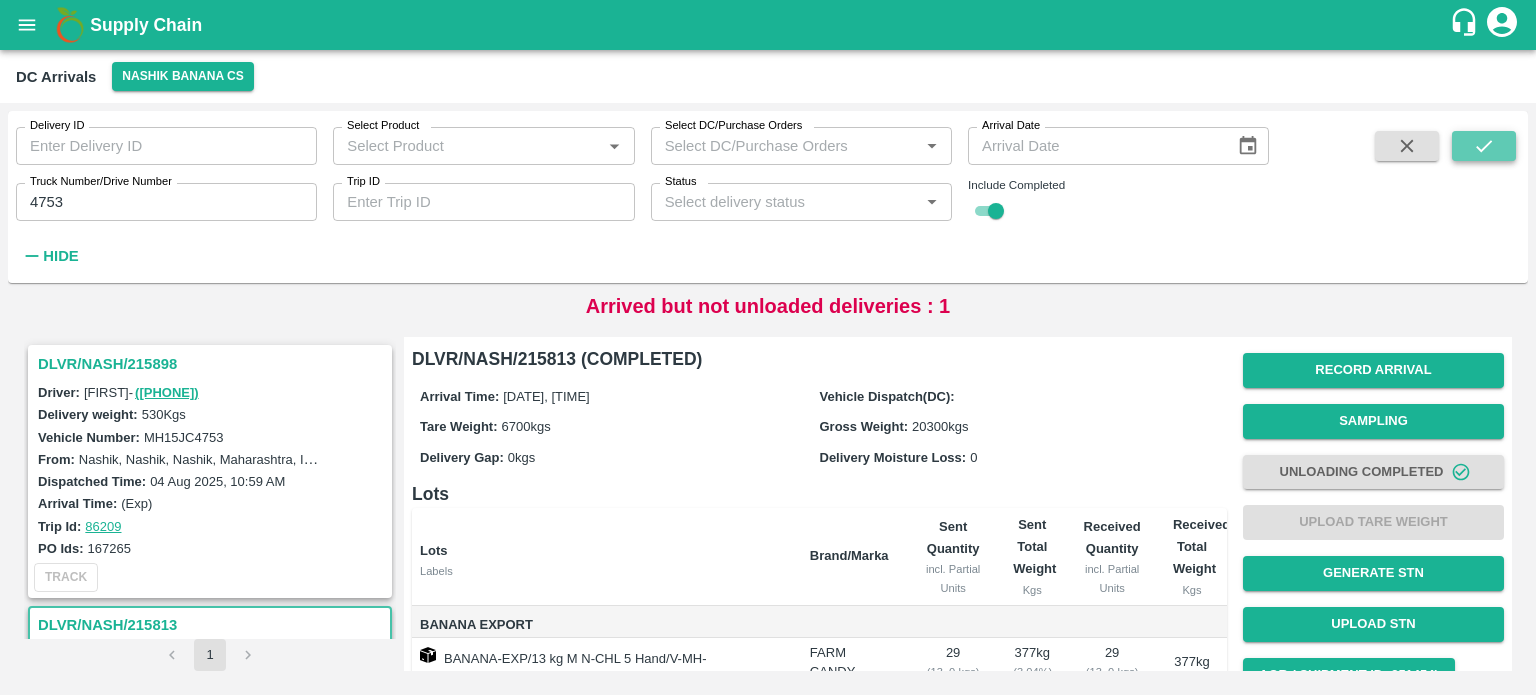 click 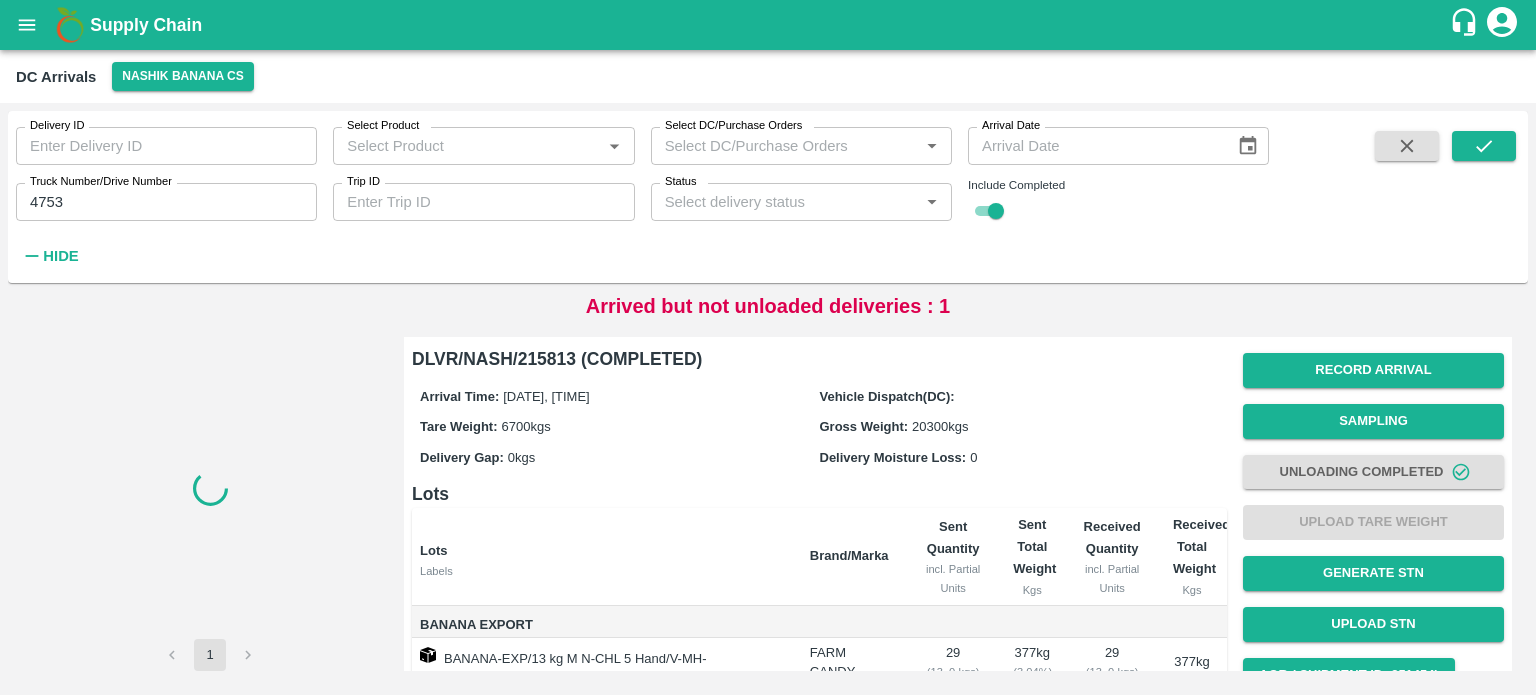 click 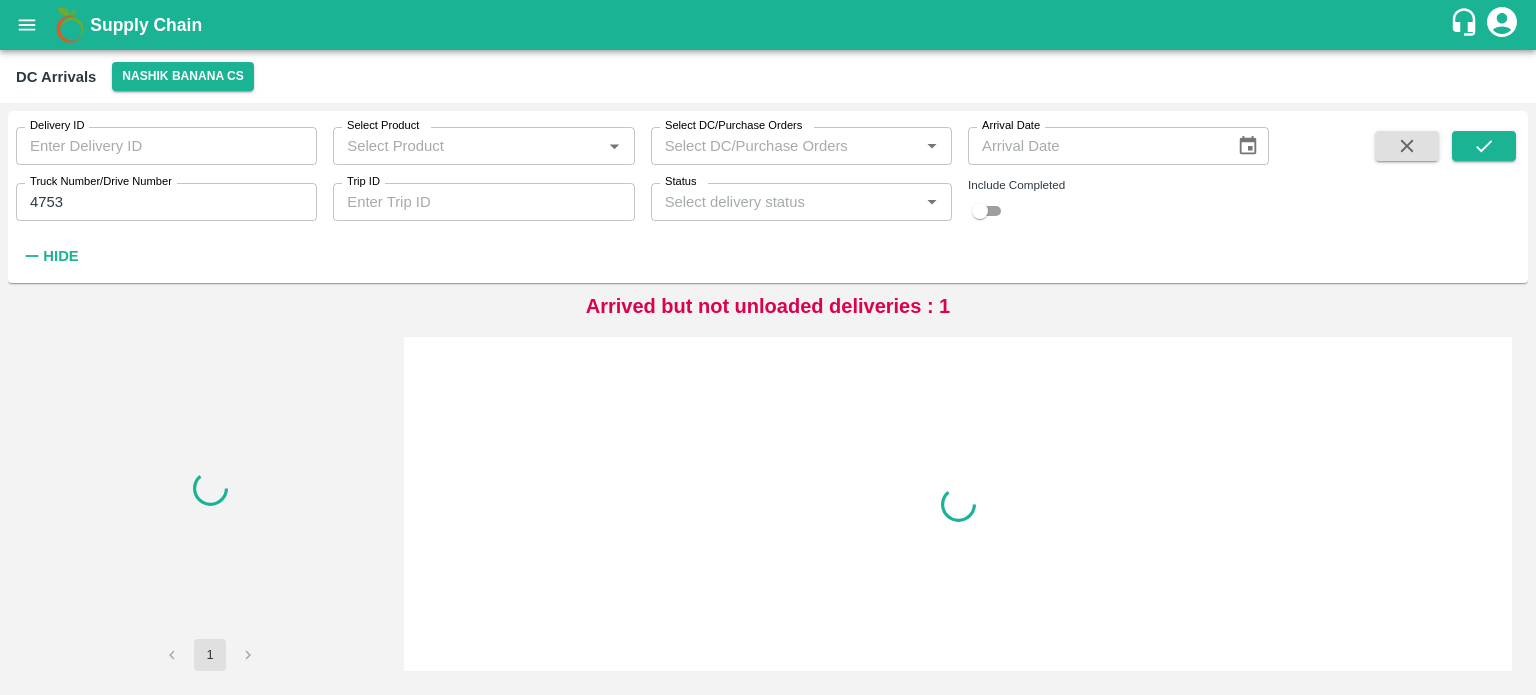 type 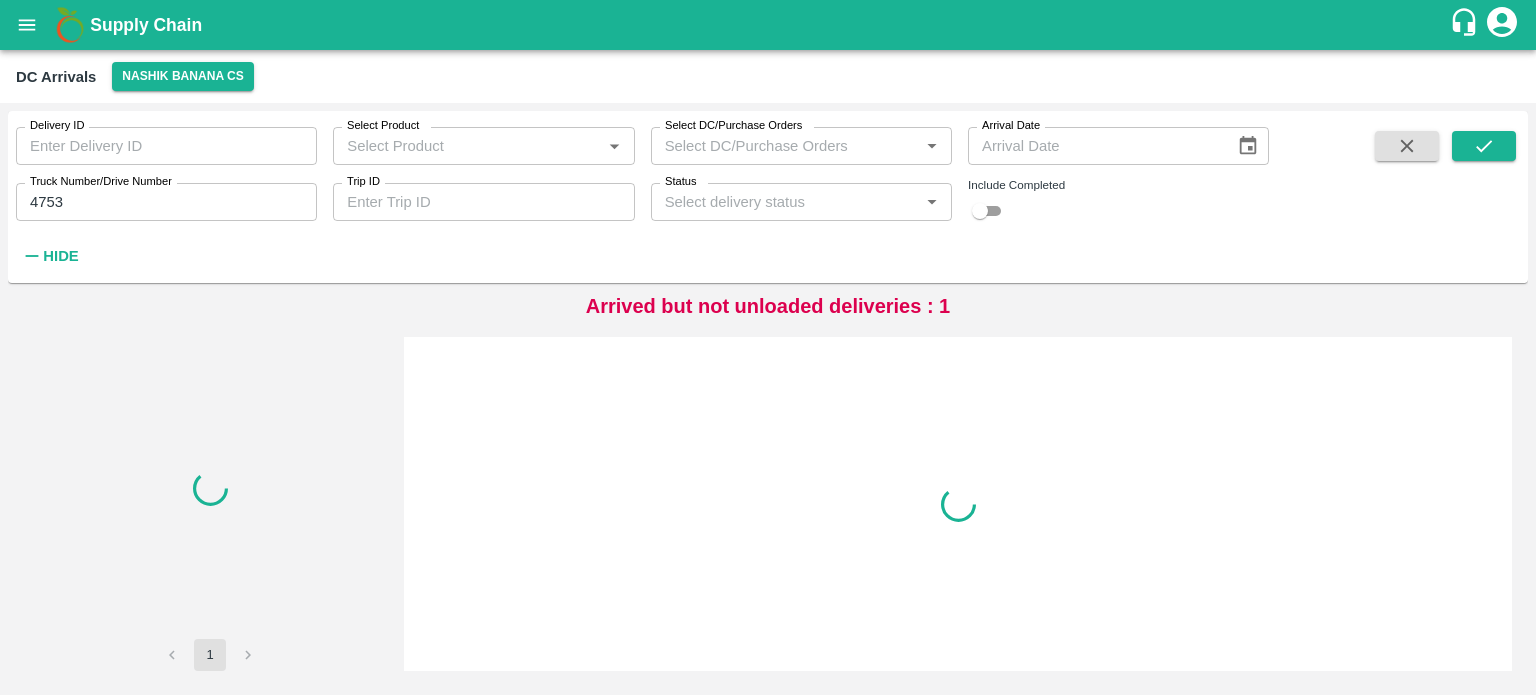 checkbox on "false" 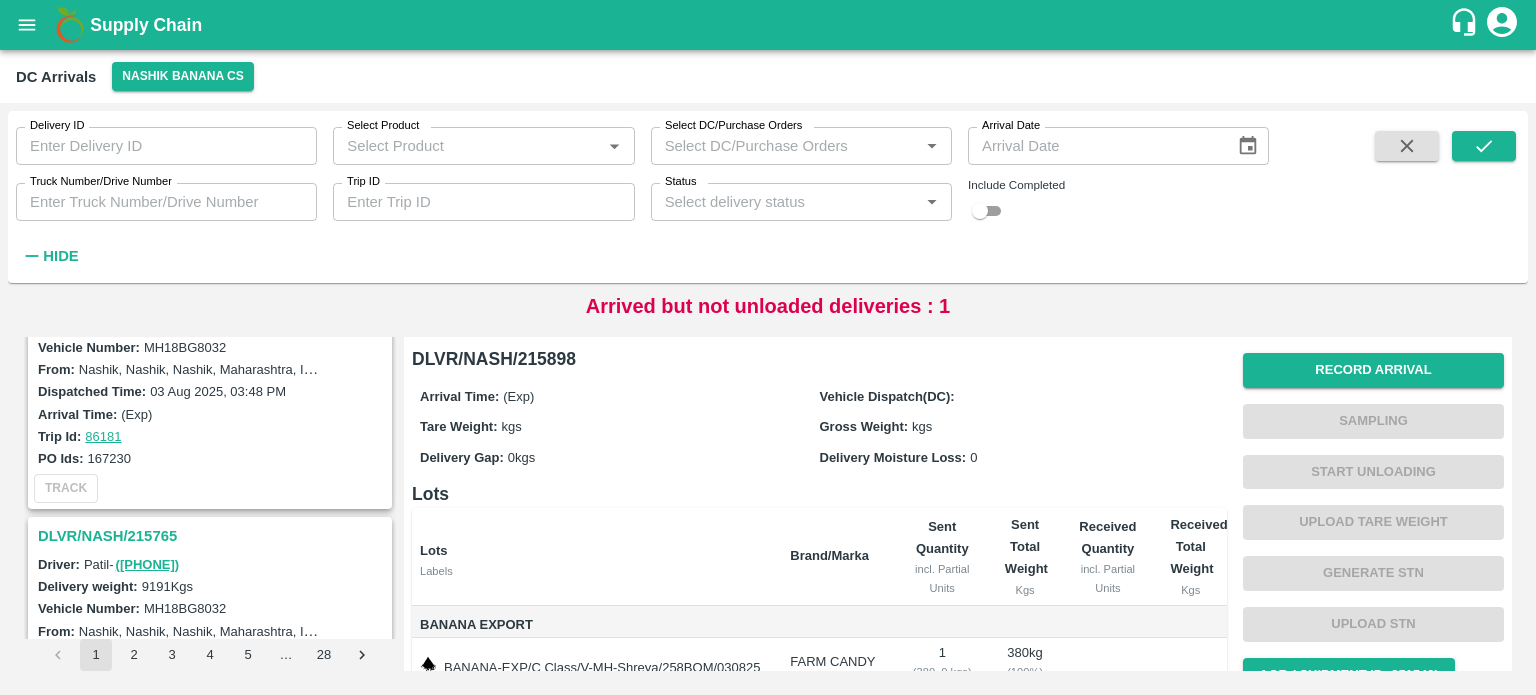 scroll, scrollTop: 1764, scrollLeft: 0, axis: vertical 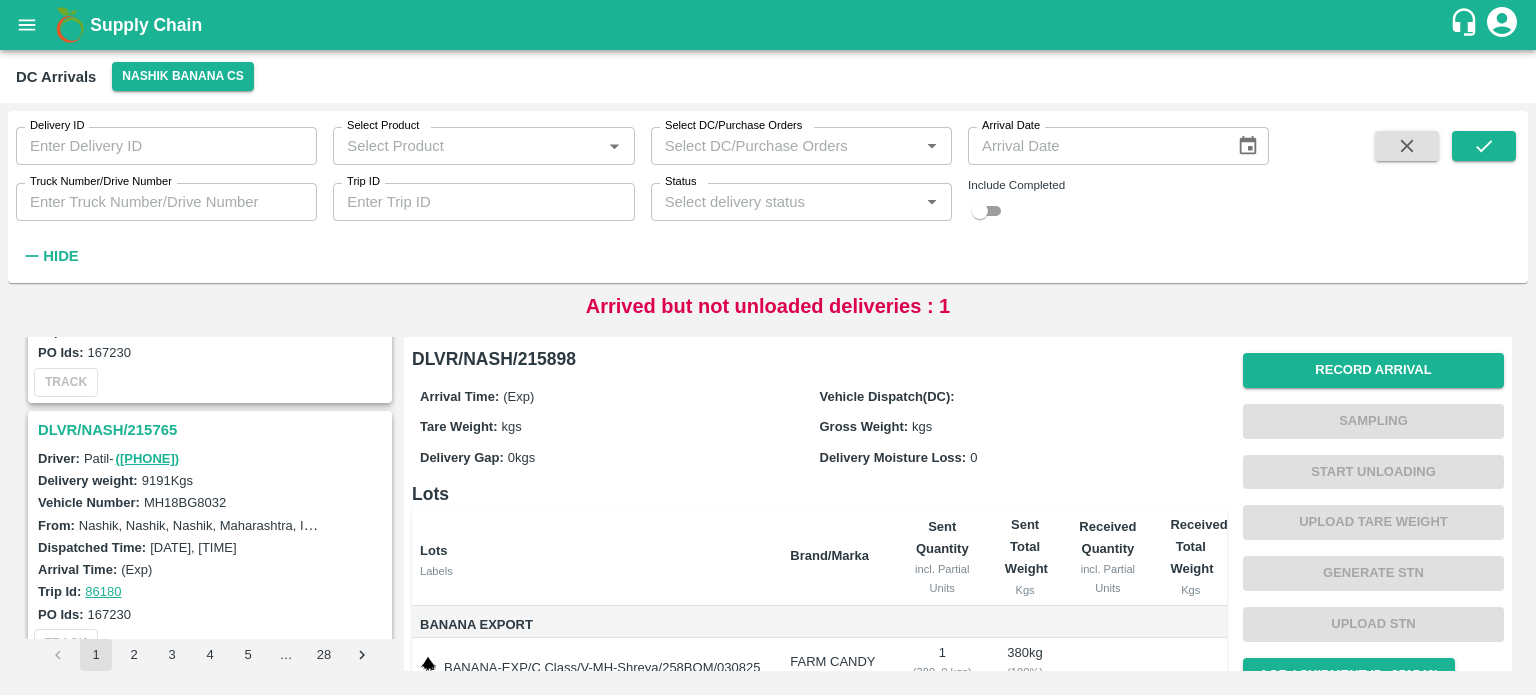 click on "DLVR/NASH/215765" at bounding box center [213, 430] 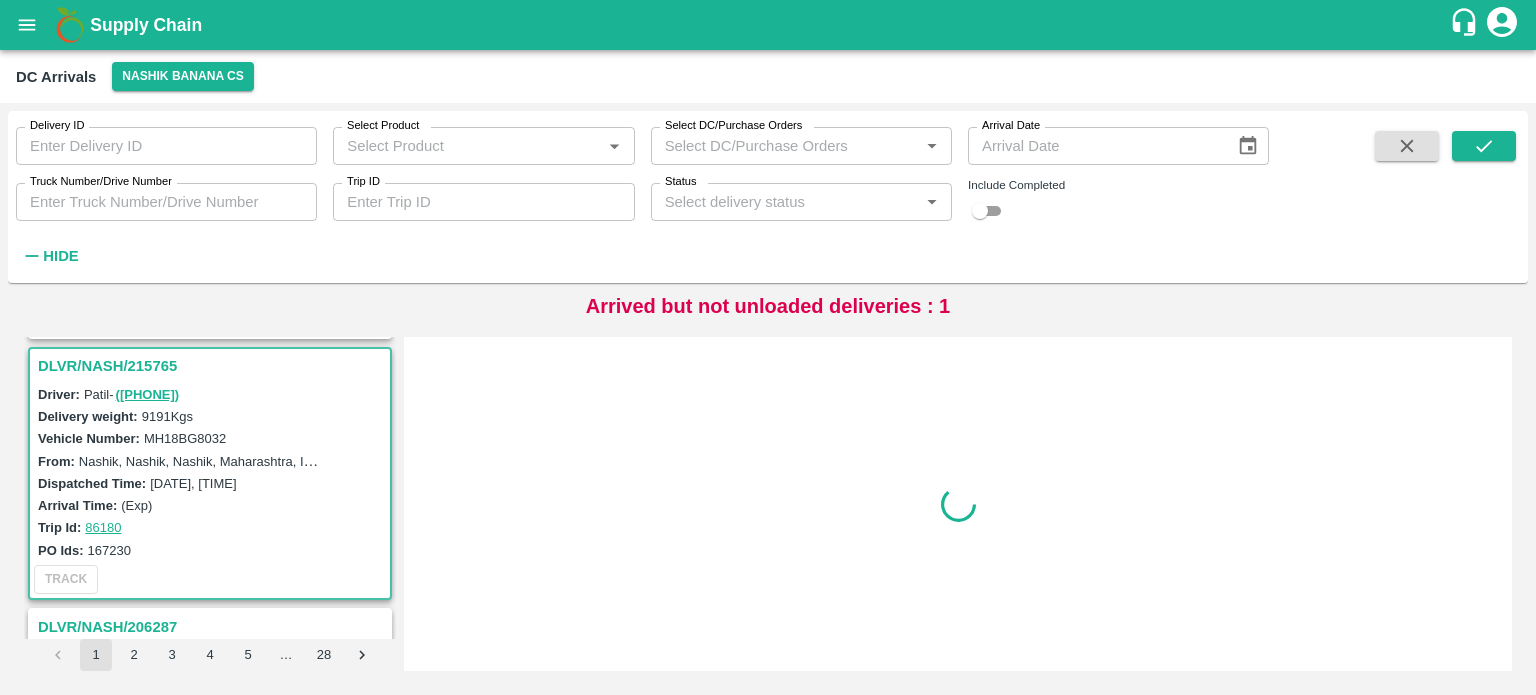 scroll, scrollTop: 1829, scrollLeft: 0, axis: vertical 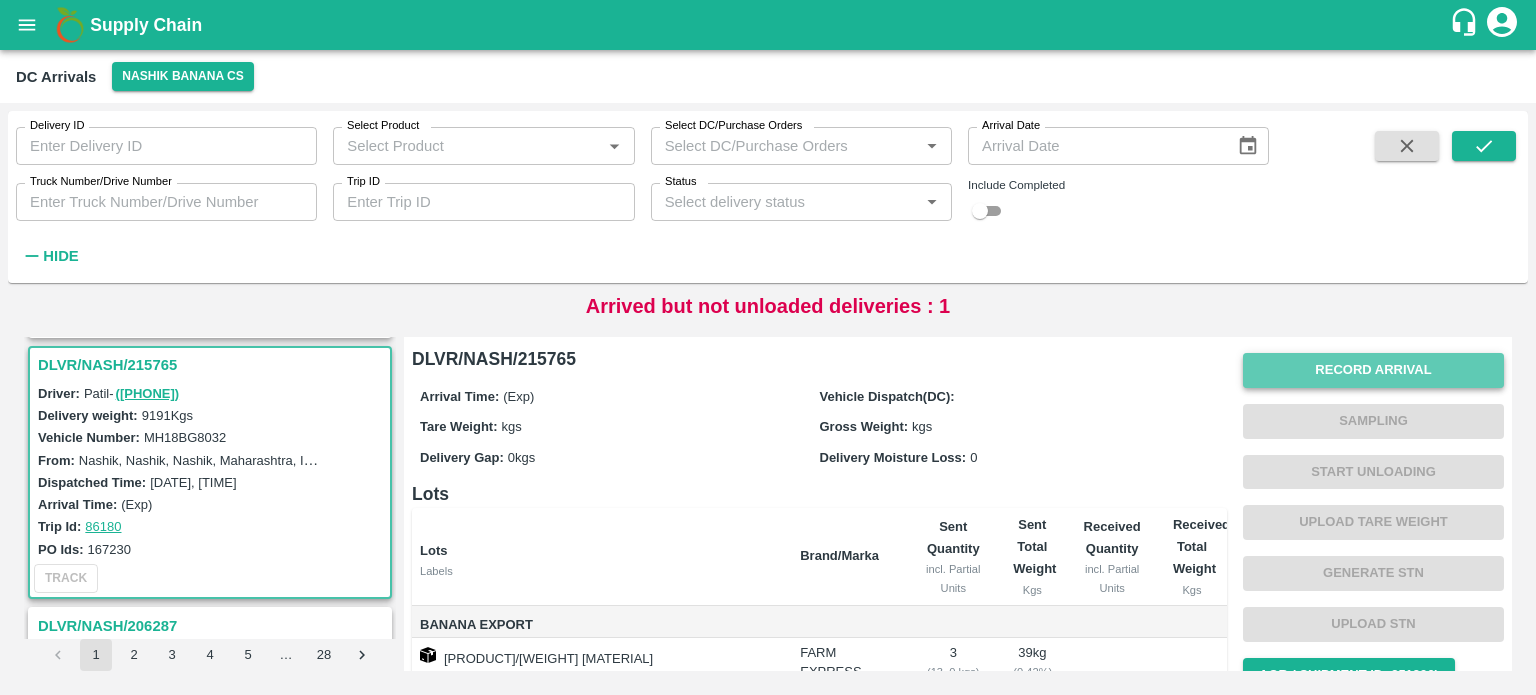 click on "Record Arrival" at bounding box center [1373, 370] 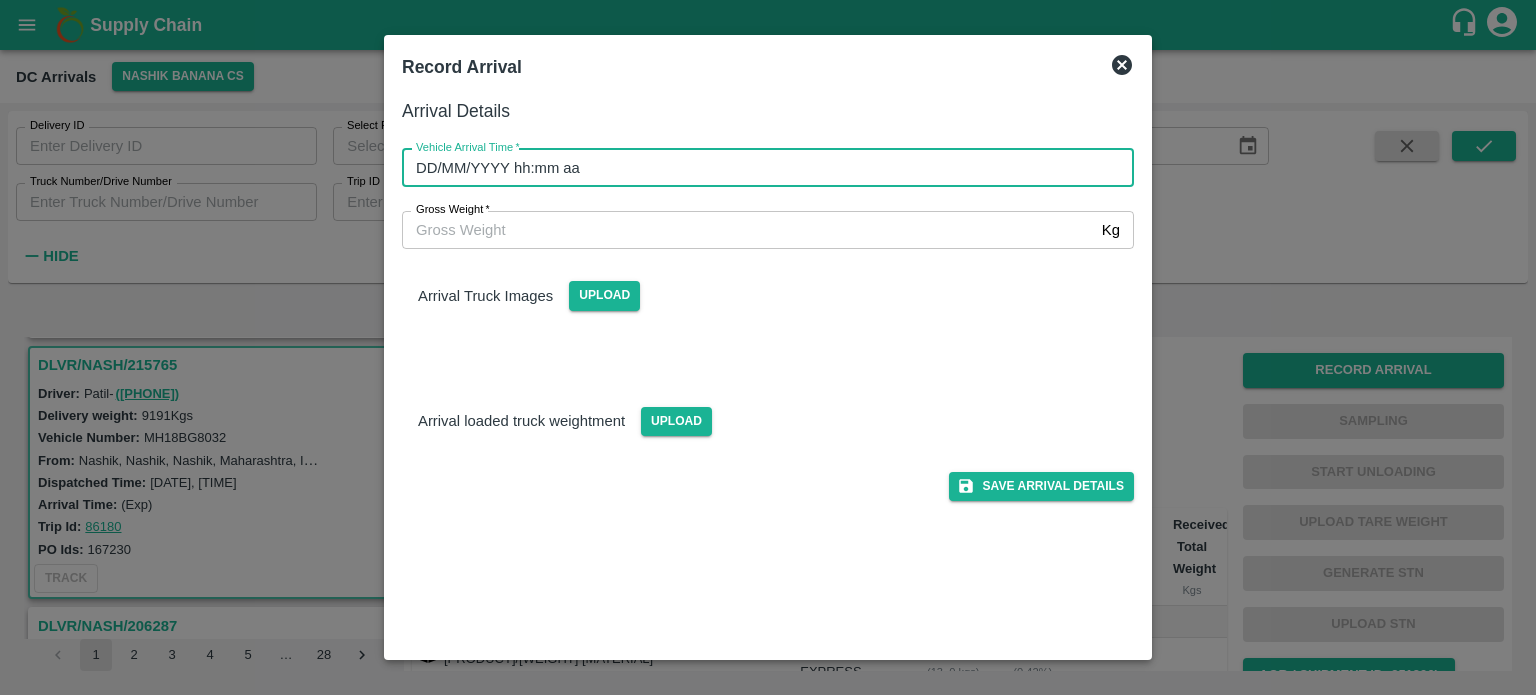 type on "DD/MM/YYYY hh:mm aa" 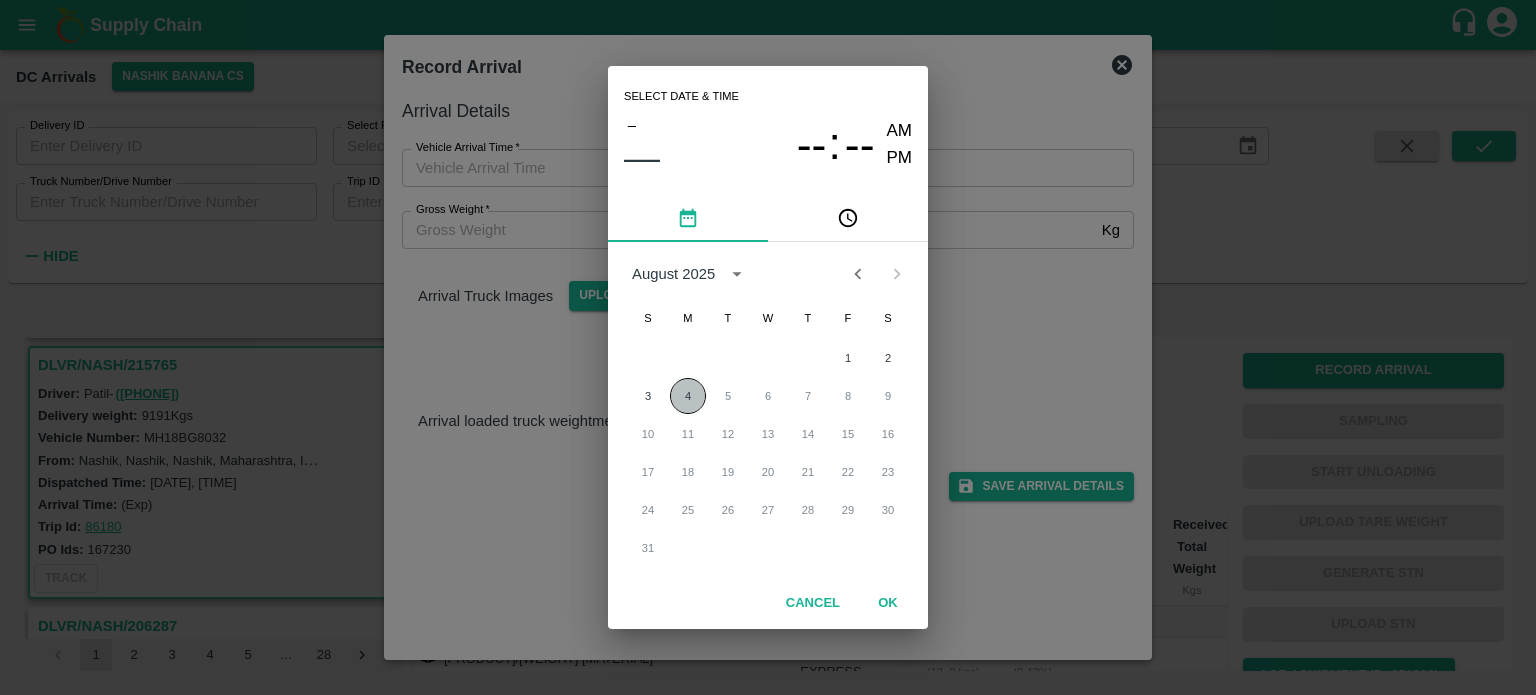 click on "4" at bounding box center [688, 396] 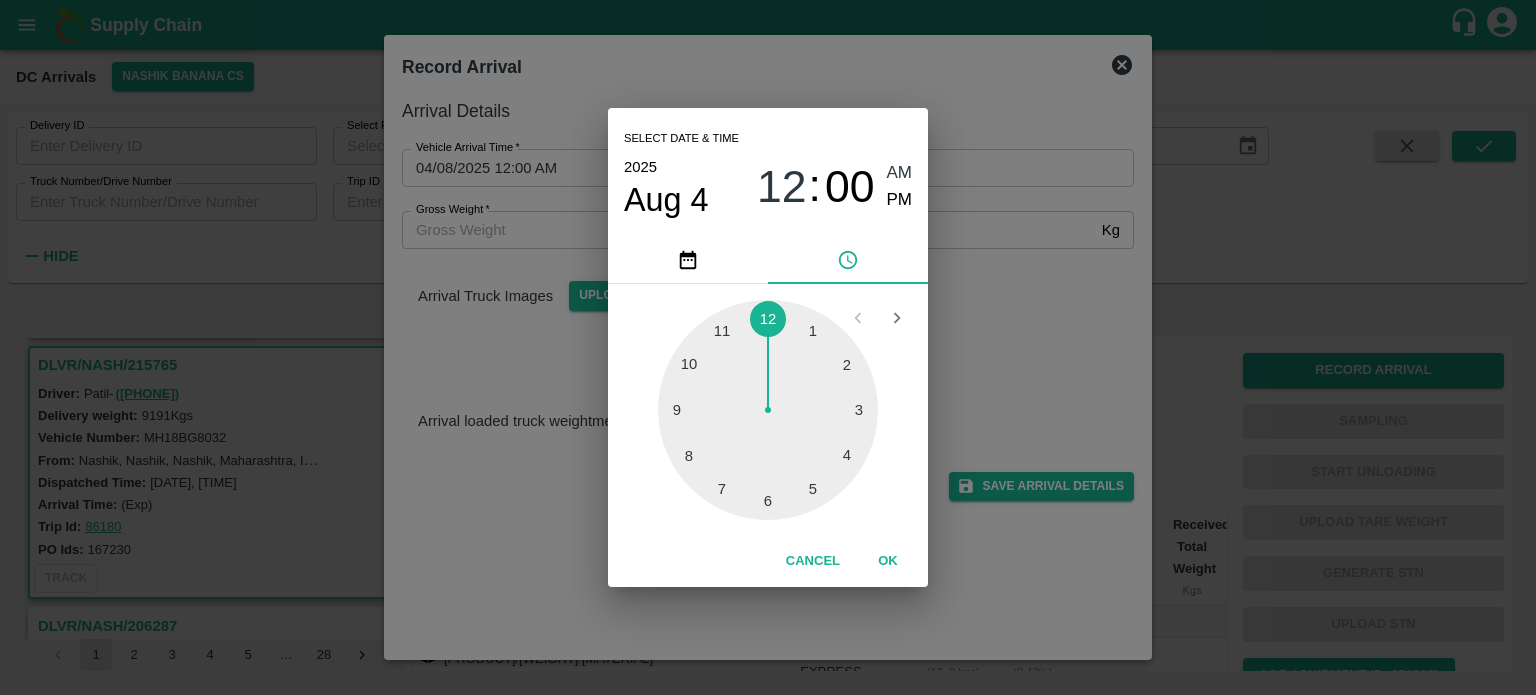 click at bounding box center [768, 410] 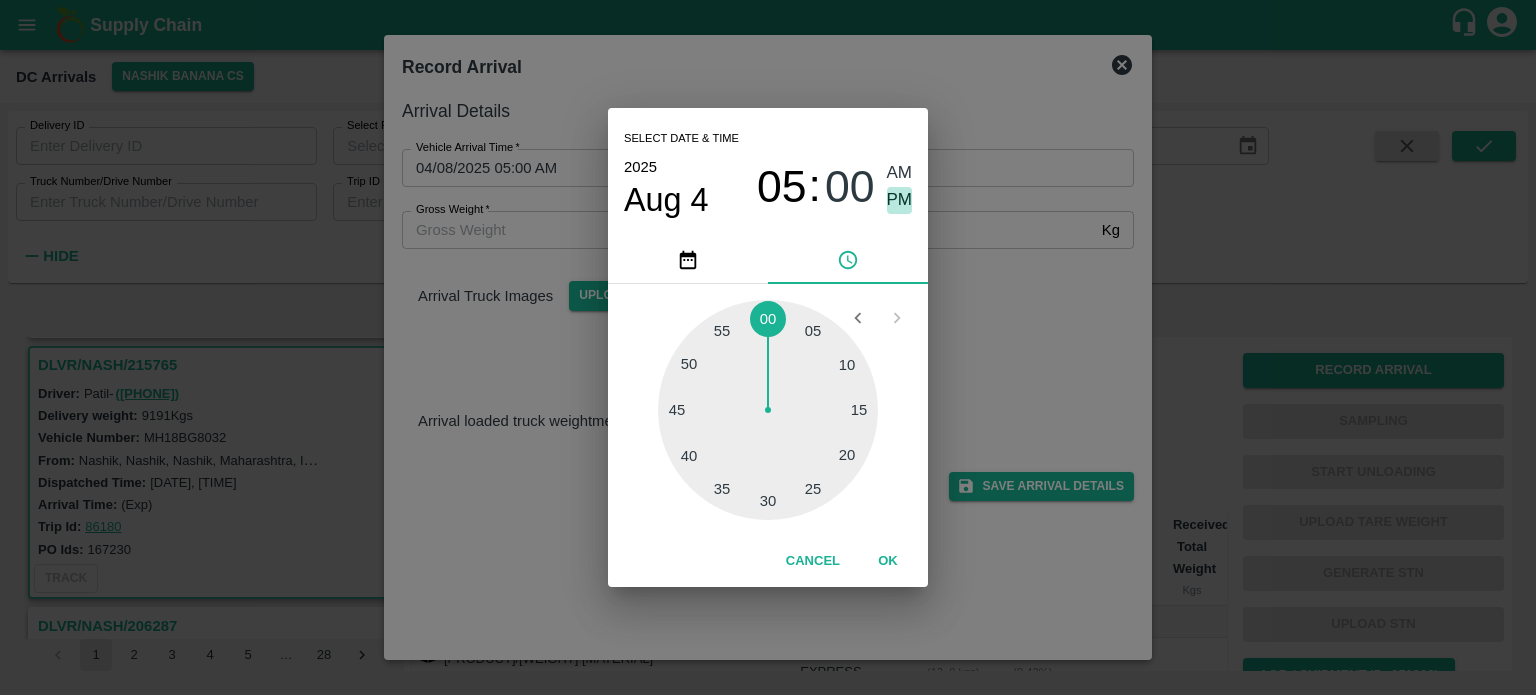 click on "PM" at bounding box center (900, 200) 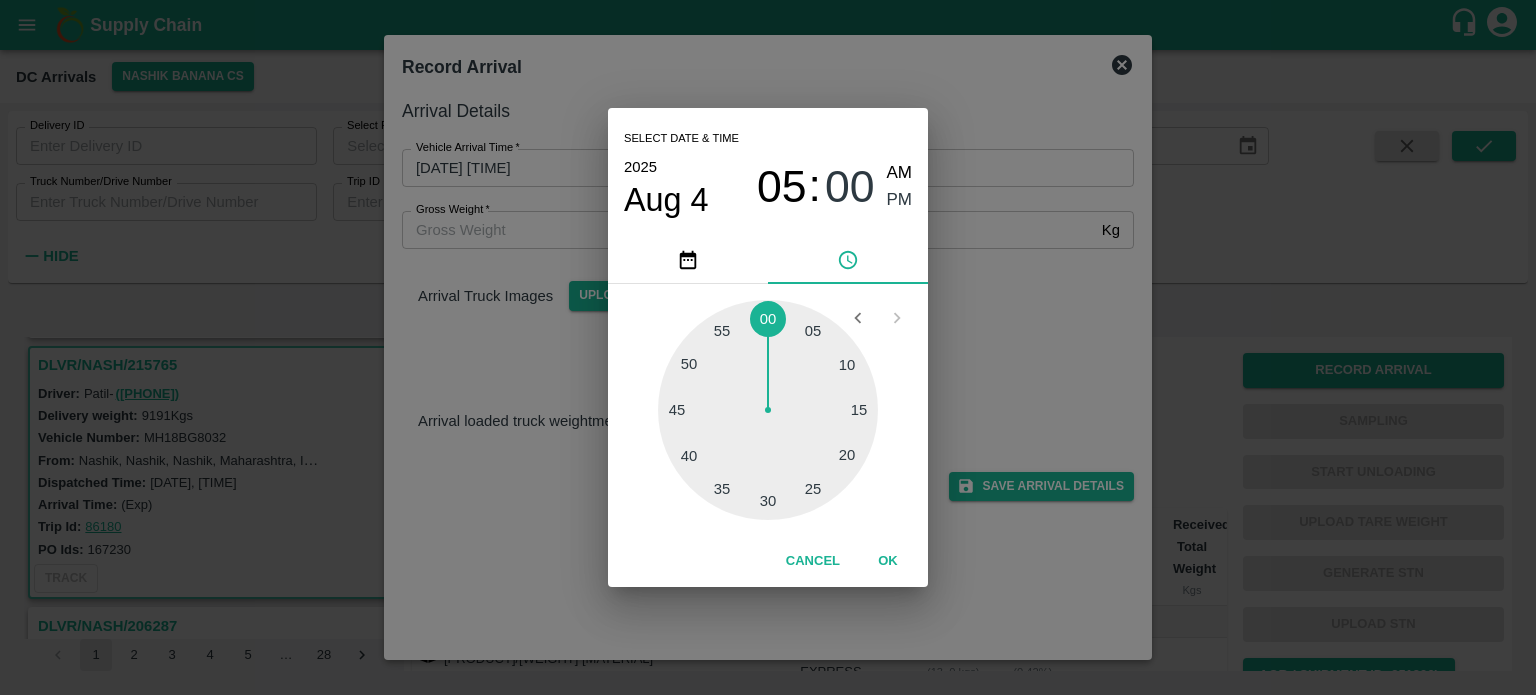 click on "Select date & time [YEAR] Aug [DAY] [TIME] AM PM [MINUTES] Cancel OK" at bounding box center (768, 347) 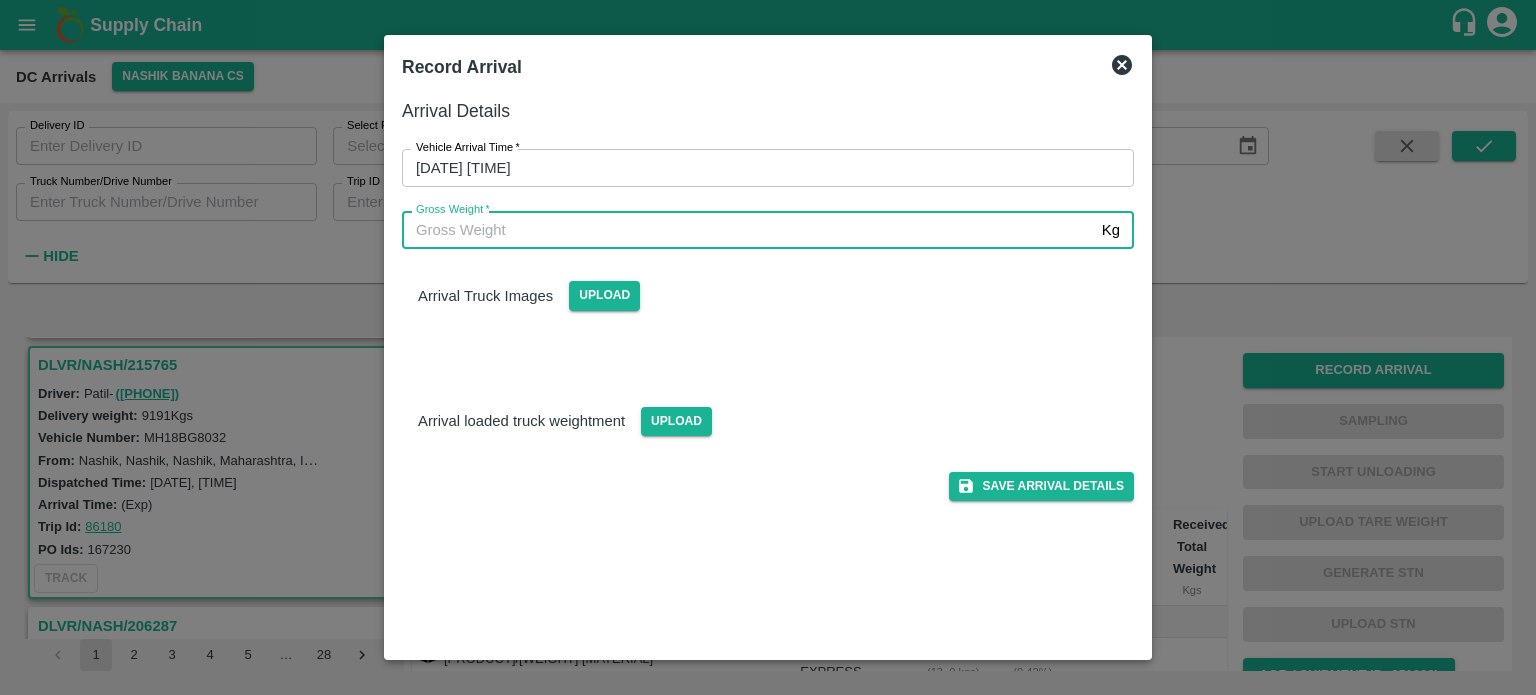 click on "Gross Weight   *" at bounding box center (748, 230) 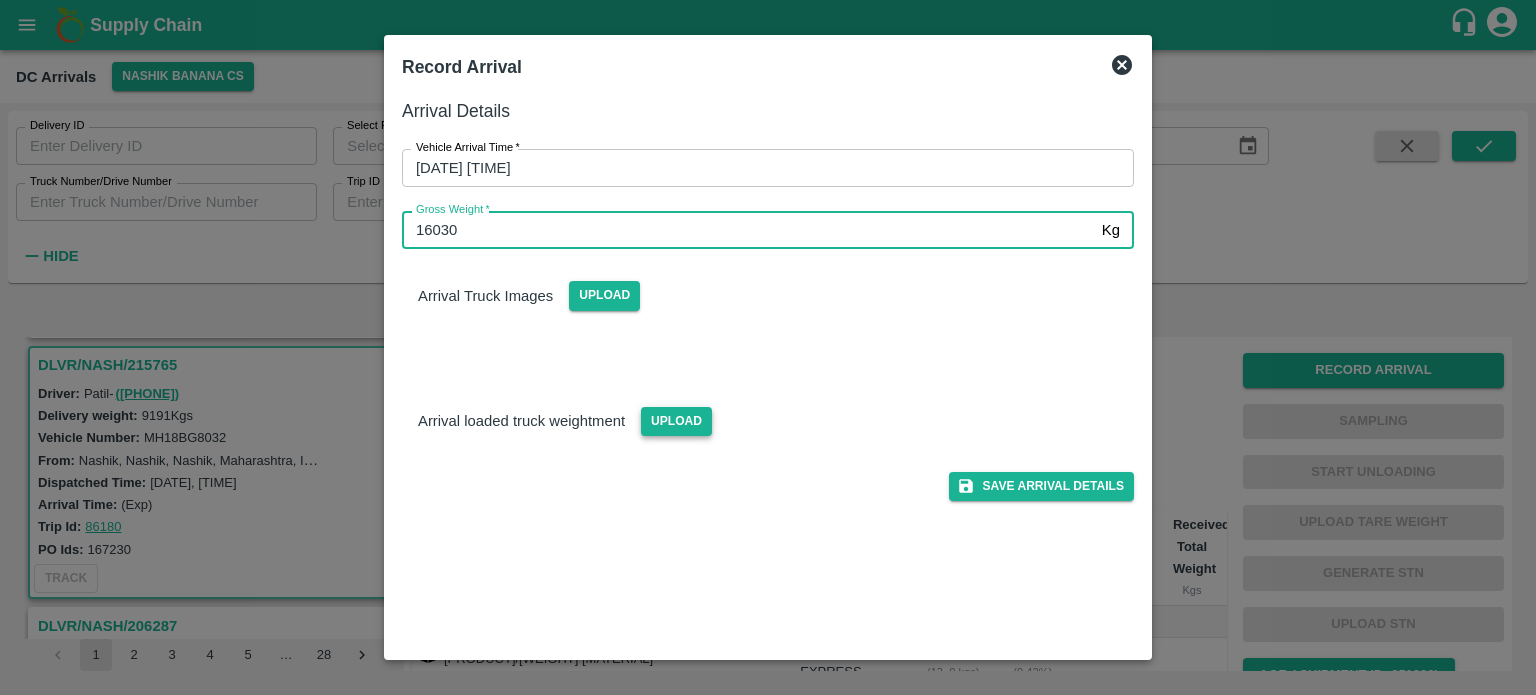 type on "16030" 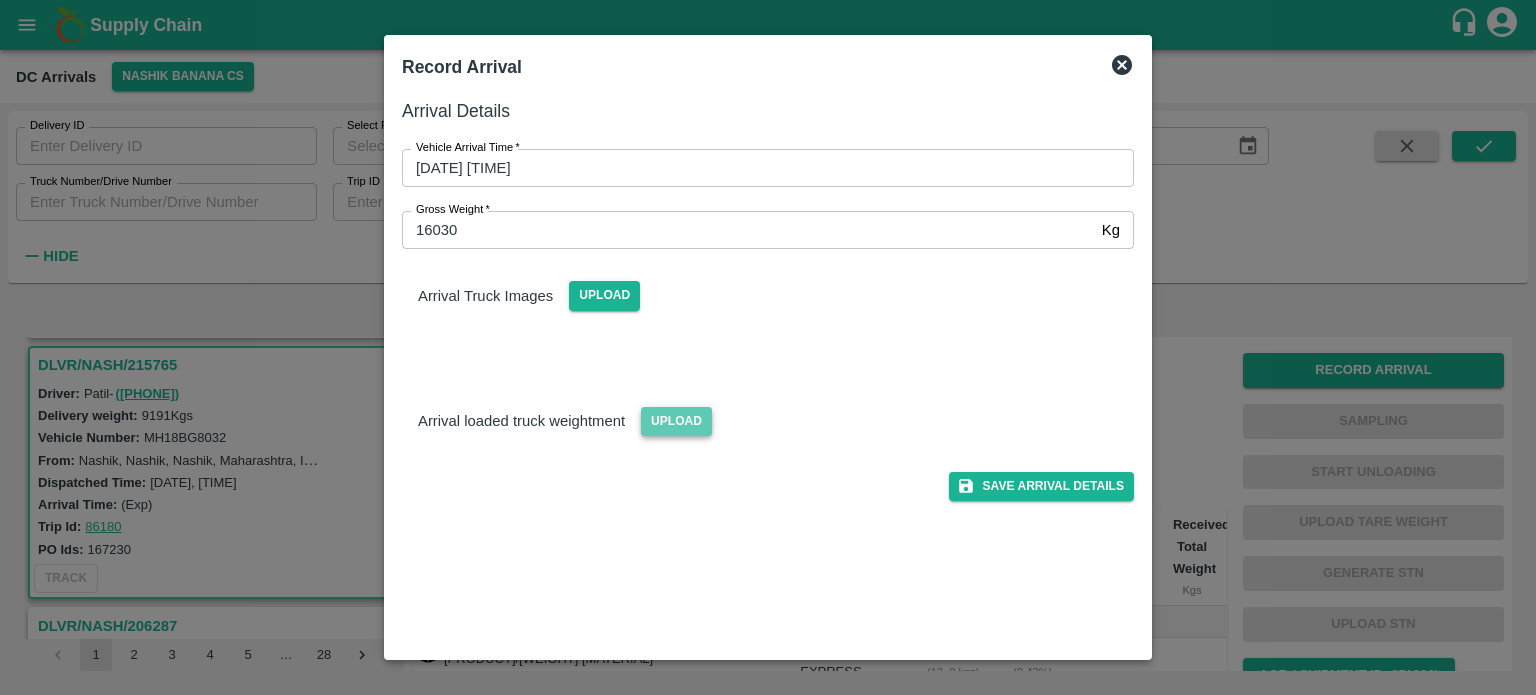 click on "Upload" at bounding box center [676, 421] 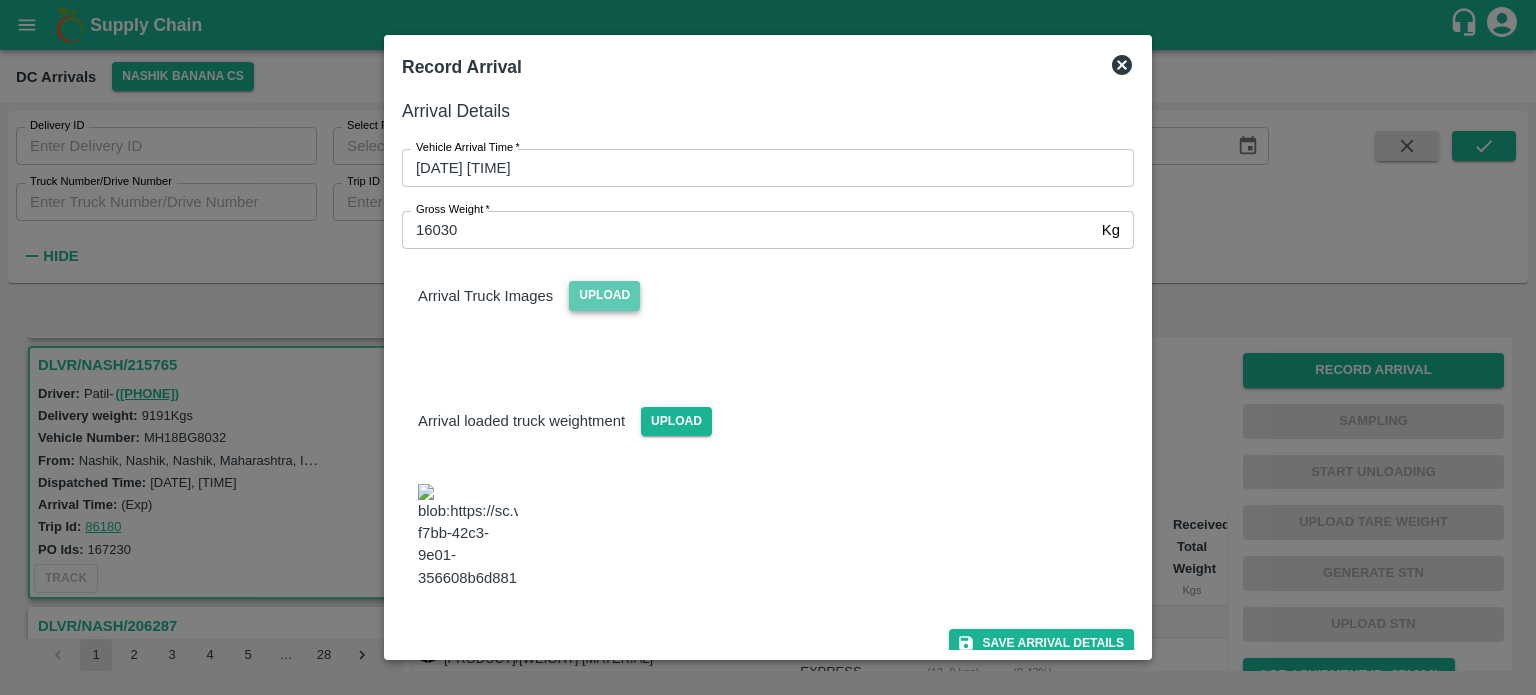 click on "Upload" at bounding box center (604, 295) 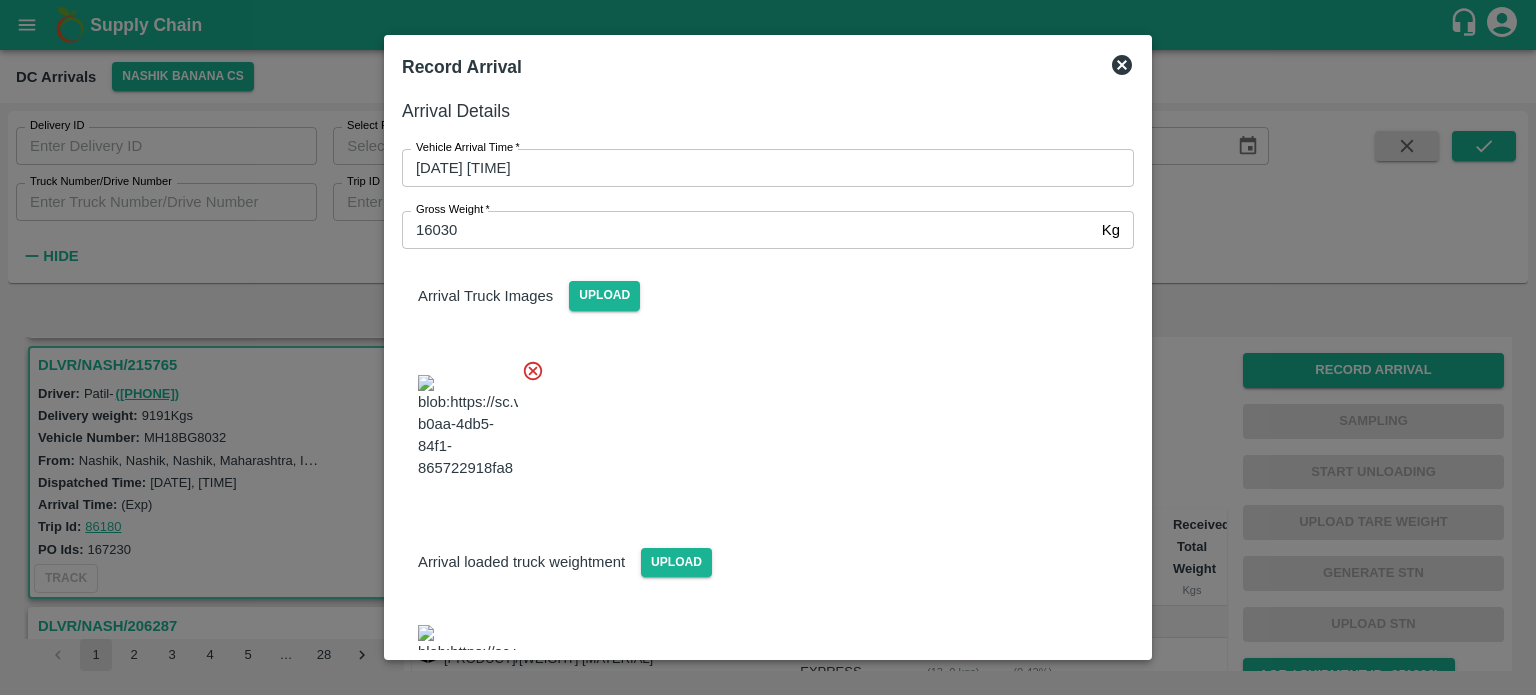 click at bounding box center [760, 421] 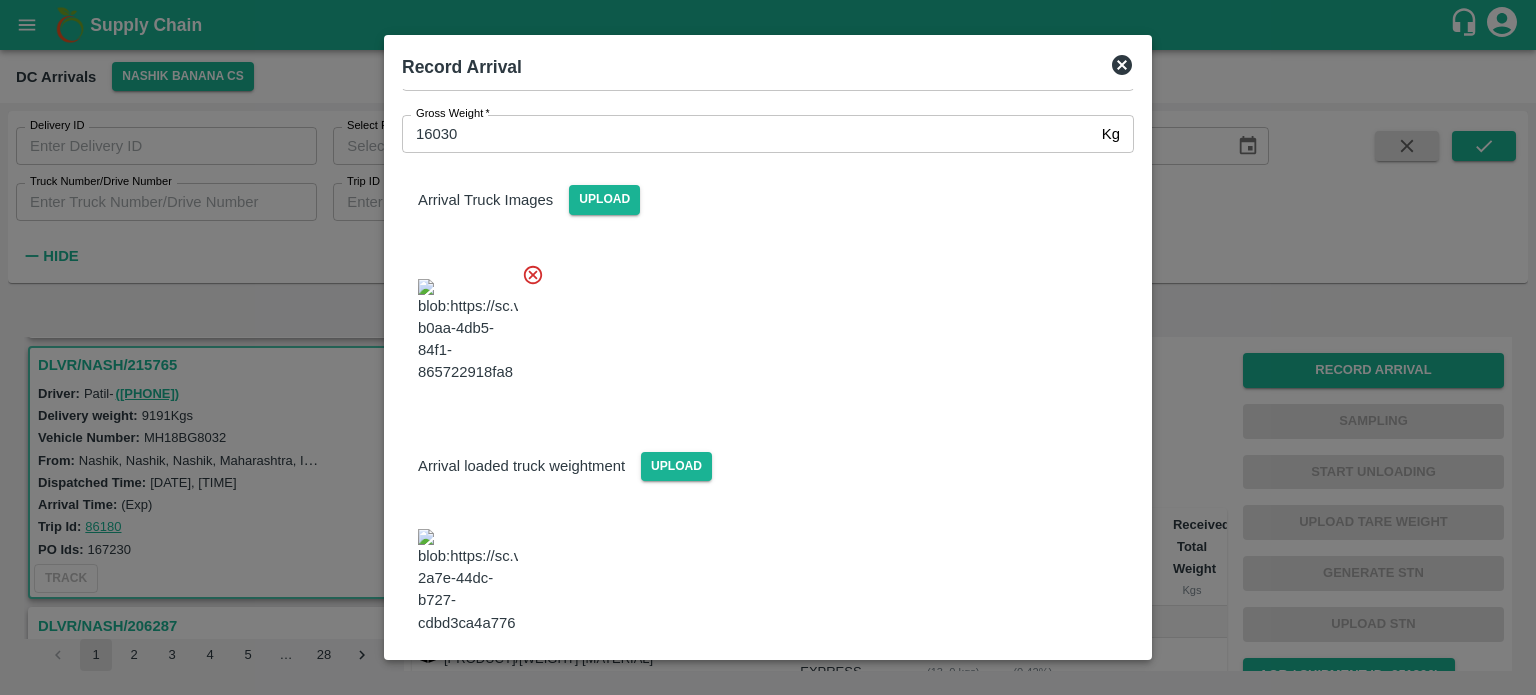 click on "Save Arrival Details" at bounding box center [1041, 688] 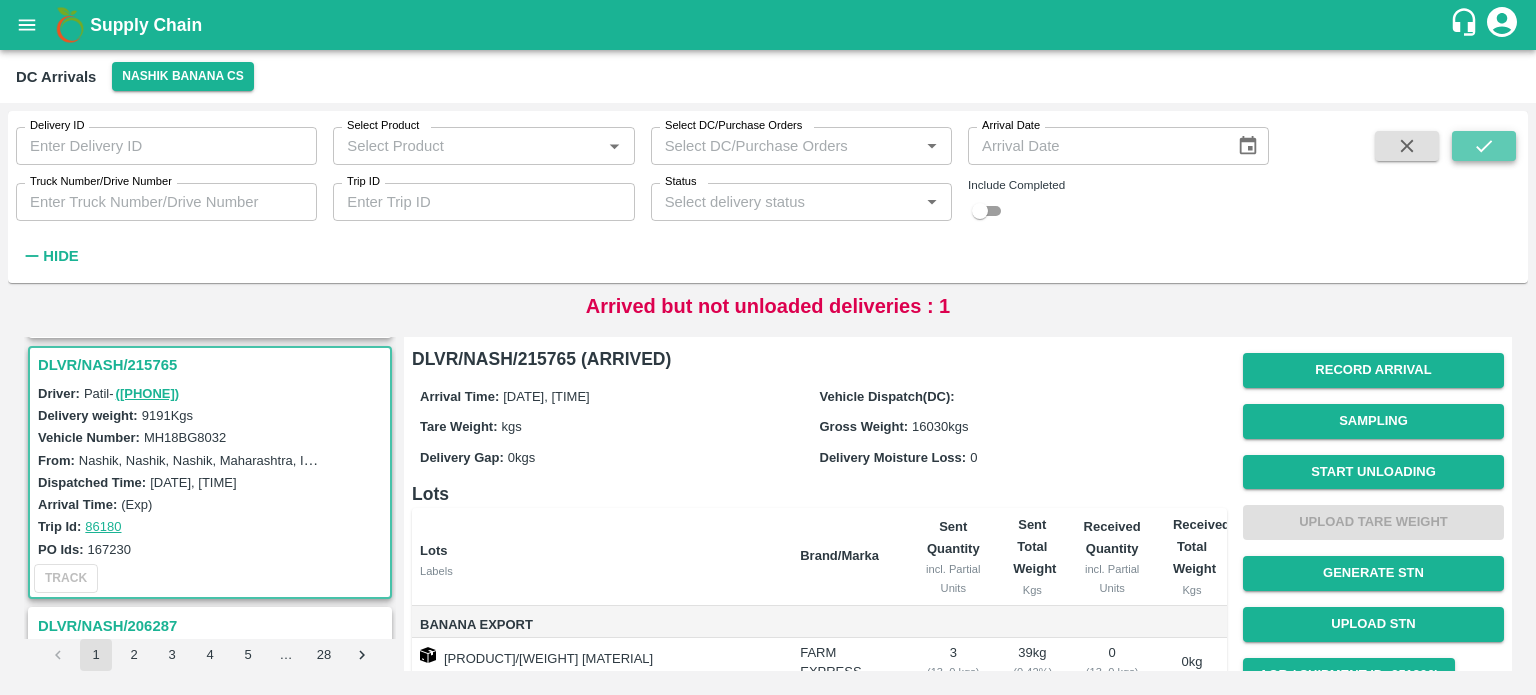click 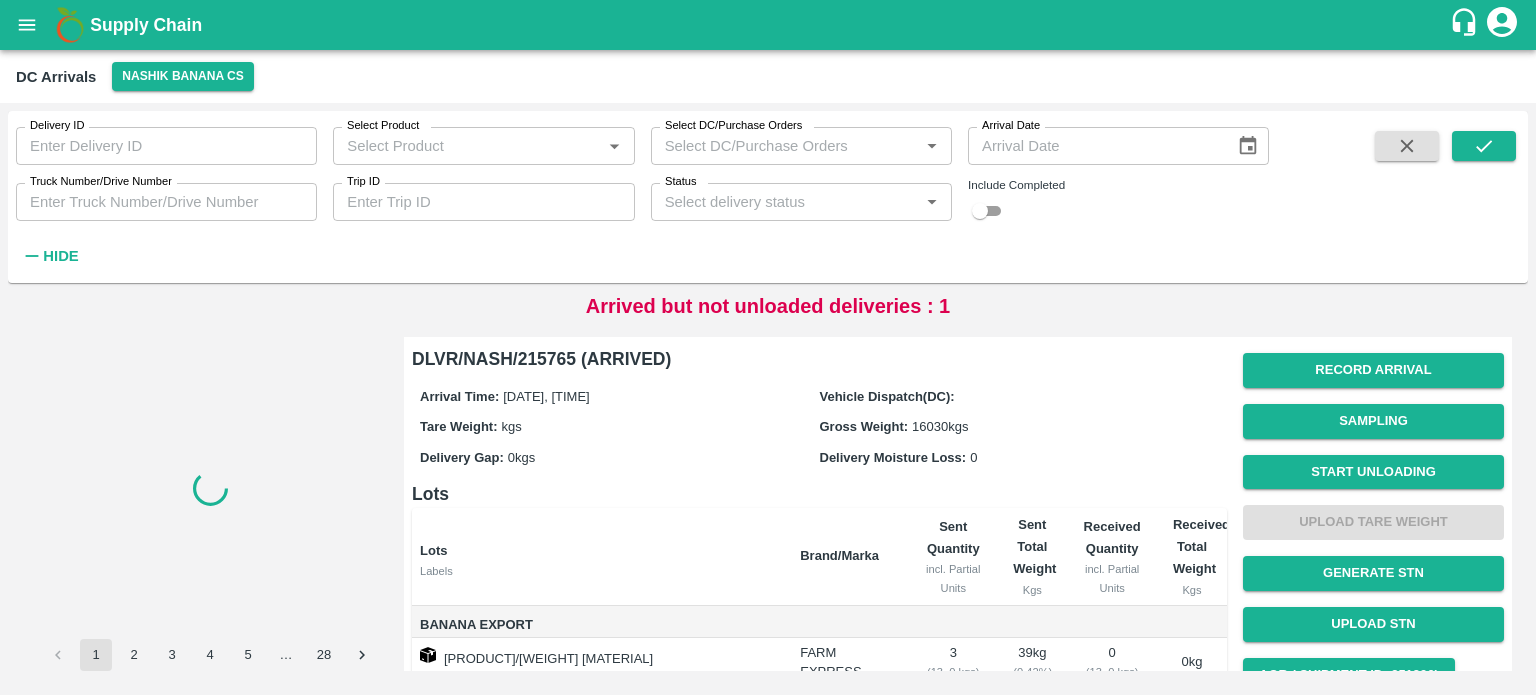 scroll, scrollTop: 0, scrollLeft: 0, axis: both 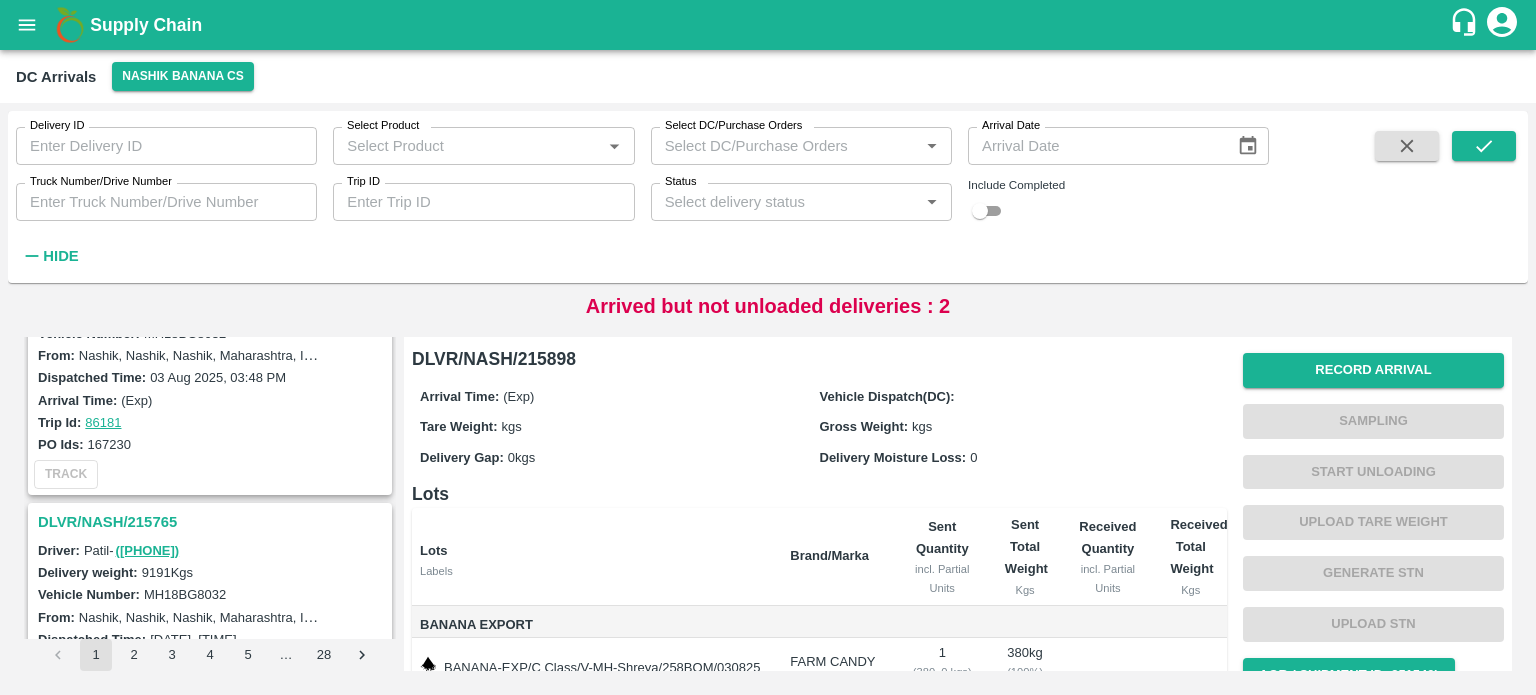 click on "DLVR/NASH/215765" at bounding box center (213, 522) 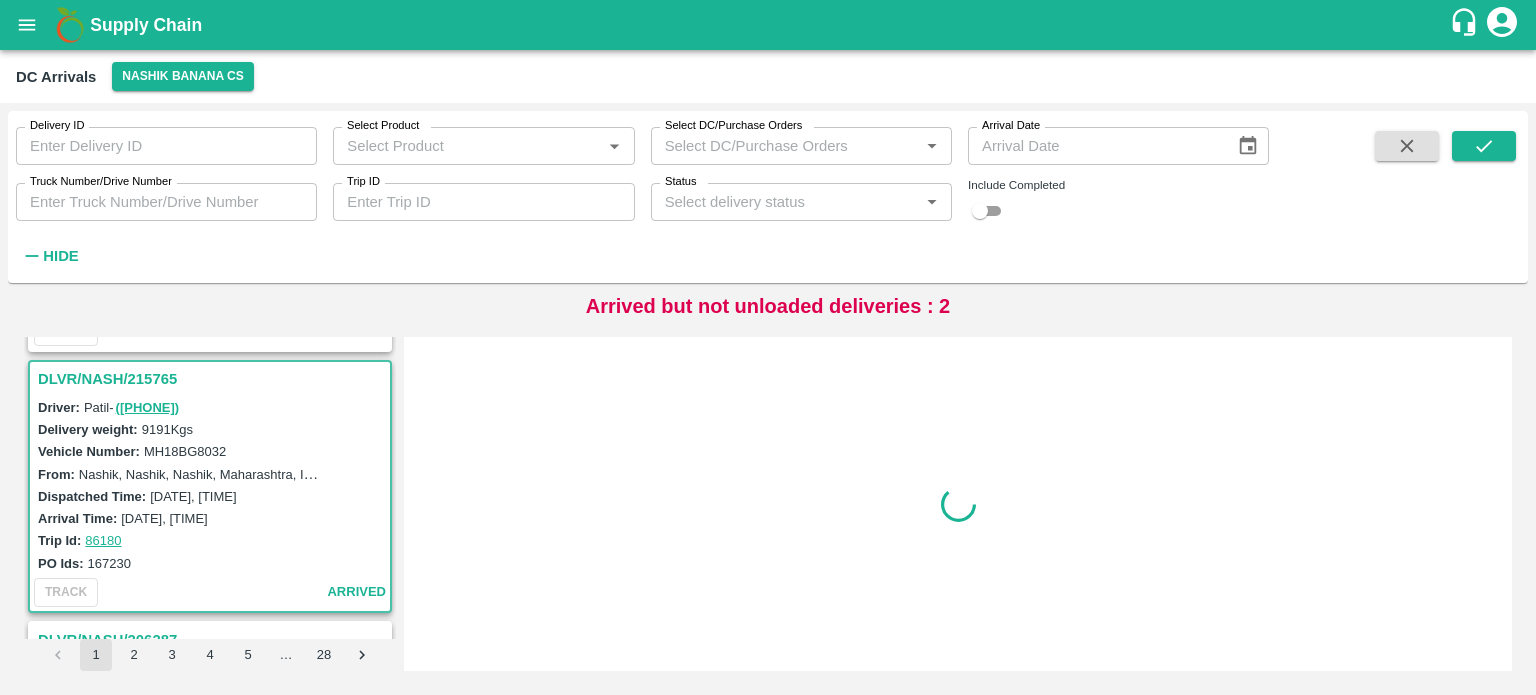 scroll, scrollTop: 1829, scrollLeft: 0, axis: vertical 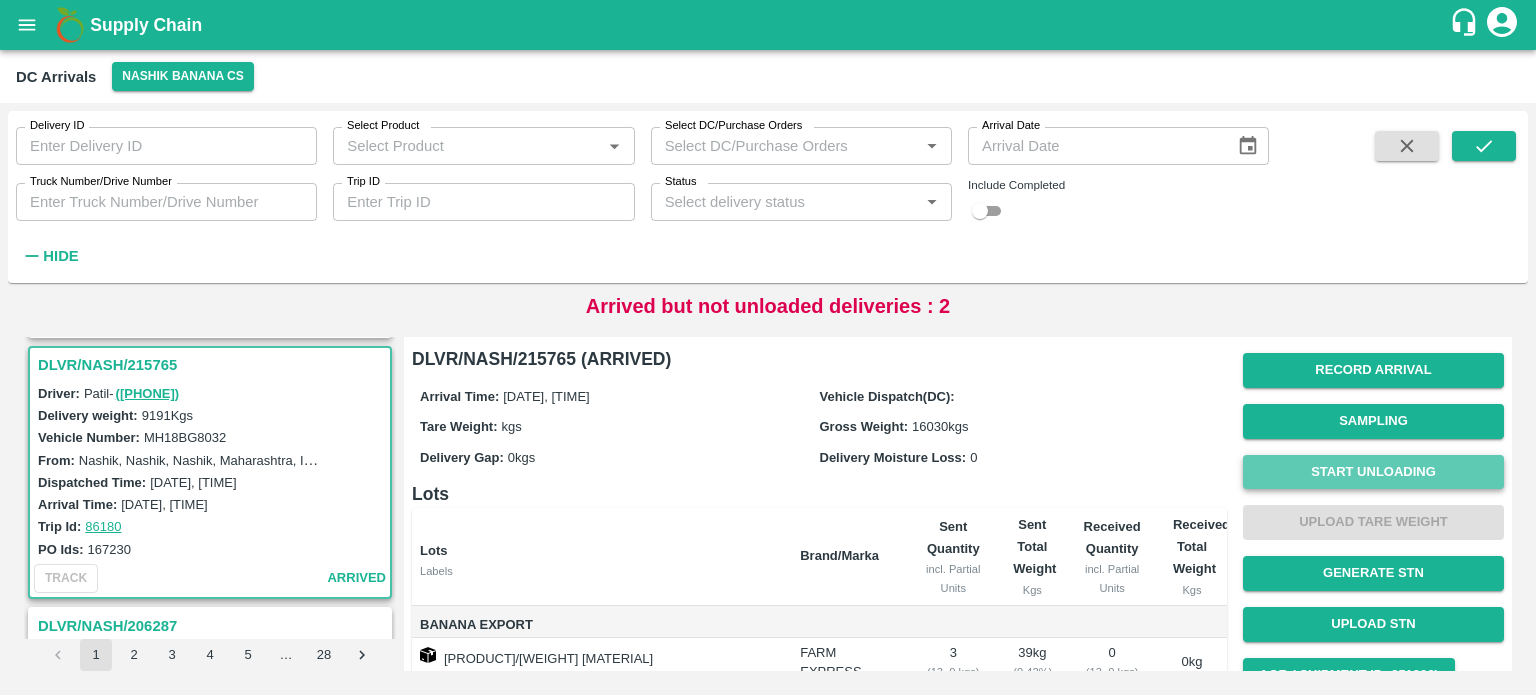 click on "Start Unloading" at bounding box center [1373, 472] 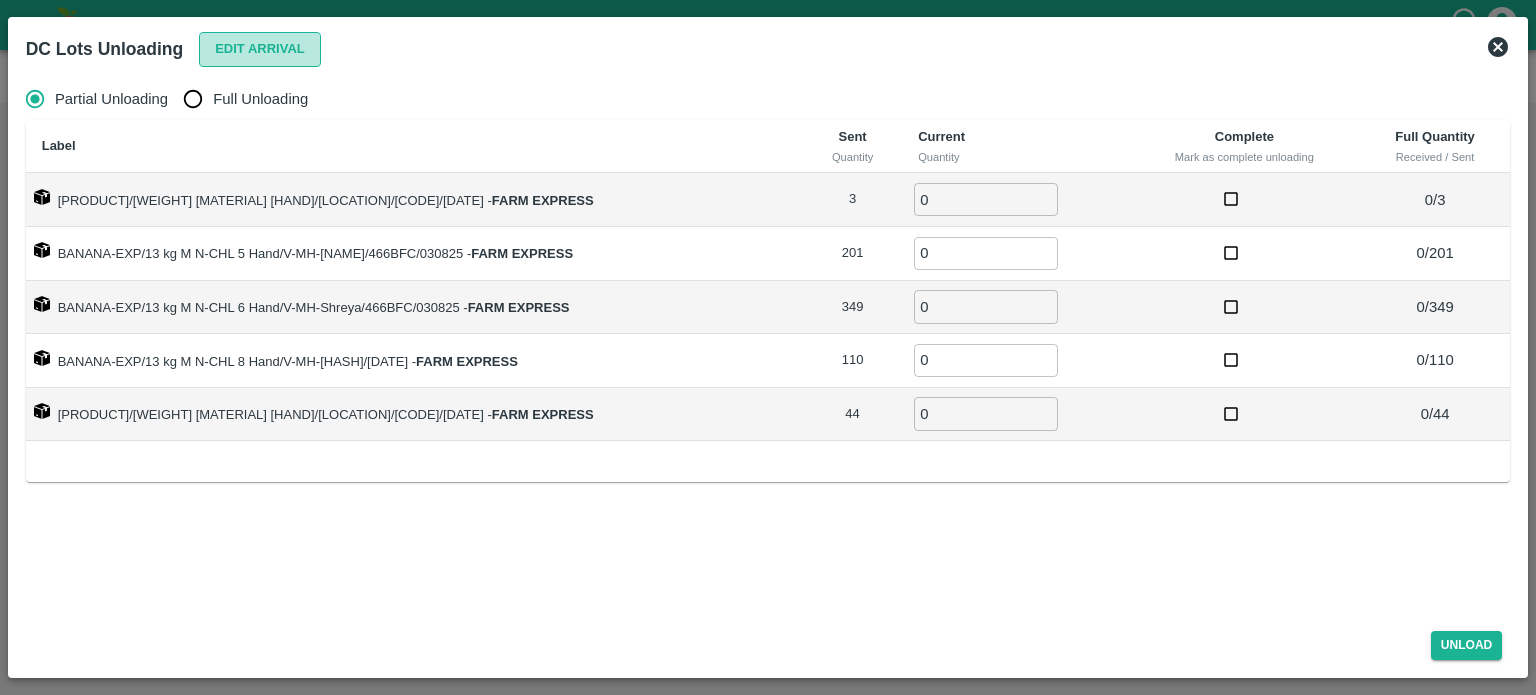 click on "Edit Arrival" at bounding box center [260, 49] 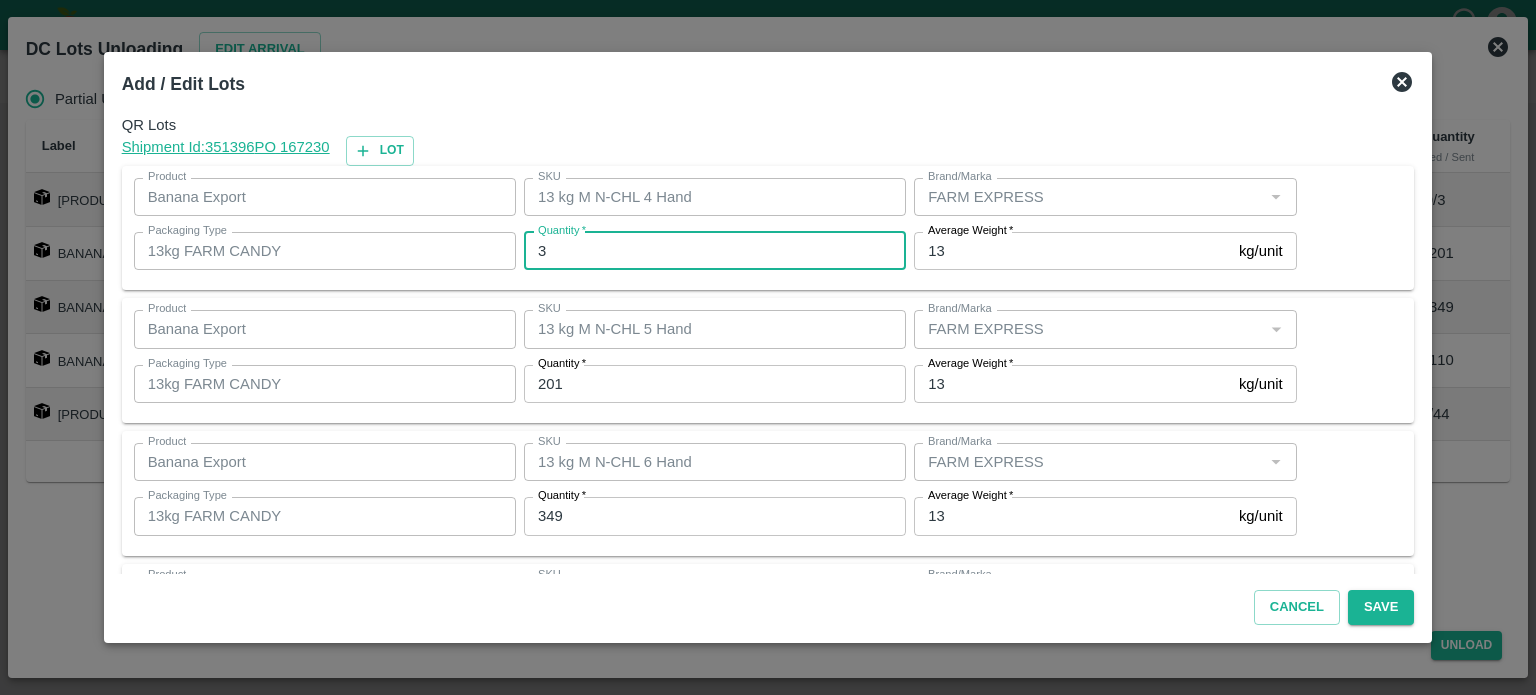 click on "3" at bounding box center (715, 251) 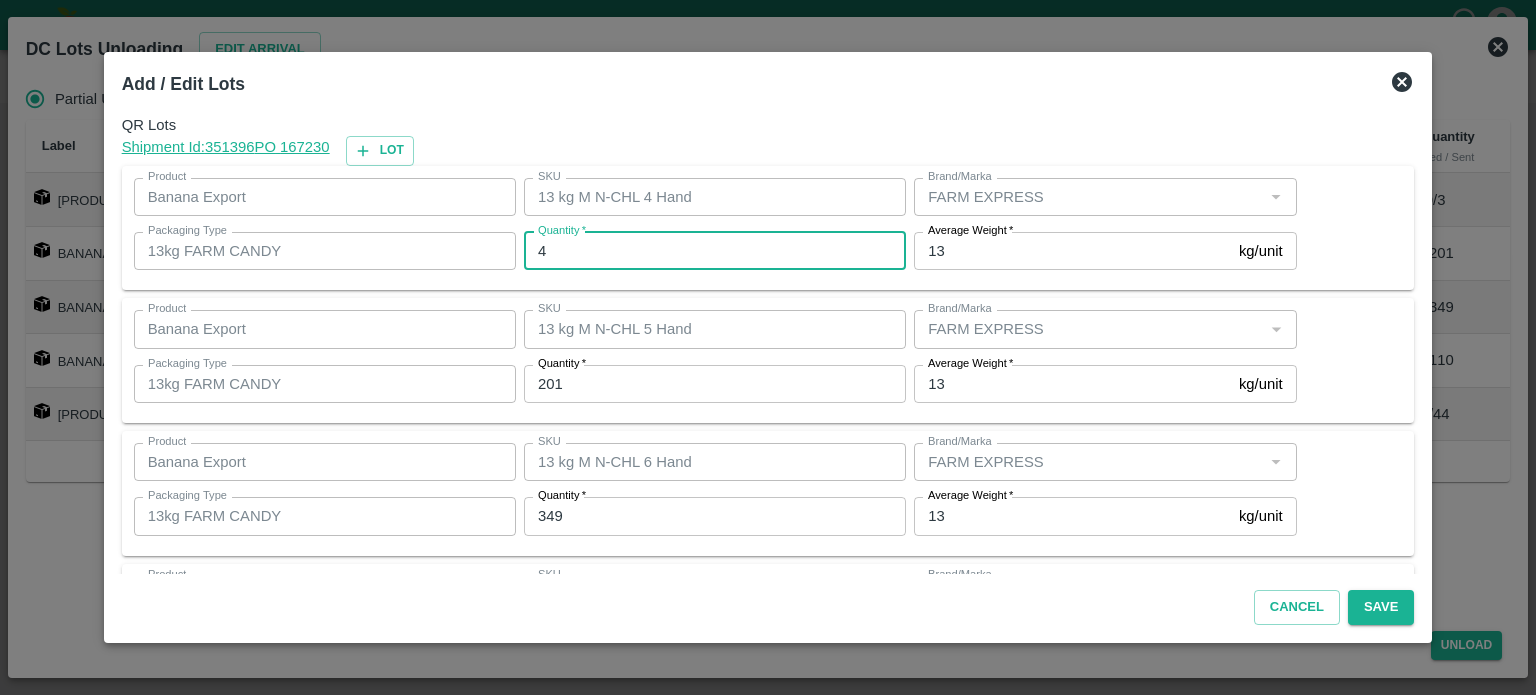 type on "4" 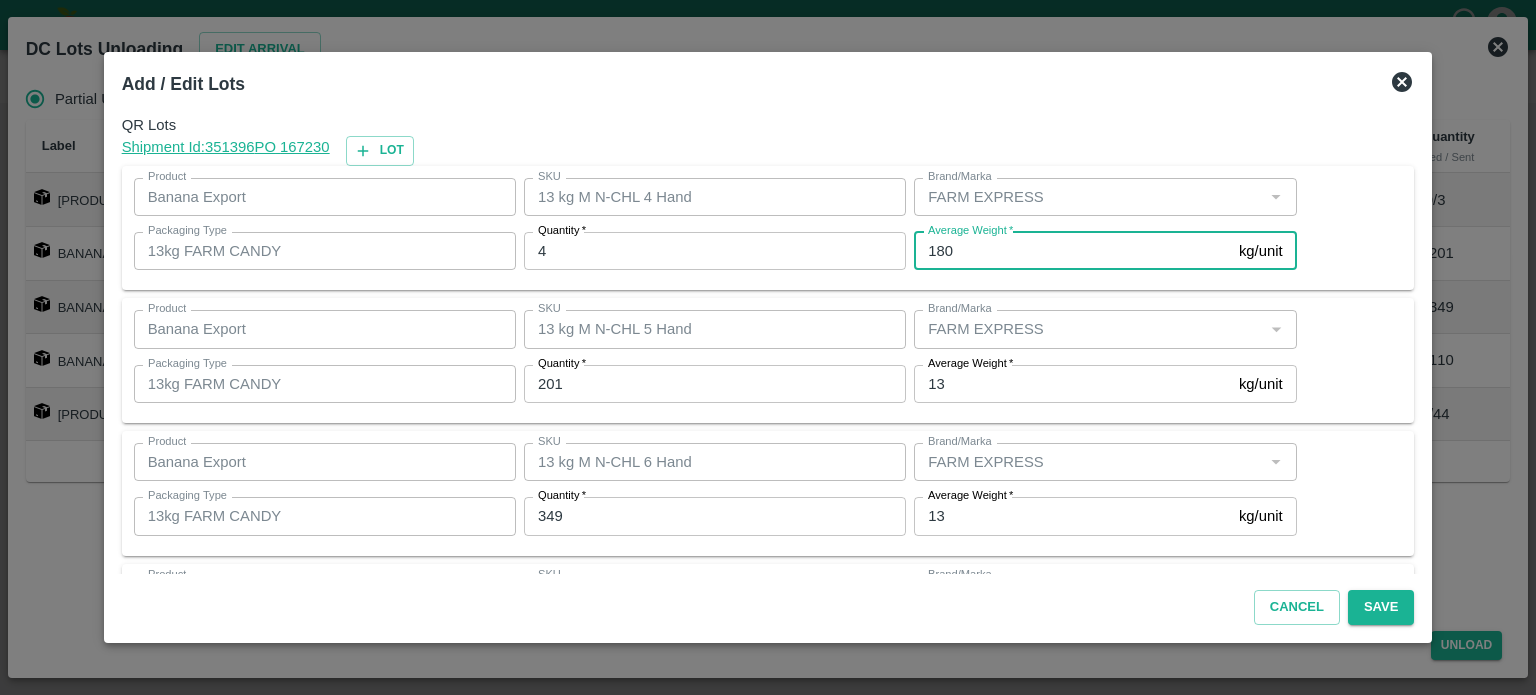 type on "180" 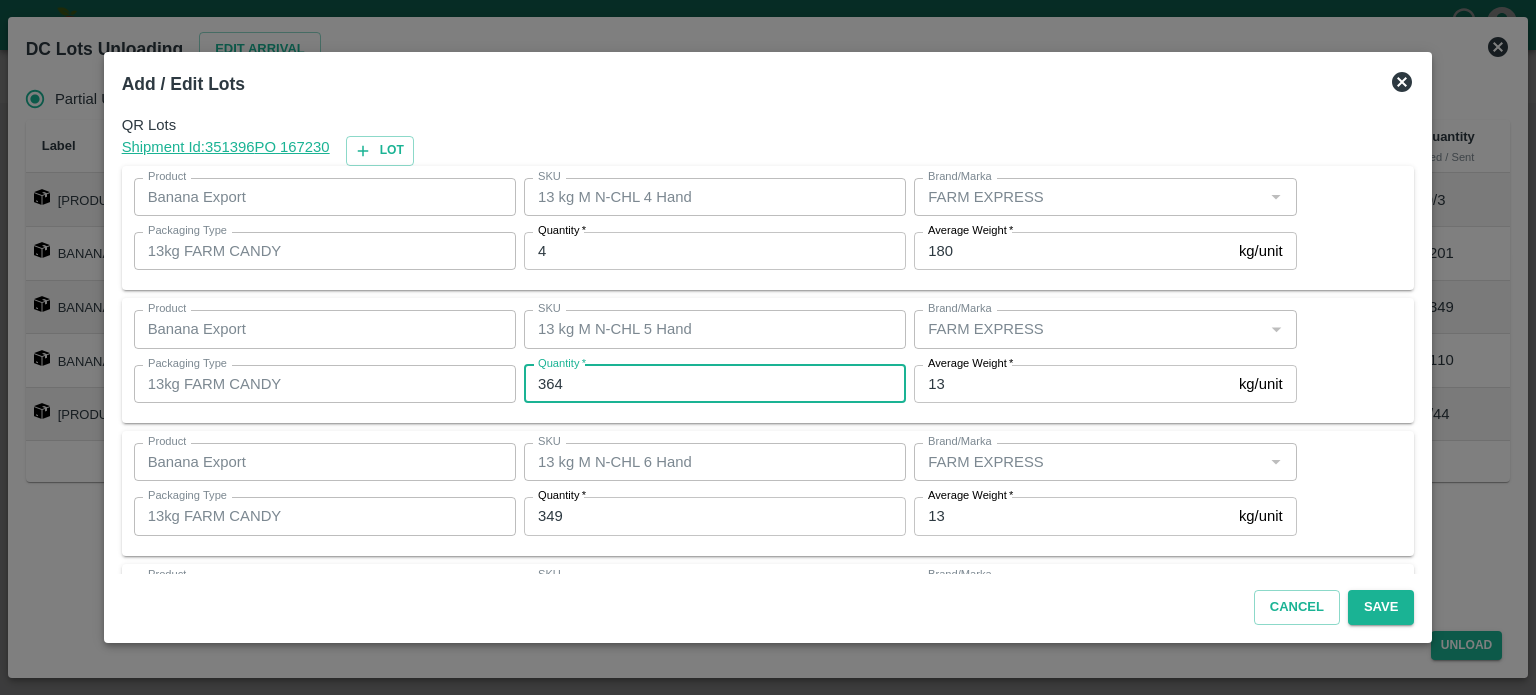 type on "364" 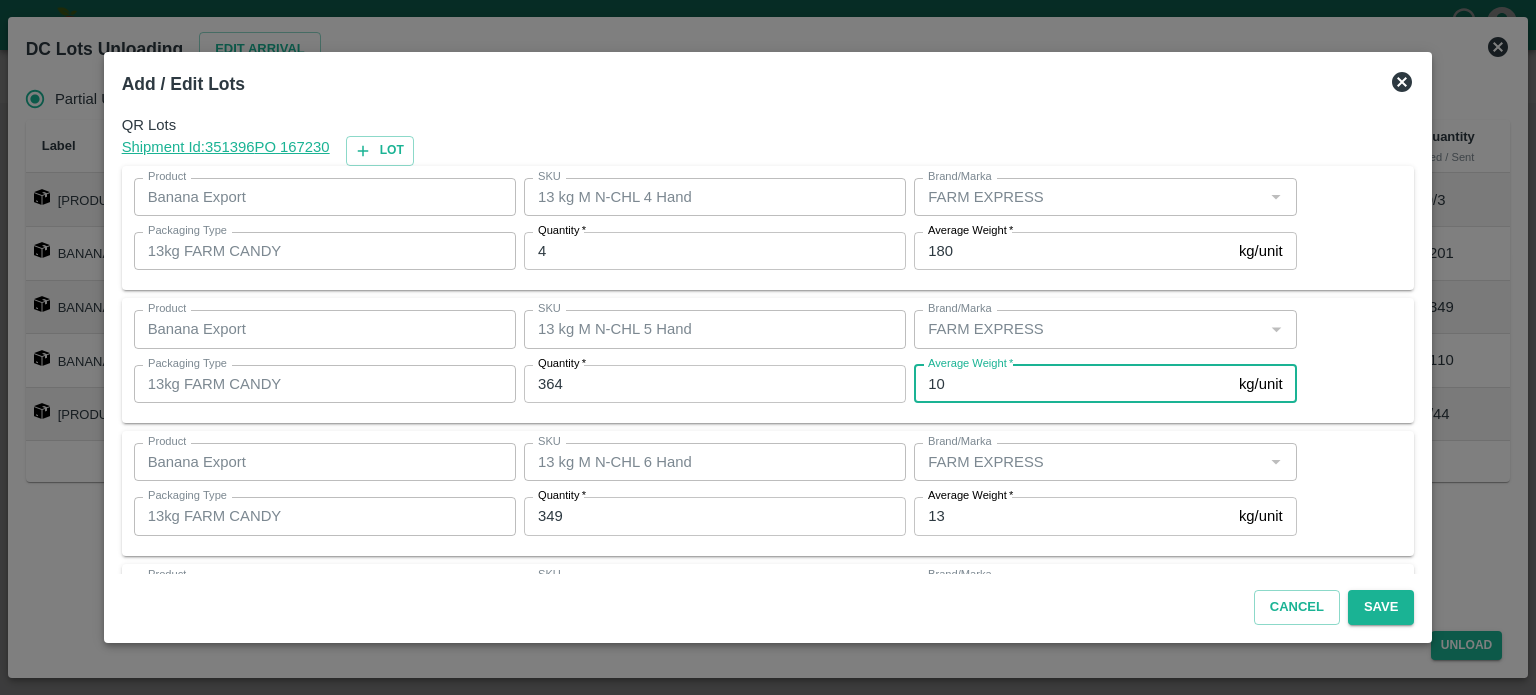 type on "1" 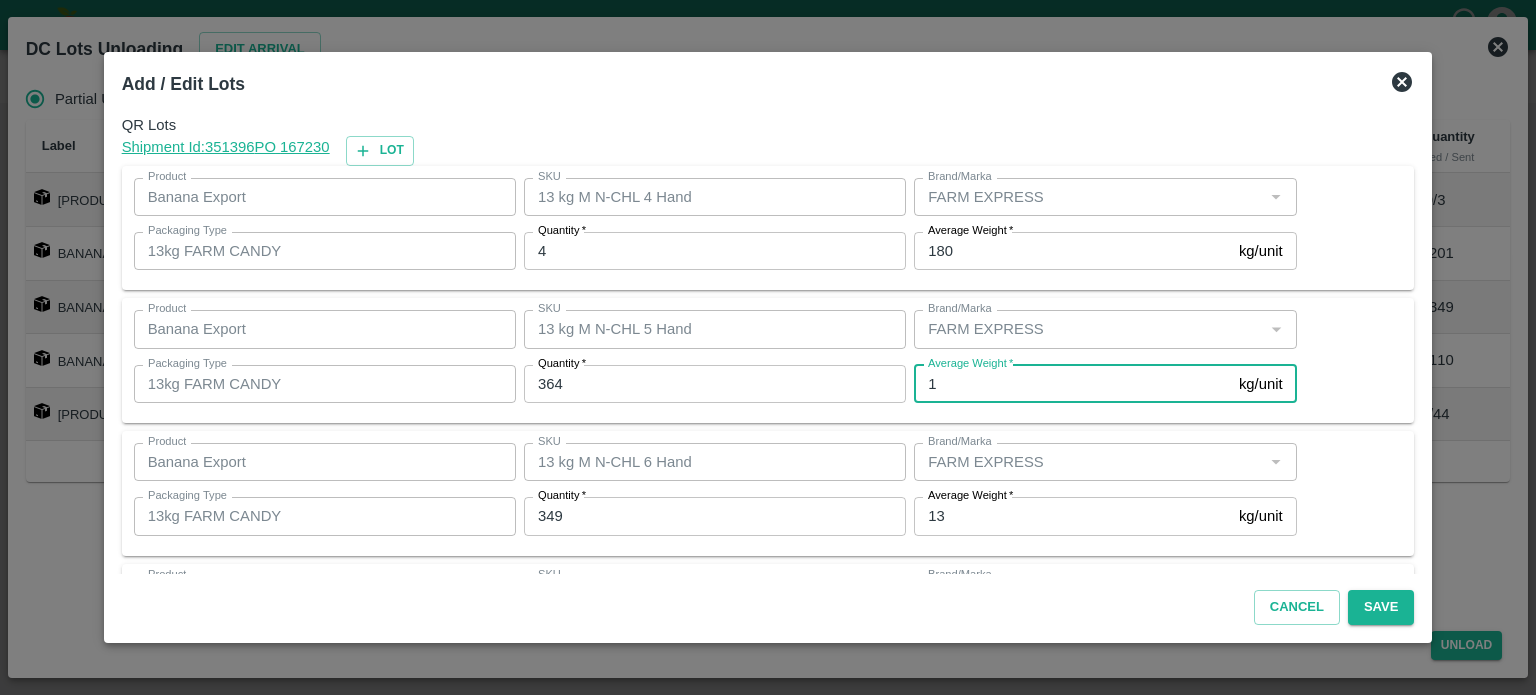 click 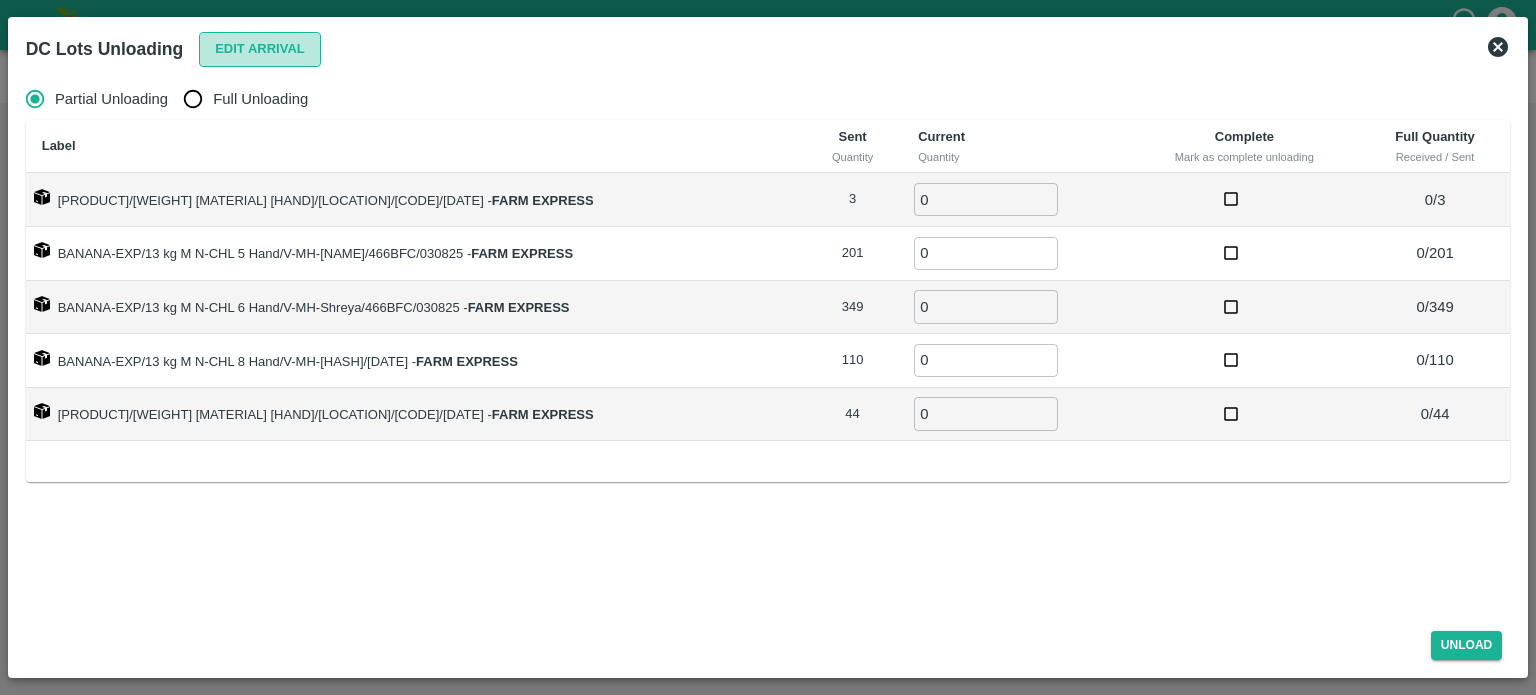 click on "Edit Arrival" at bounding box center (260, 49) 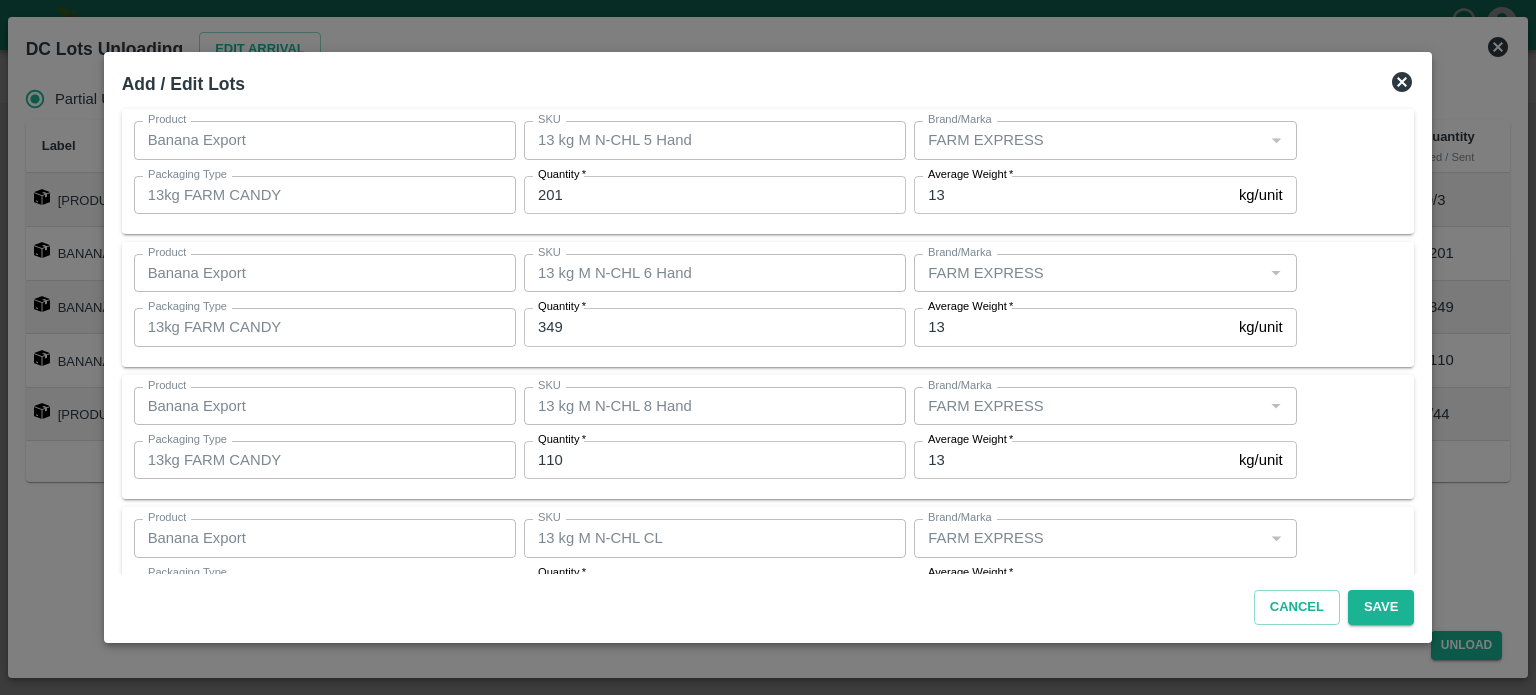 scroll, scrollTop: 0, scrollLeft: 0, axis: both 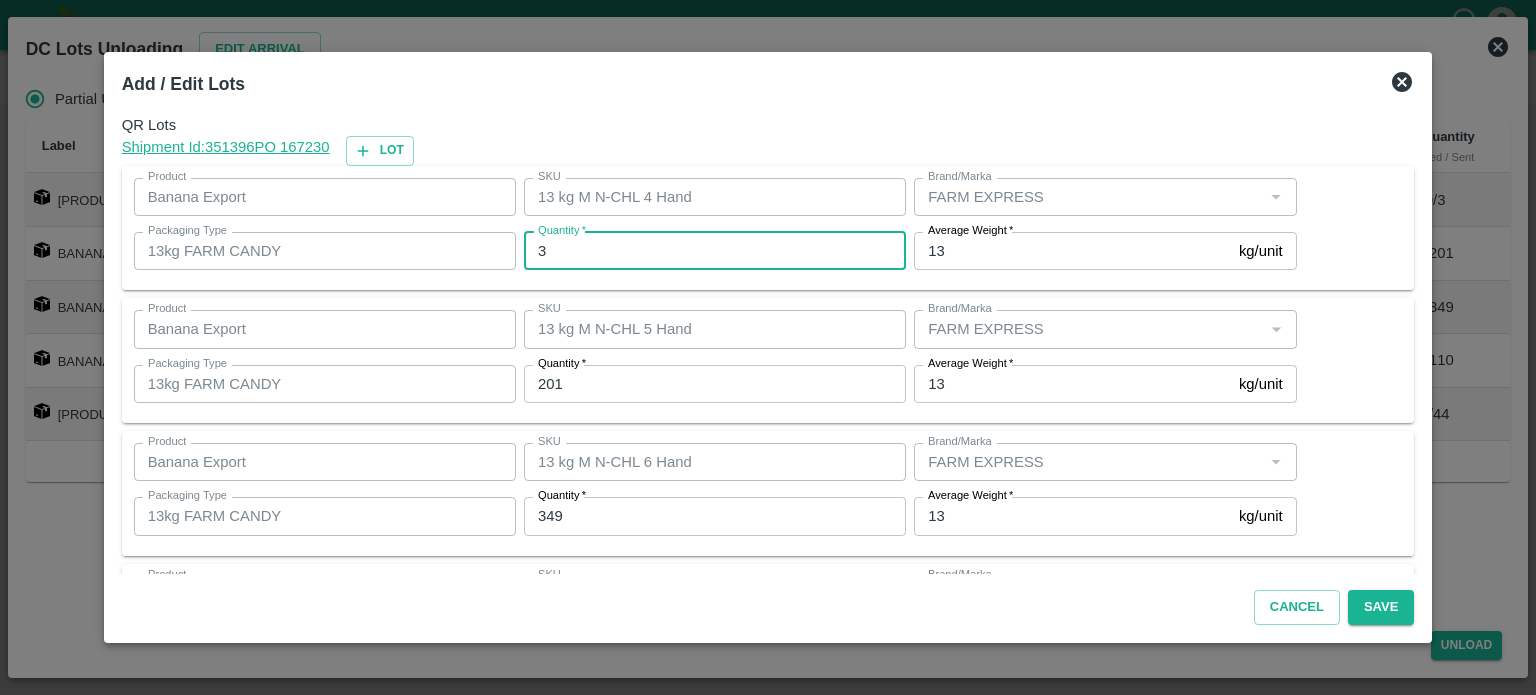 click on "3" at bounding box center (715, 251) 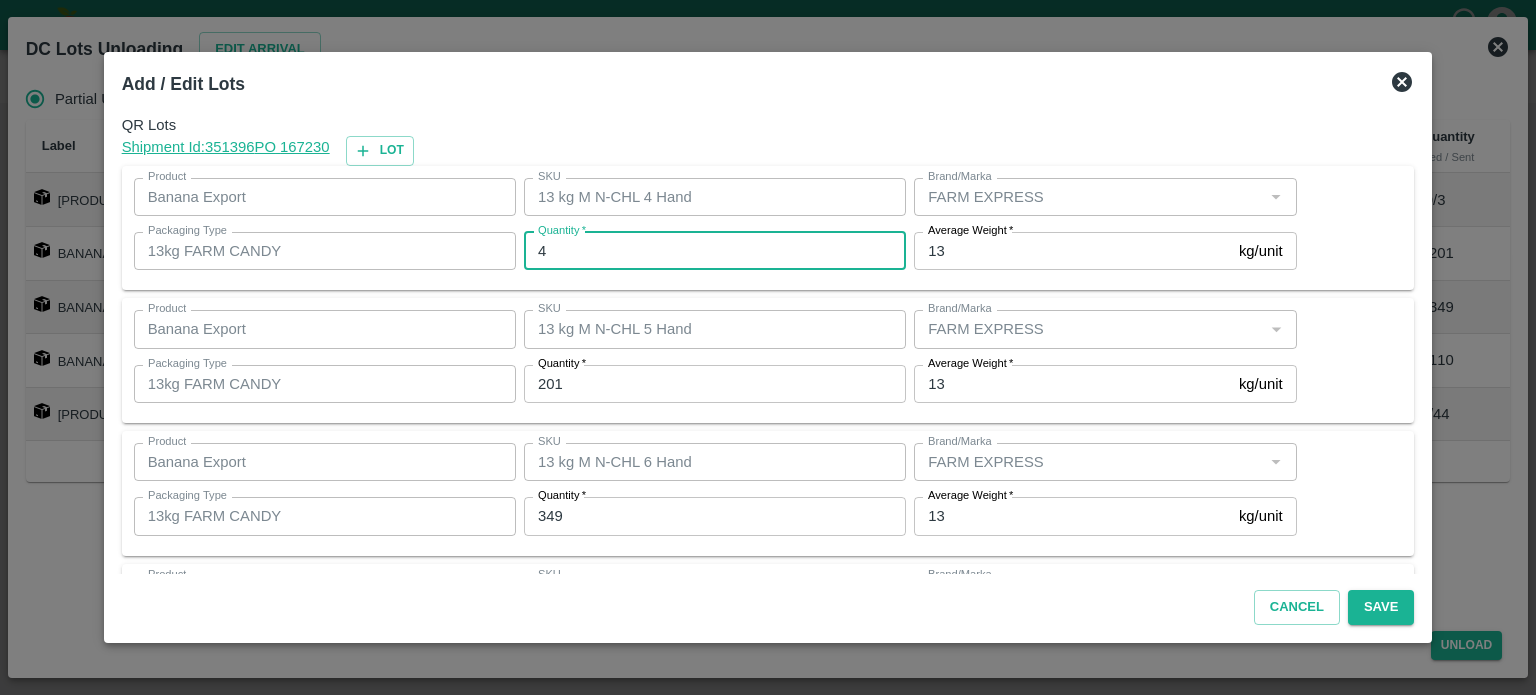 type on "4" 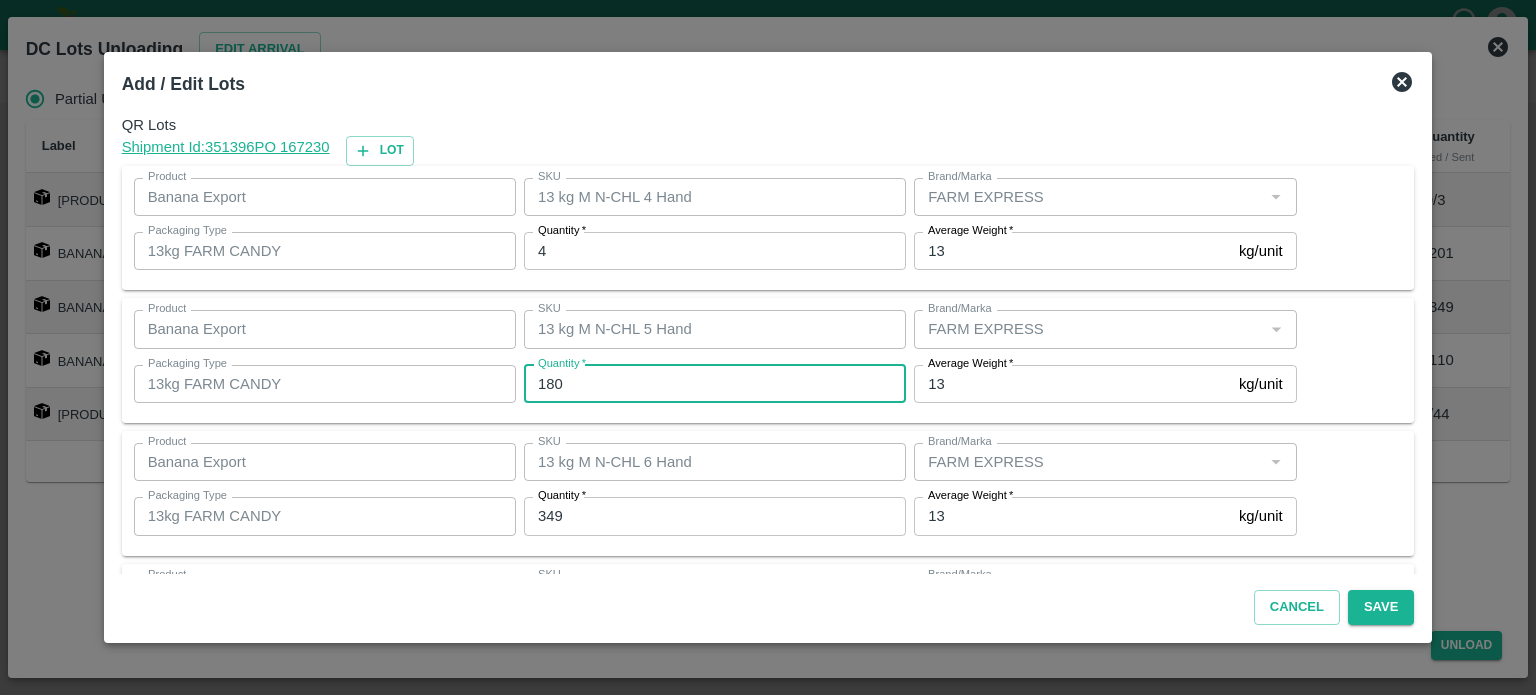 type on "180" 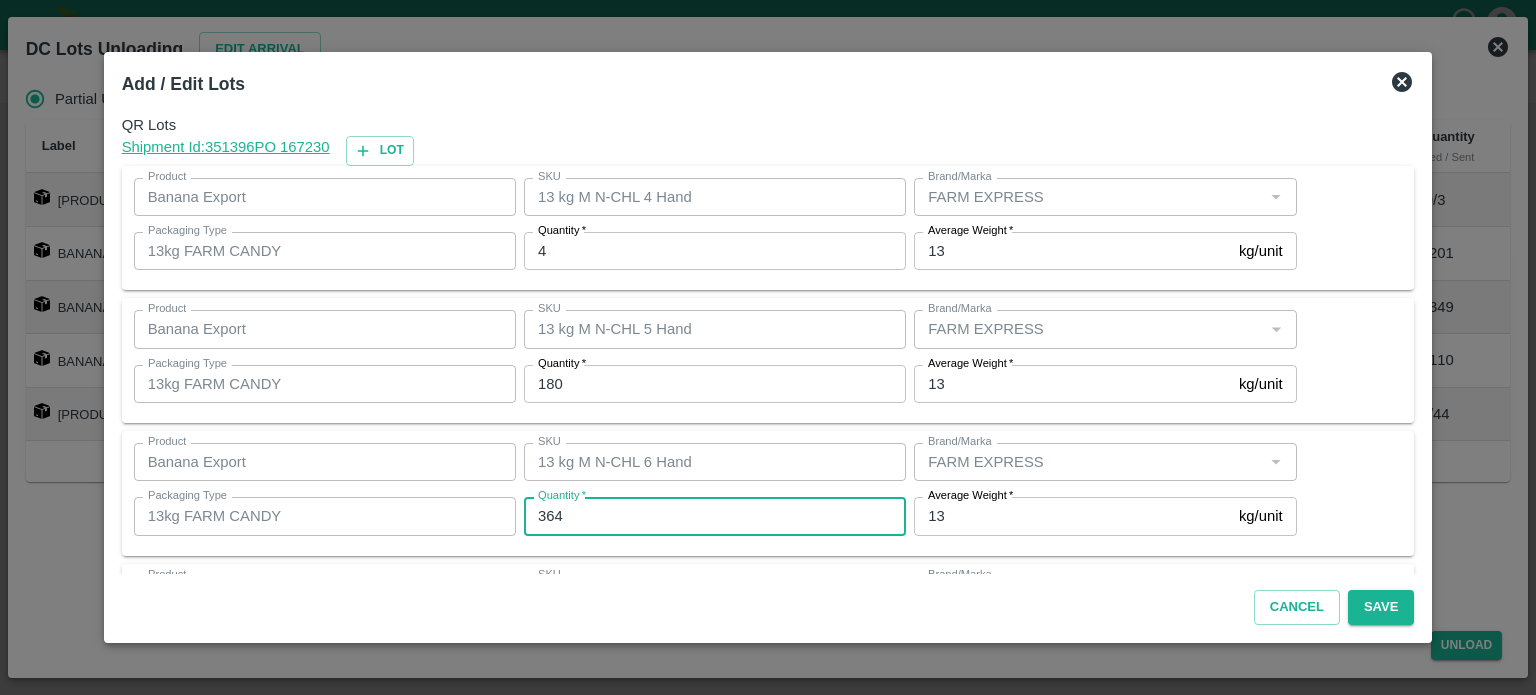 type on "364" 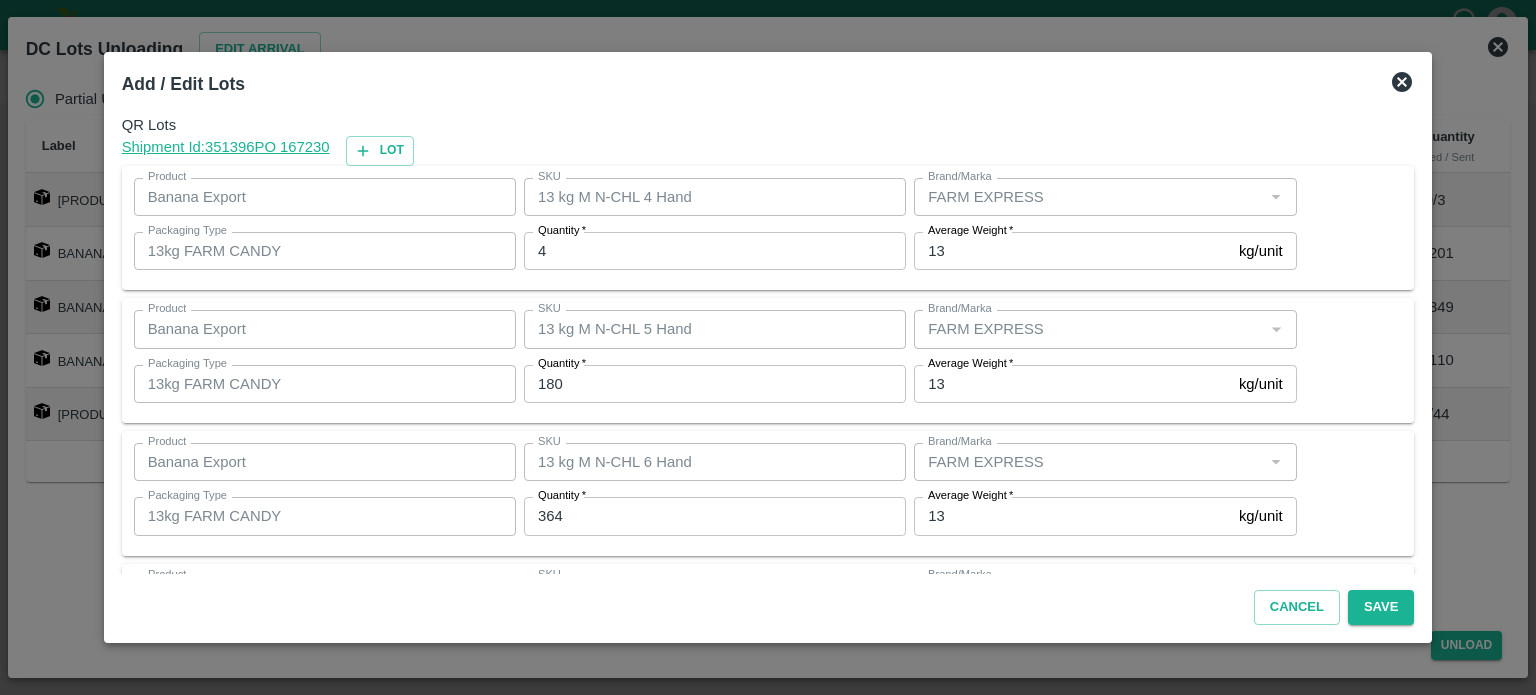 scroll, scrollTop: 262, scrollLeft: 0, axis: vertical 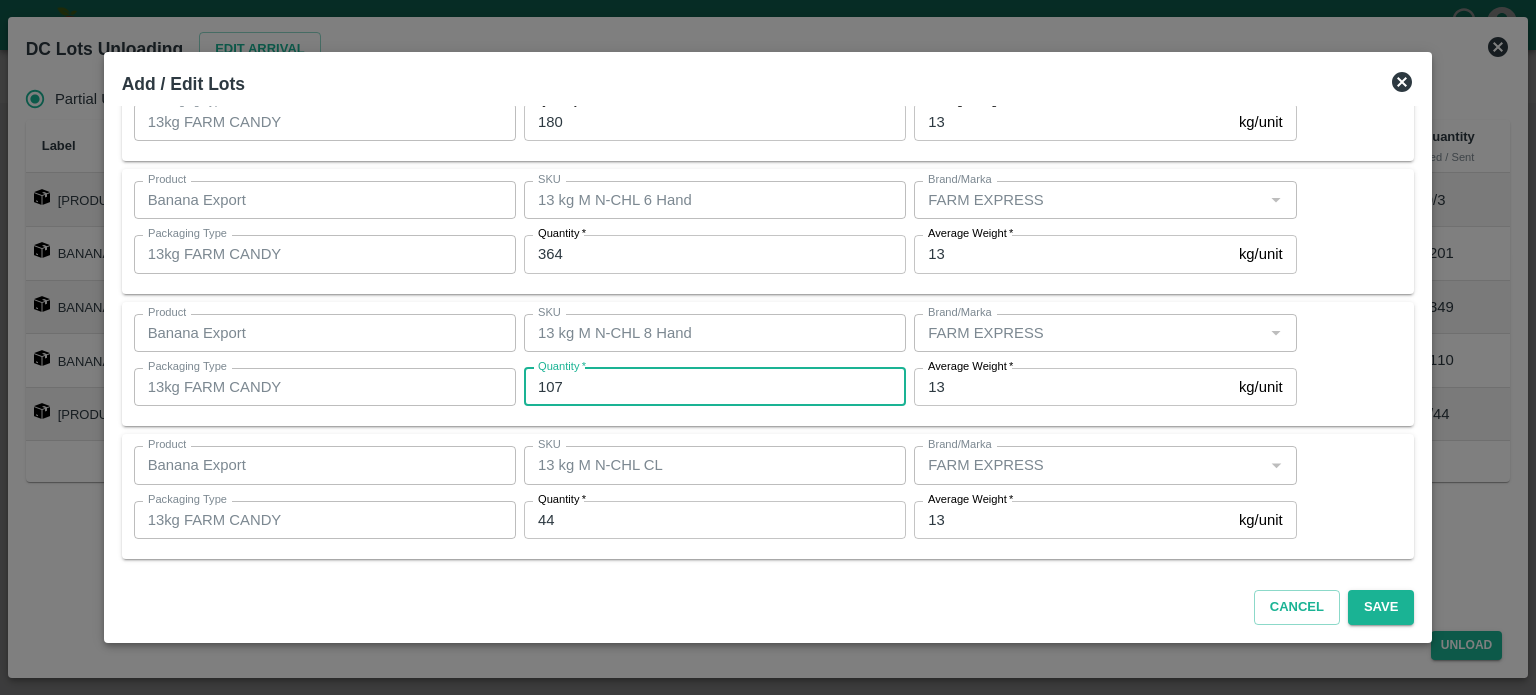 type on "107" 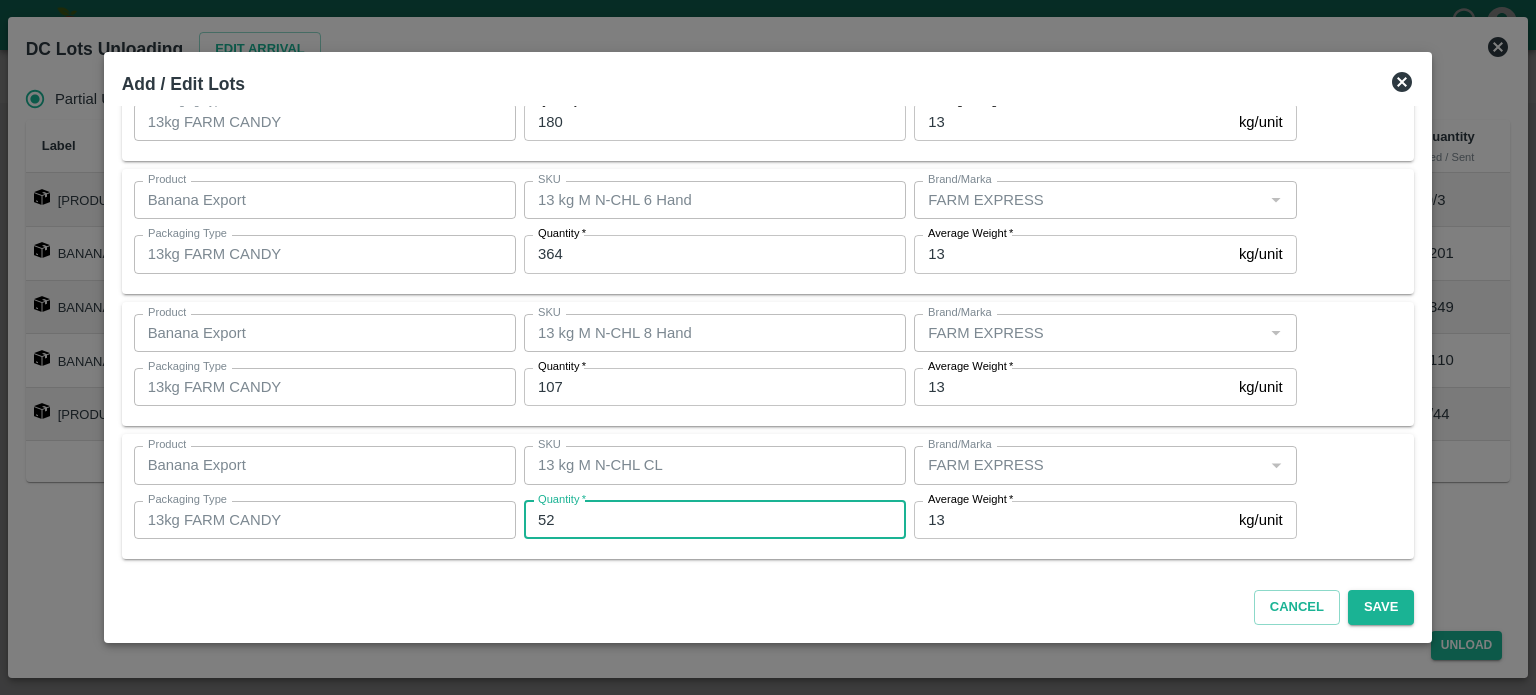 type on "52" 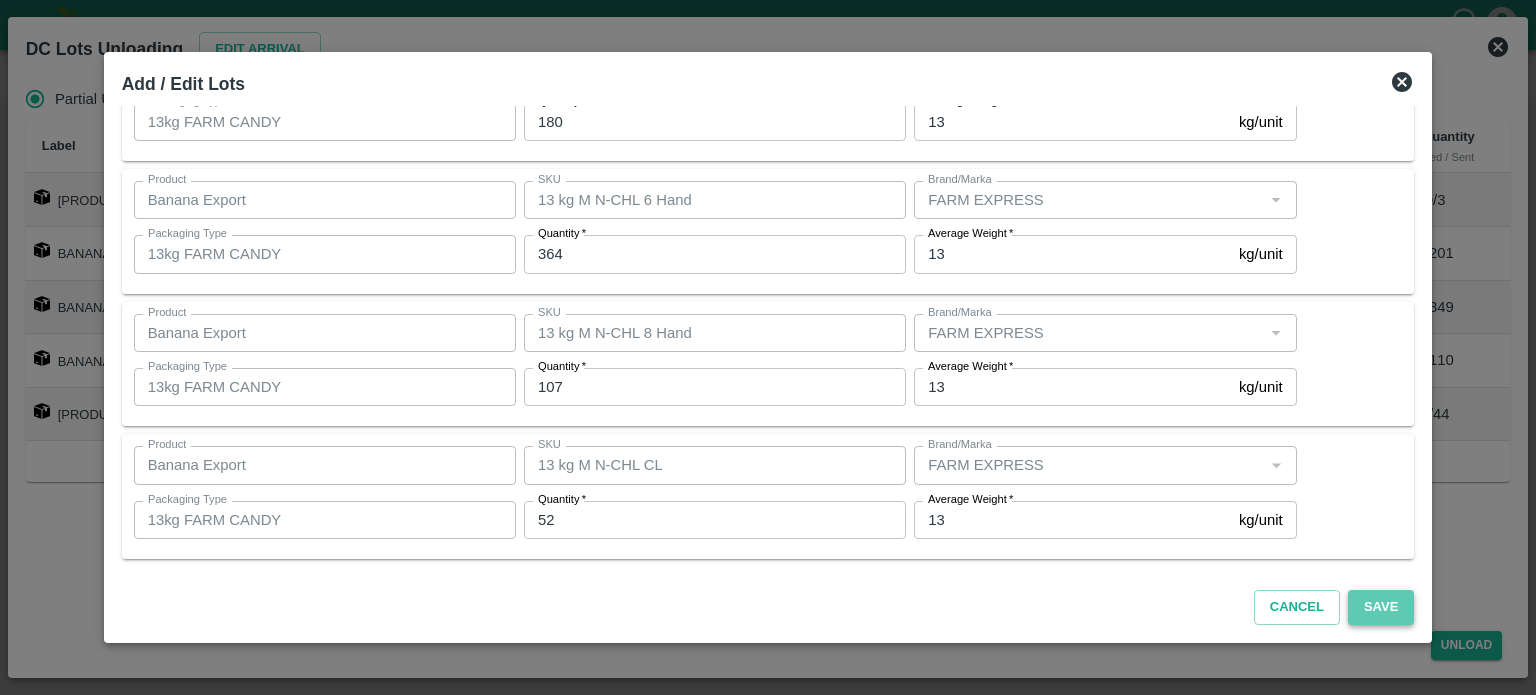 click on "Save" at bounding box center [1381, 607] 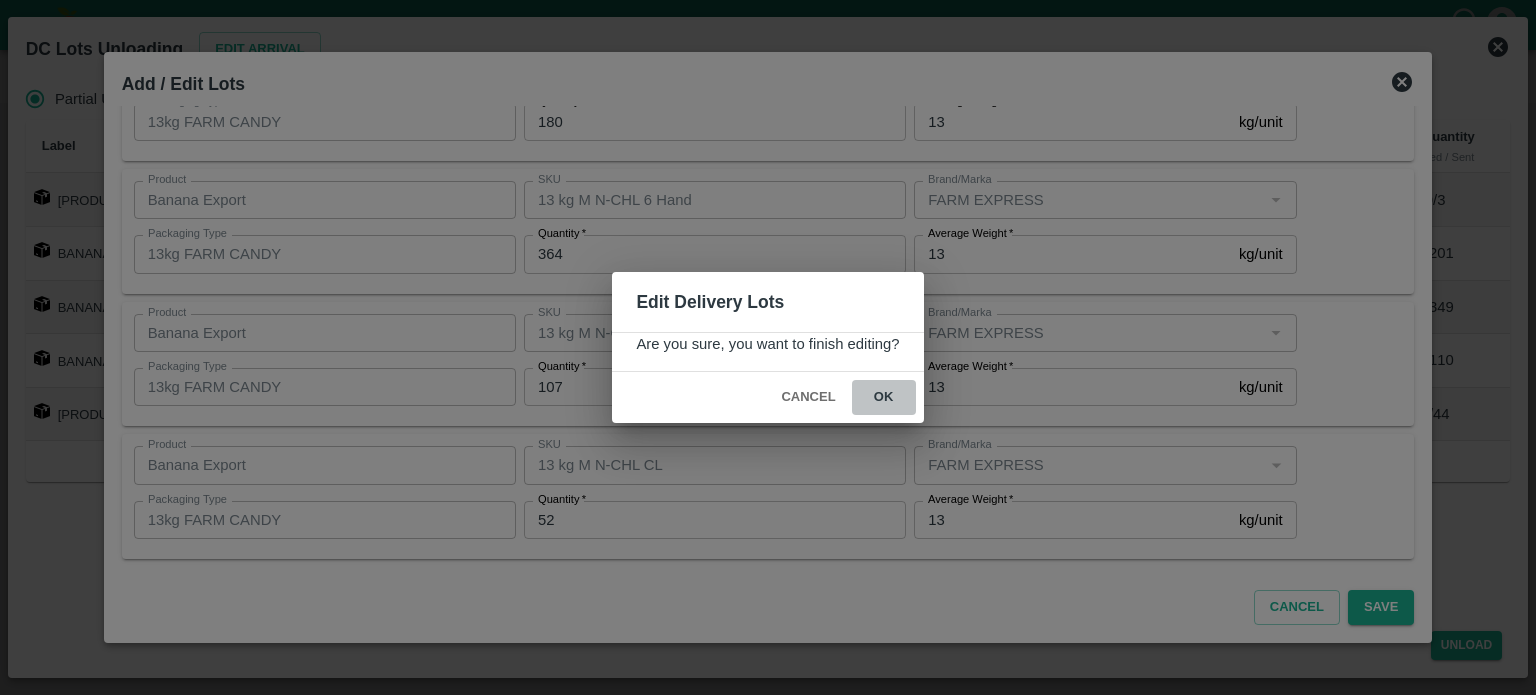 click on "ok" at bounding box center (884, 397) 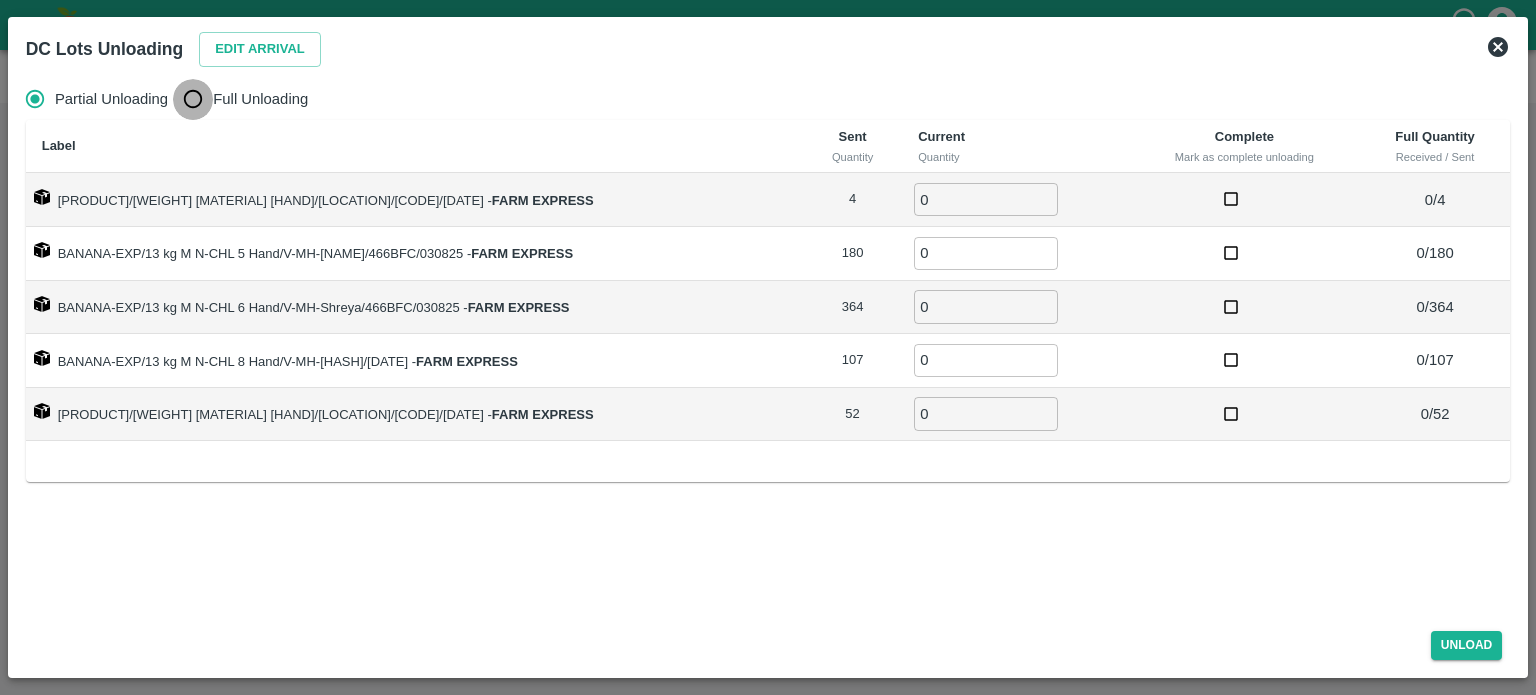 click on "Full Unloading" at bounding box center (193, 99) 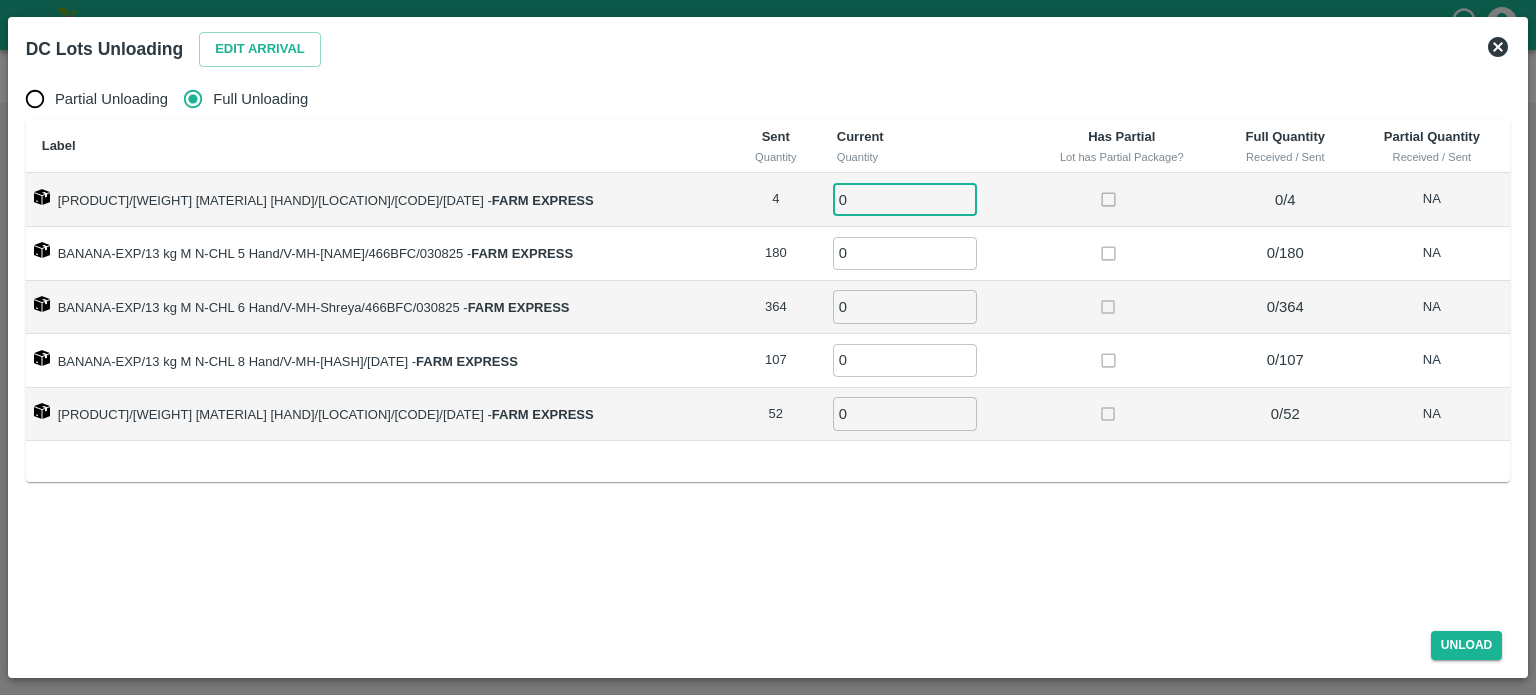 click on "0" at bounding box center [905, 199] 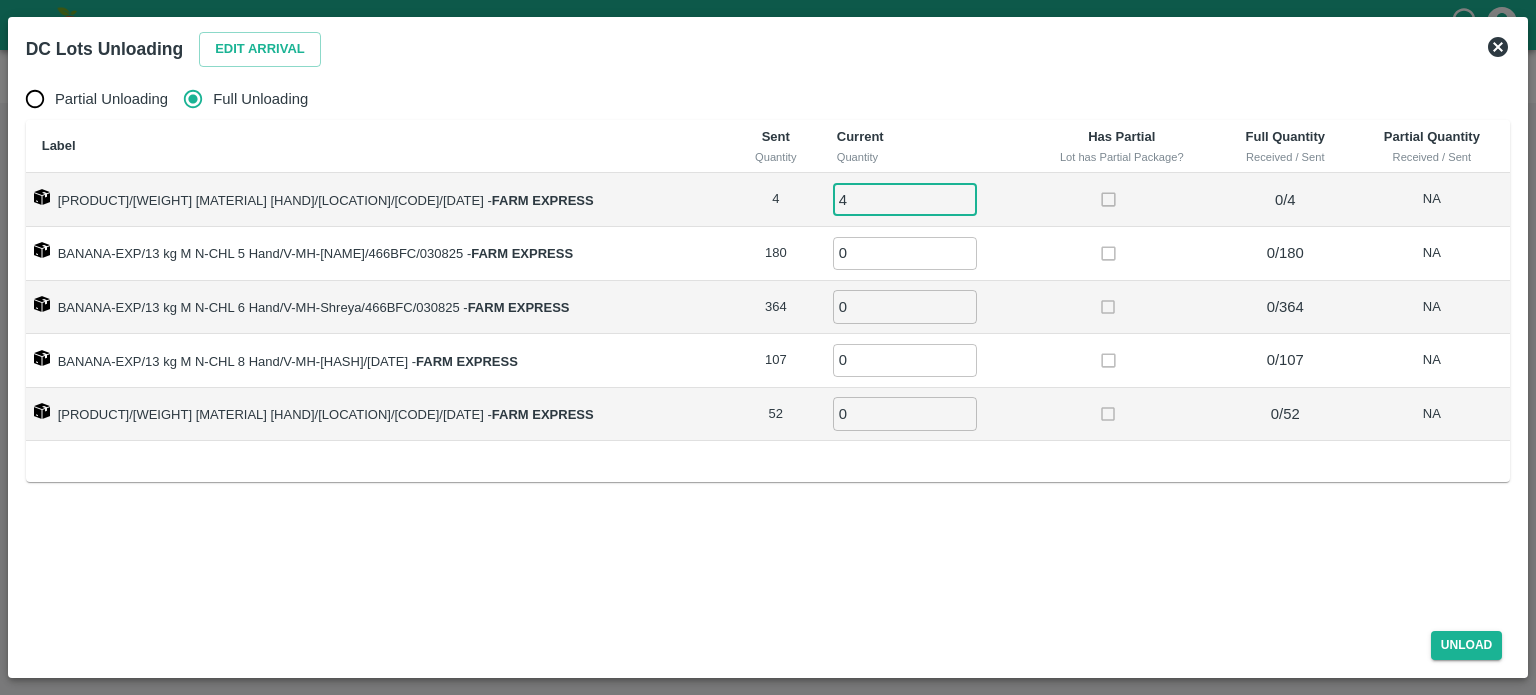 type on "4" 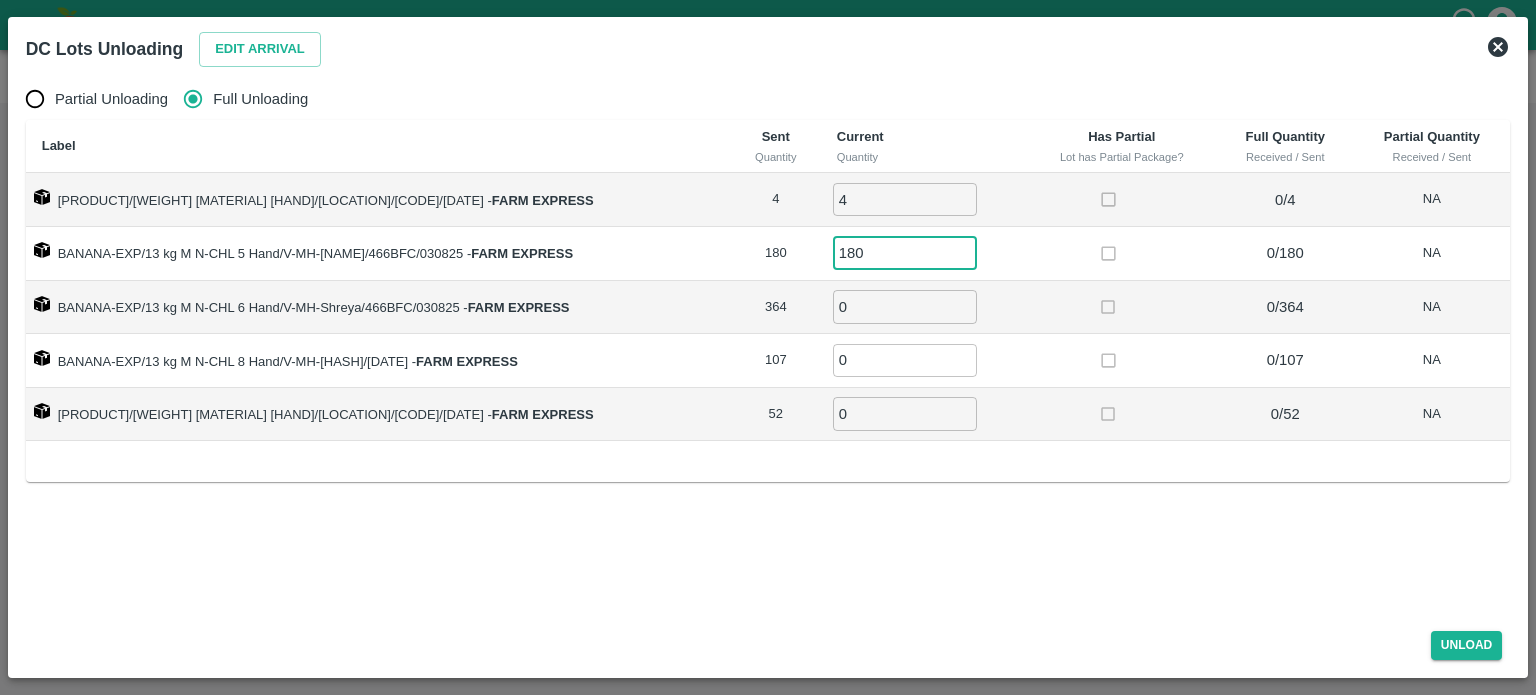 type on "180" 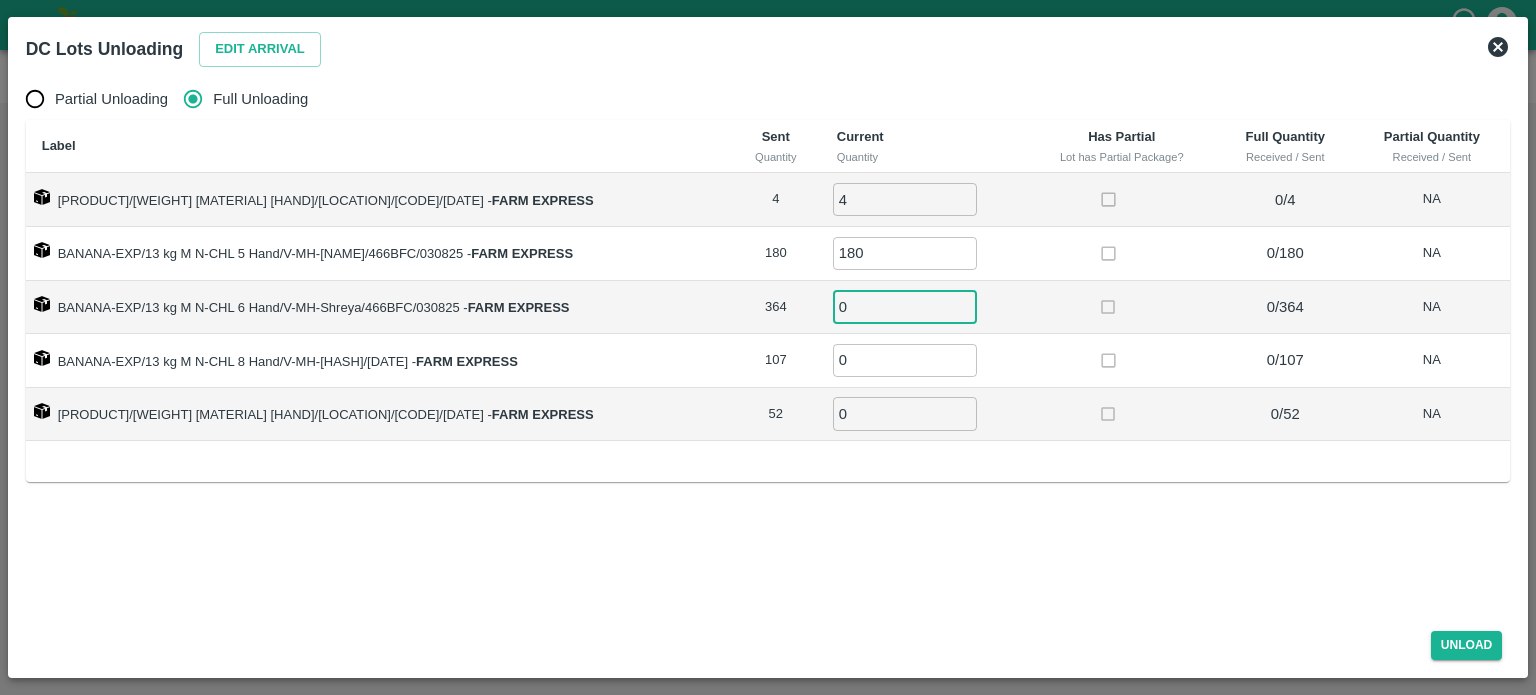 type on "2" 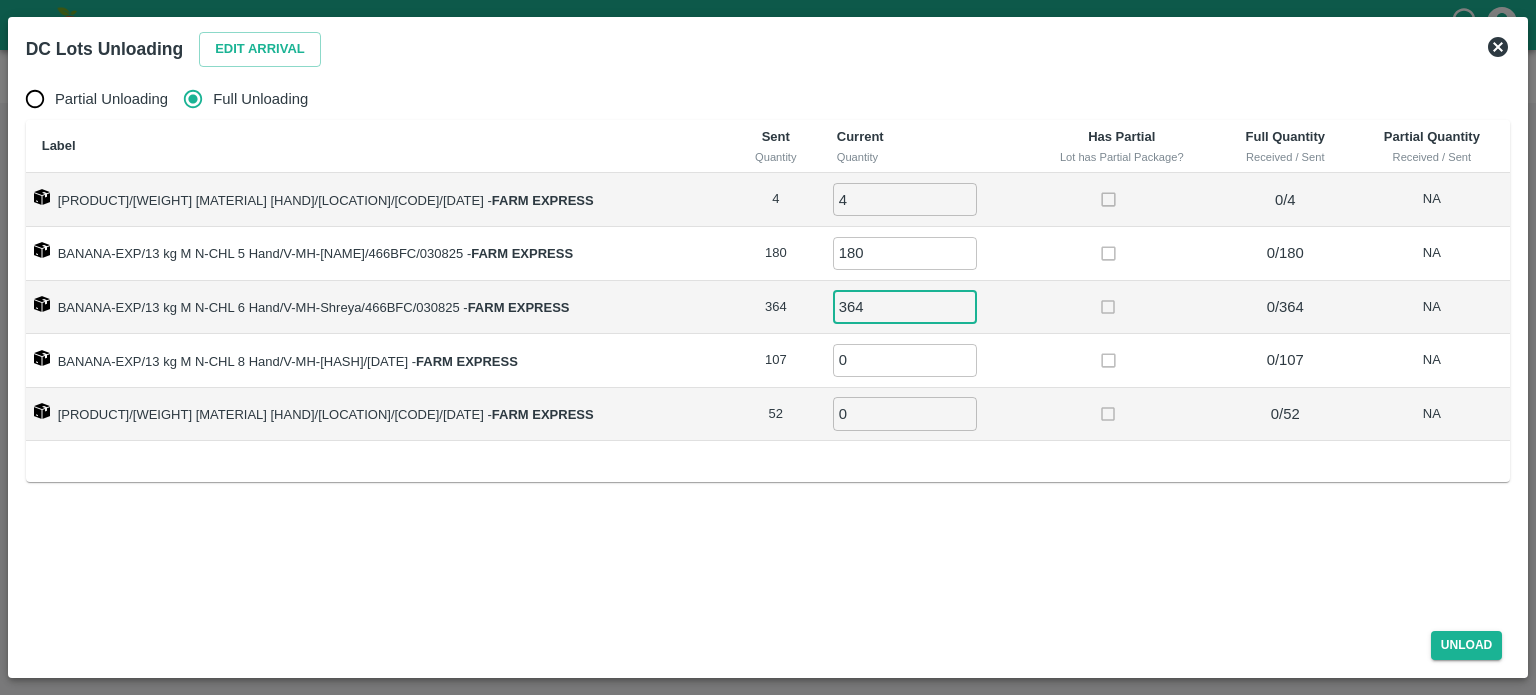 type on "364" 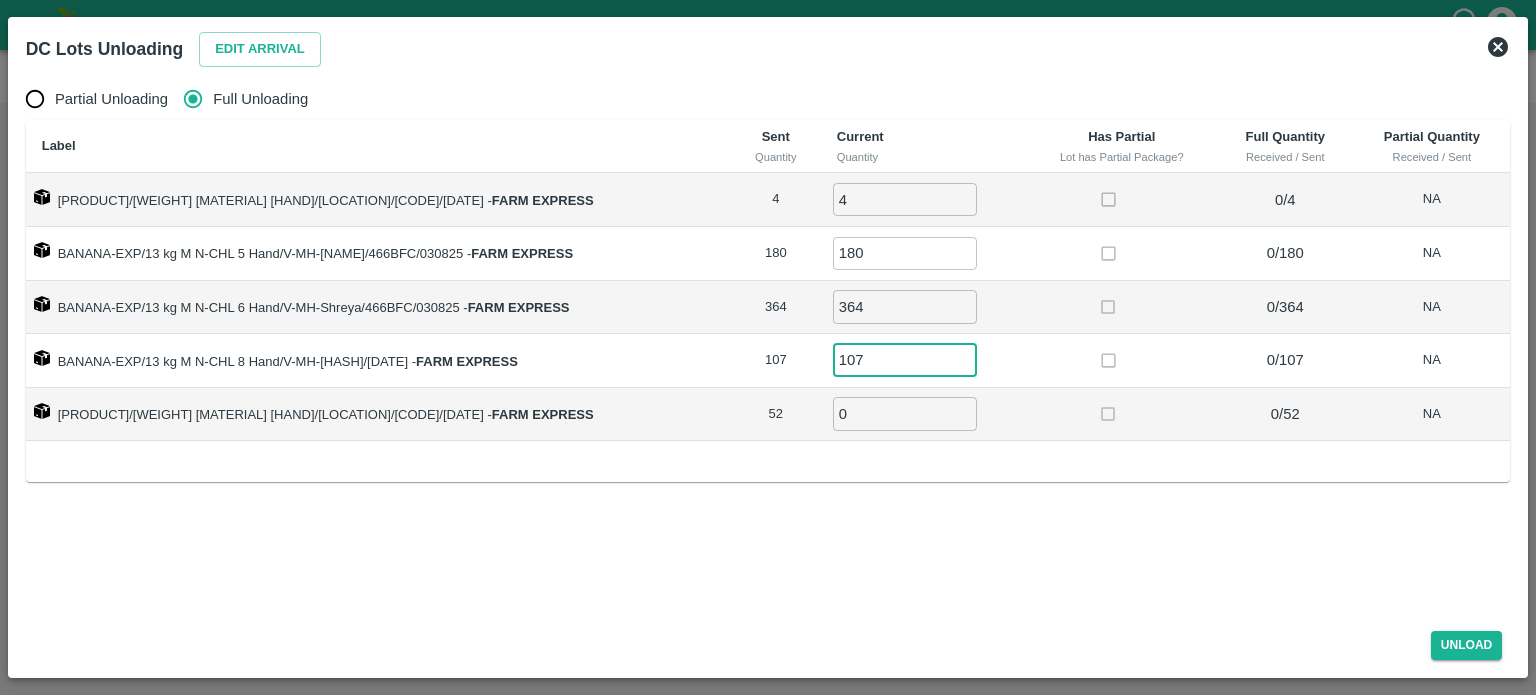 type on "107" 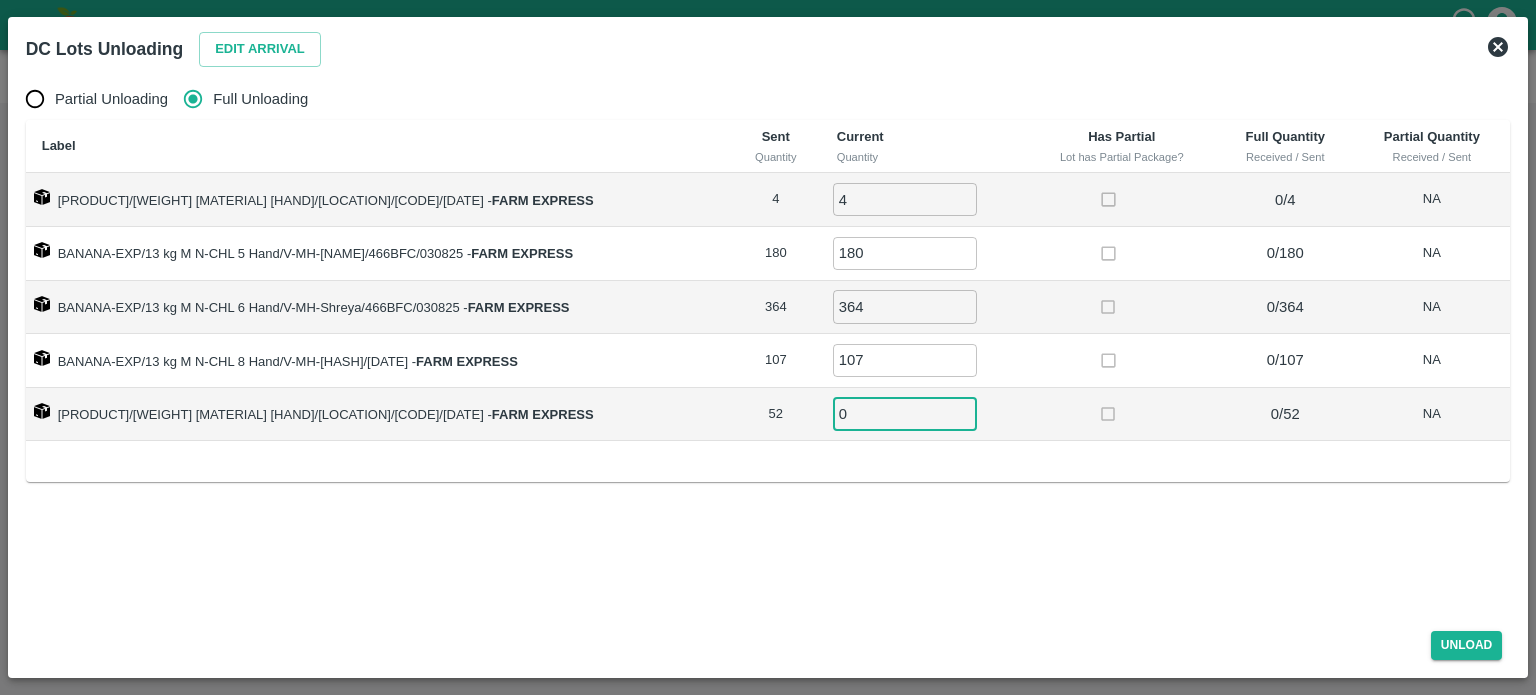 type on "1" 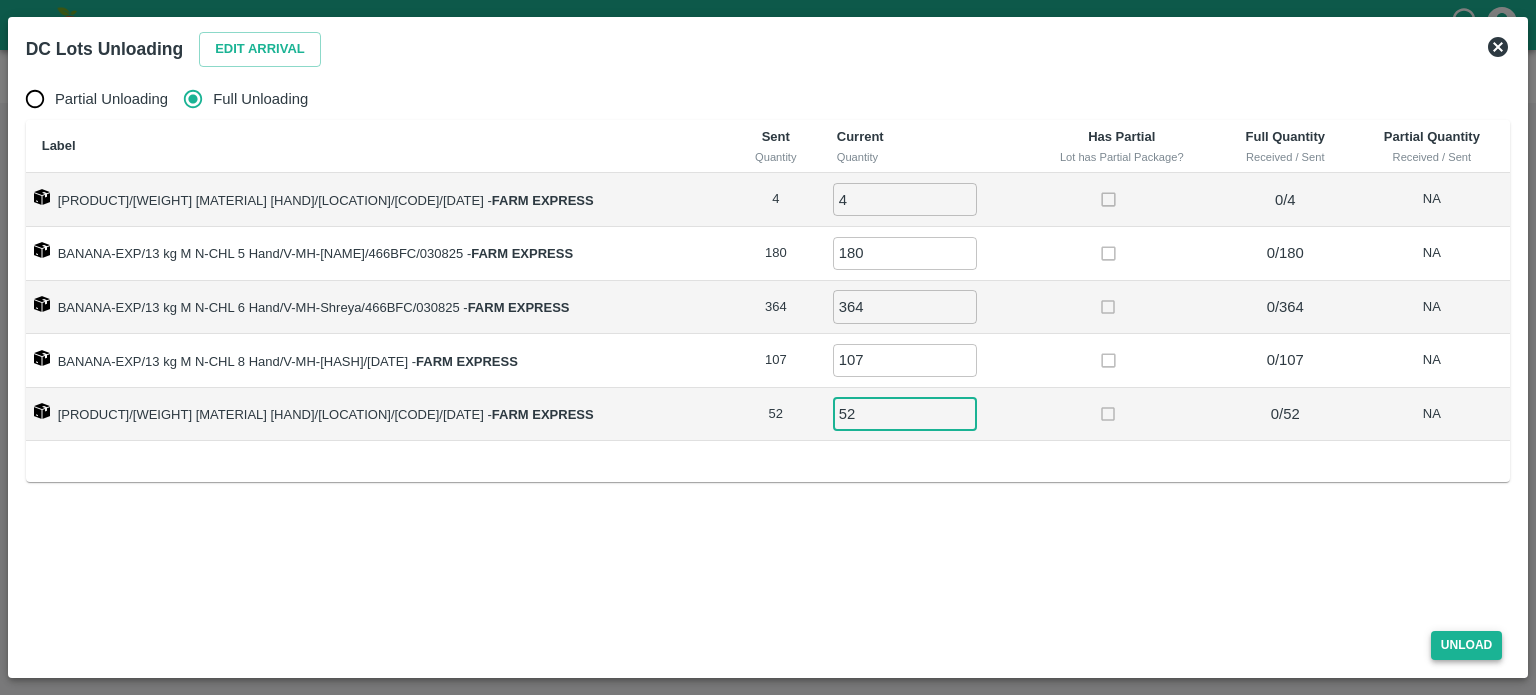 type on "52" 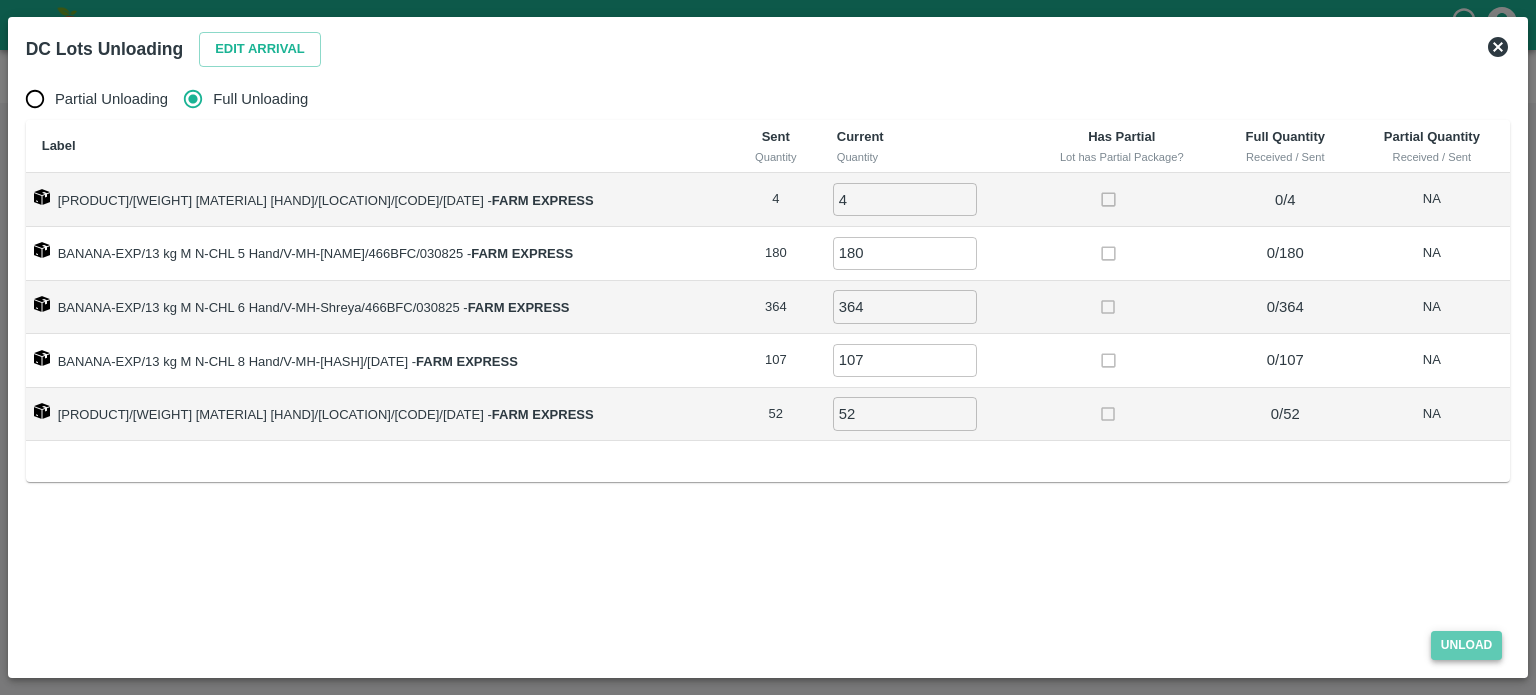 click on "Unload" at bounding box center (1467, 645) 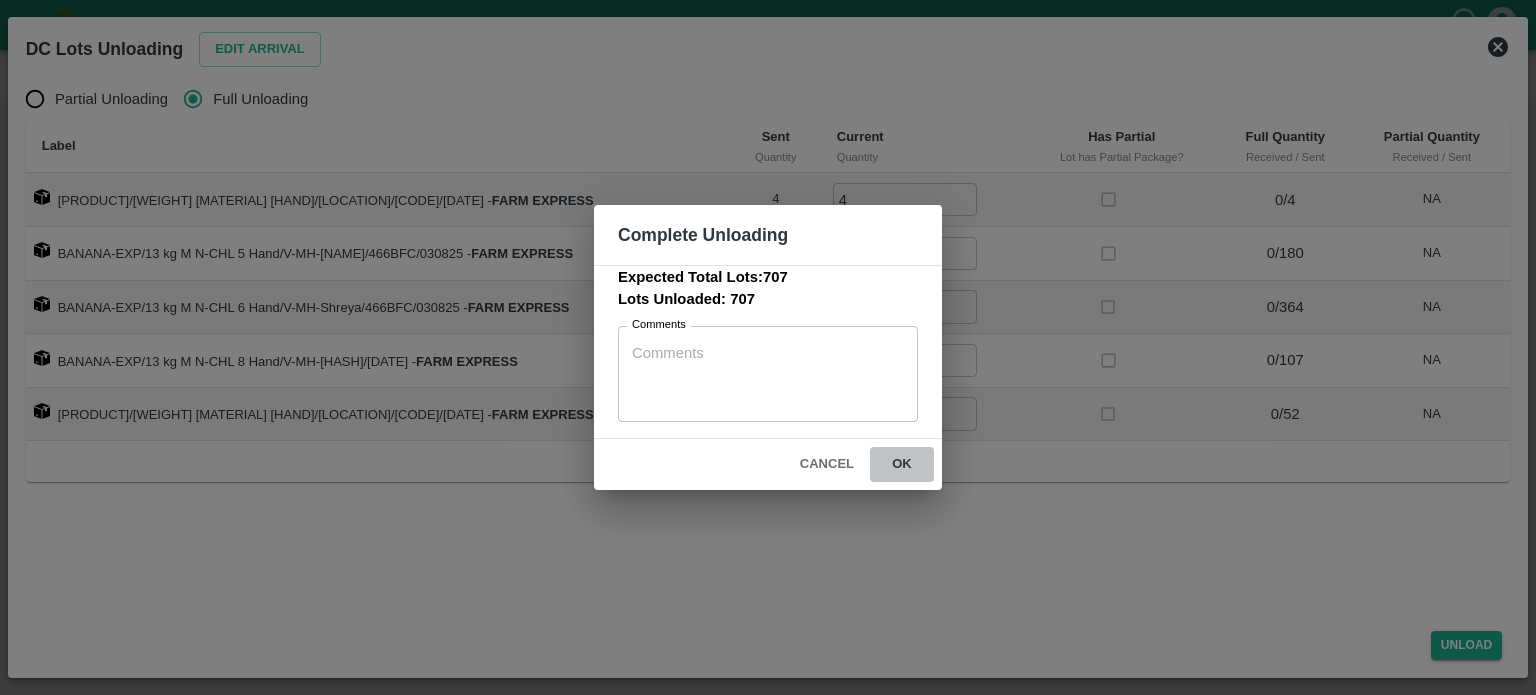 click on "ok" at bounding box center [902, 464] 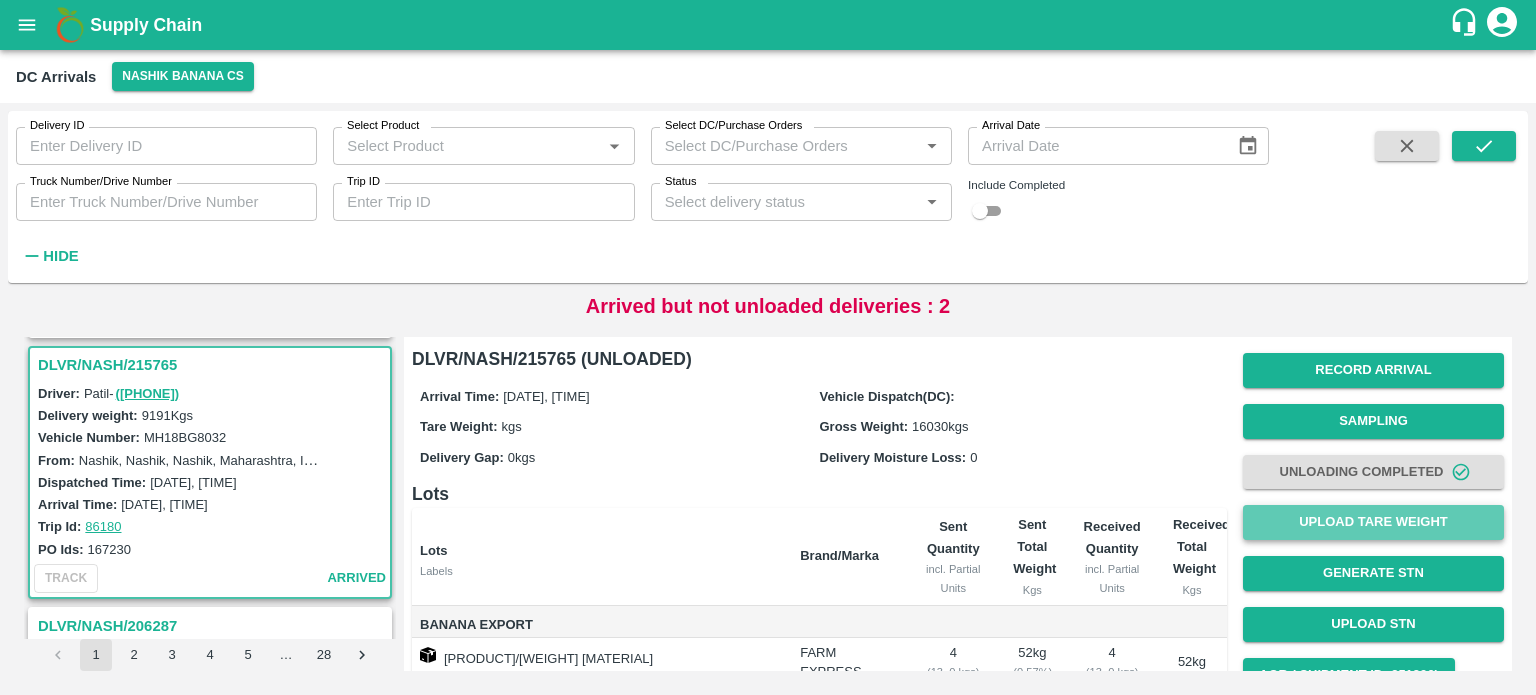 click on "Upload Tare Weight" at bounding box center (1373, 522) 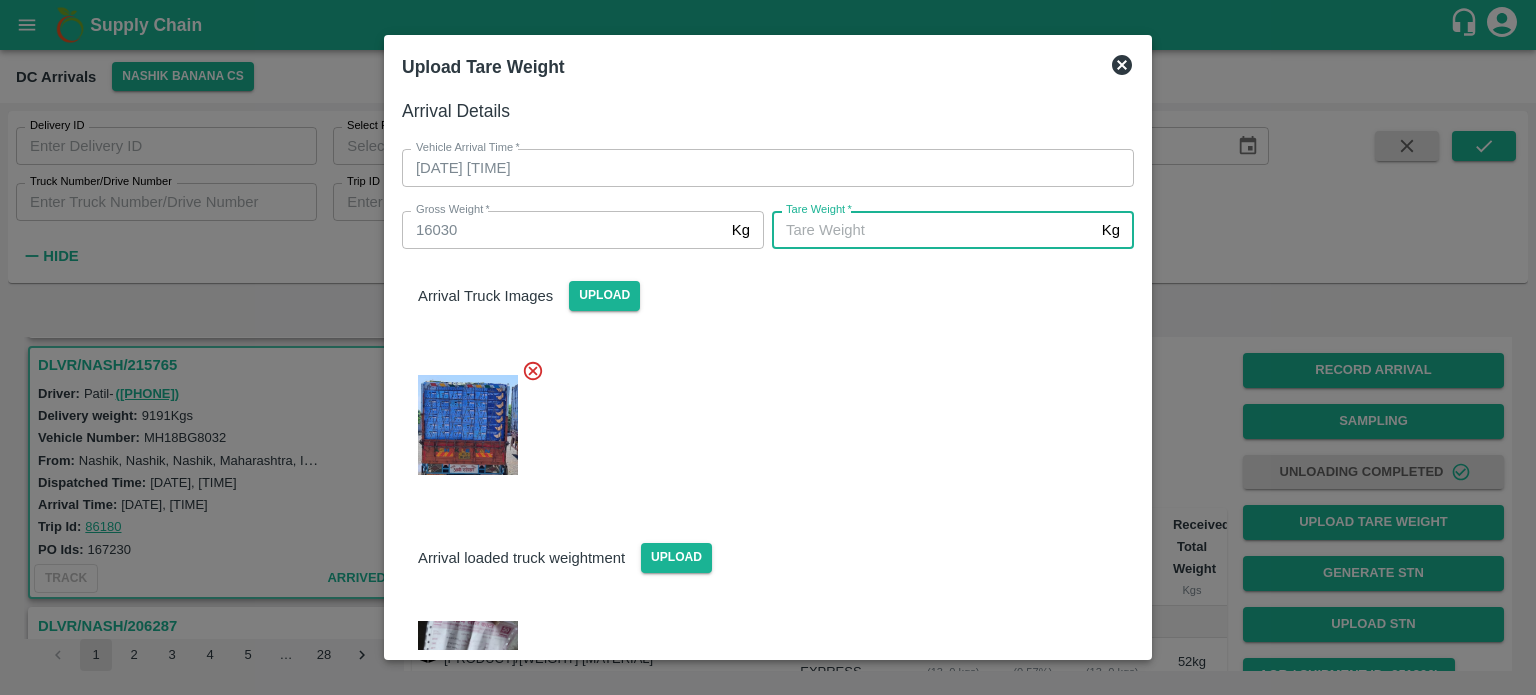 click on "Tare Weight   *" at bounding box center (933, 230) 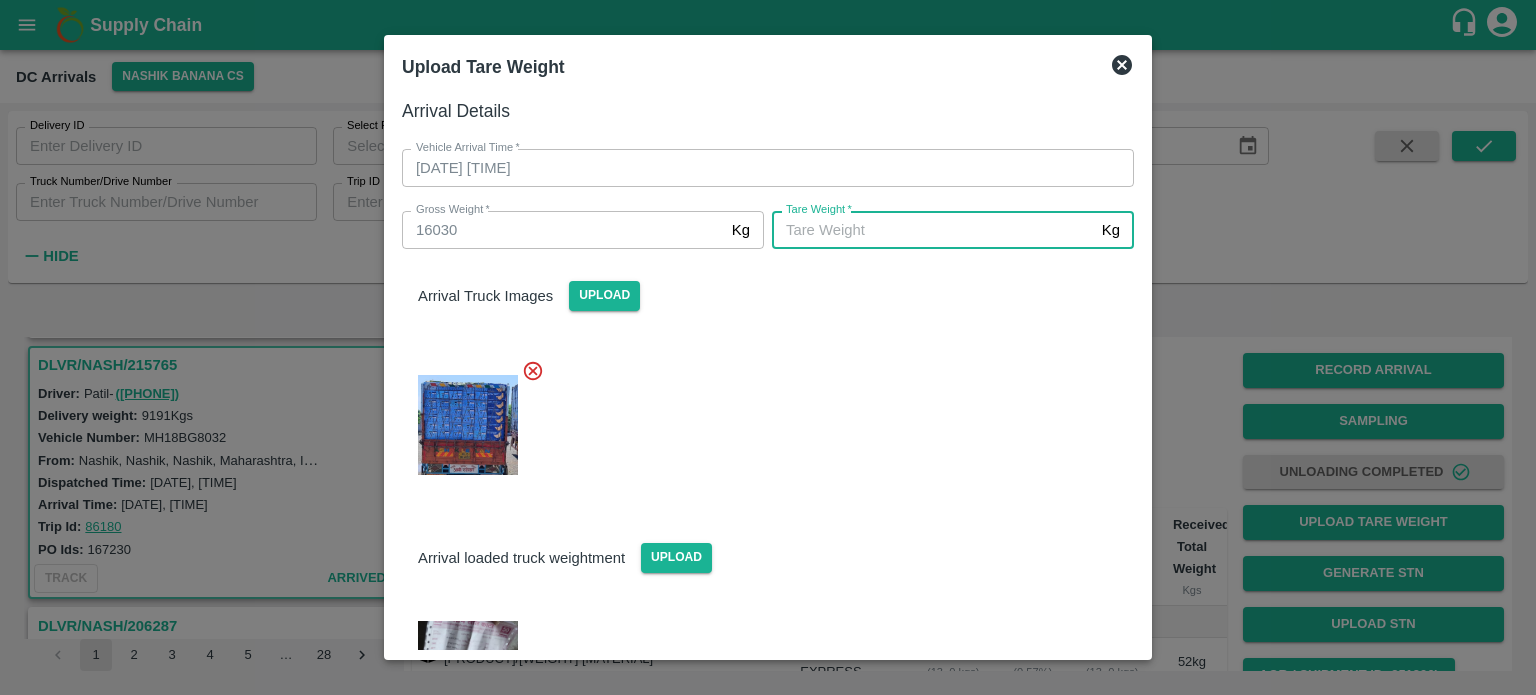 scroll, scrollTop: 96, scrollLeft: 0, axis: vertical 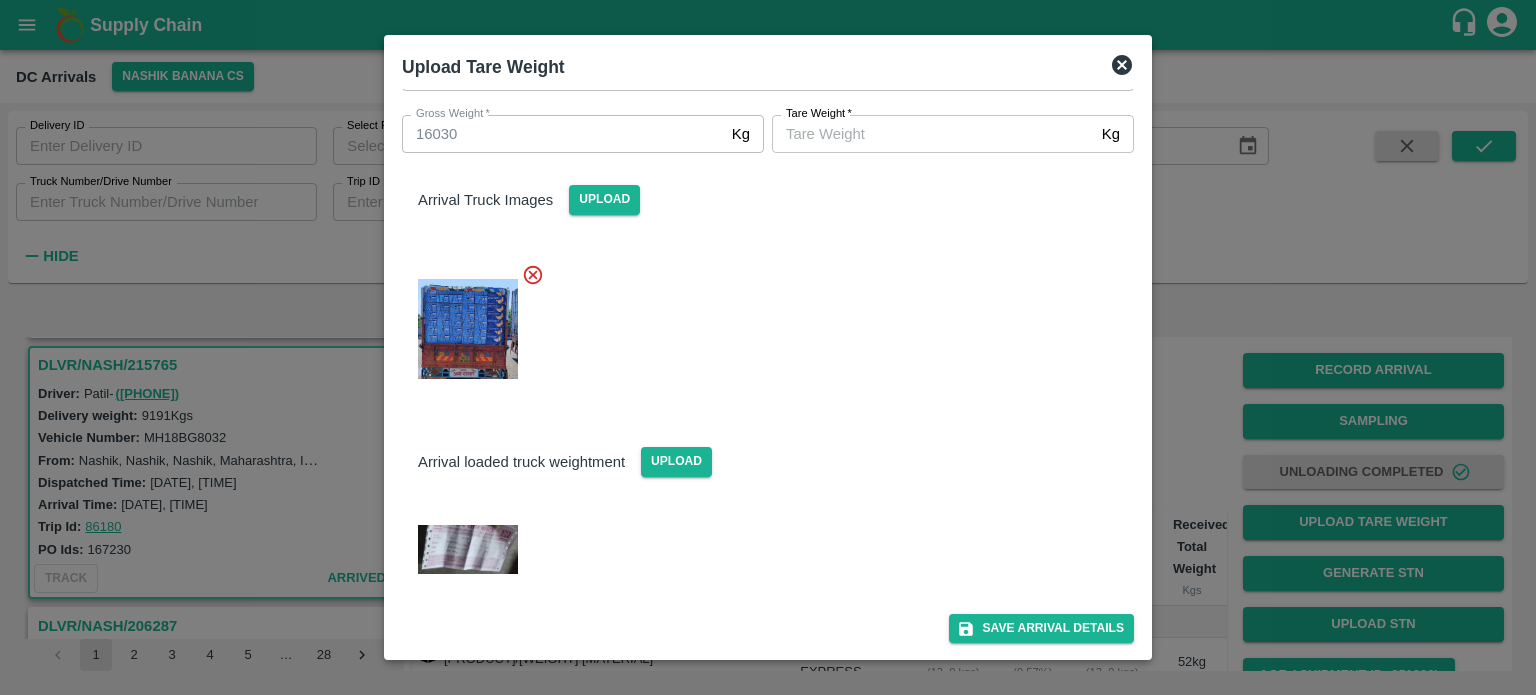 click at bounding box center (468, 550) 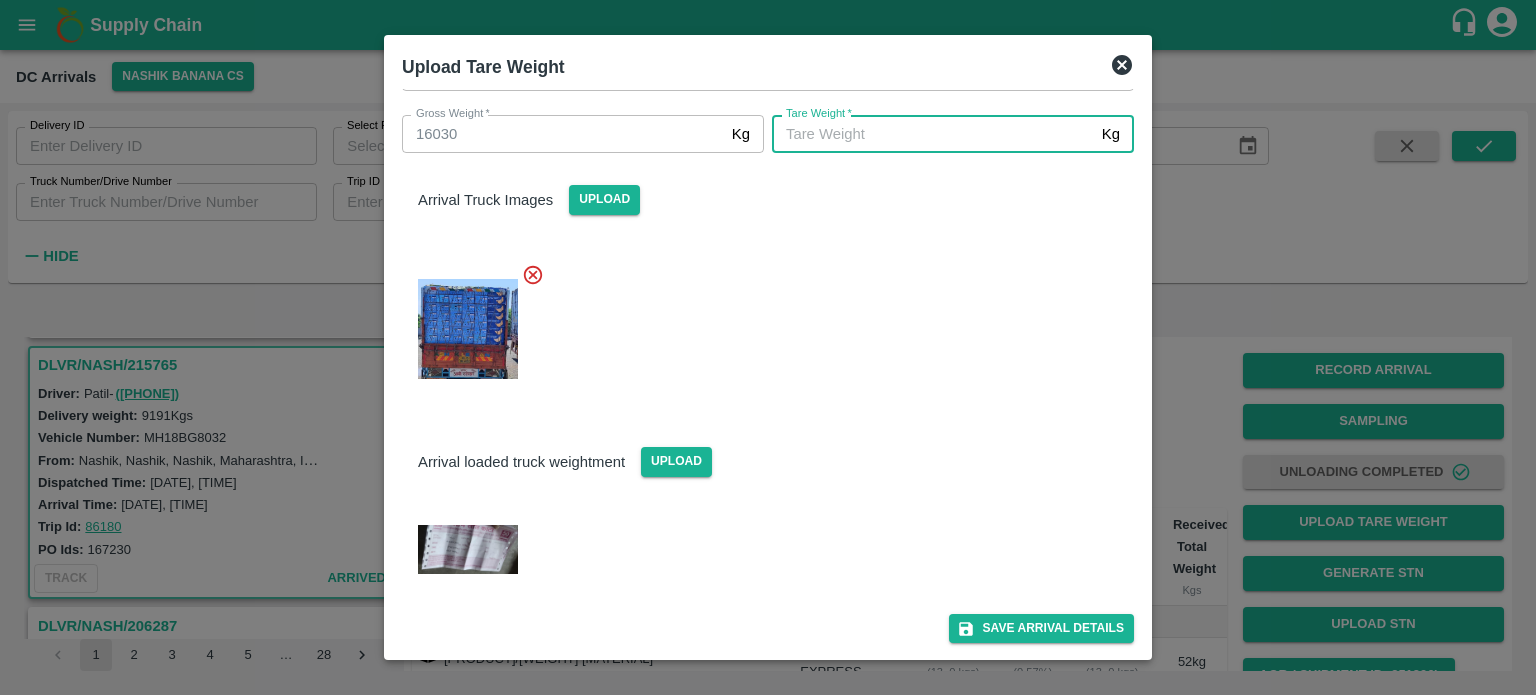 click on "Tare Weight   *" at bounding box center [933, 134] 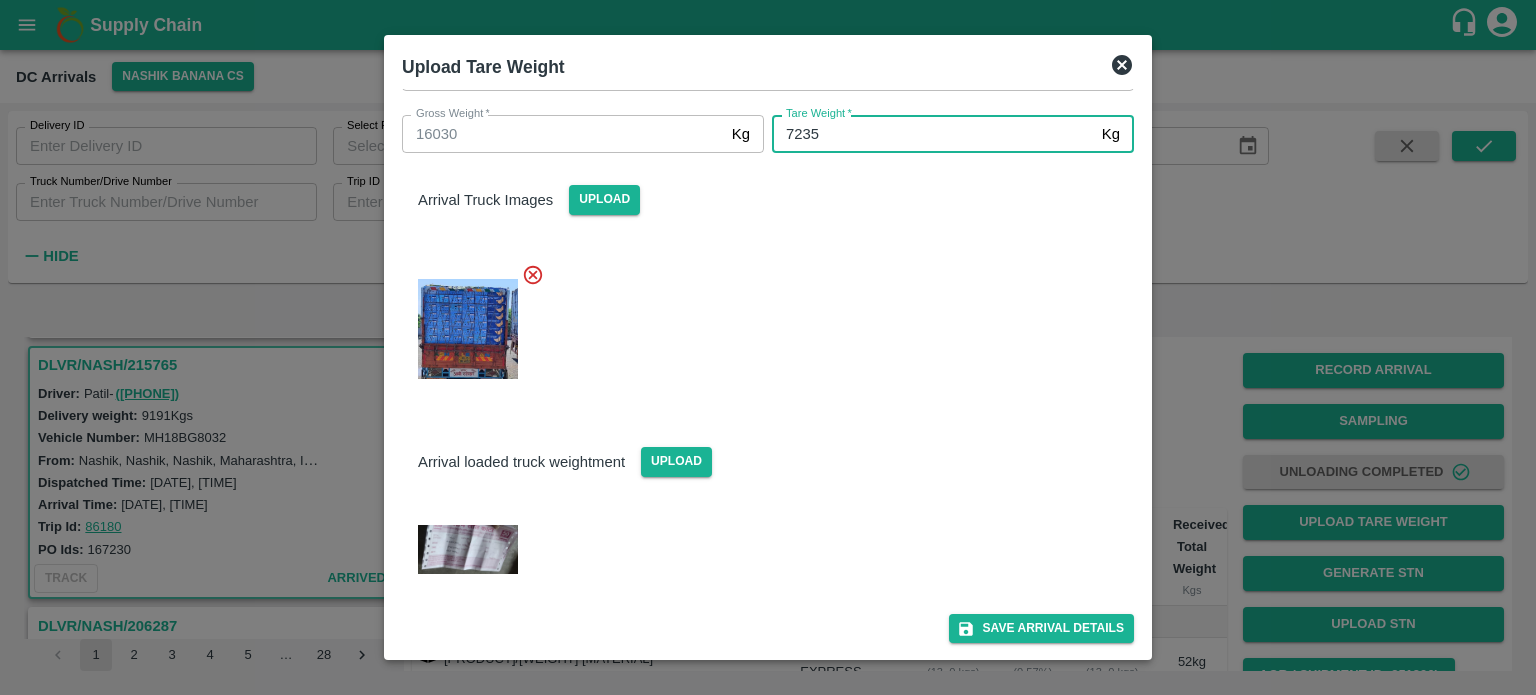 type on "7235" 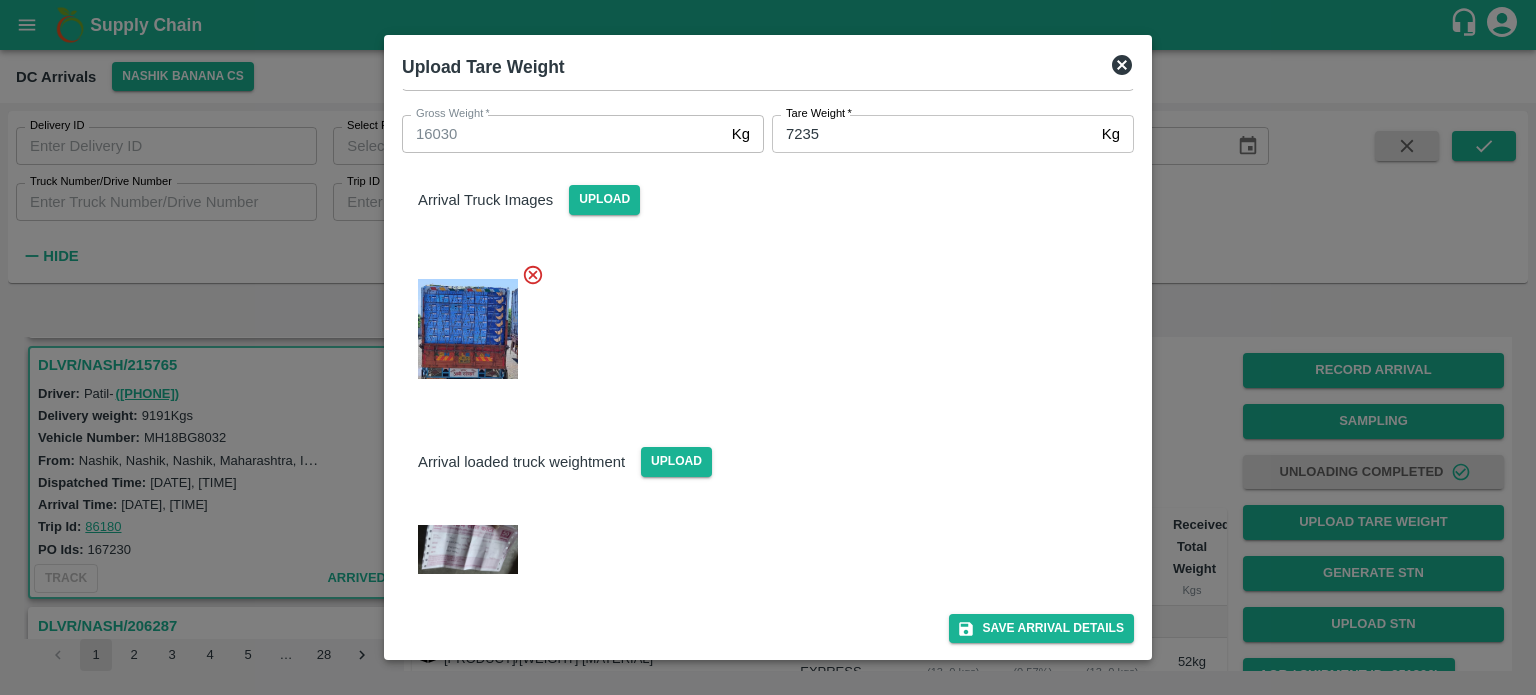 click at bounding box center [760, 323] 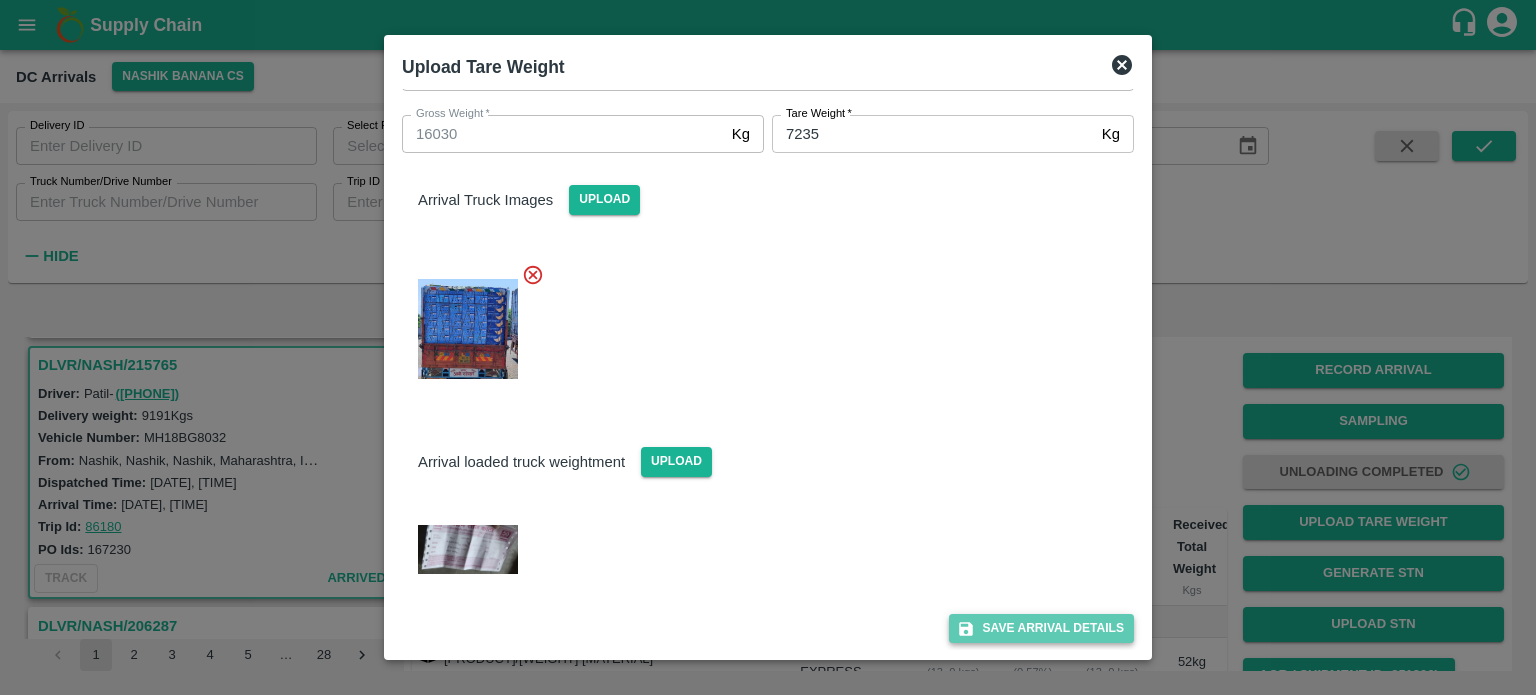 click on "Save Arrival Details" at bounding box center [1041, 628] 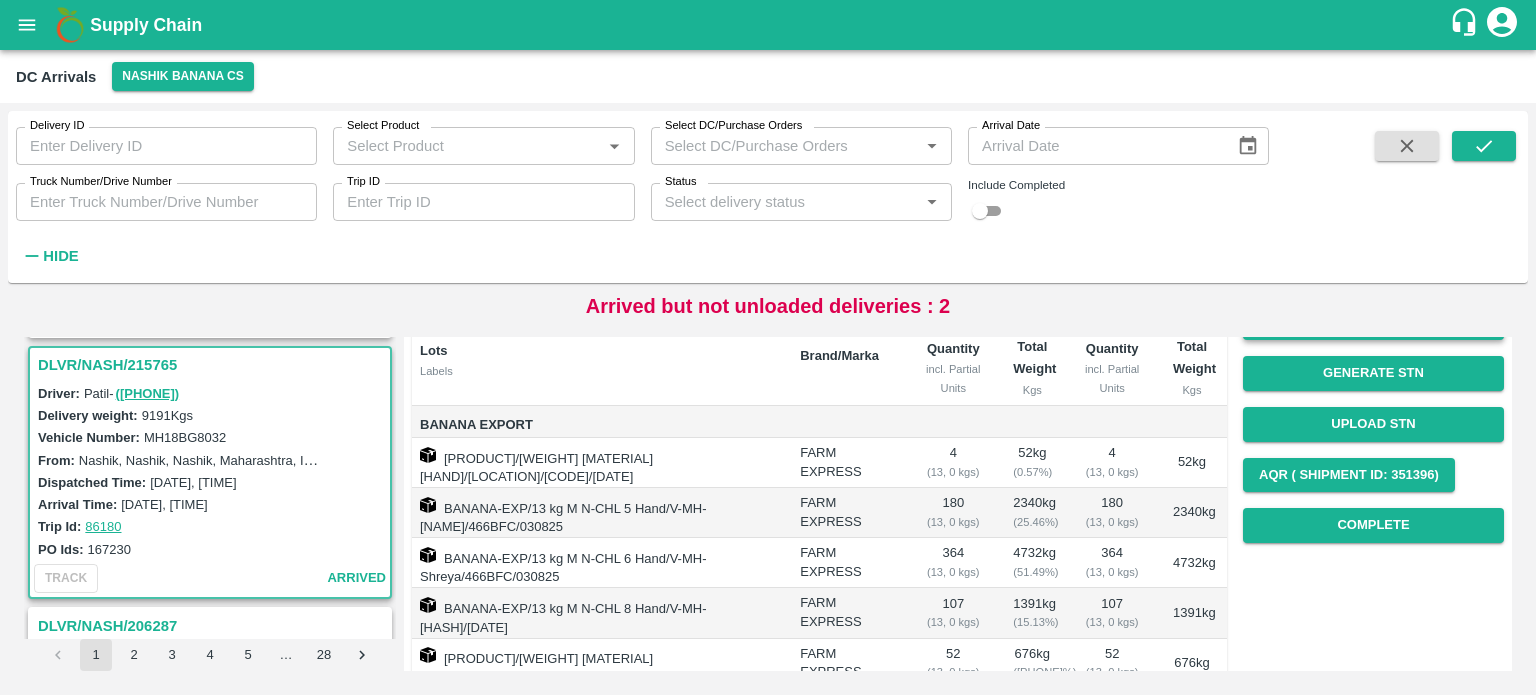 scroll, scrollTop: 204, scrollLeft: 0, axis: vertical 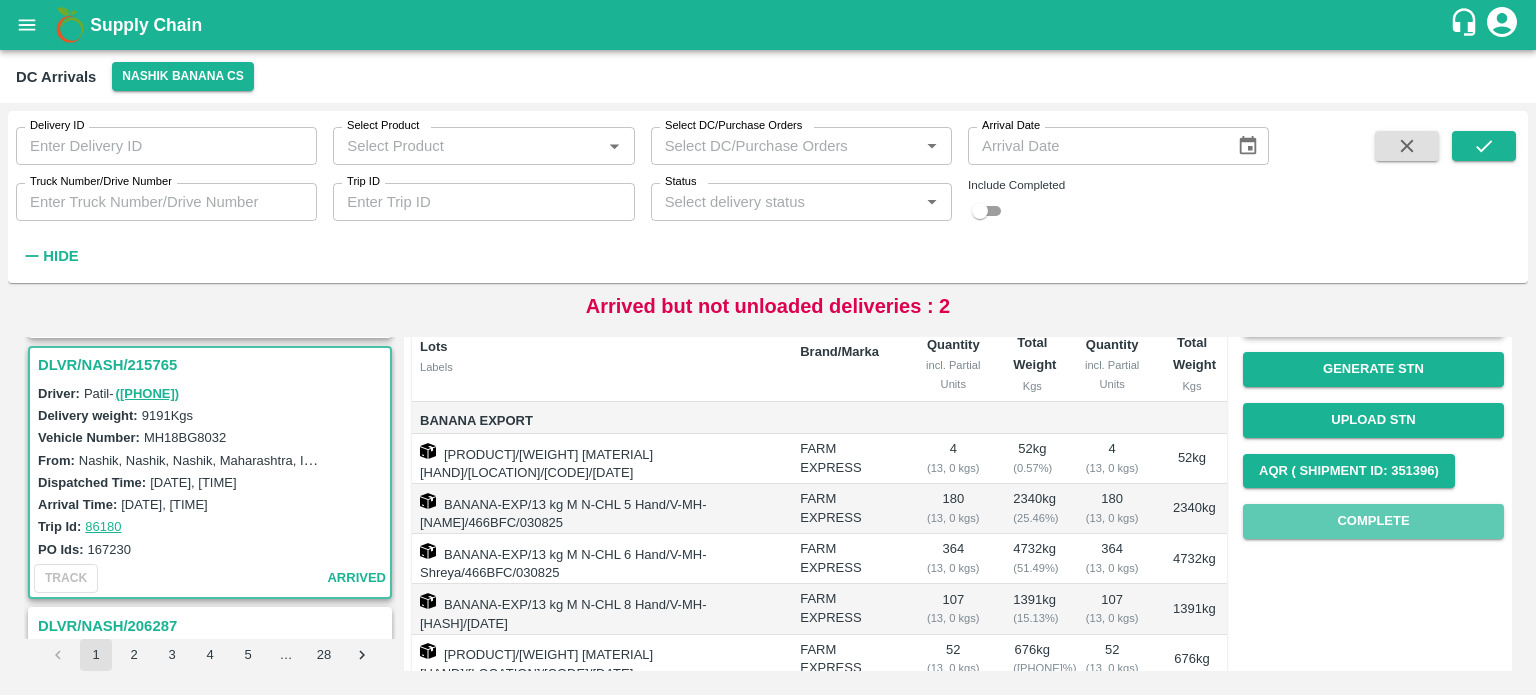 click on "Complete" at bounding box center [1373, 521] 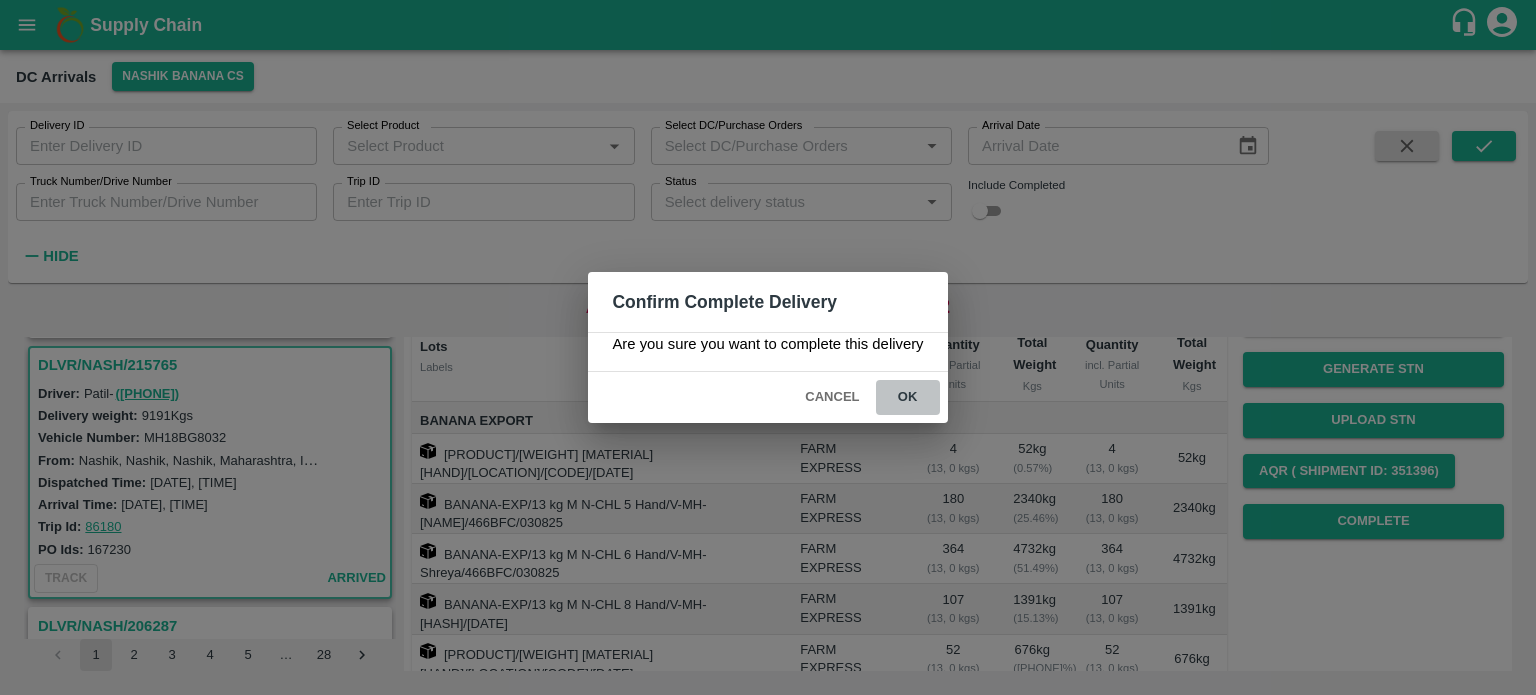 click on "ok" at bounding box center [908, 397] 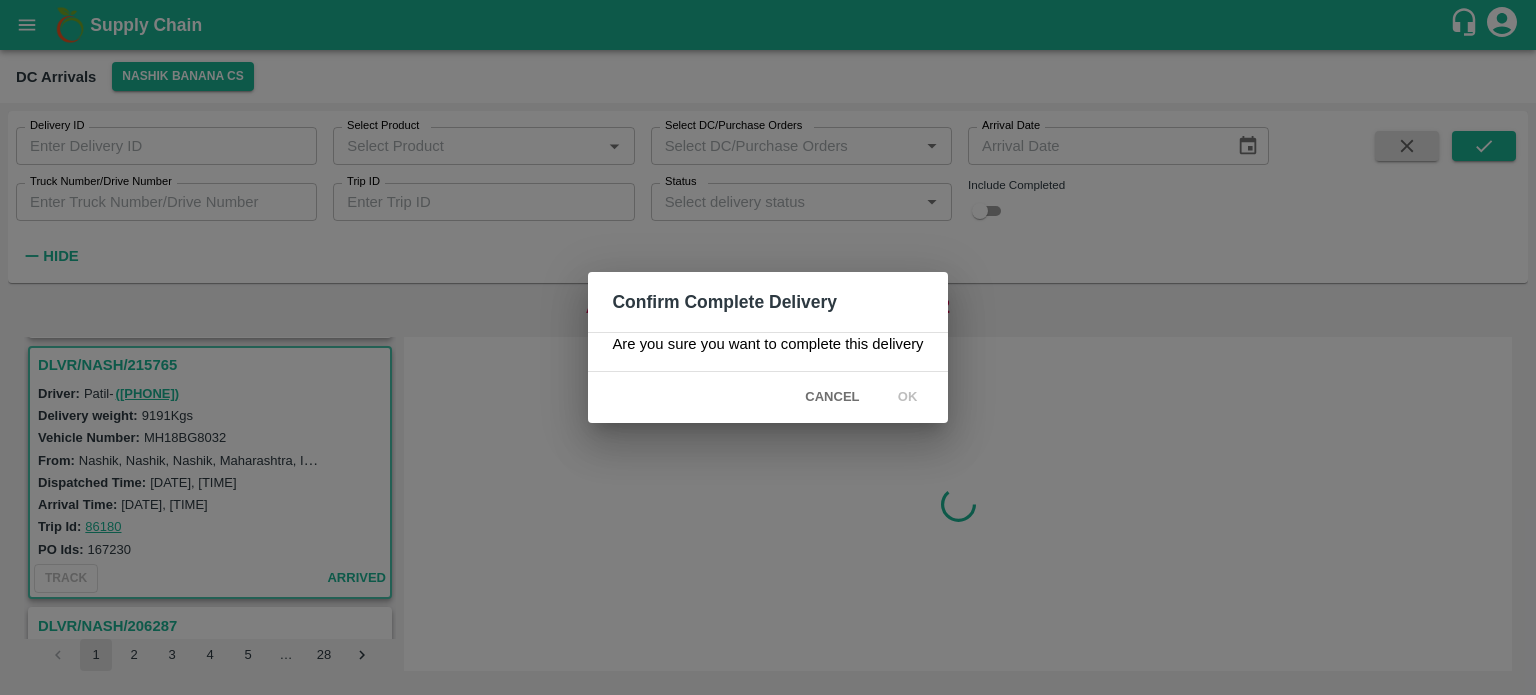 scroll, scrollTop: 0, scrollLeft: 0, axis: both 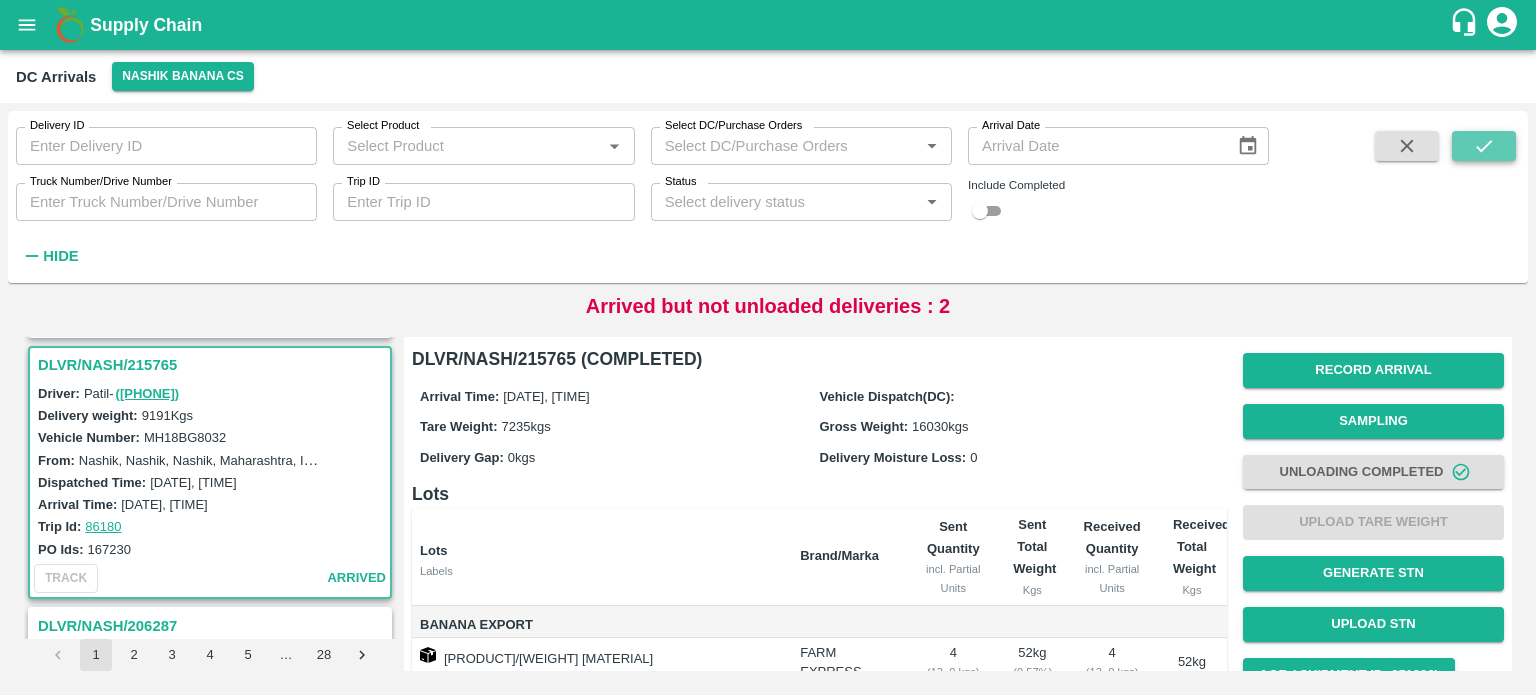 click 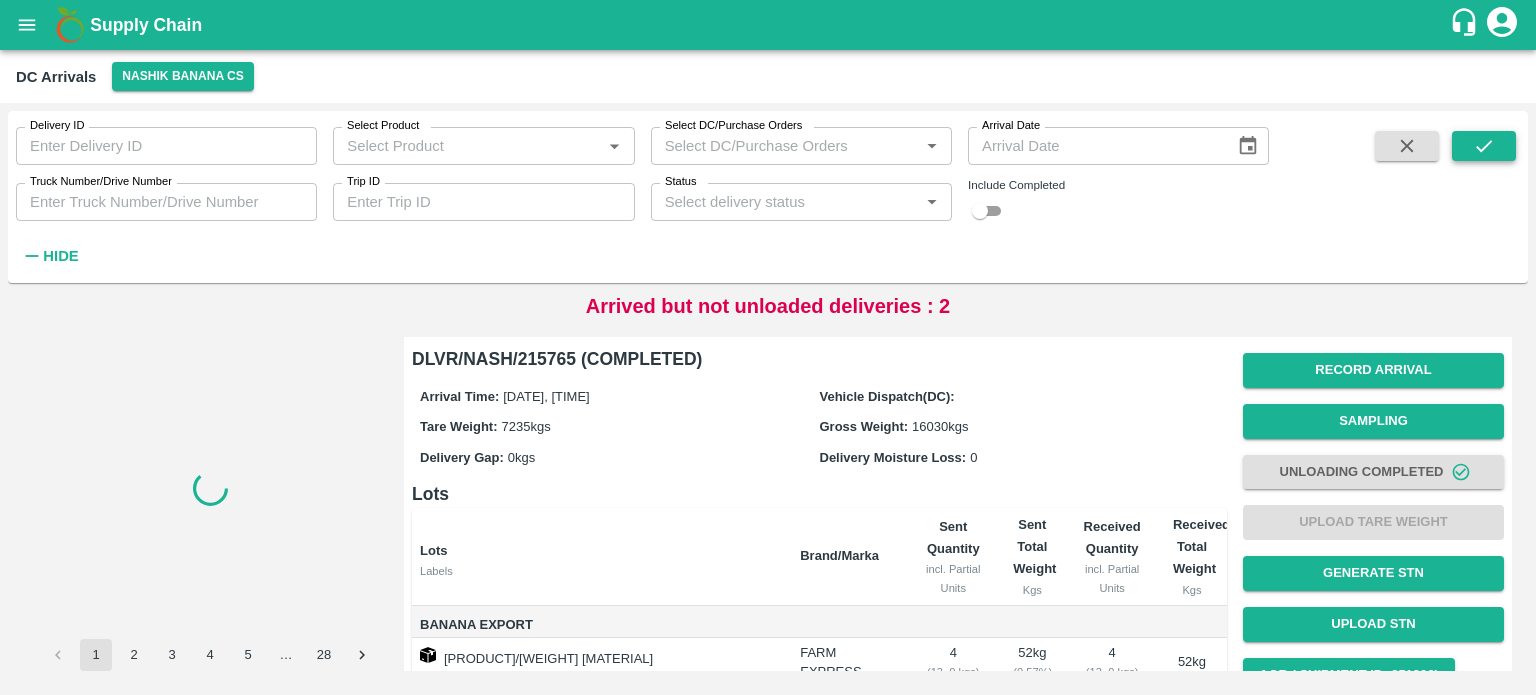 scroll, scrollTop: 0, scrollLeft: 0, axis: both 